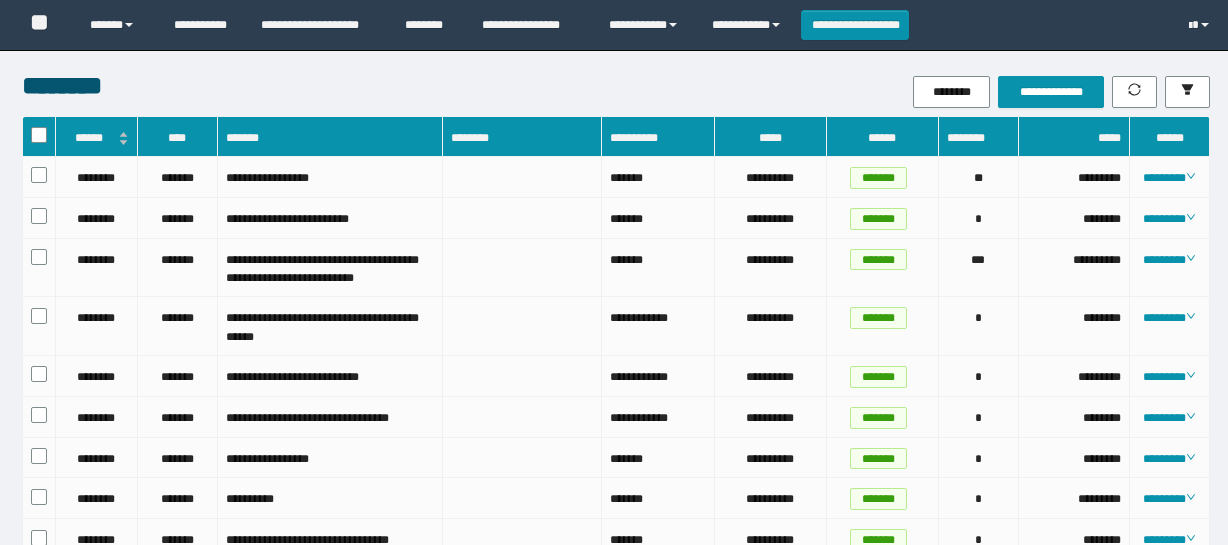 scroll, scrollTop: 0, scrollLeft: 0, axis: both 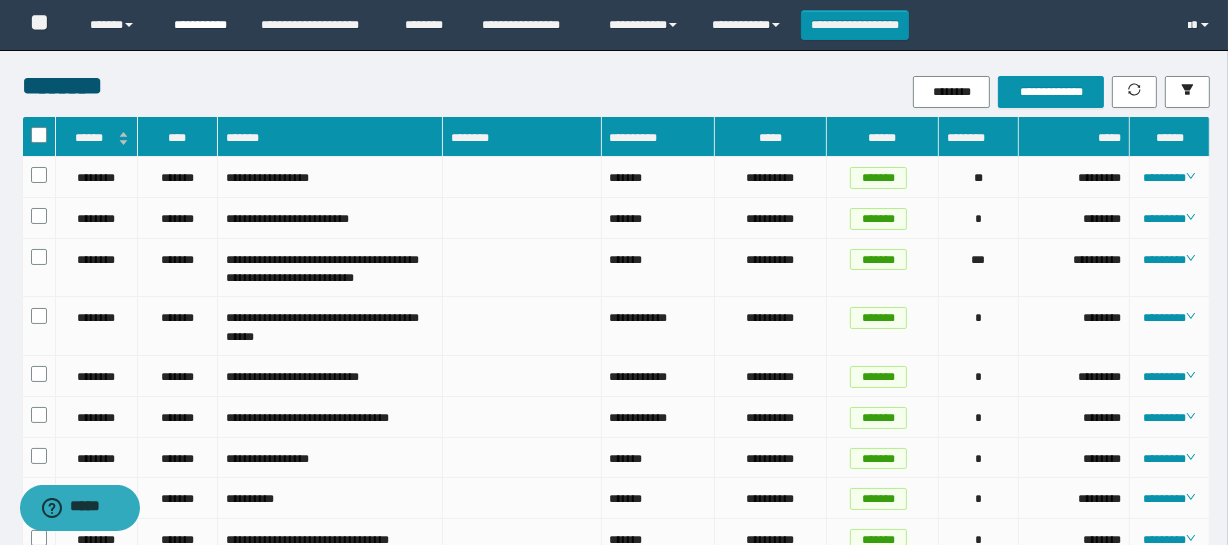 click on "**********" at bounding box center (202, 25) 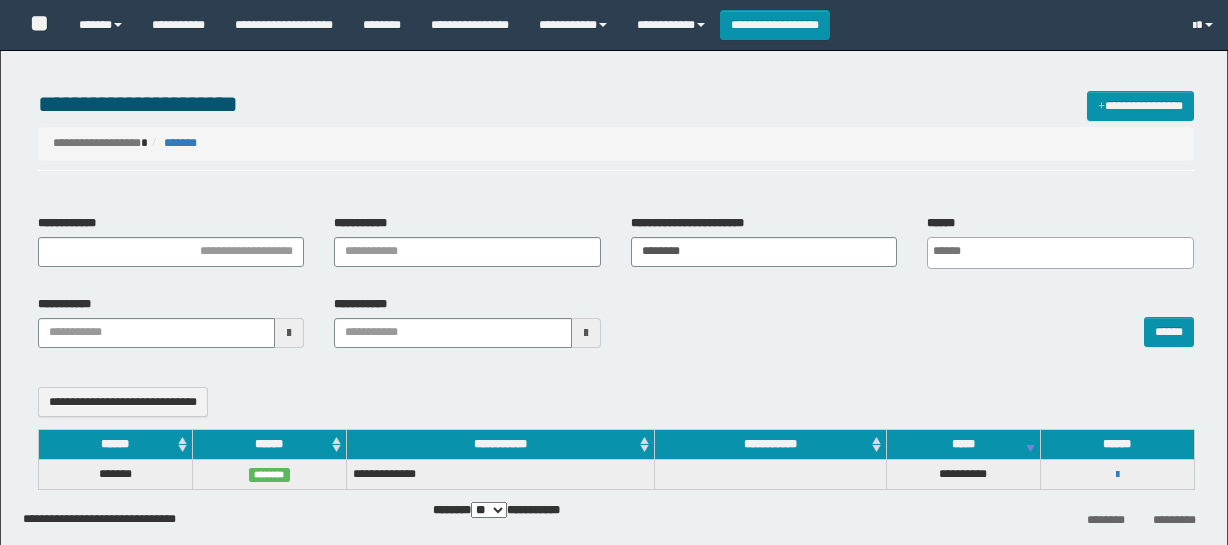 select 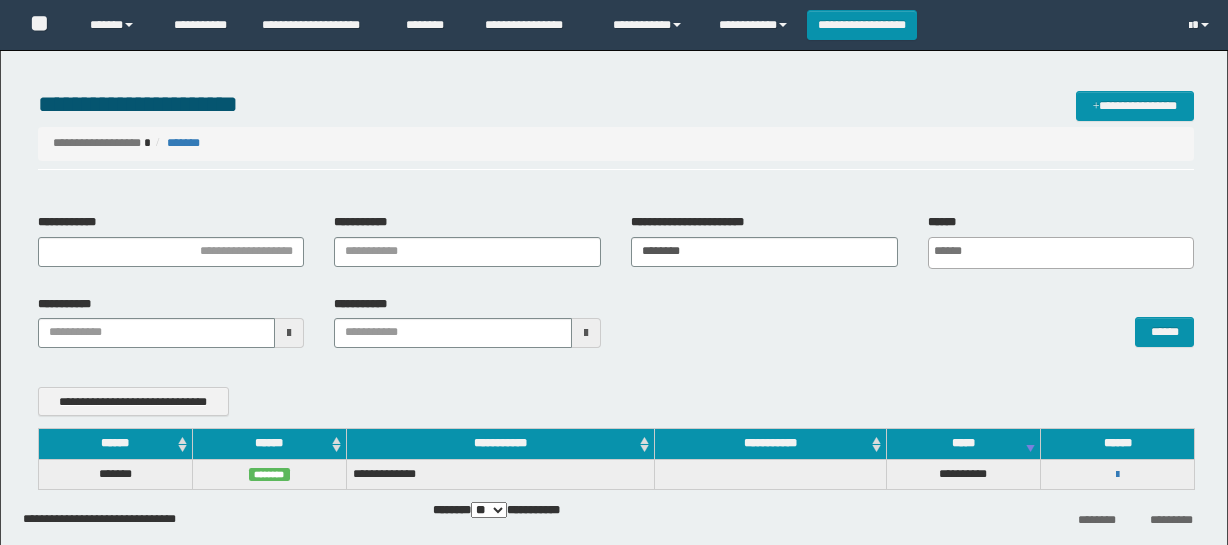 scroll, scrollTop: 0, scrollLeft: 0, axis: both 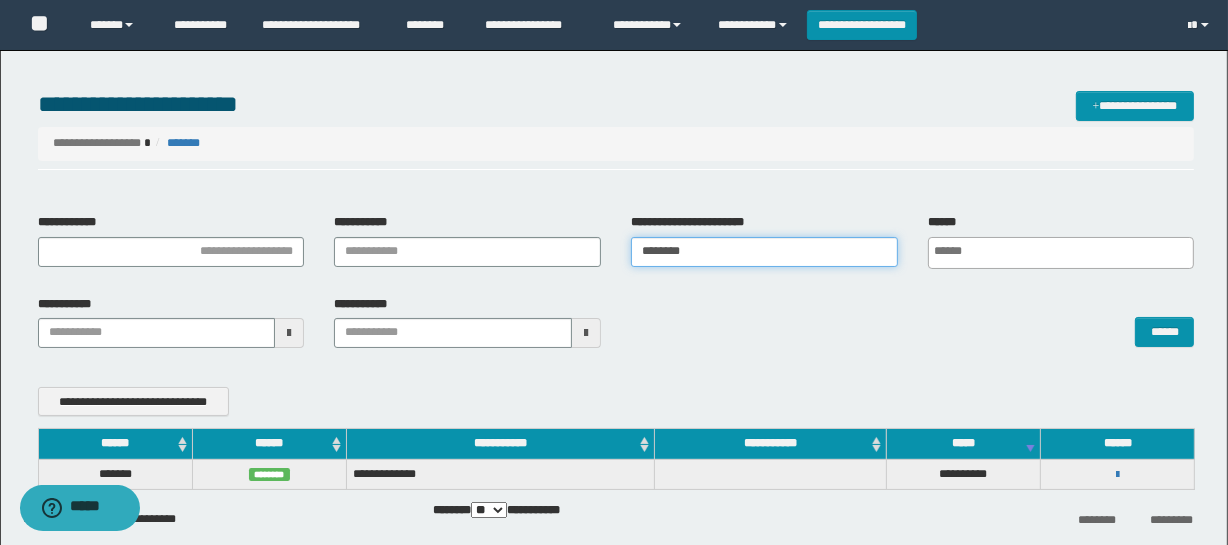 drag, startPoint x: 732, startPoint y: 249, endPoint x: 285, endPoint y: 249, distance: 447 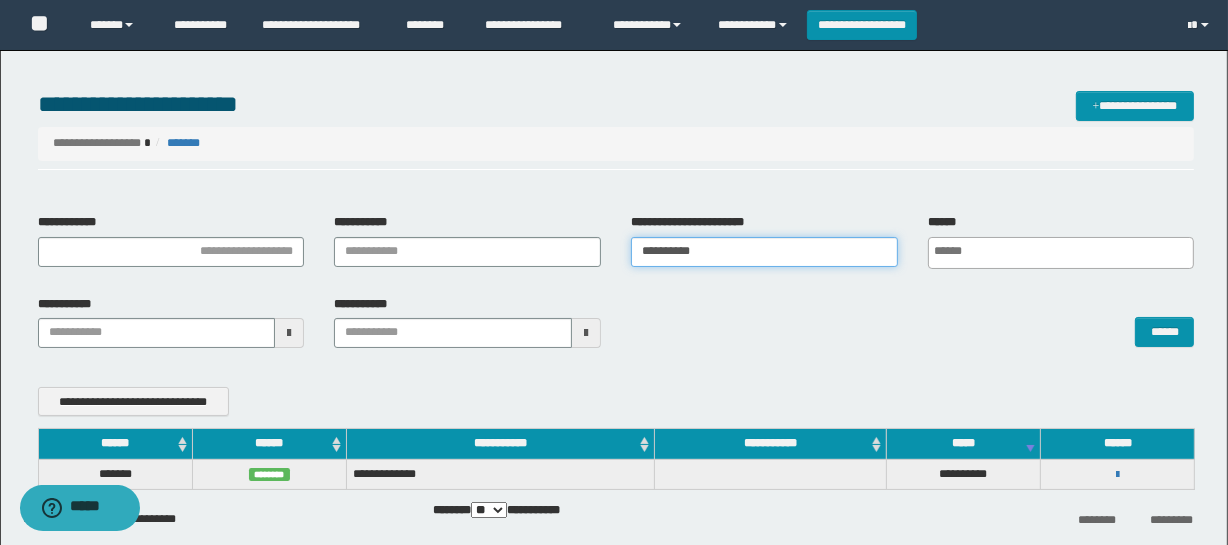 type on "**********" 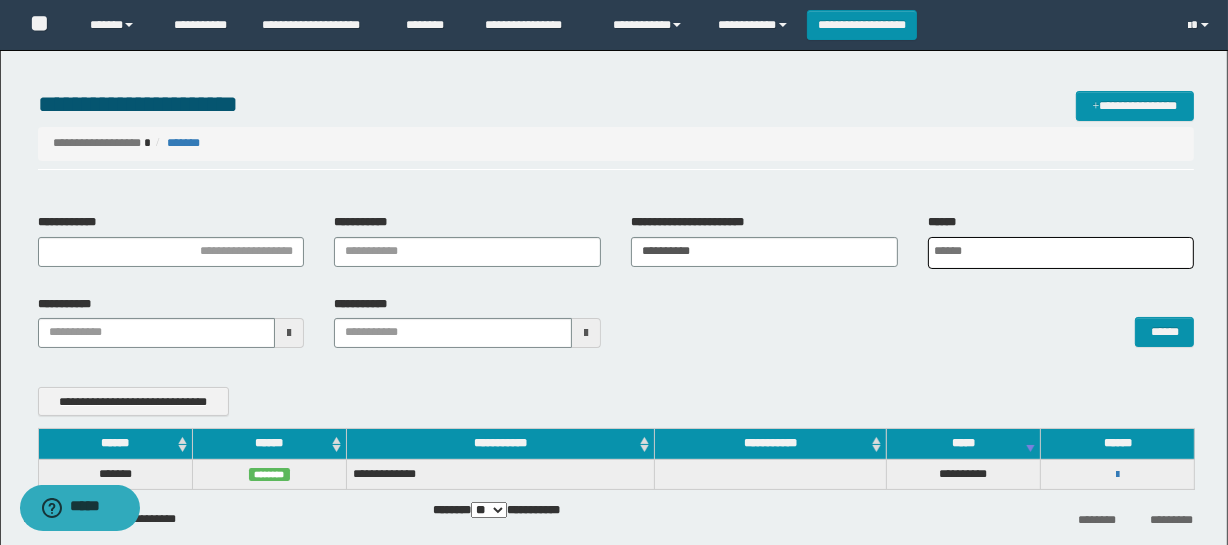 scroll, scrollTop: 0, scrollLeft: 5, axis: horizontal 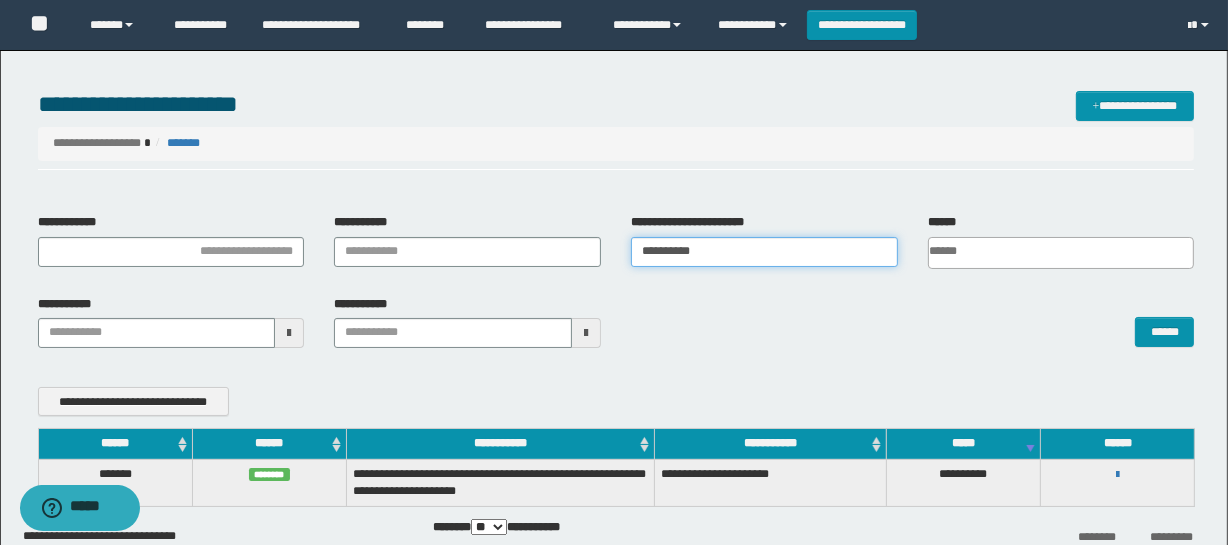drag, startPoint x: 767, startPoint y: 258, endPoint x: 657, endPoint y: 253, distance: 110.11358 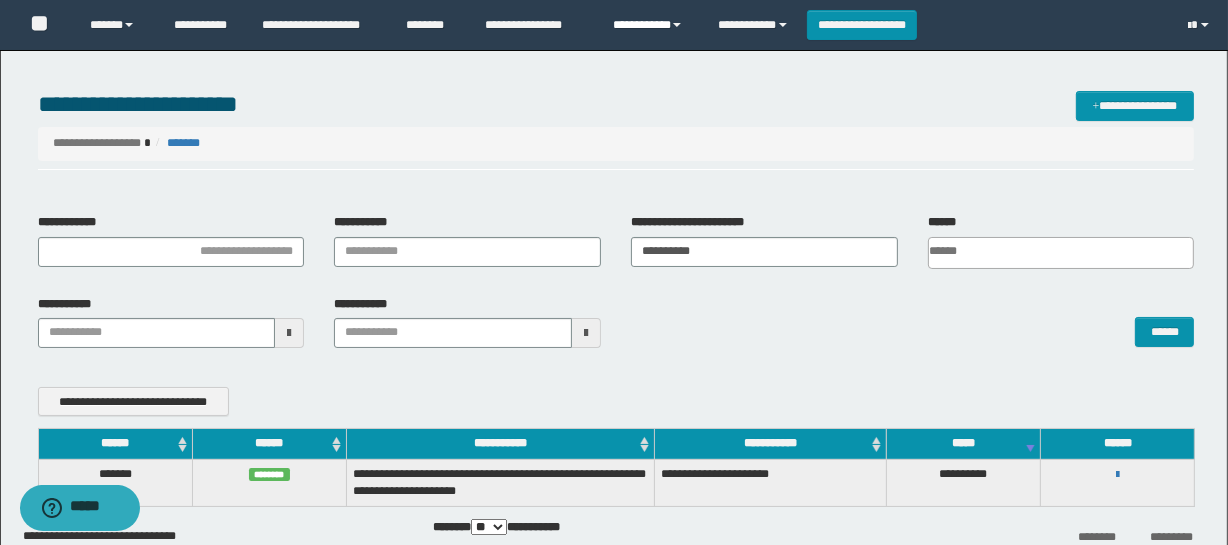 click on "**********" at bounding box center (650, 25) 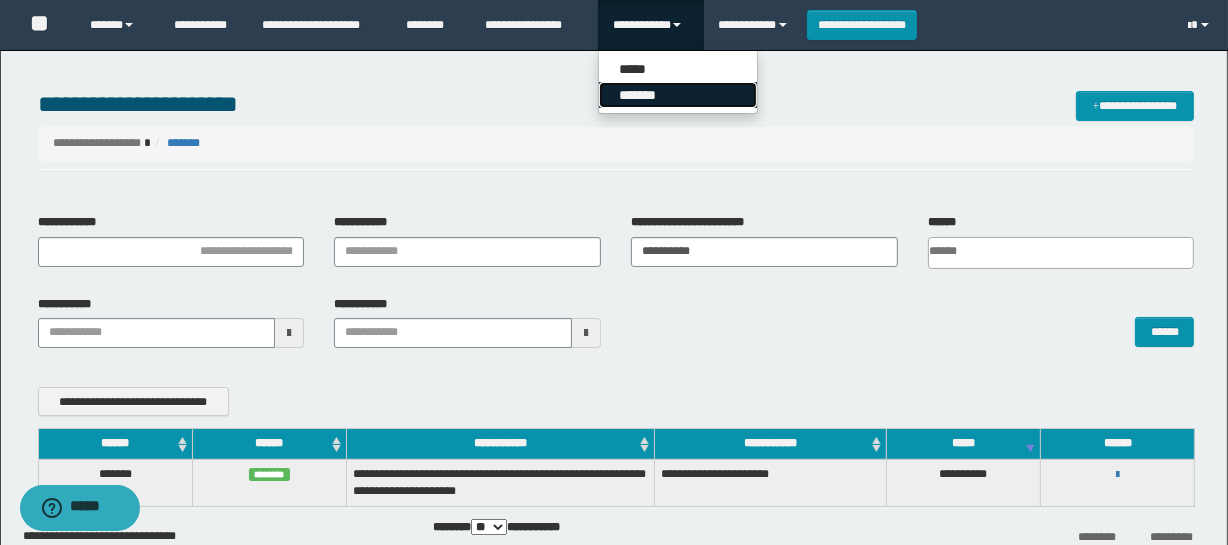 click on "*******" at bounding box center (678, 95) 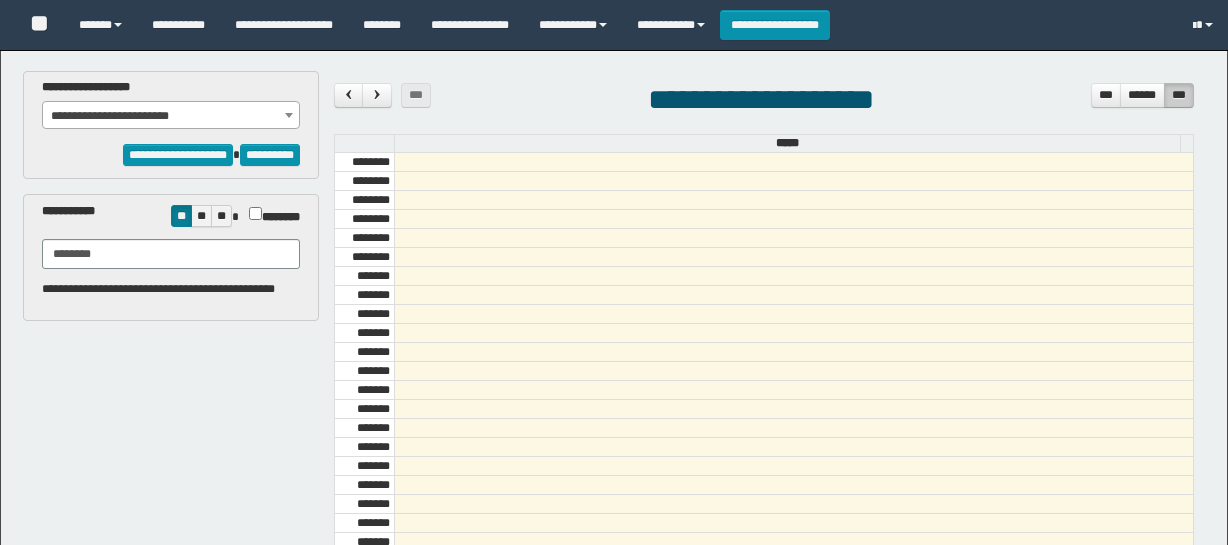 select on "****" 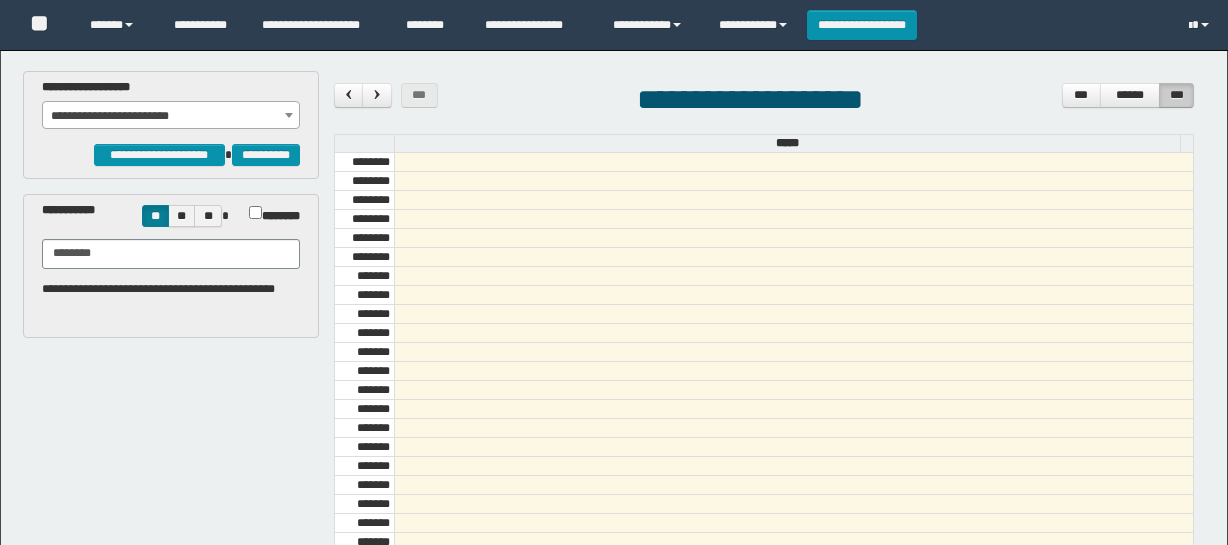 scroll, scrollTop: 0, scrollLeft: 0, axis: both 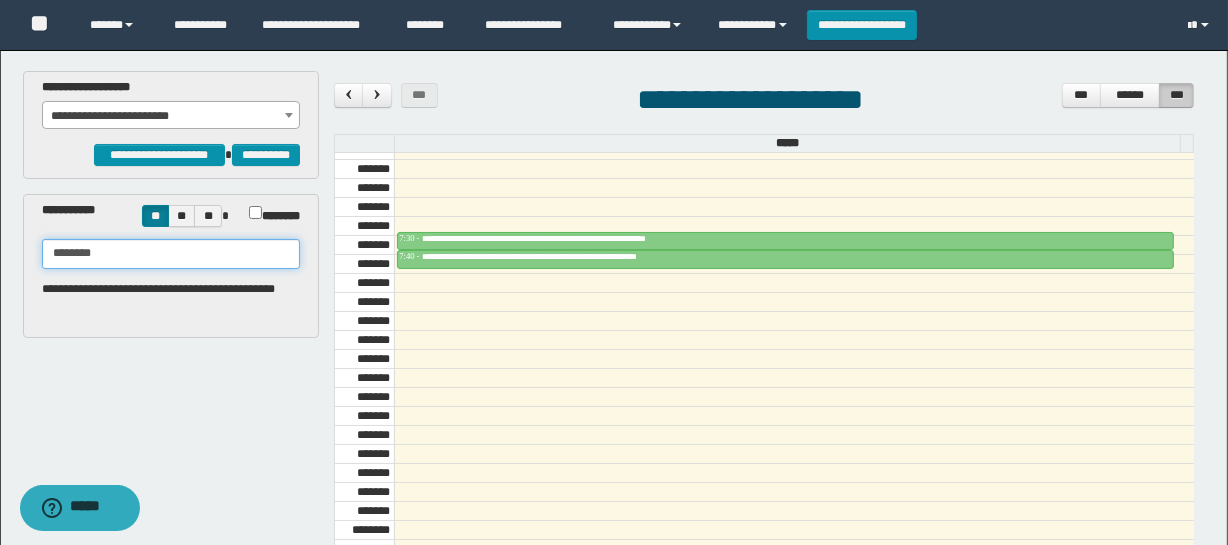 drag, startPoint x: 110, startPoint y: 248, endPoint x: 0, endPoint y: 218, distance: 114.01754 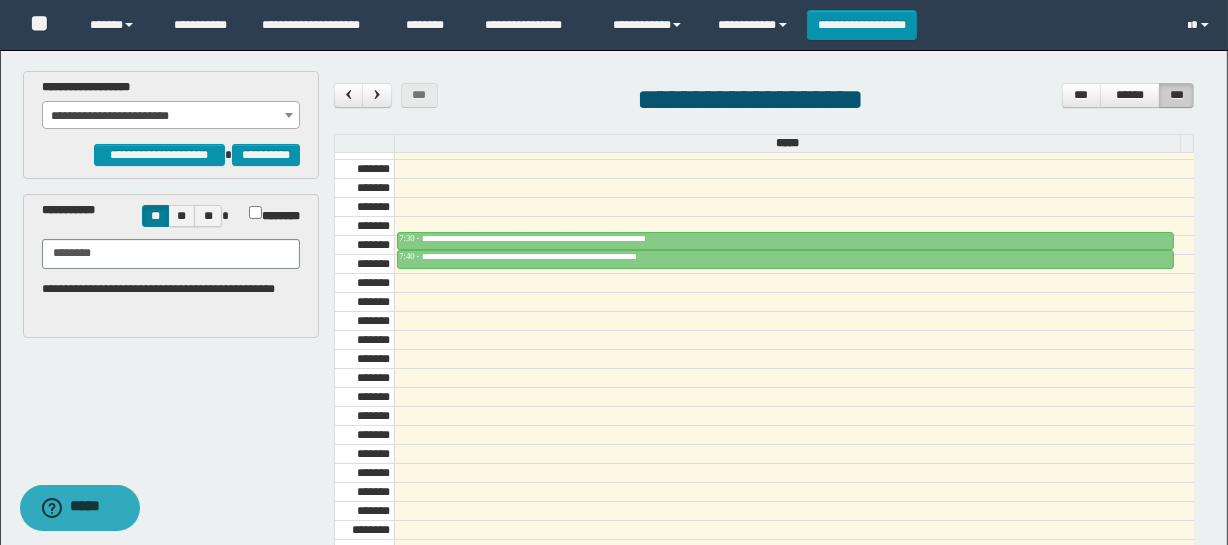 drag, startPoint x: 618, startPoint y: 106, endPoint x: 372, endPoint y: 107, distance: 246.00203 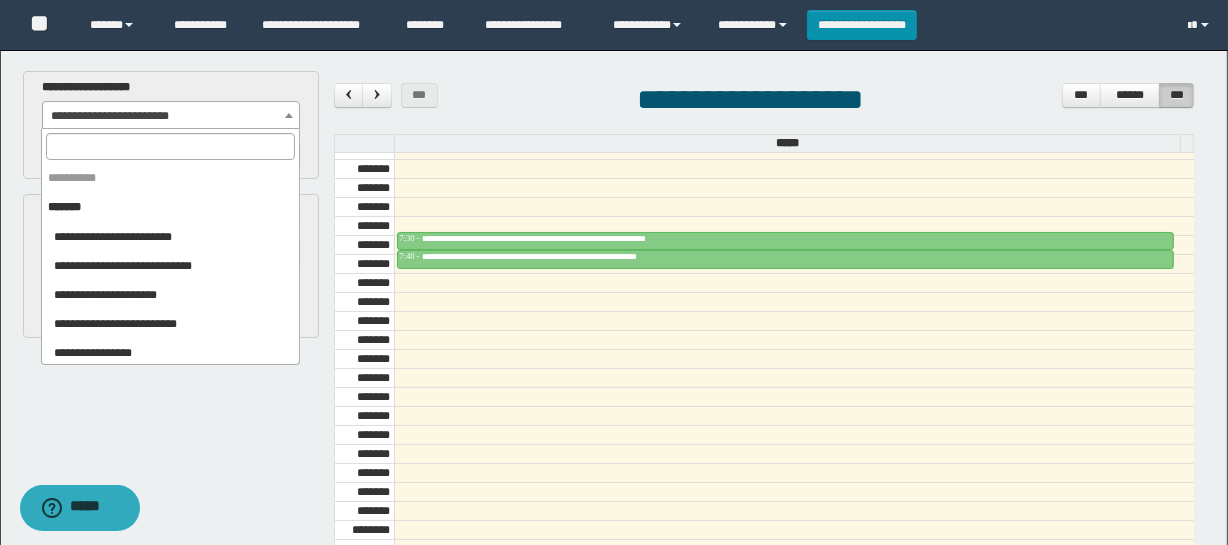 click on "**********" at bounding box center [171, 116] 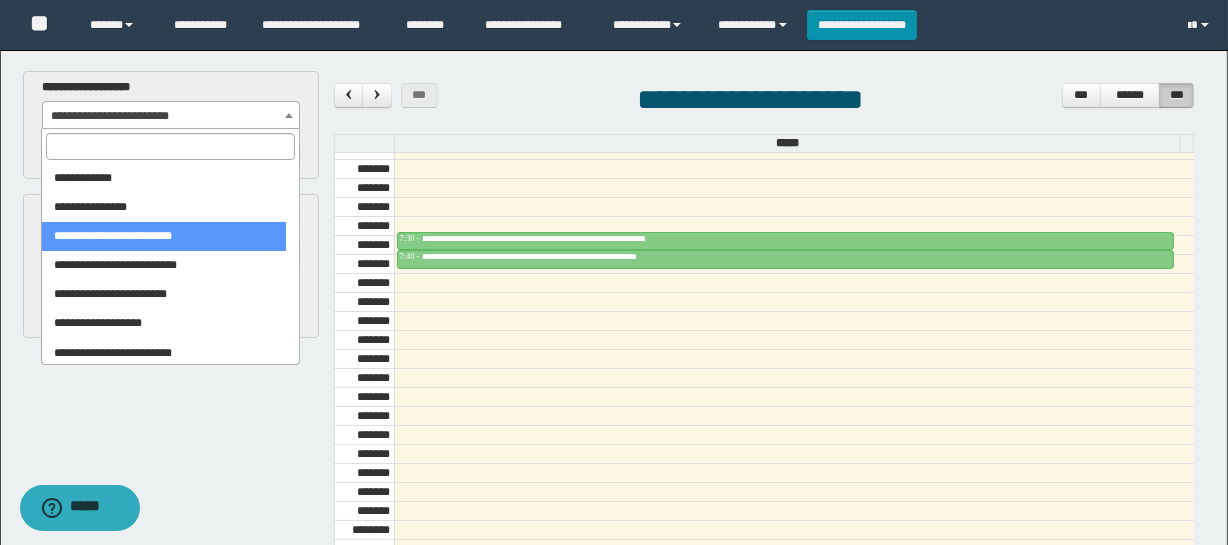 click at bounding box center [170, 146] 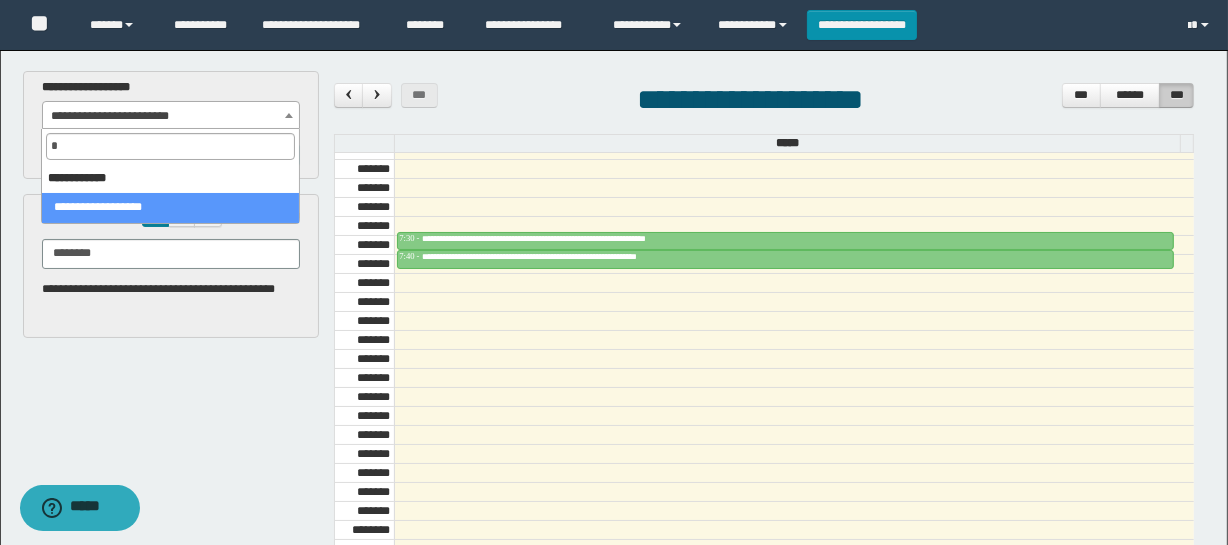 scroll, scrollTop: 0, scrollLeft: 0, axis: both 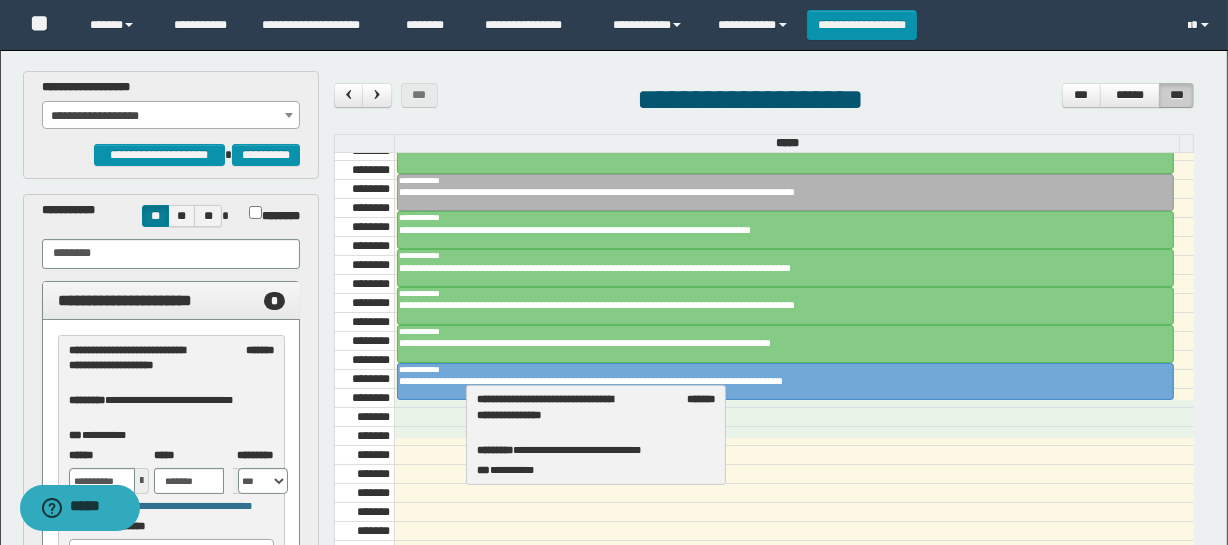 drag, startPoint x: 210, startPoint y: 360, endPoint x: 620, endPoint y: 410, distance: 413.03754 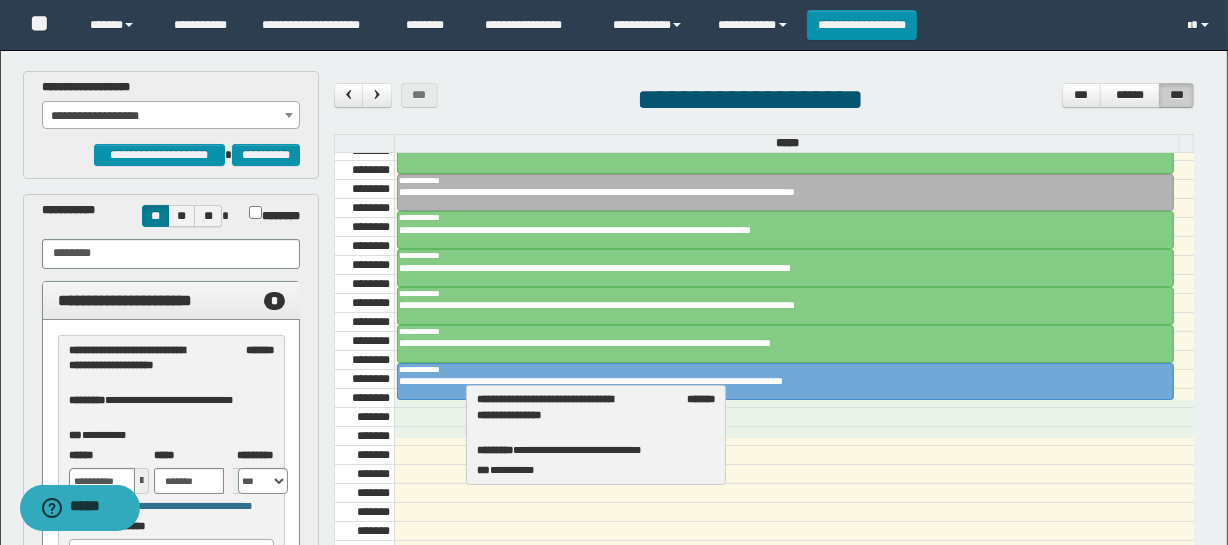 select on "****" 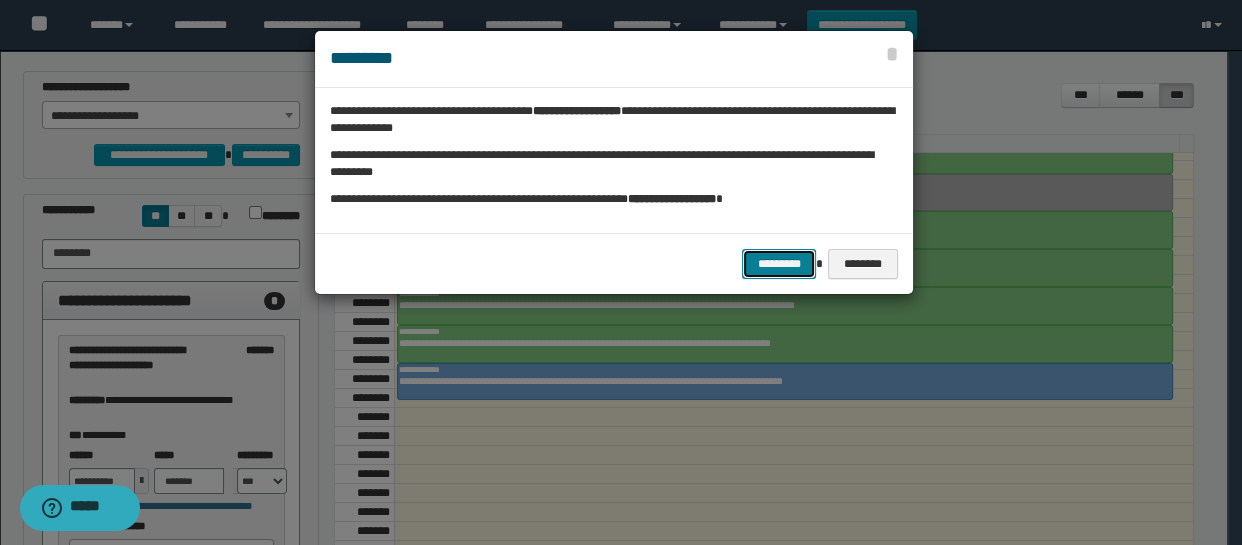 click on "*********" at bounding box center (779, 264) 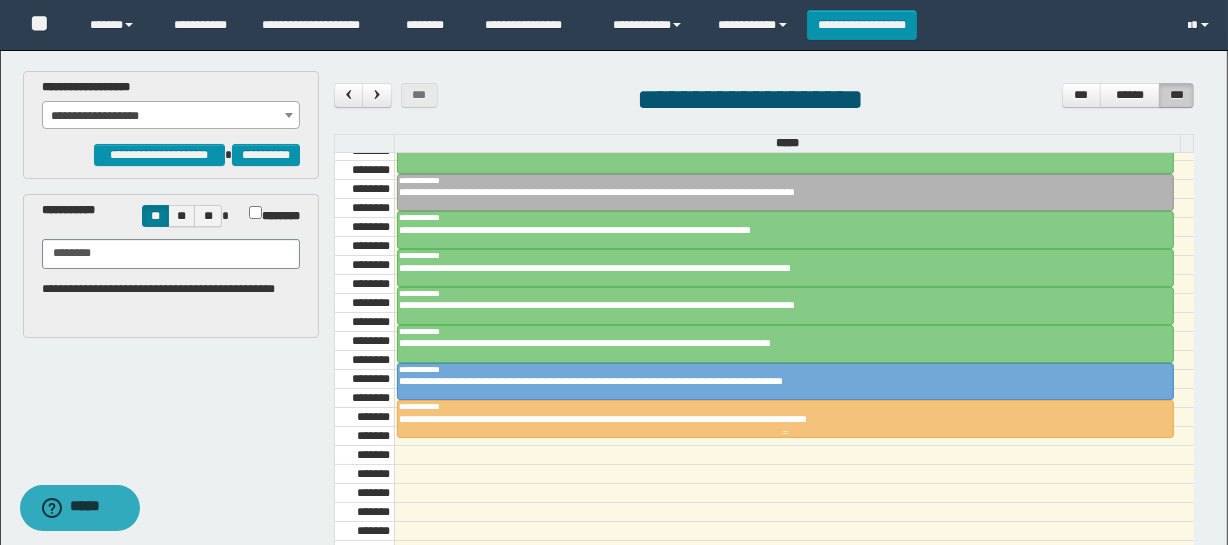 click on "**********" at bounding box center [778, 419] 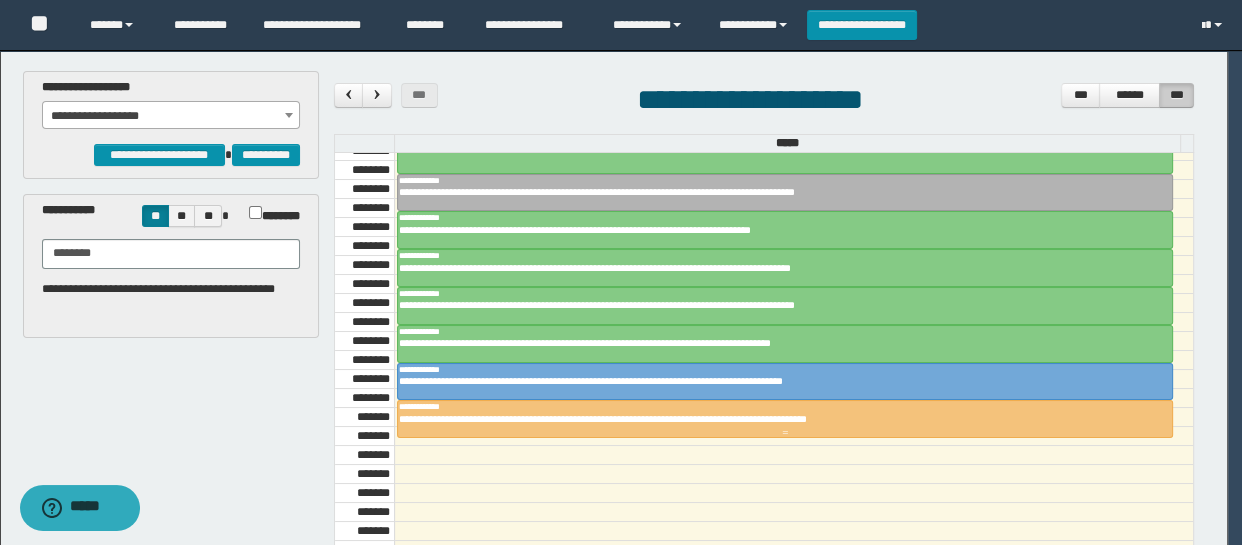 scroll, scrollTop: 0, scrollLeft: 0, axis: both 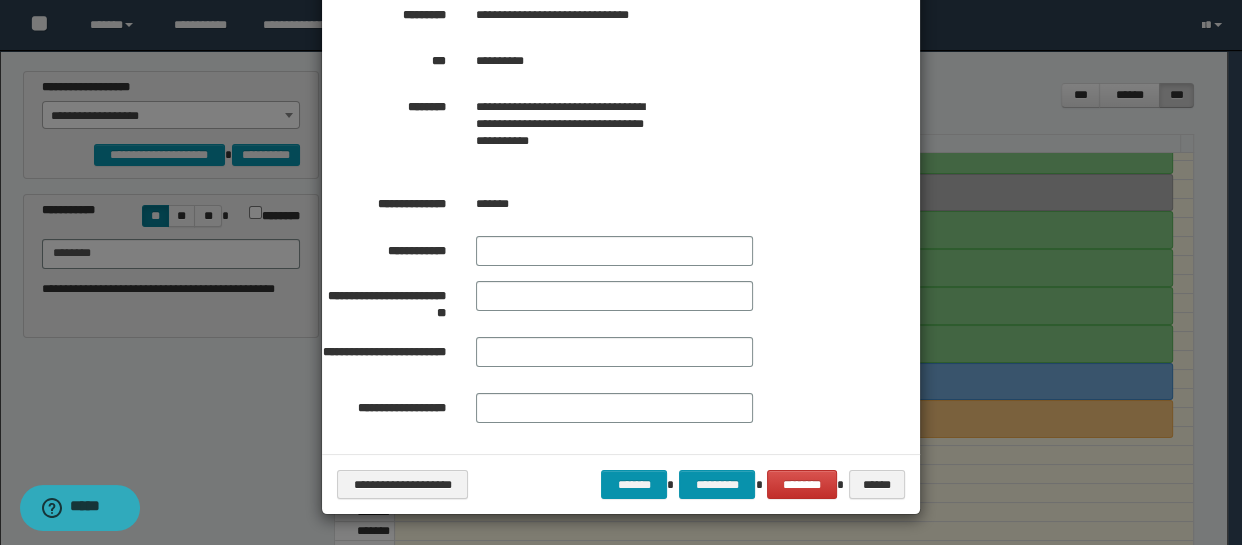 click on "**********" at bounding box center (621, 484) 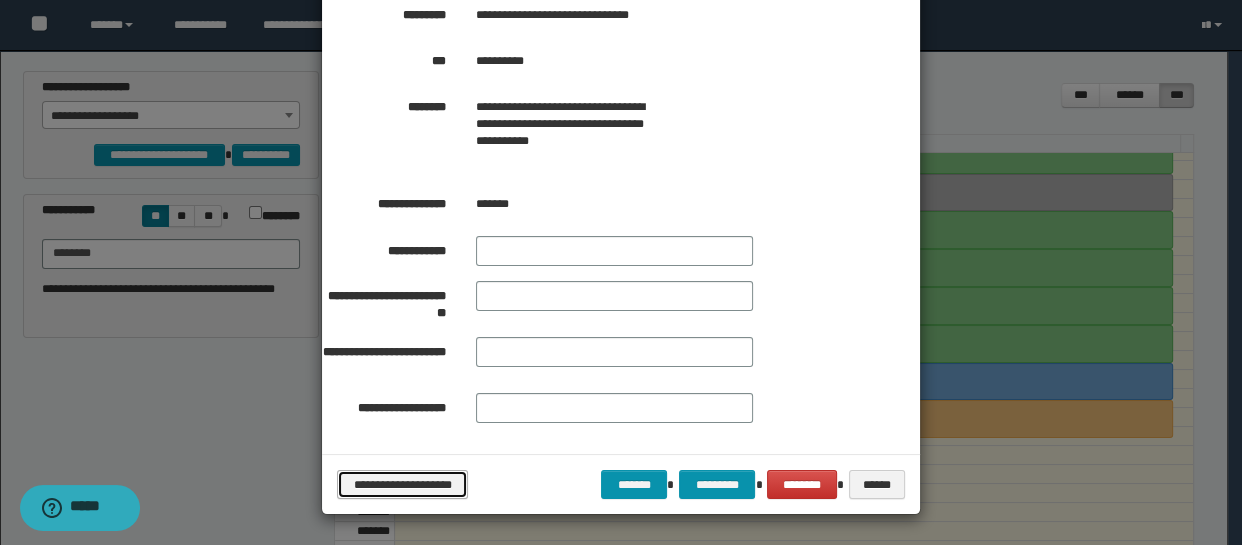 click on "**********" at bounding box center (402, 485) 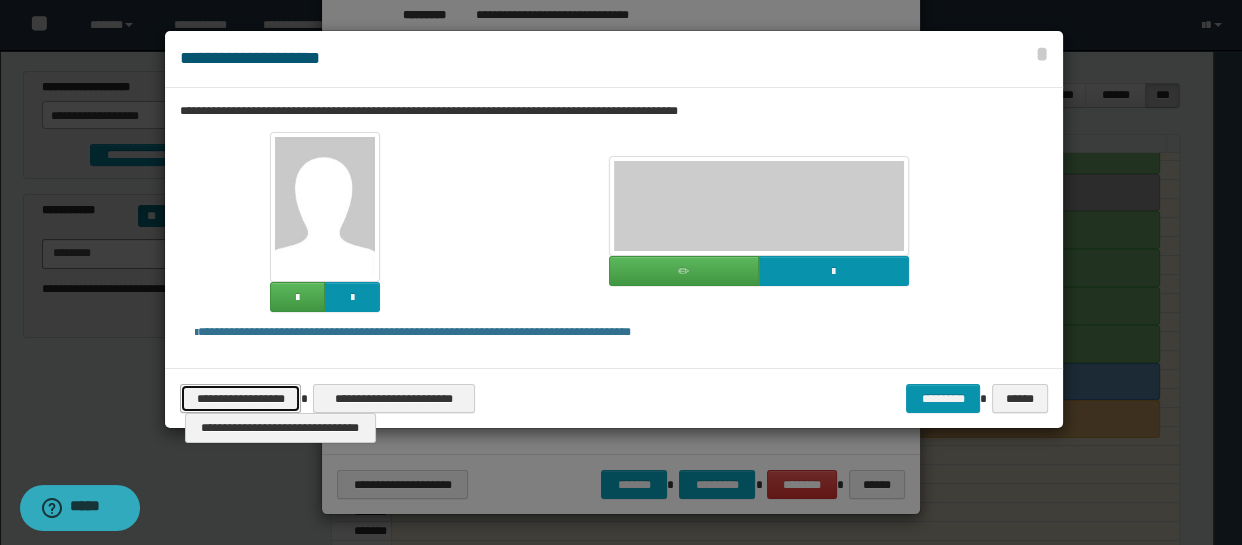 click on "**********" at bounding box center (240, 399) 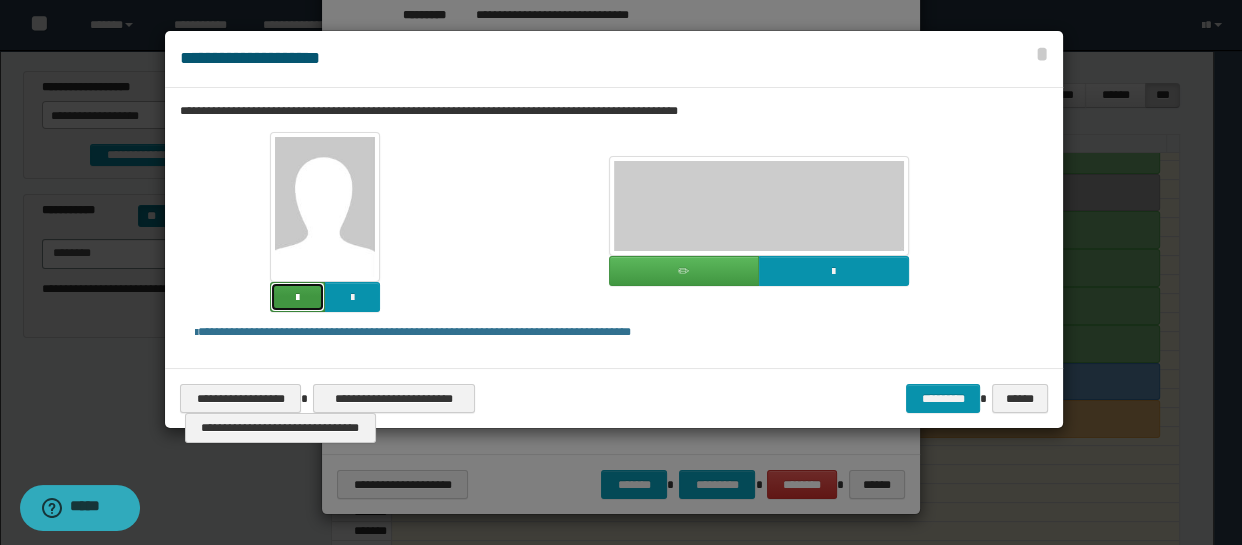 click at bounding box center [297, 298] 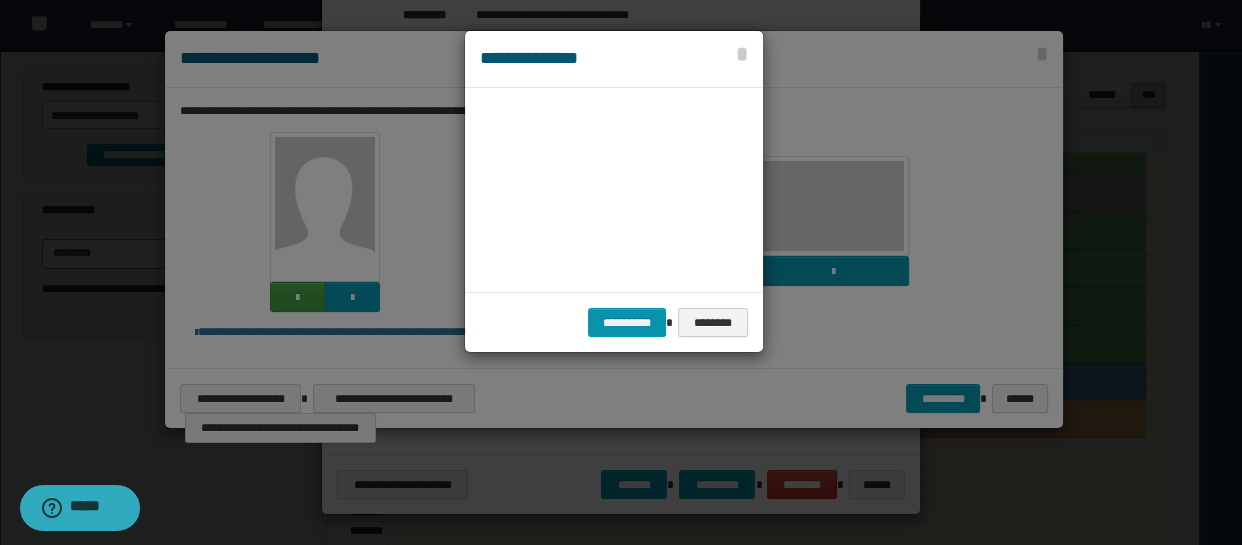 scroll, scrollTop: 45, scrollLeft: 105, axis: both 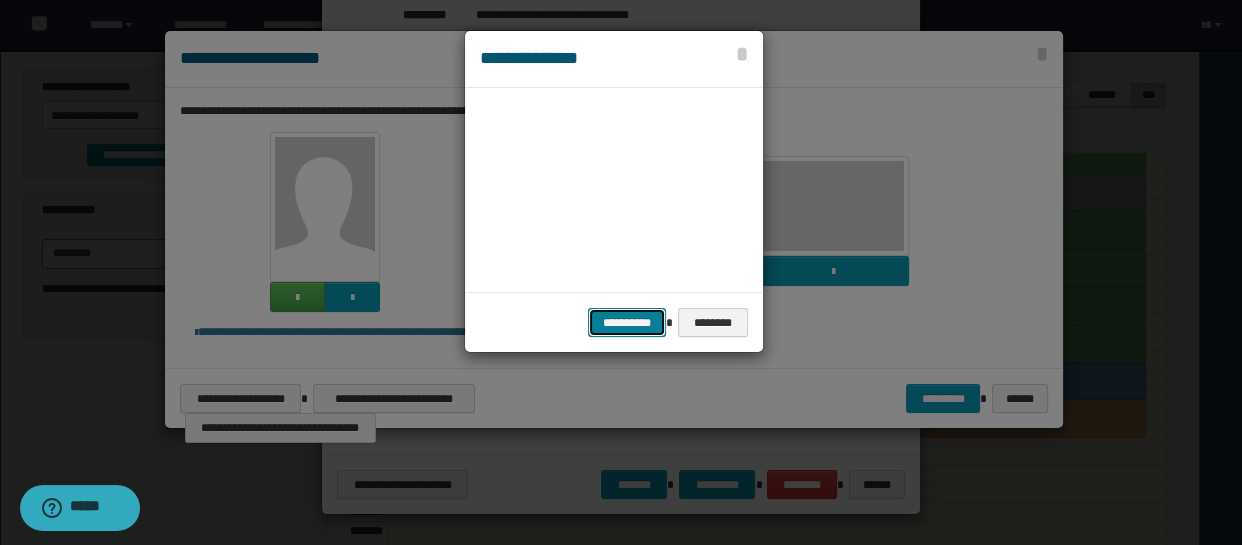 click on "**********" at bounding box center [627, 323] 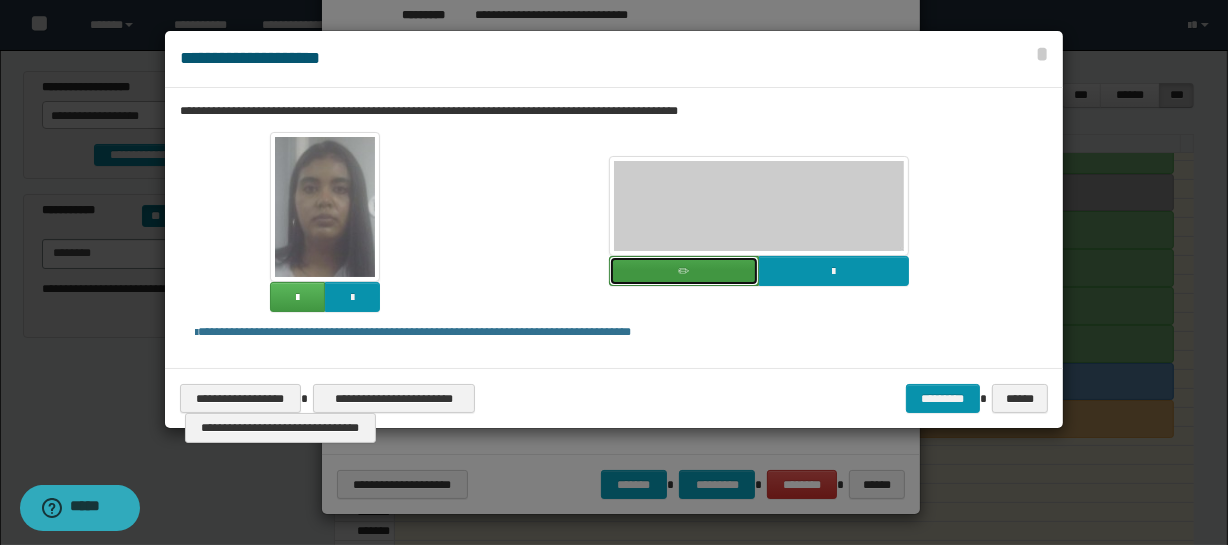 click at bounding box center (684, 271) 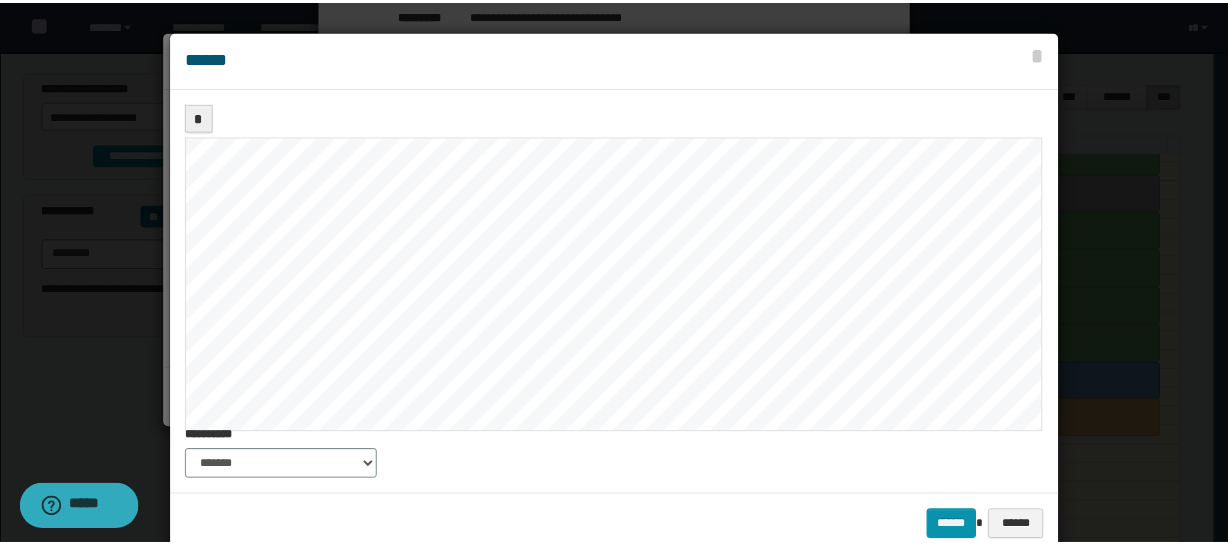 scroll, scrollTop: 18, scrollLeft: 0, axis: vertical 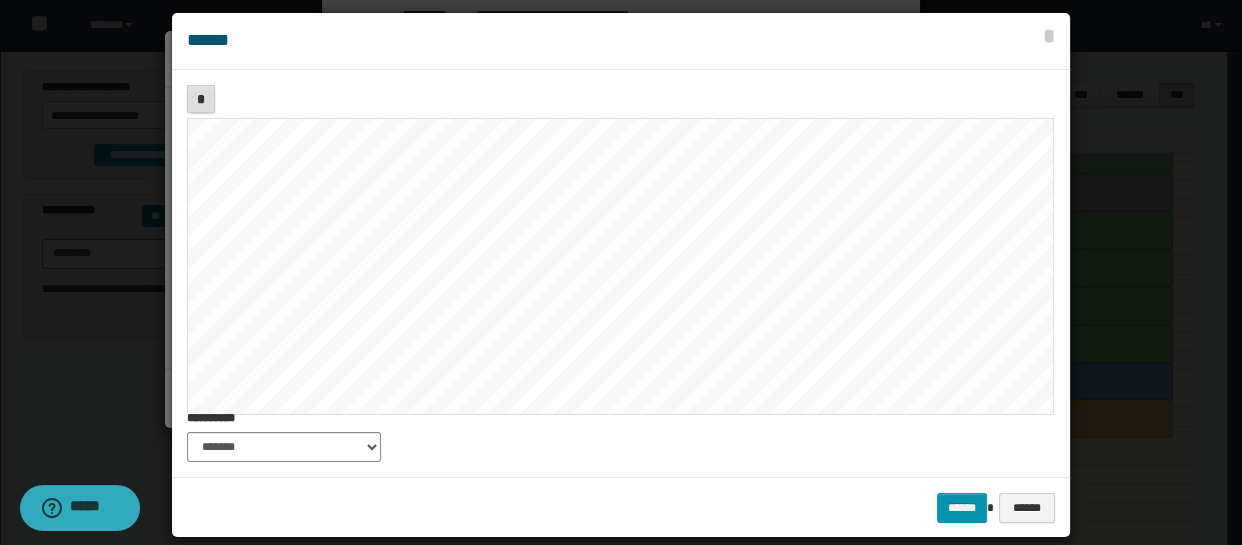 click on "*" at bounding box center [201, 99] 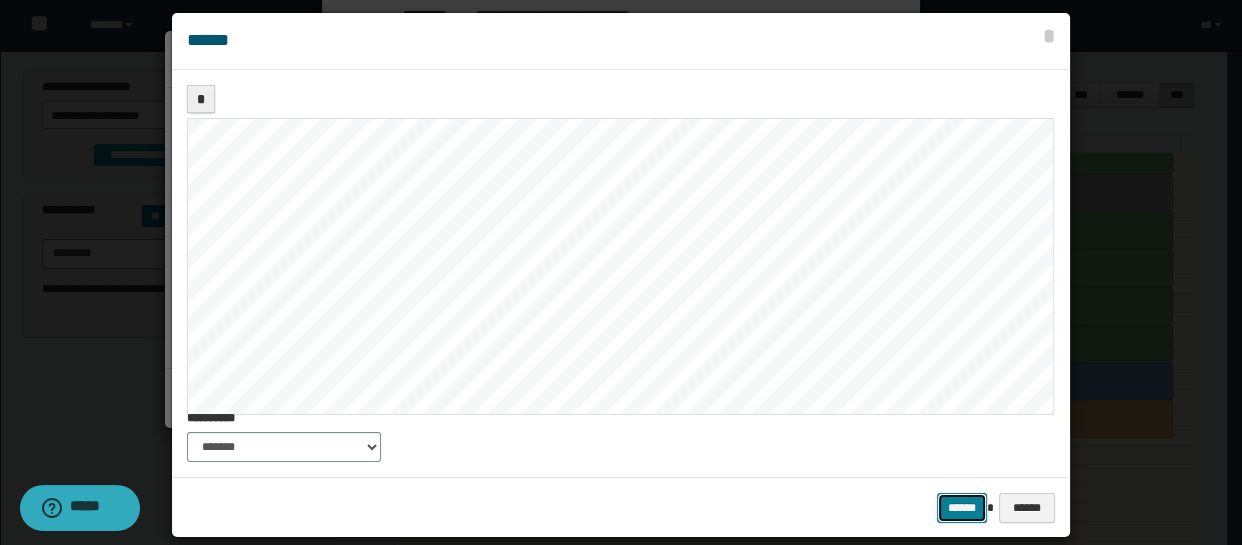 click on "******" at bounding box center (962, 508) 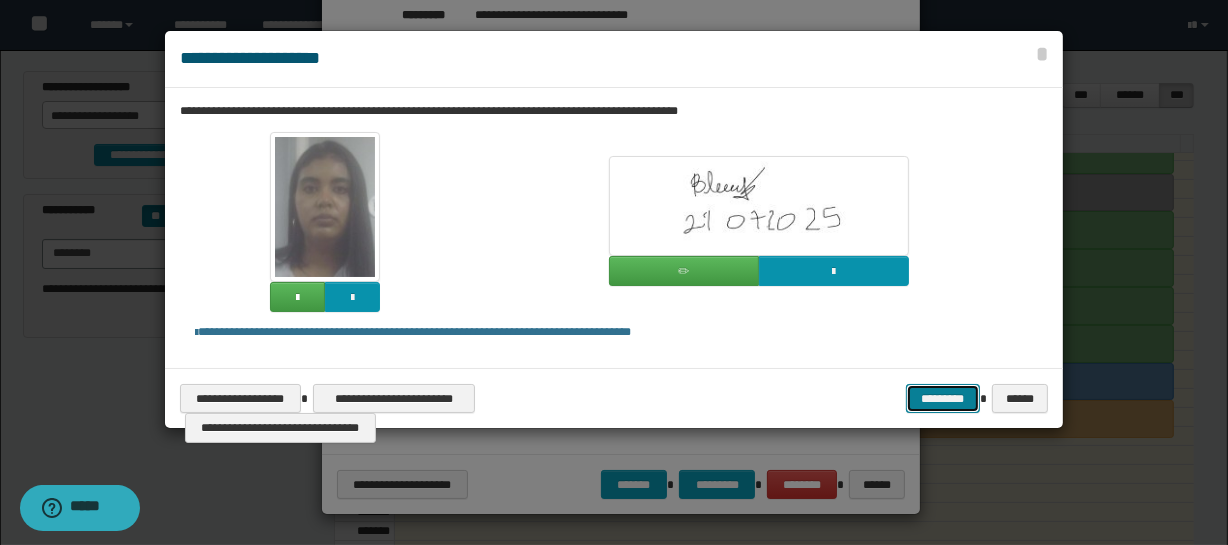 click on "*********" at bounding box center (943, 399) 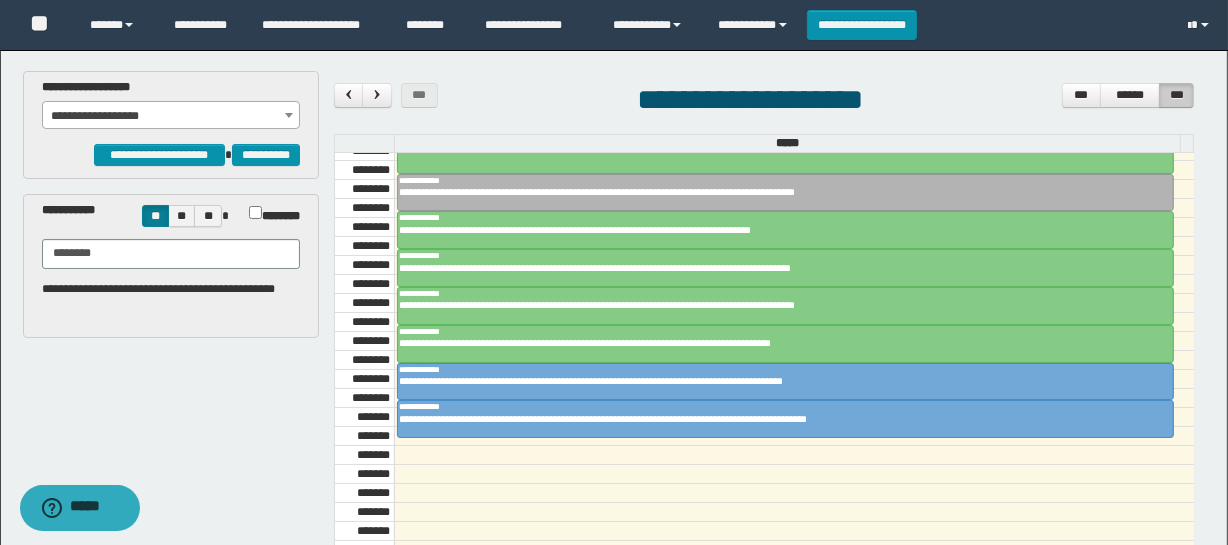 click on "**********" at bounding box center (764, 102) 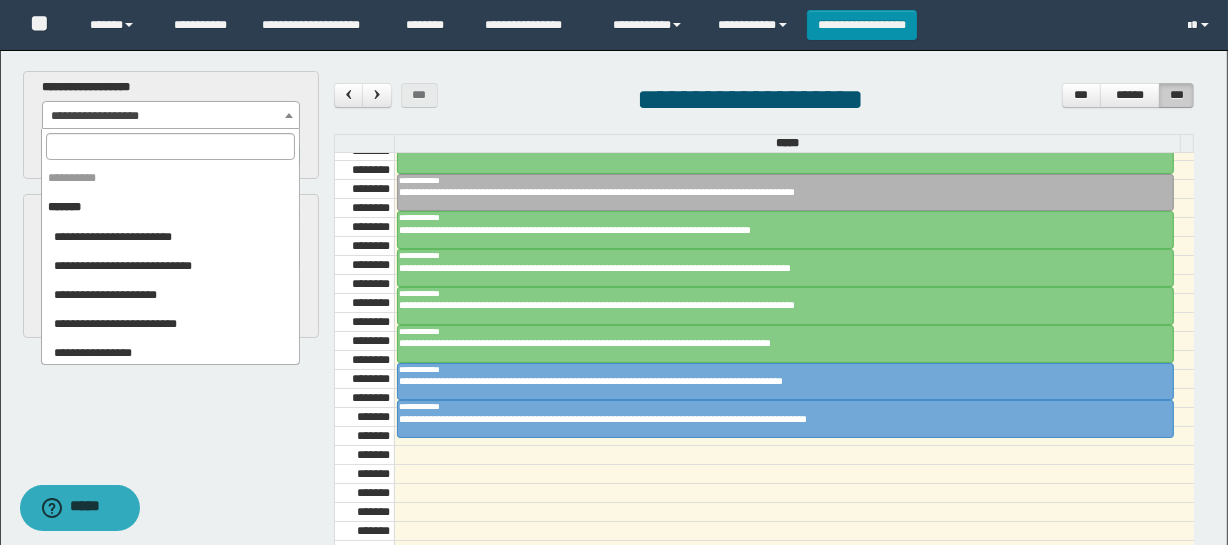 scroll, scrollTop: 2372, scrollLeft: 0, axis: vertical 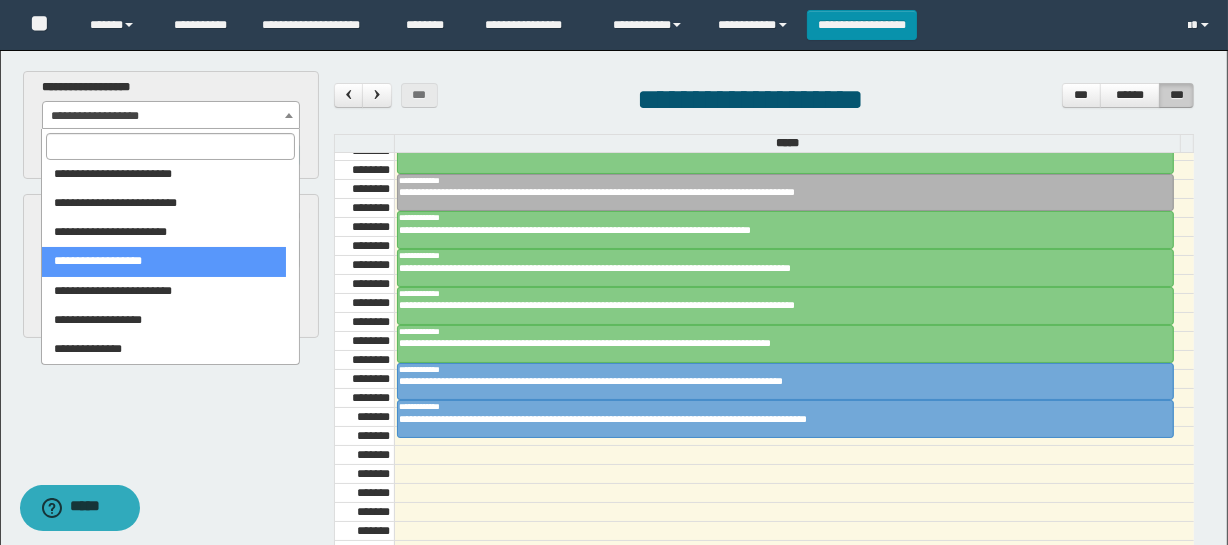 click at bounding box center (170, 146) 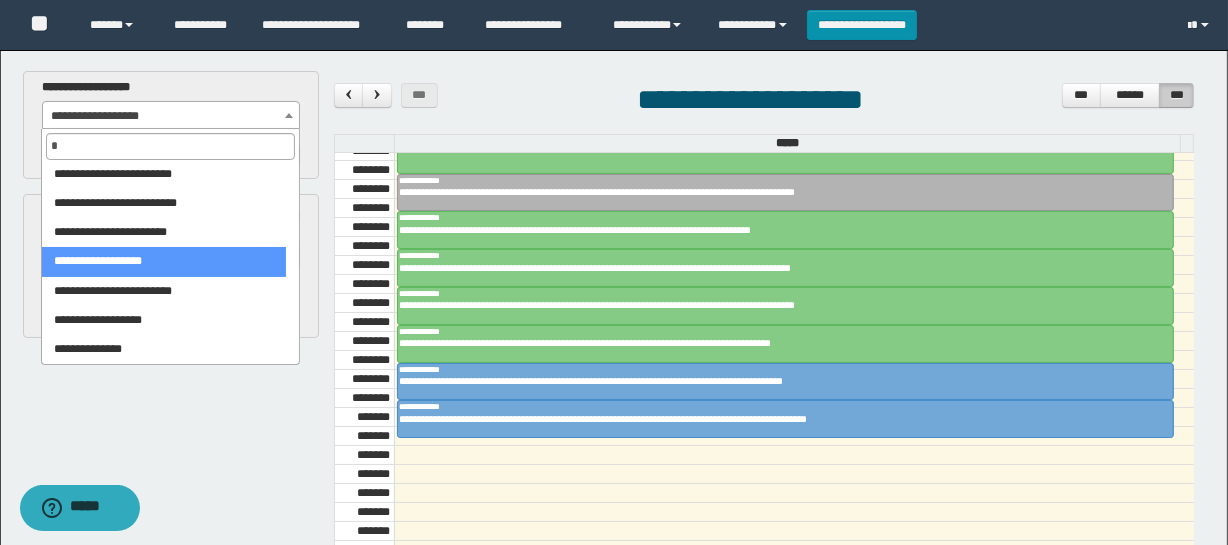 scroll, scrollTop: 0, scrollLeft: 0, axis: both 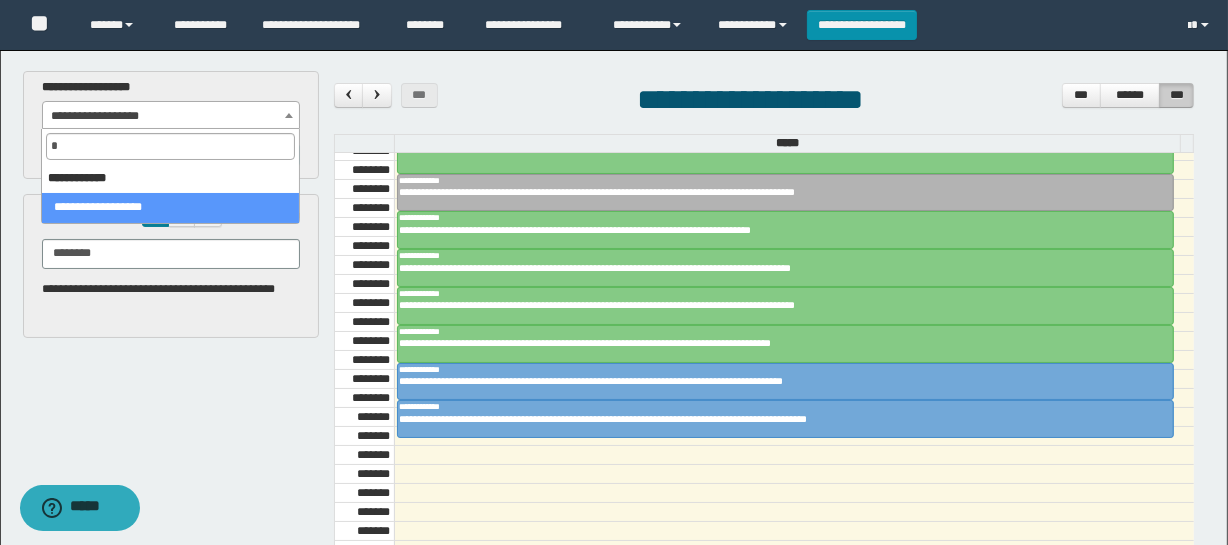 select on "****" 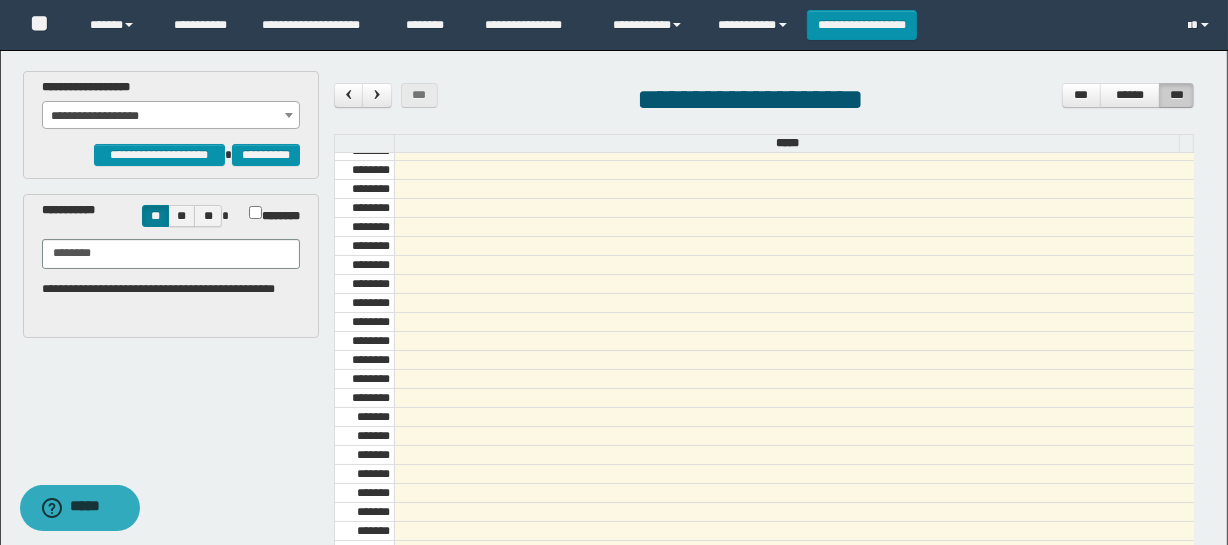 click on "**********" at bounding box center (171, 116) 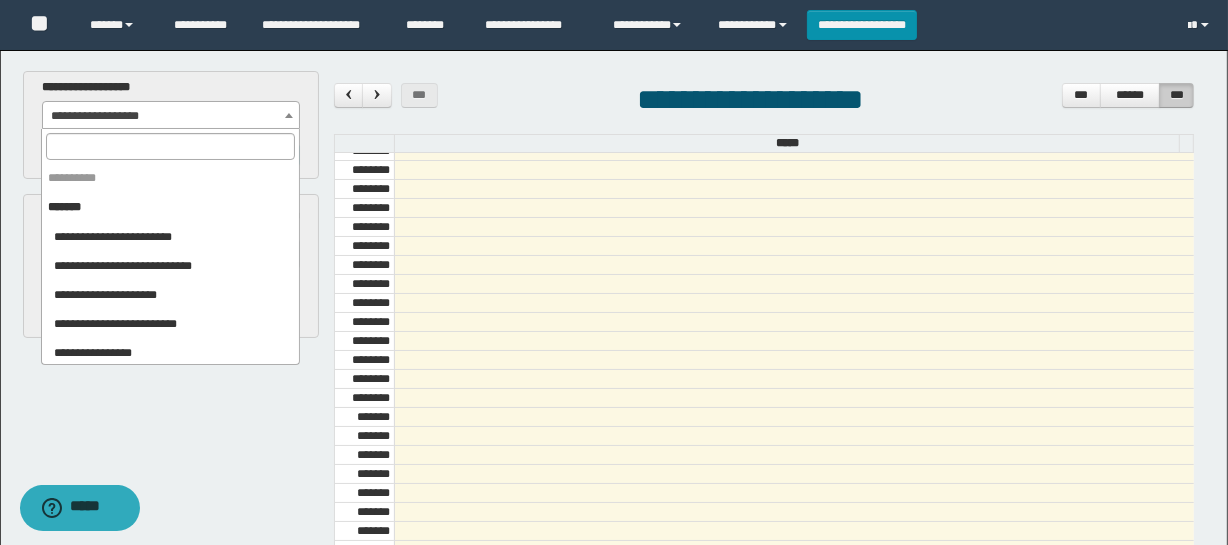 scroll, scrollTop: 2372, scrollLeft: 0, axis: vertical 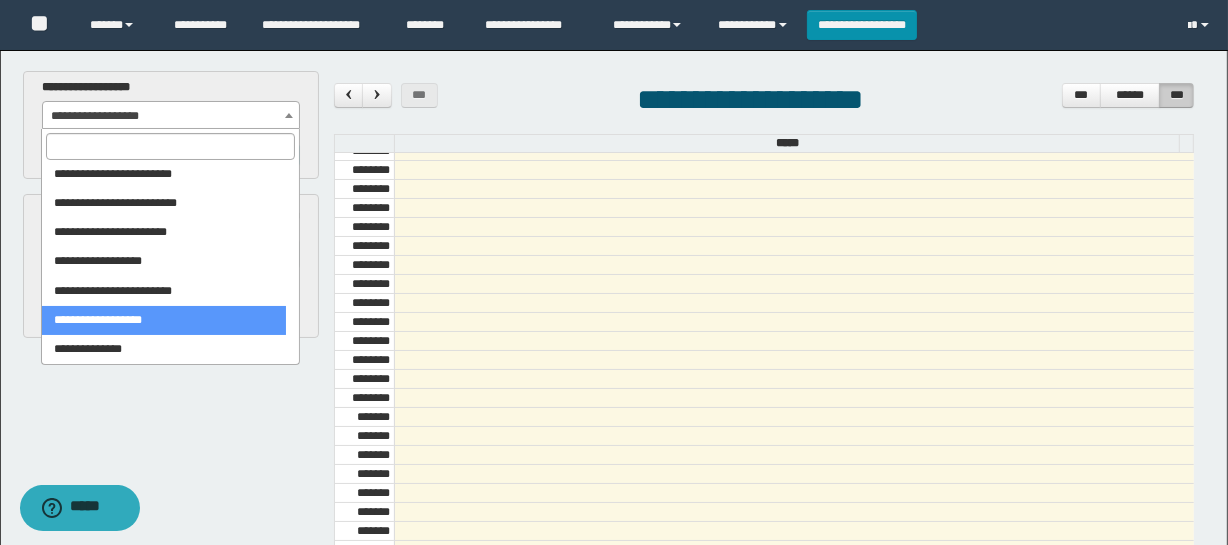 click at bounding box center [170, 146] 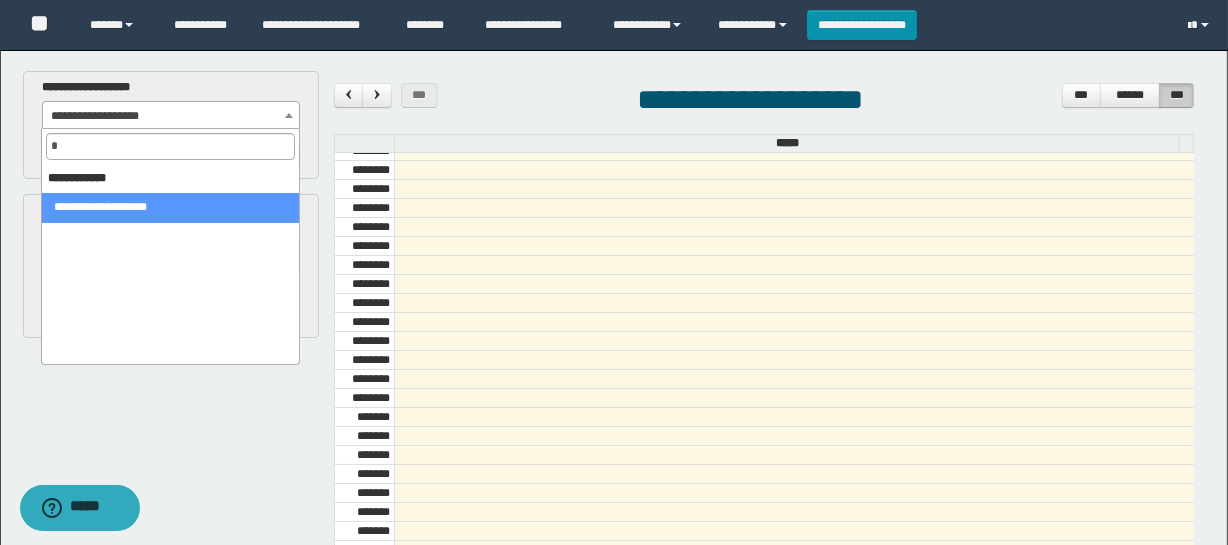 scroll, scrollTop: 0, scrollLeft: 0, axis: both 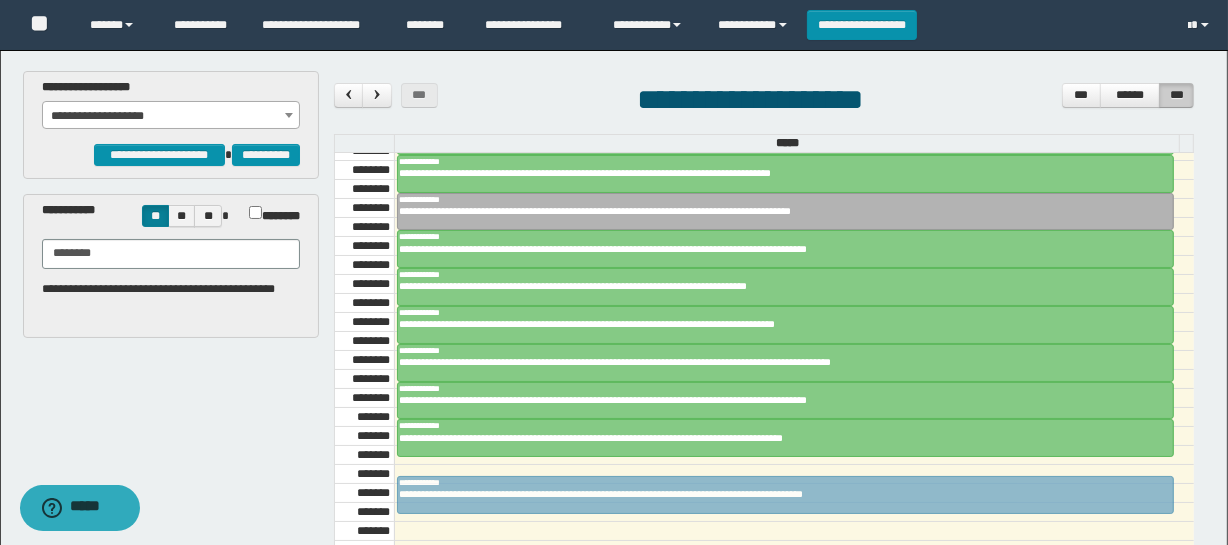 drag, startPoint x: 482, startPoint y: 465, endPoint x: 482, endPoint y: 492, distance: 27 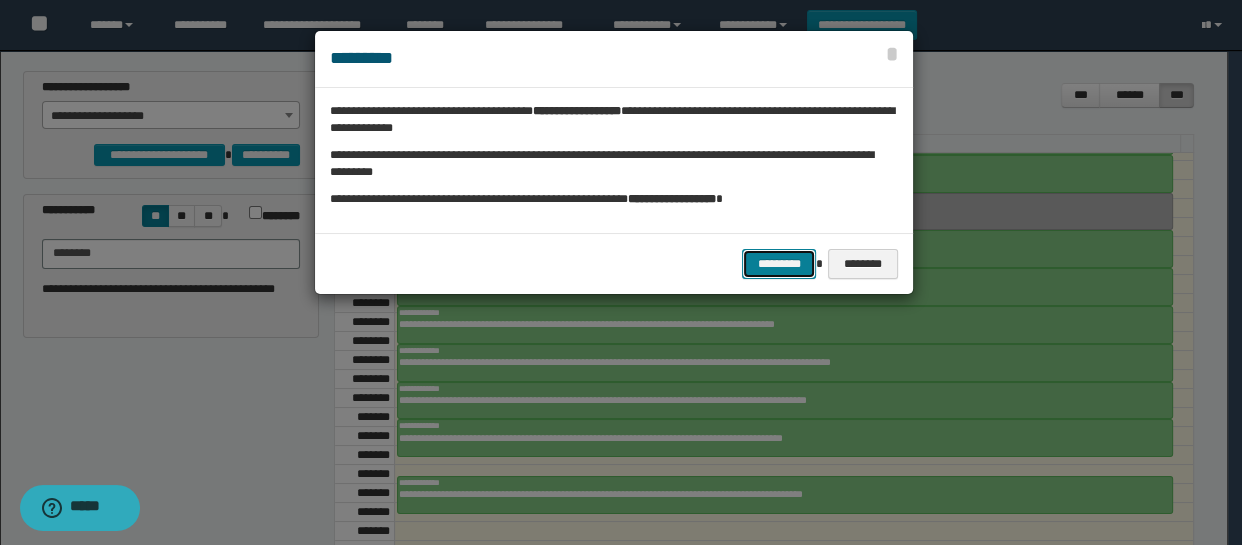click on "*********" at bounding box center [779, 264] 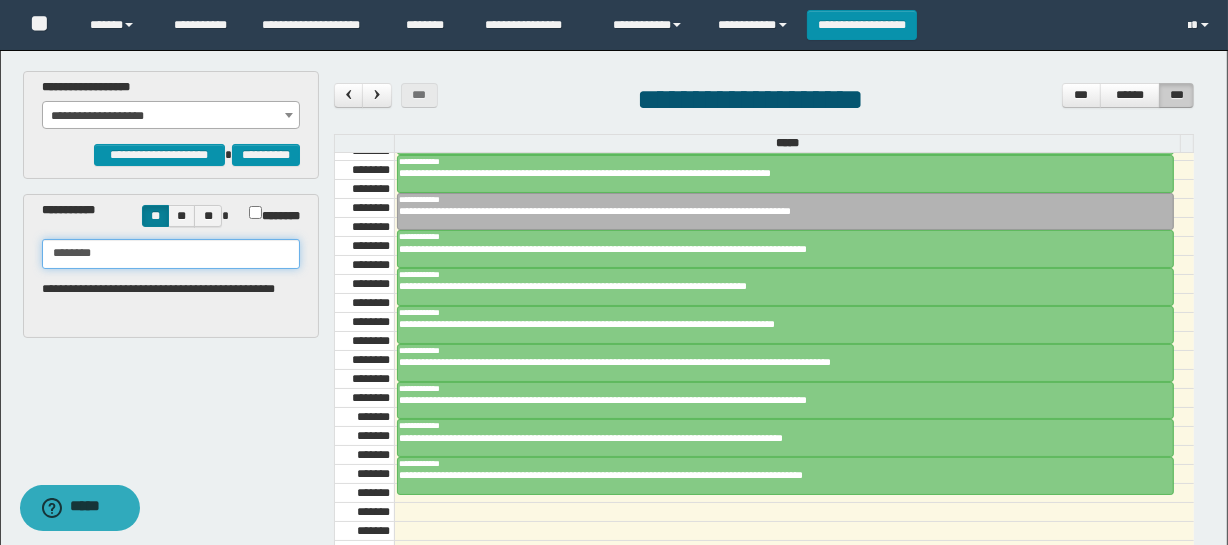 drag, startPoint x: 162, startPoint y: 258, endPoint x: 0, endPoint y: 249, distance: 162.2498 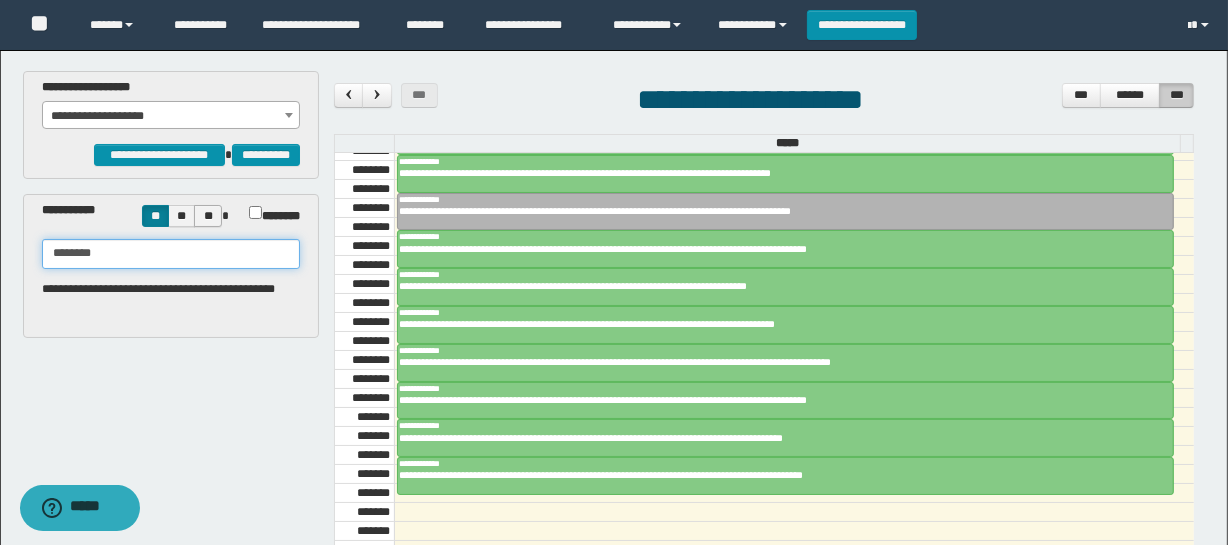 paste 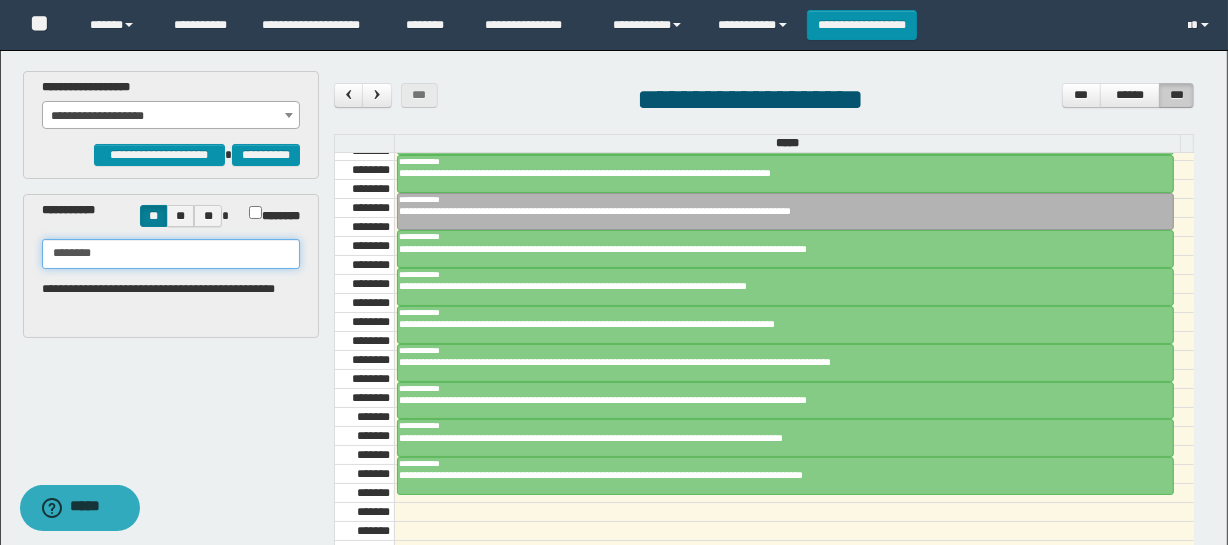 type on "********" 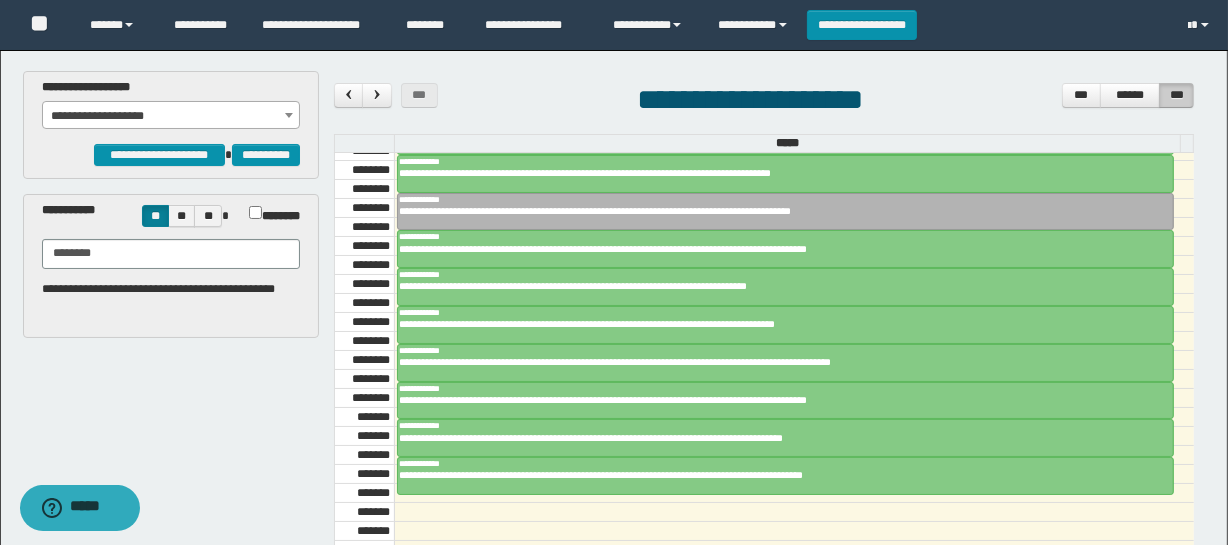 drag, startPoint x: 691, startPoint y: 88, endPoint x: 334, endPoint y: 109, distance: 357.61713 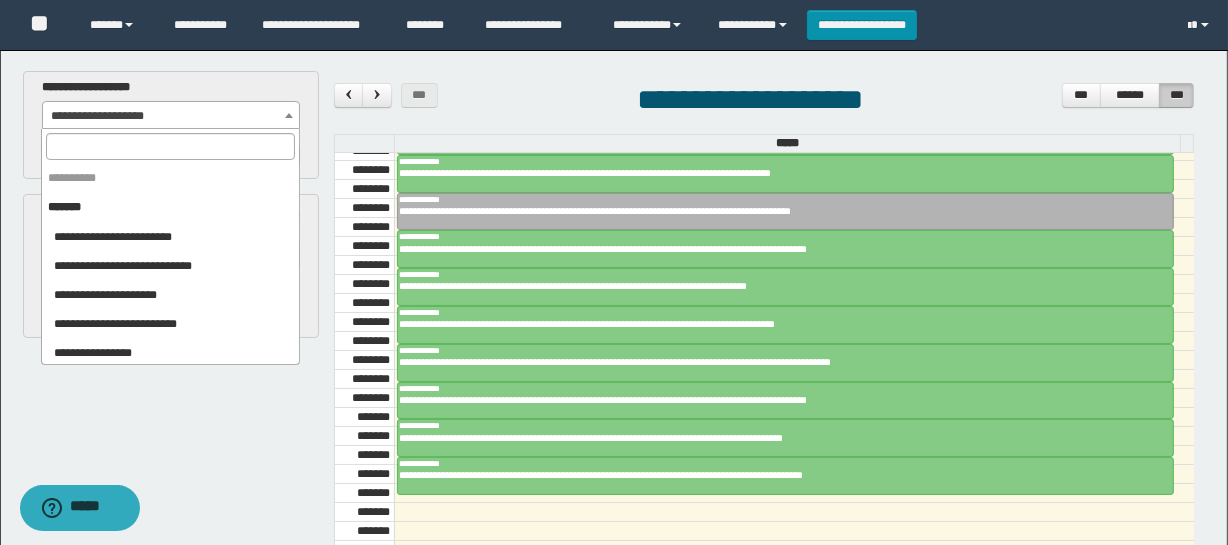 scroll, scrollTop: 2106, scrollLeft: 0, axis: vertical 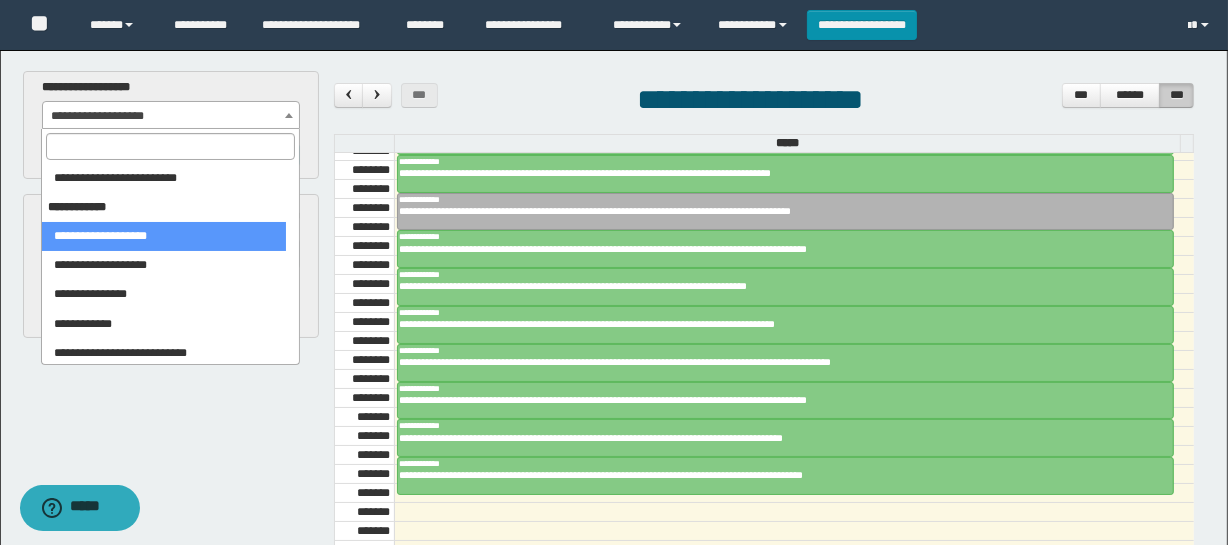 click at bounding box center [170, 146] 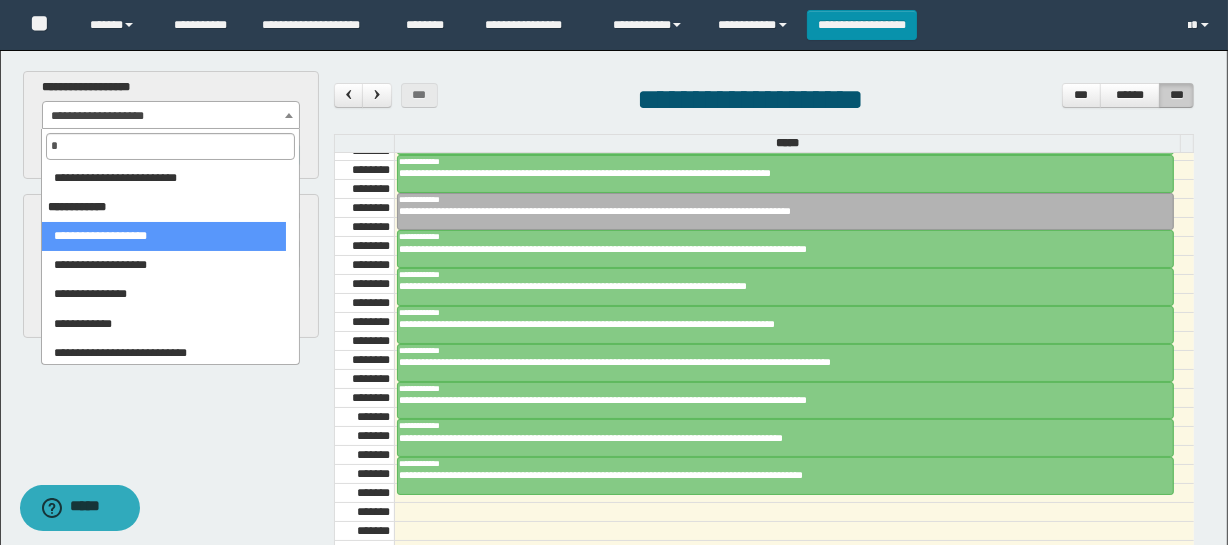 scroll, scrollTop: 0, scrollLeft: 0, axis: both 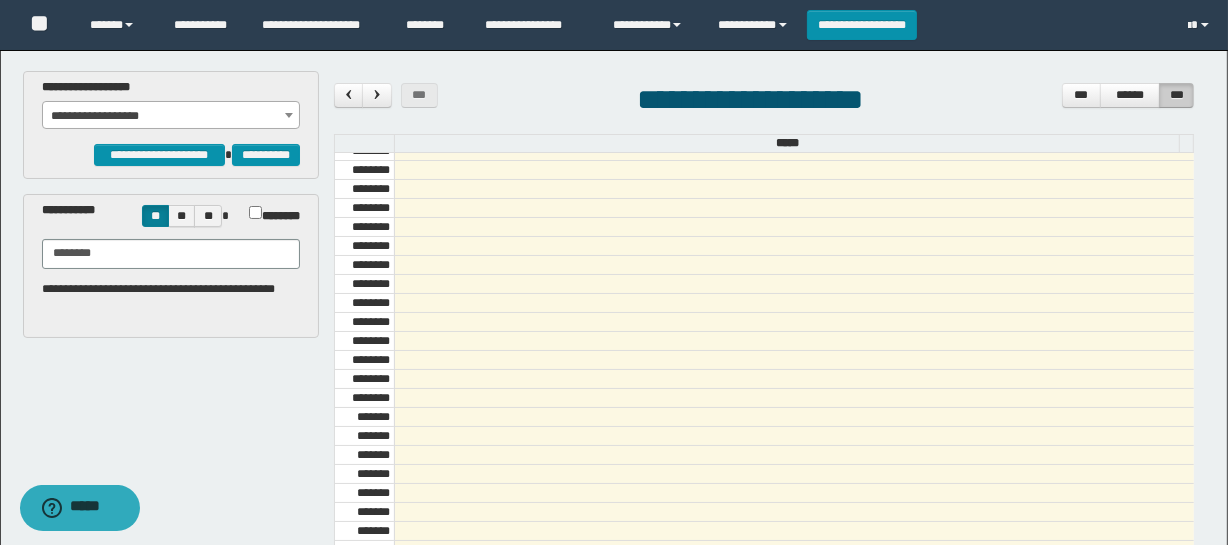 drag, startPoint x: 233, startPoint y: 89, endPoint x: 235, endPoint y: 119, distance: 30.066593 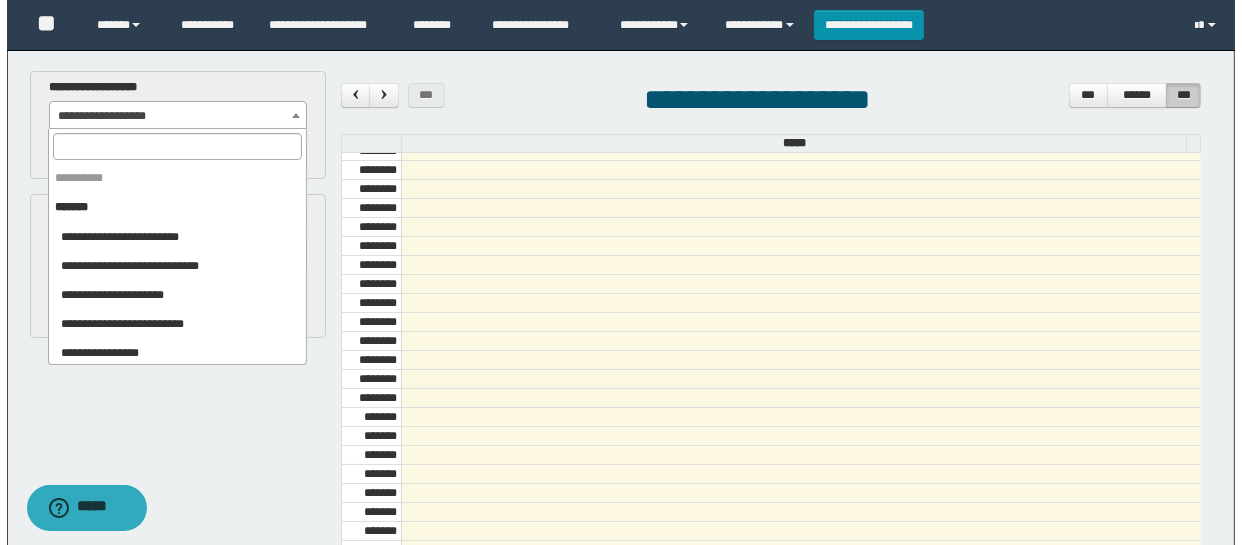 scroll, scrollTop: 2372, scrollLeft: 0, axis: vertical 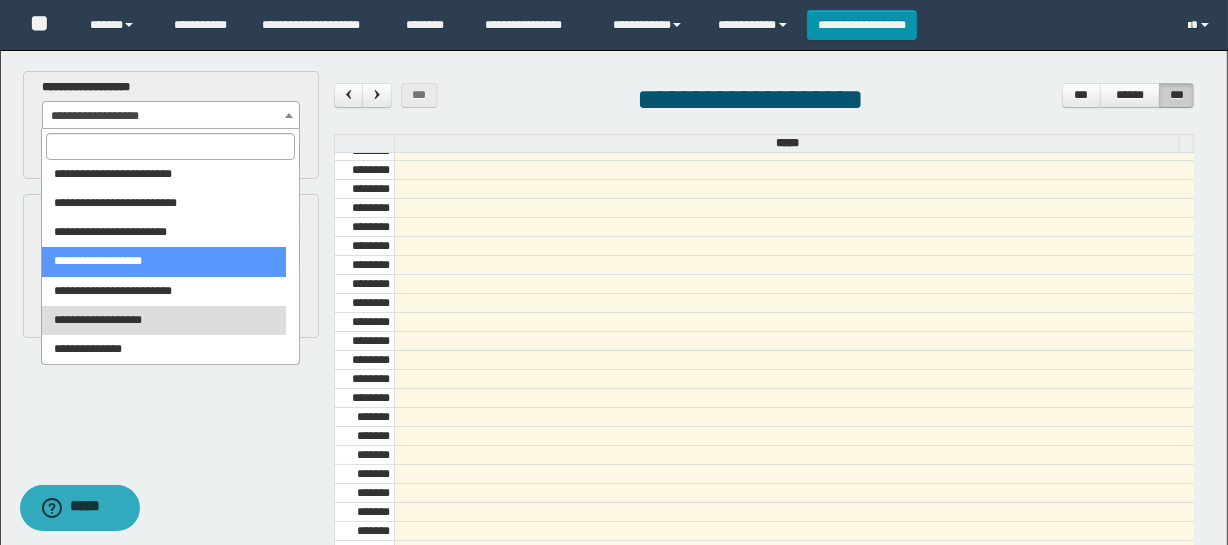 select on "****" 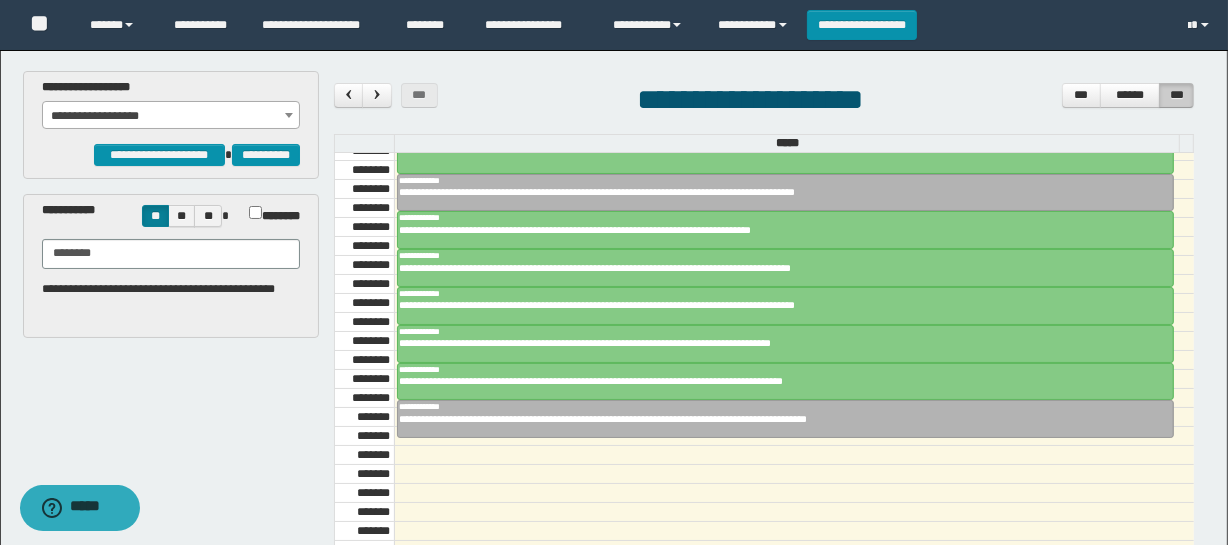 click on "**********" at bounding box center (764, 102) 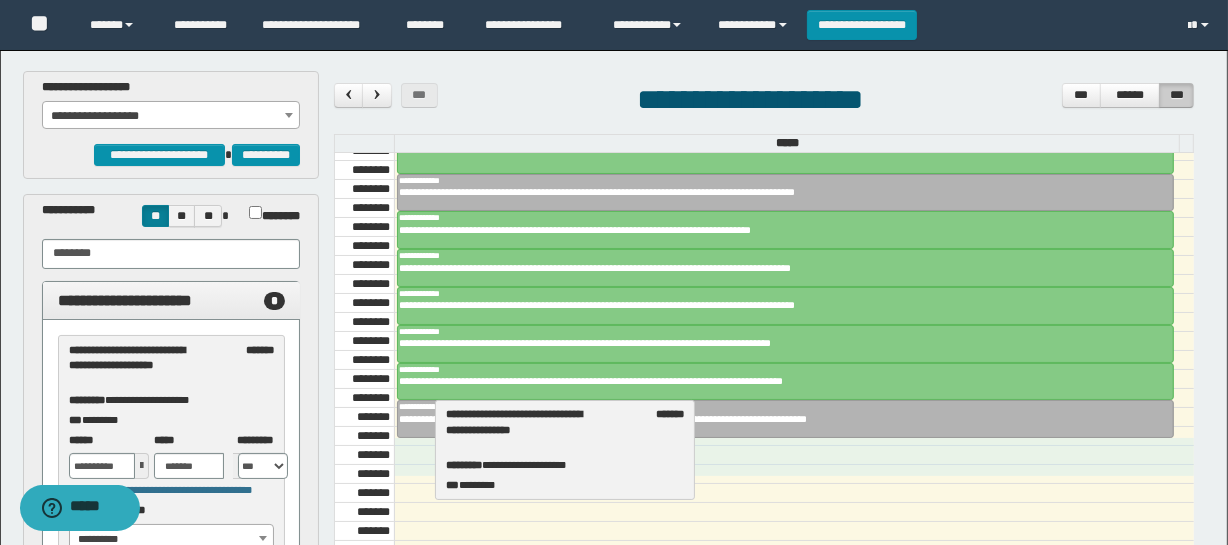 drag, startPoint x: 174, startPoint y: 384, endPoint x: 540, endPoint y: 444, distance: 370.88544 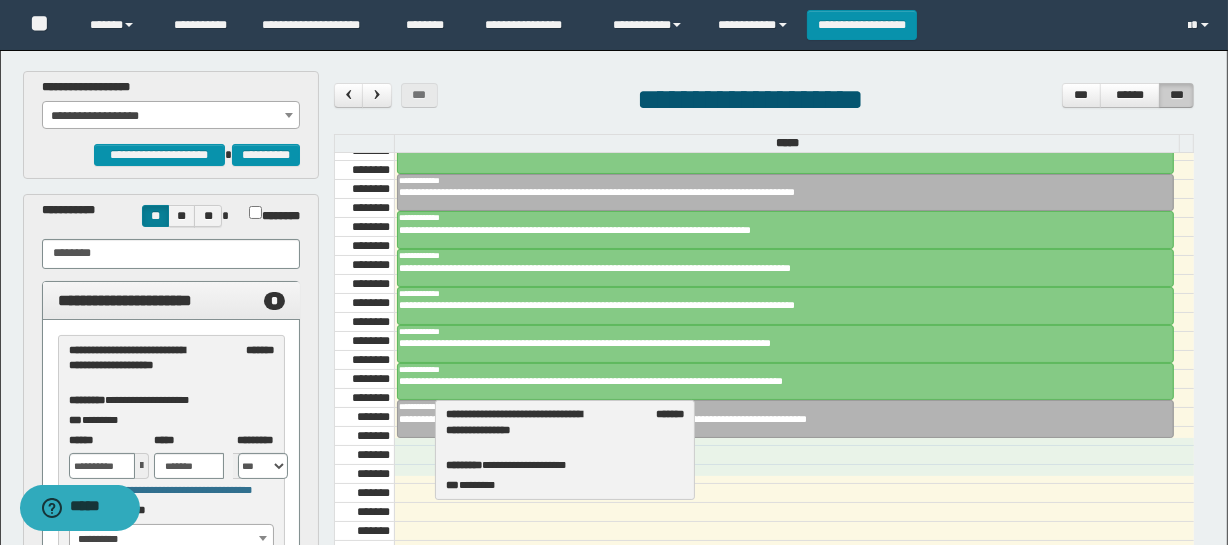 select on "****" 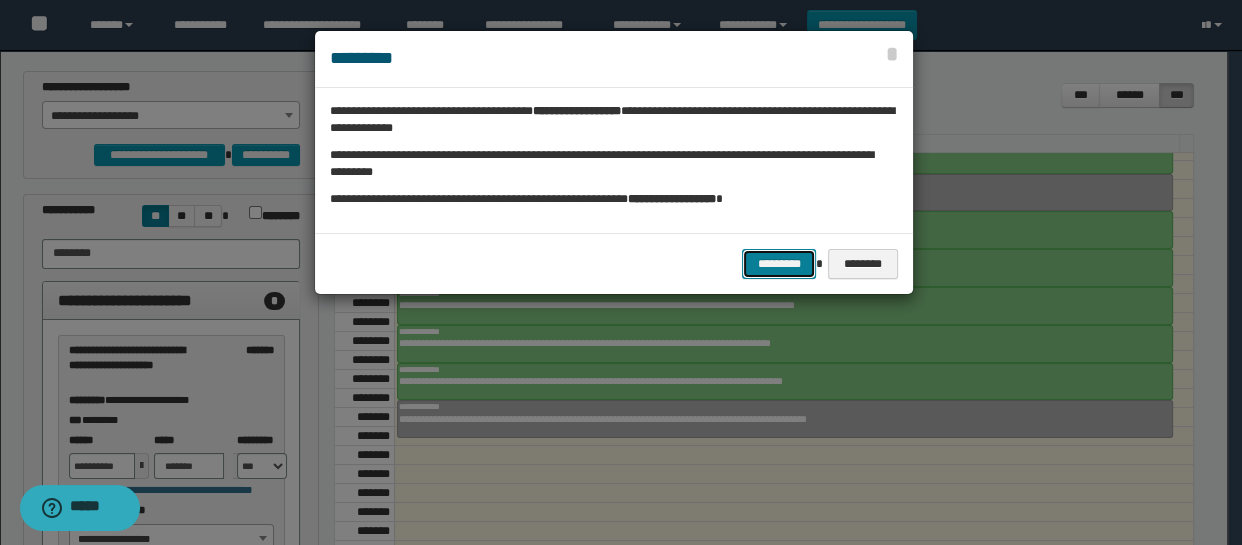 click on "*********" at bounding box center (779, 264) 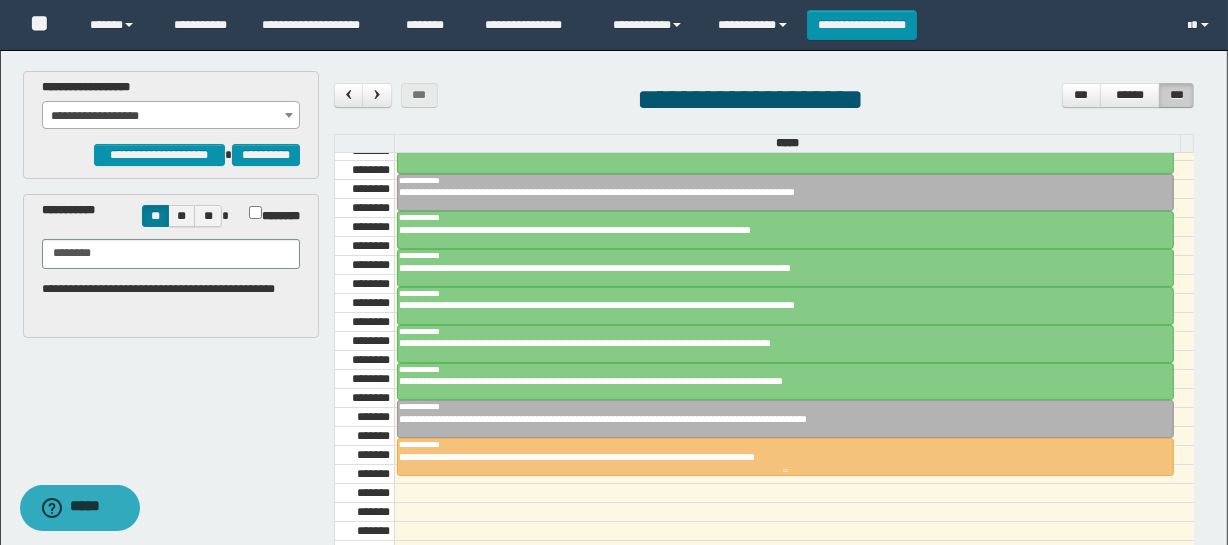 click on "**********" at bounding box center (778, 457) 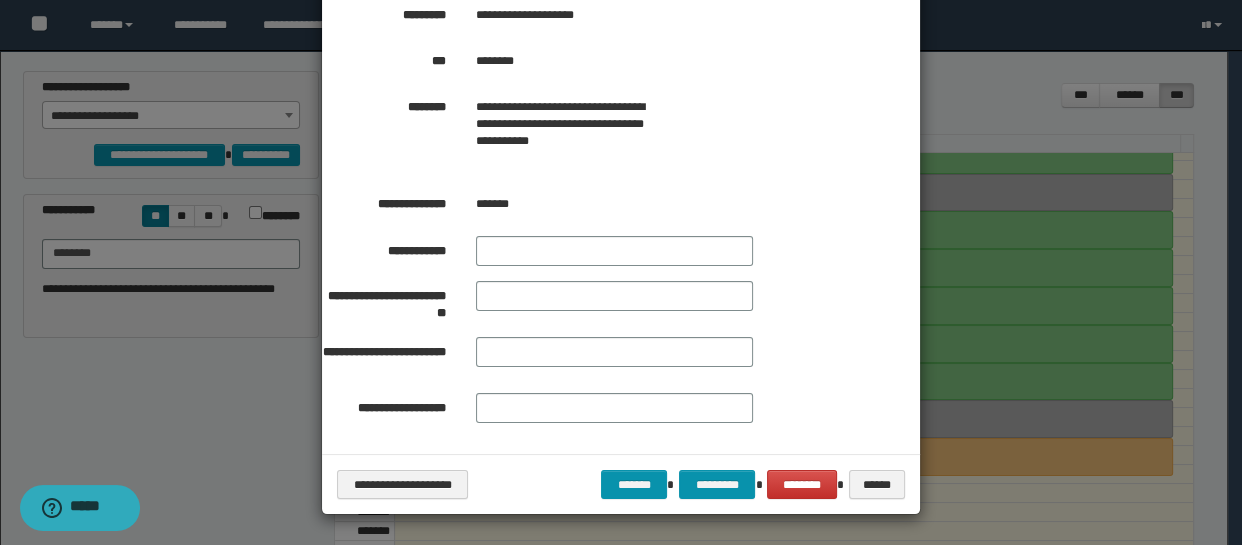 scroll, scrollTop: 0, scrollLeft: 0, axis: both 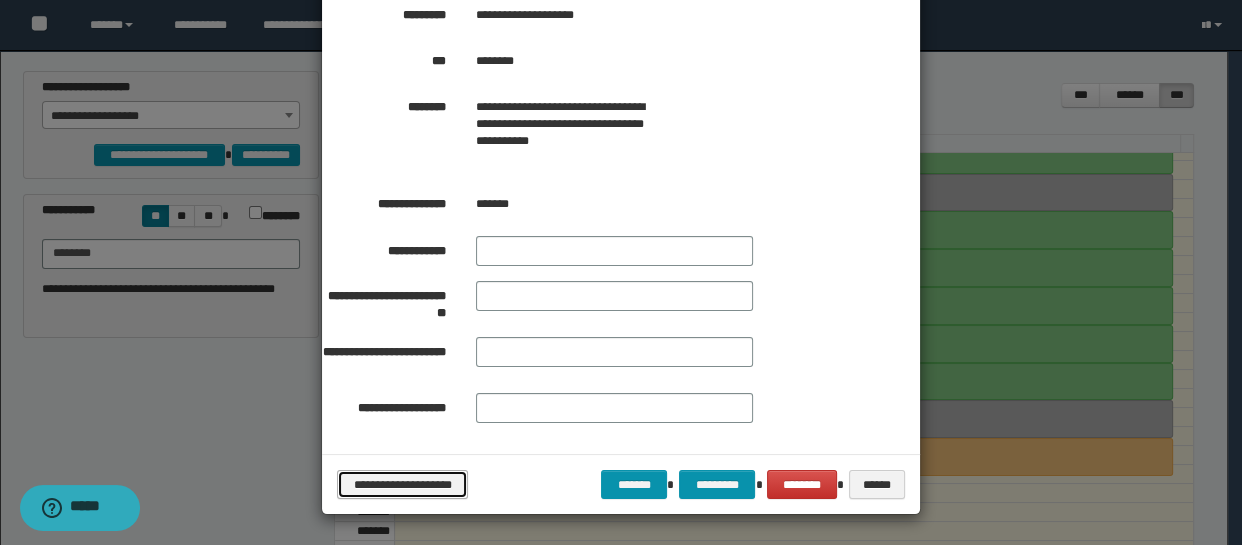 click on "**********" at bounding box center [402, 485] 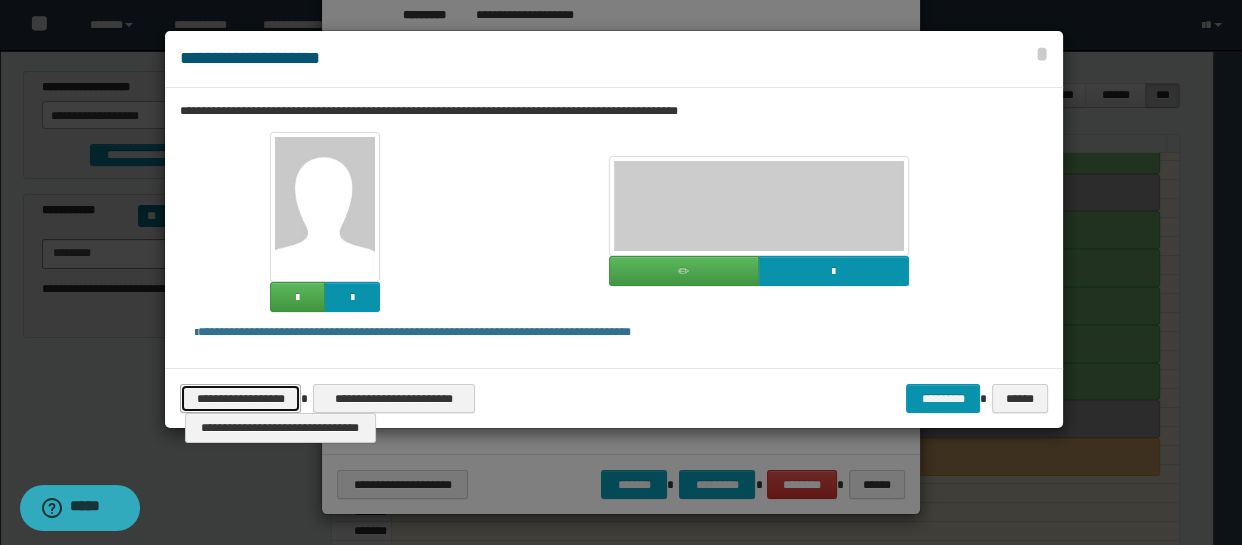 click on "**********" at bounding box center [240, 399] 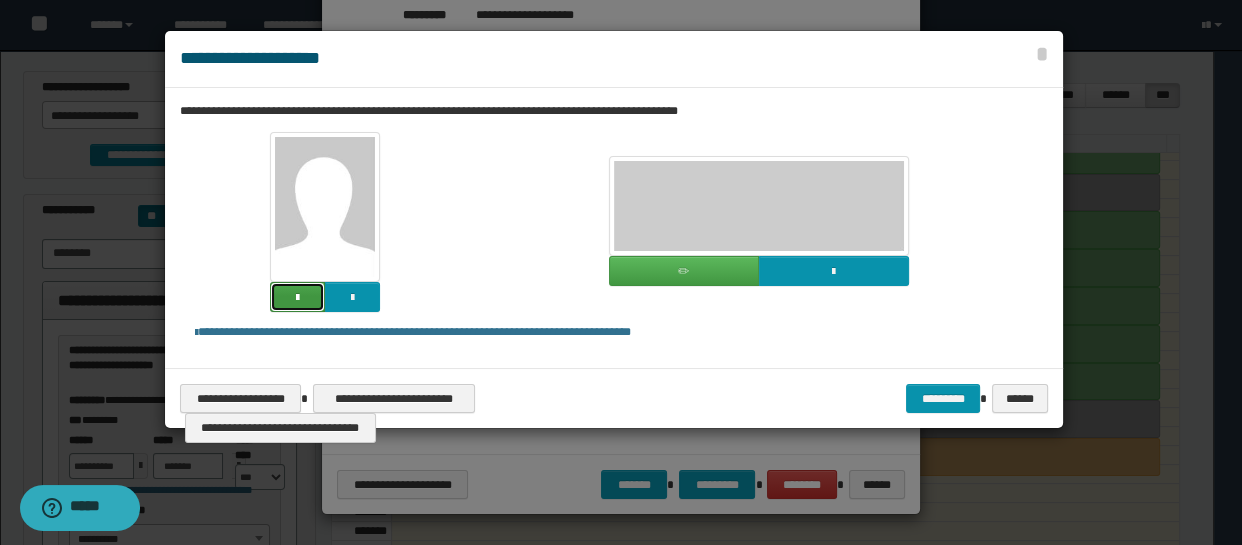 click at bounding box center [297, 297] 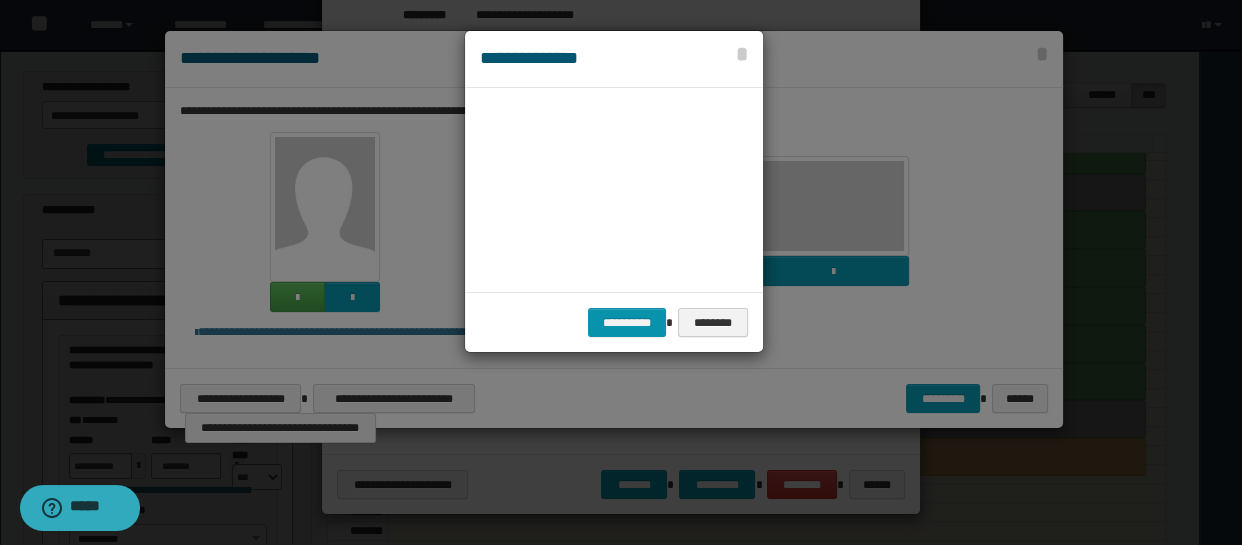 scroll, scrollTop: 45, scrollLeft: 105, axis: both 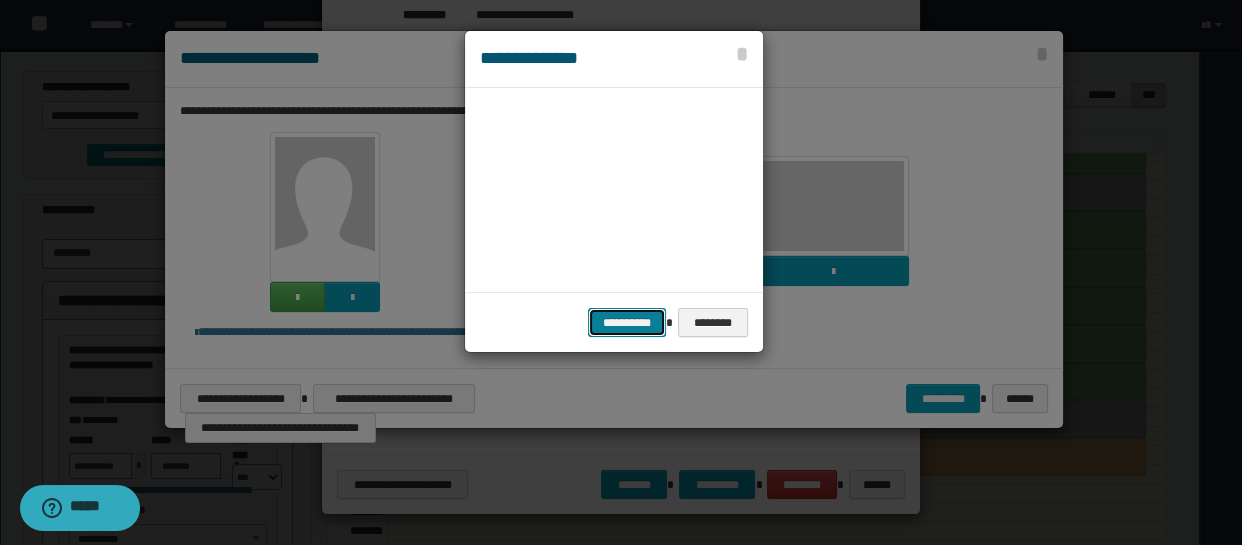 click on "**********" at bounding box center [627, 323] 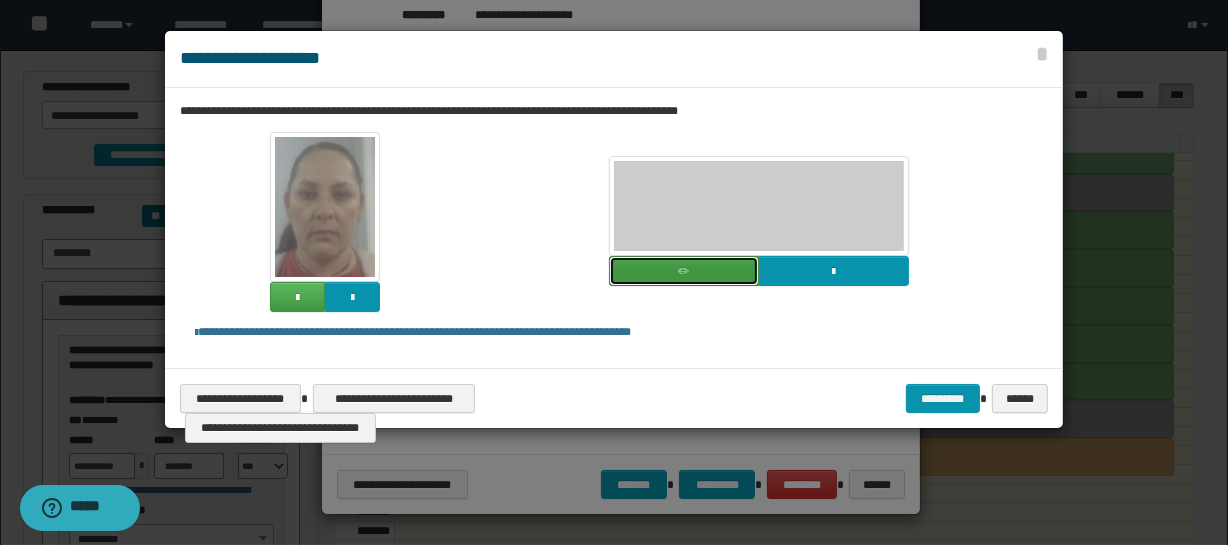 click at bounding box center [684, 271] 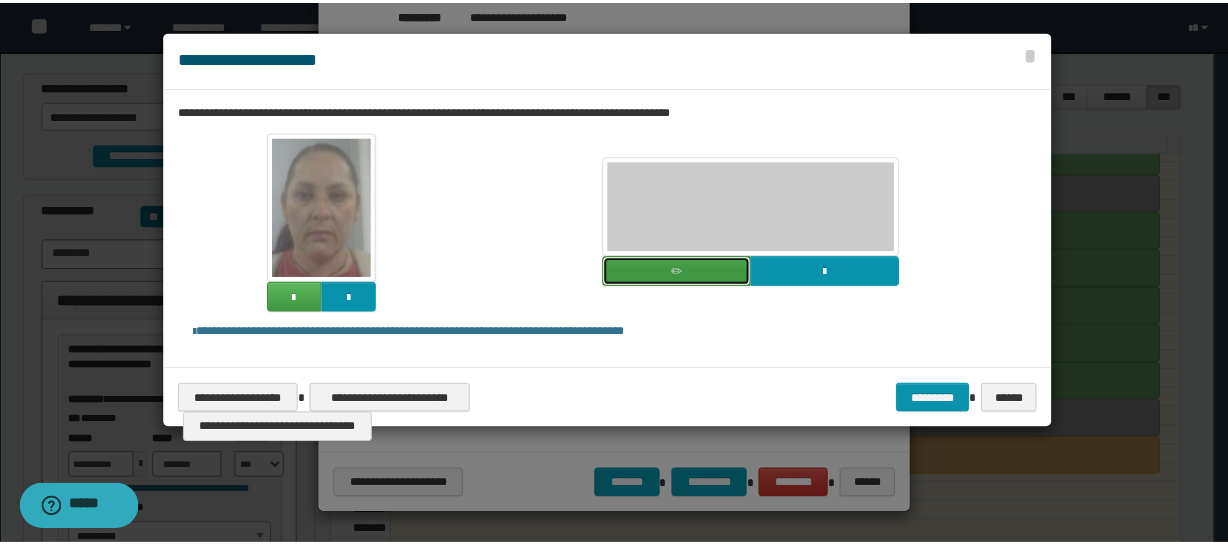 scroll, scrollTop: 0, scrollLeft: 0, axis: both 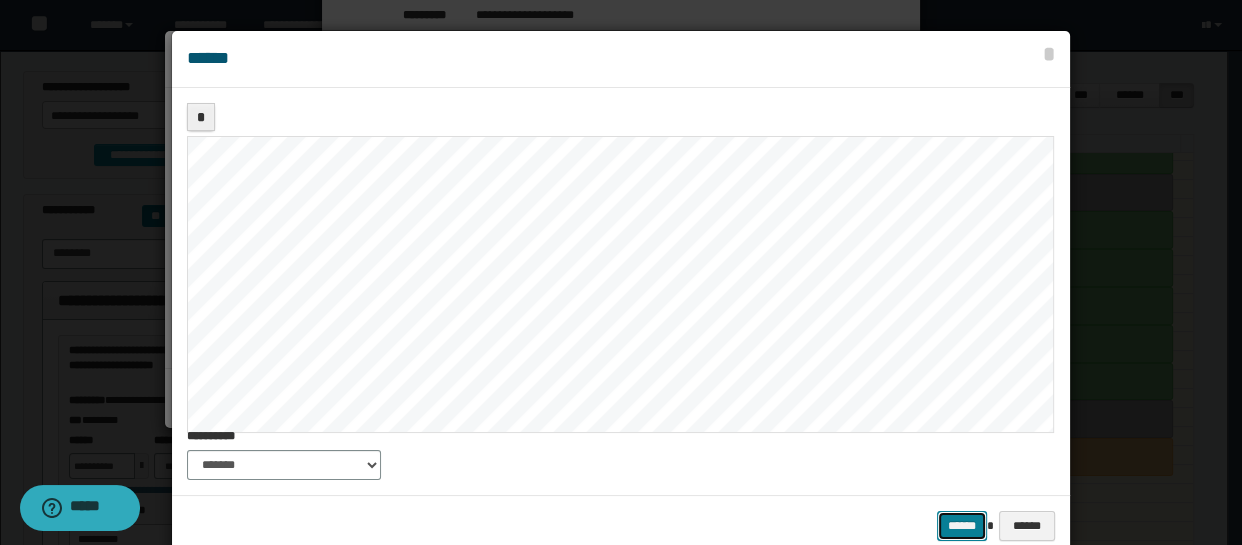 click on "******" at bounding box center [962, 526] 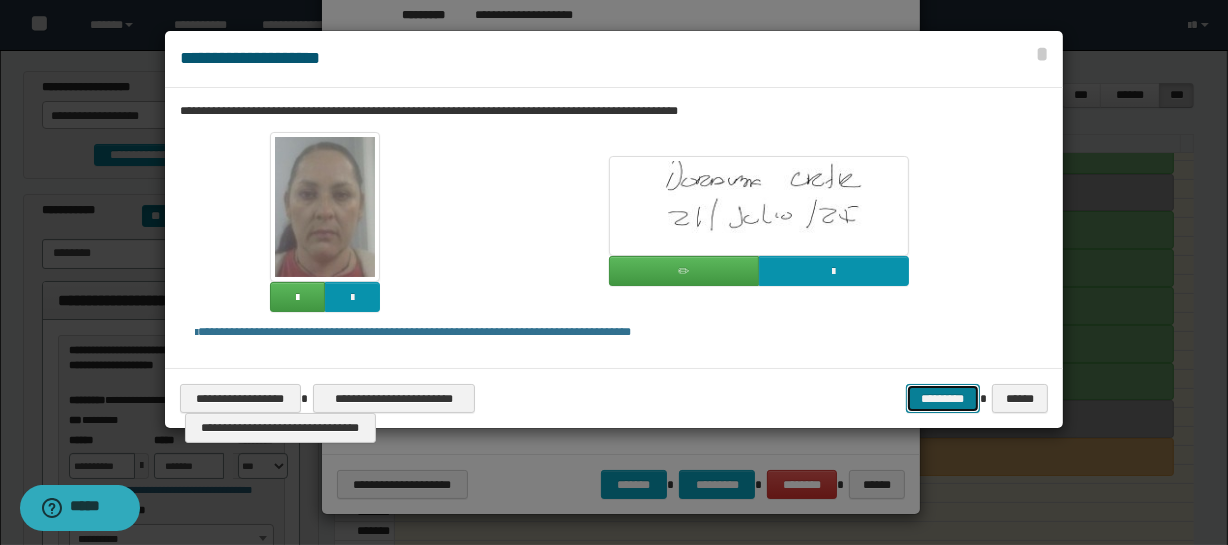 click on "*********" at bounding box center (943, 399) 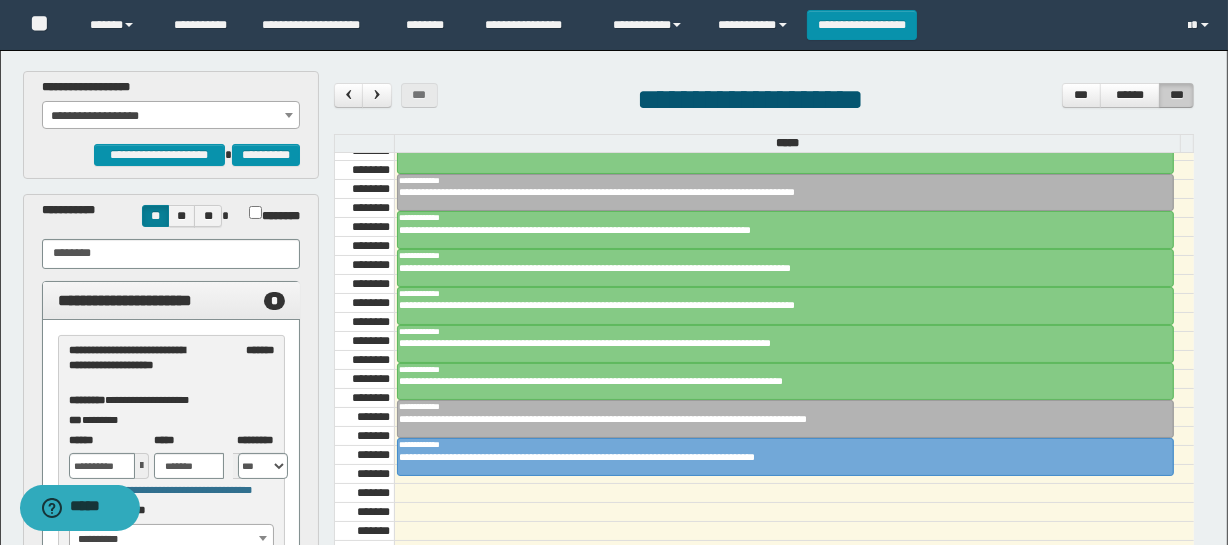 drag, startPoint x: 155, startPoint y: 112, endPoint x: 155, endPoint y: 125, distance: 13 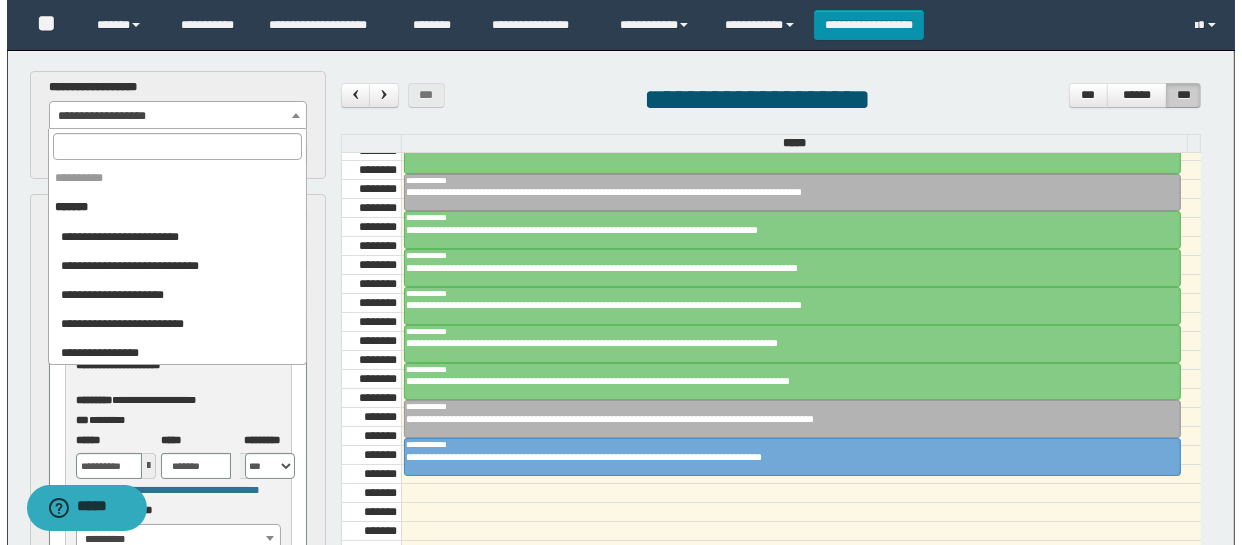 scroll, scrollTop: 2372, scrollLeft: 0, axis: vertical 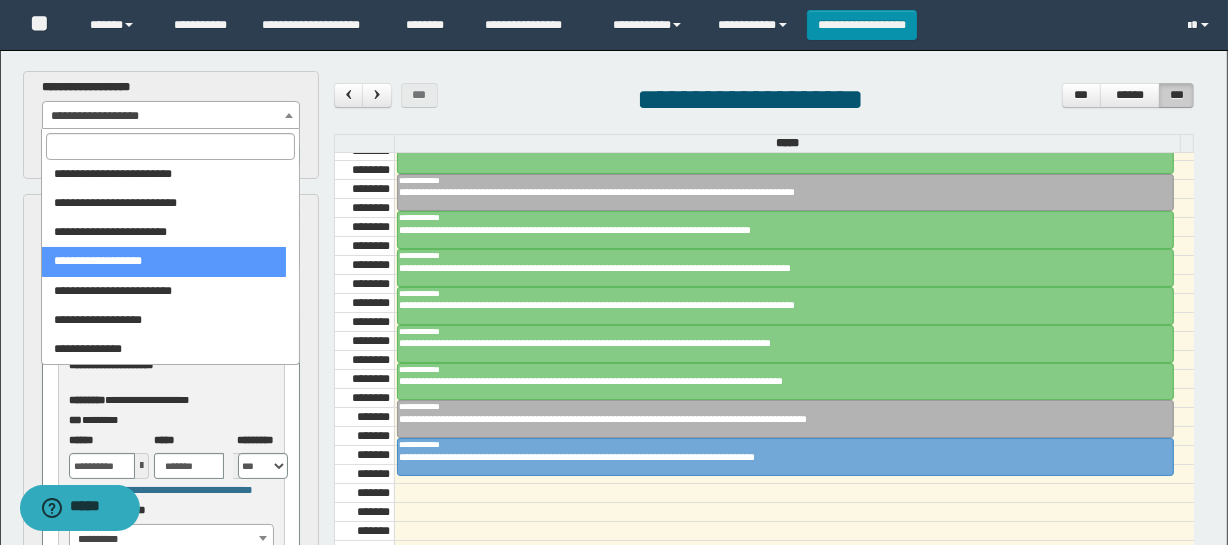 drag, startPoint x: 155, startPoint y: 125, endPoint x: 155, endPoint y: 144, distance: 19 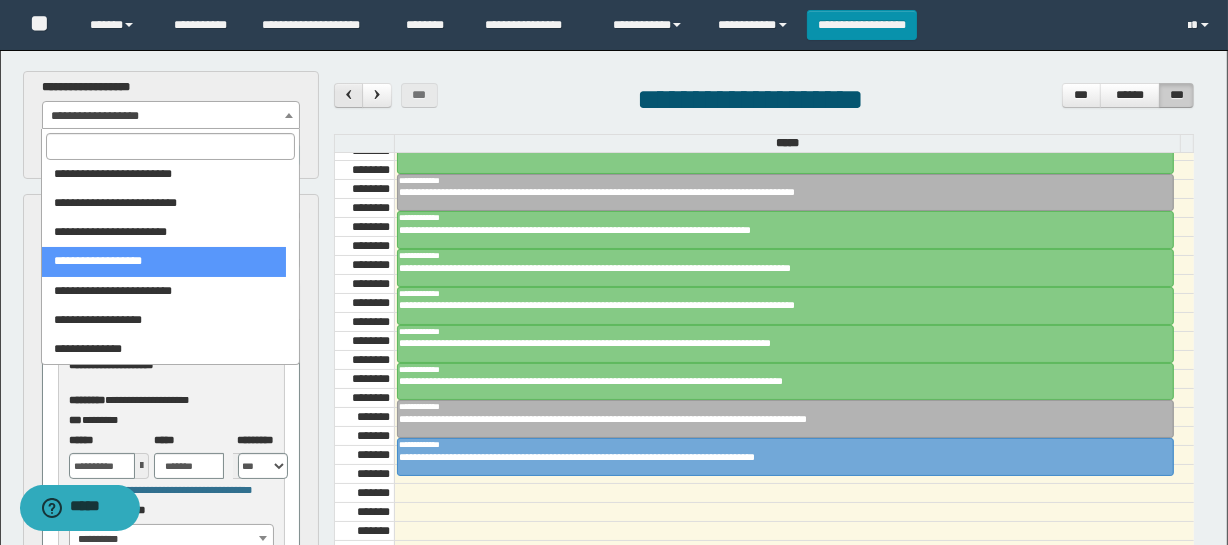 click at bounding box center (348, 95) 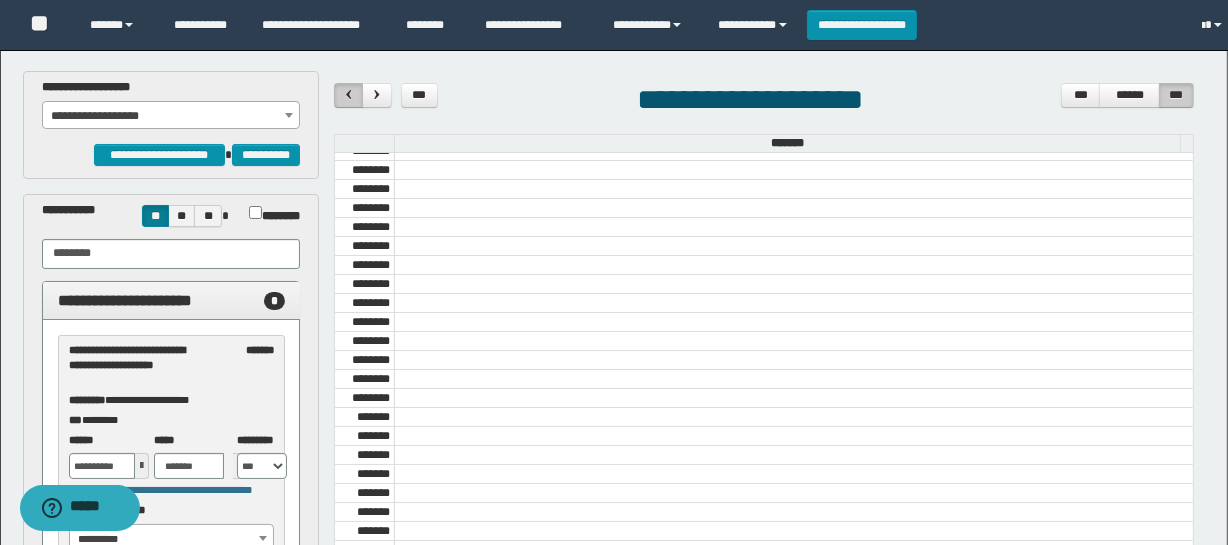 scroll, scrollTop: 681, scrollLeft: 0, axis: vertical 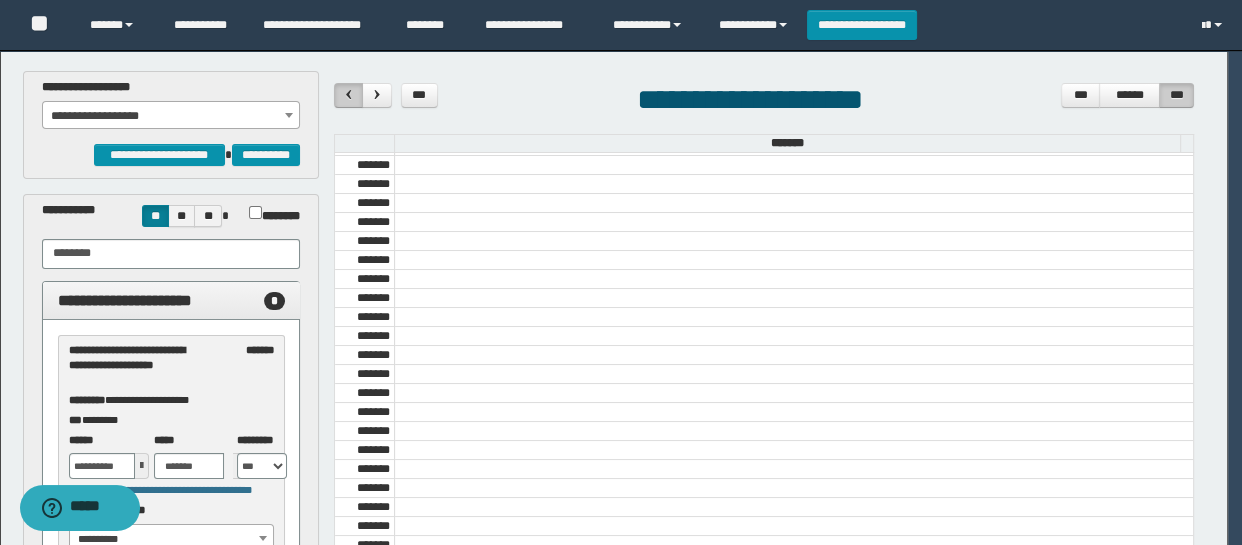 click on "**********" at bounding box center [621, 272] 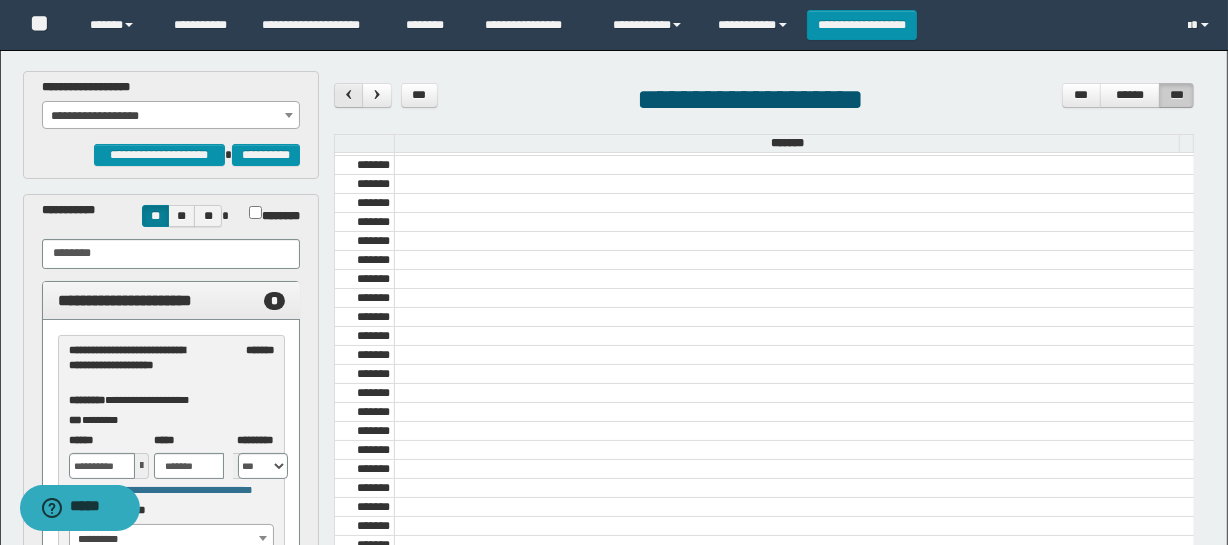click at bounding box center [349, 94] 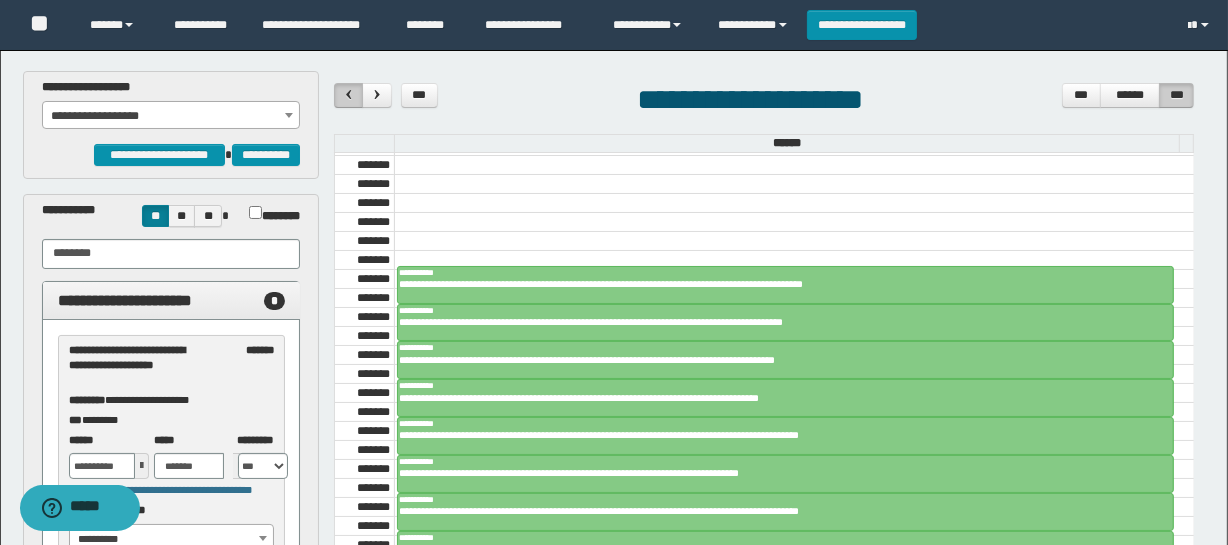 click at bounding box center [349, 94] 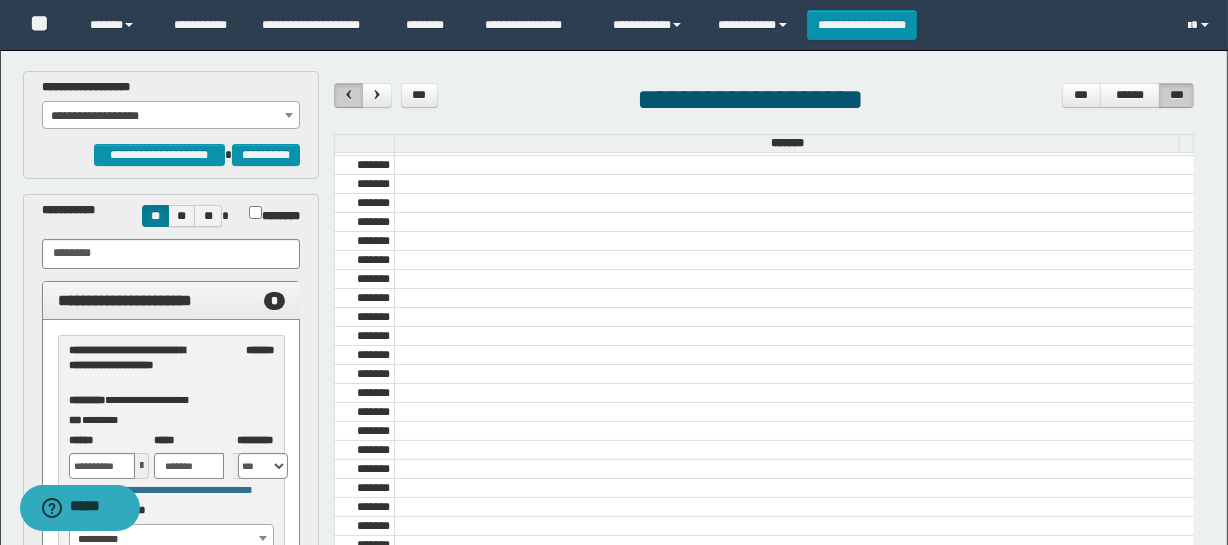 click at bounding box center [349, 94] 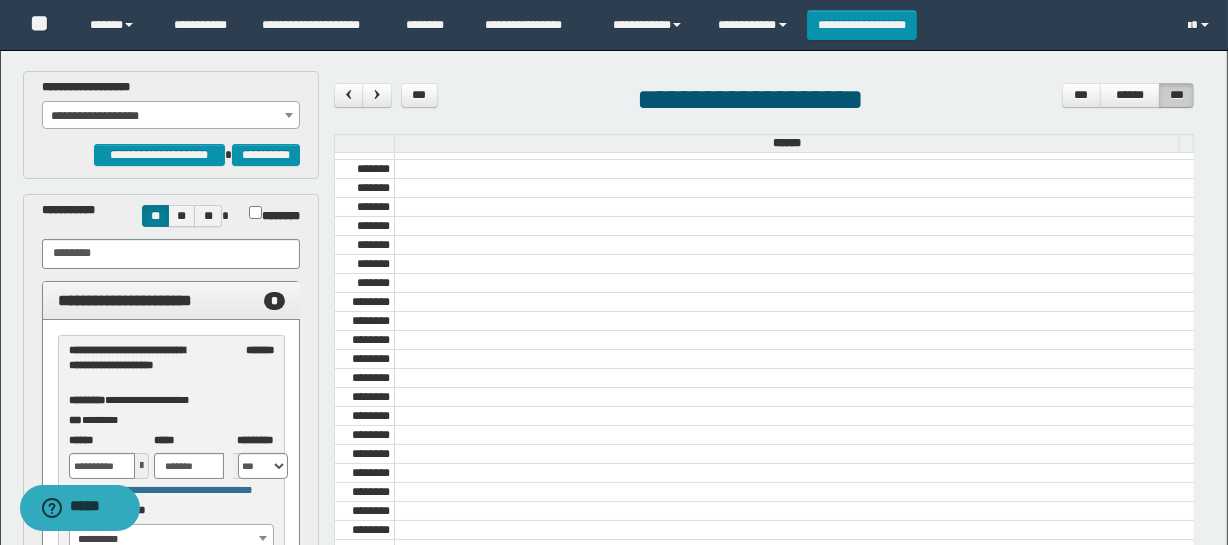 scroll, scrollTop: 1363, scrollLeft: 0, axis: vertical 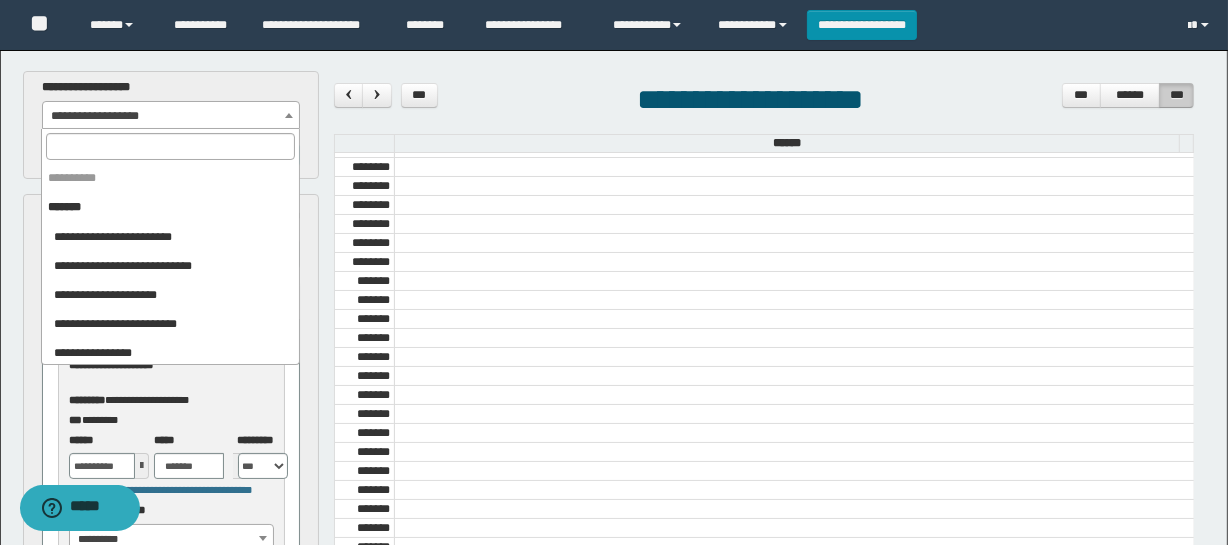click on "**********" at bounding box center [171, 116] 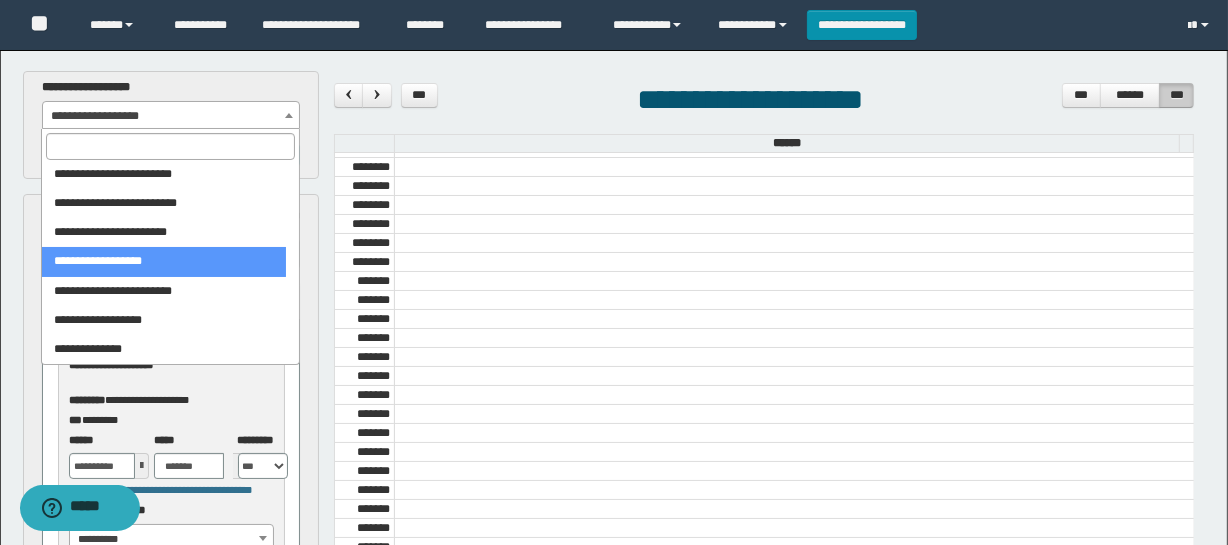 click at bounding box center [170, 146] 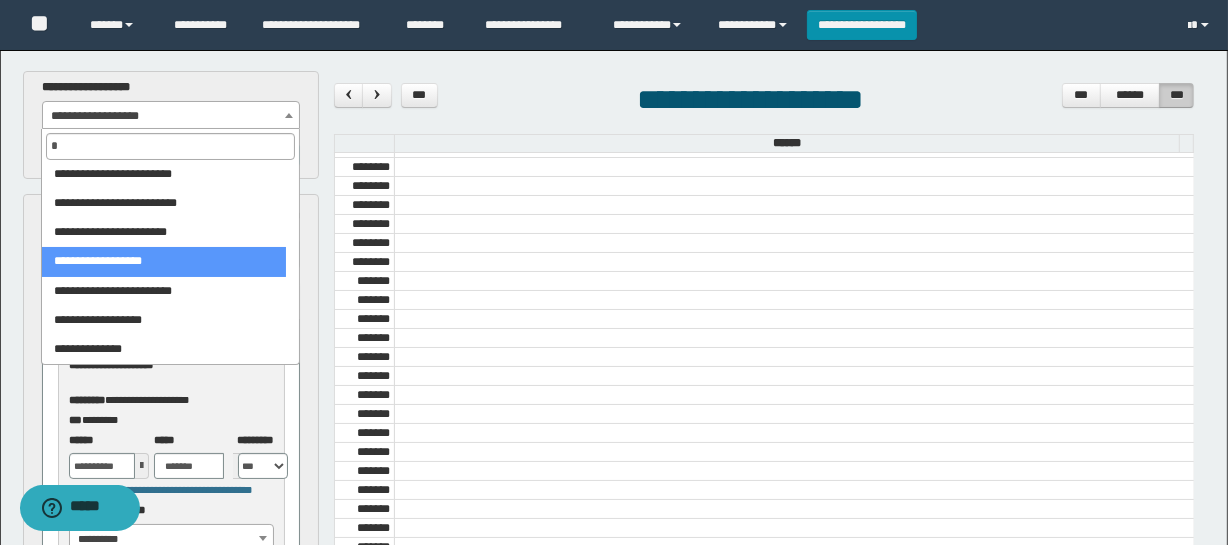 scroll, scrollTop: 0, scrollLeft: 0, axis: both 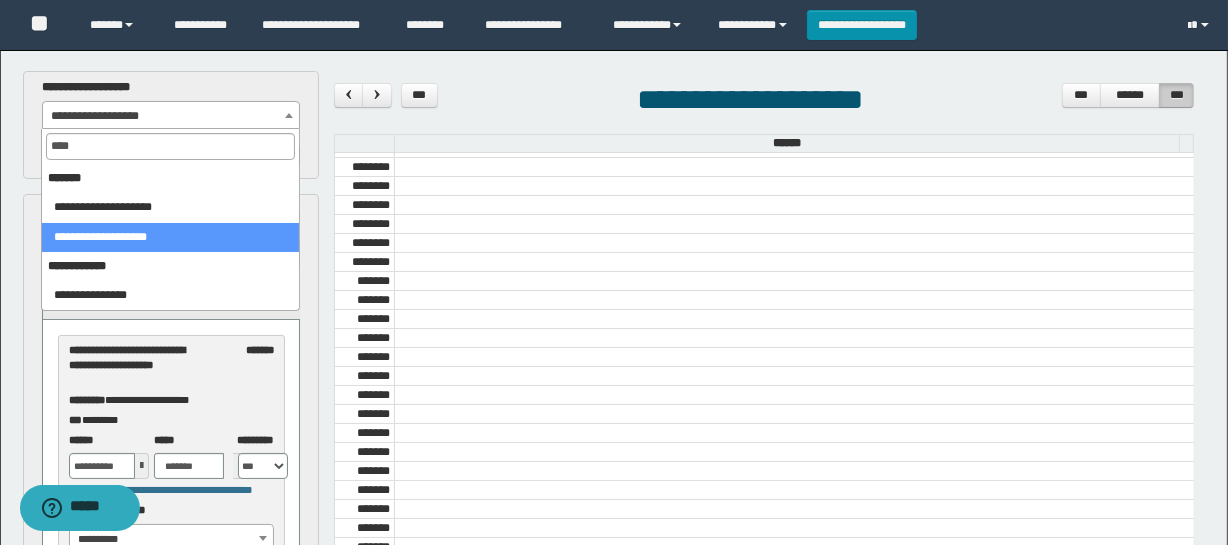 type on "****" 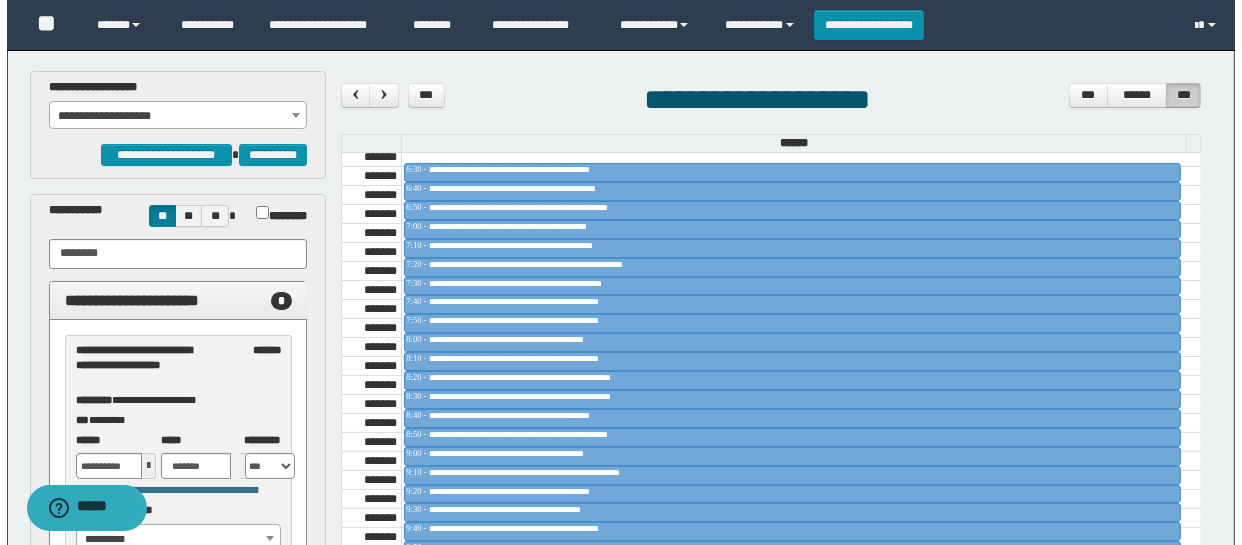 scroll, scrollTop: 636, scrollLeft: 0, axis: vertical 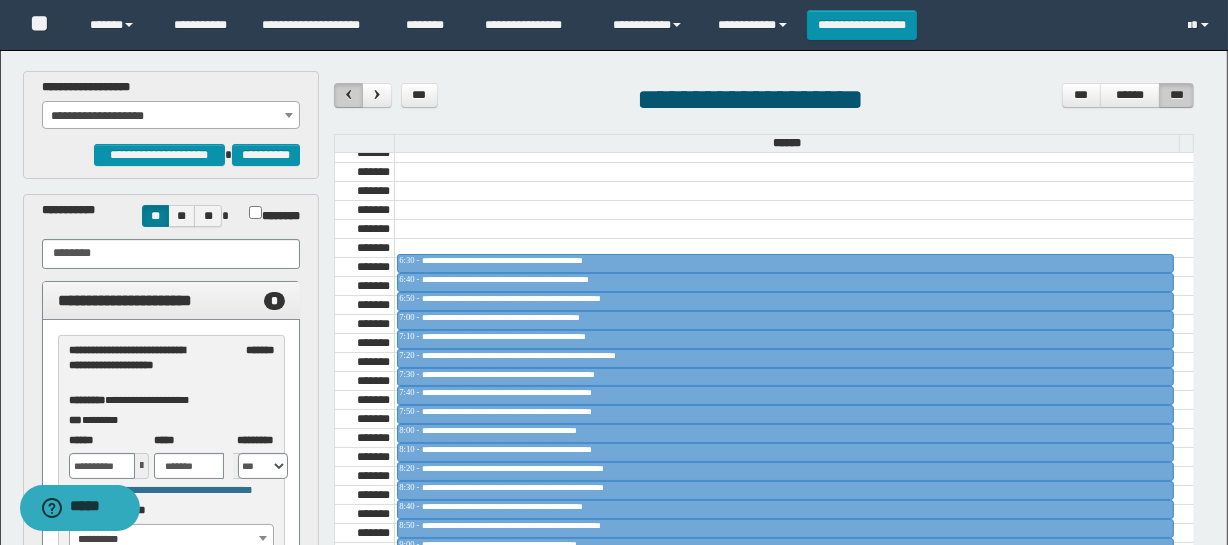 click at bounding box center [349, 94] 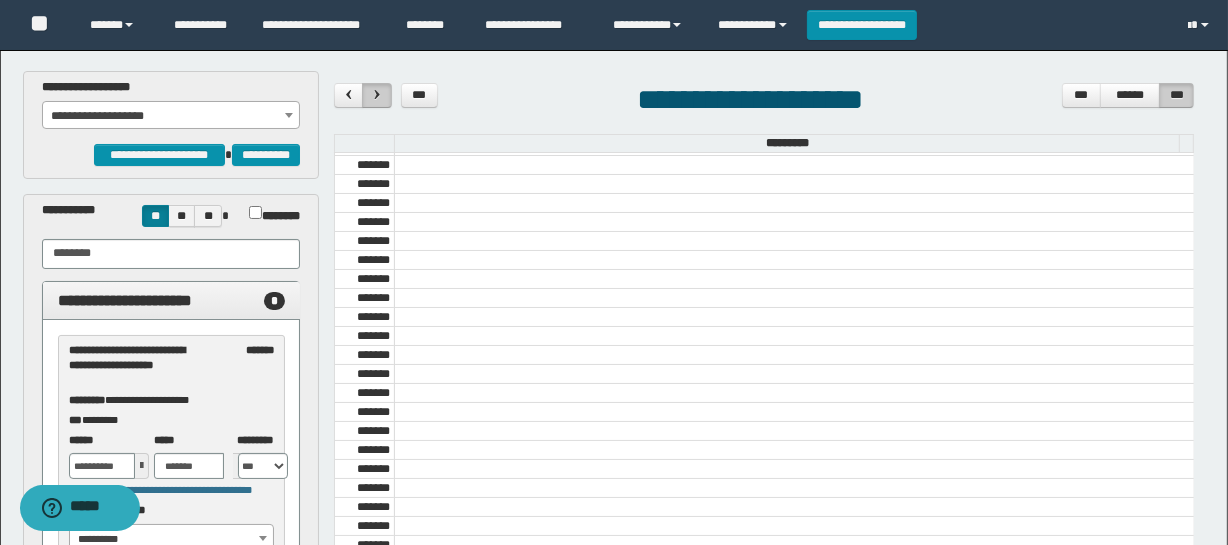 click at bounding box center (377, 94) 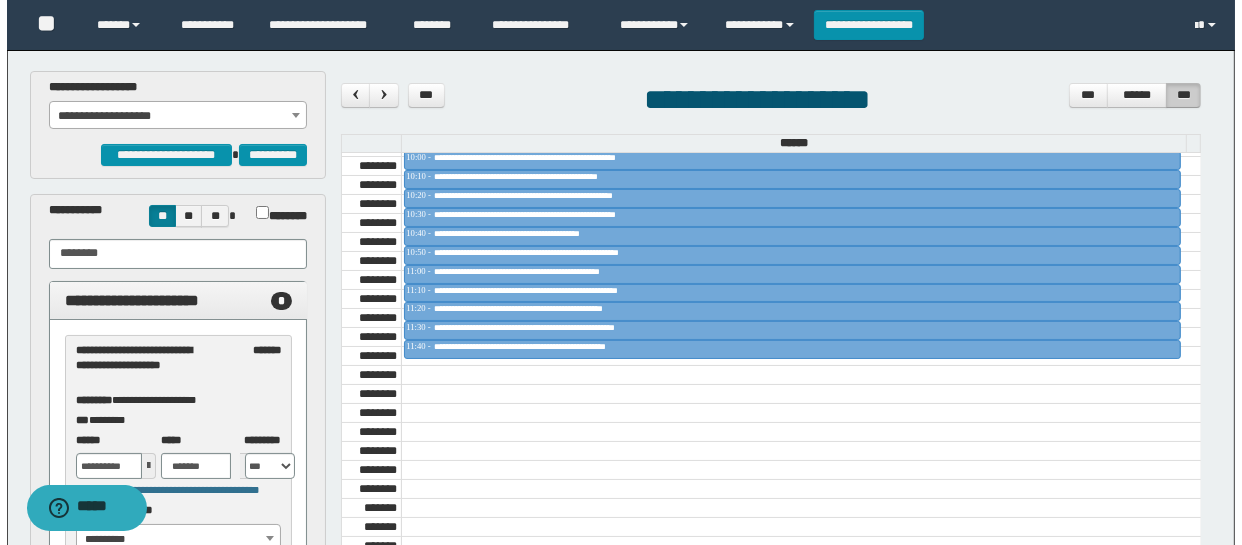 scroll, scrollTop: 863, scrollLeft: 0, axis: vertical 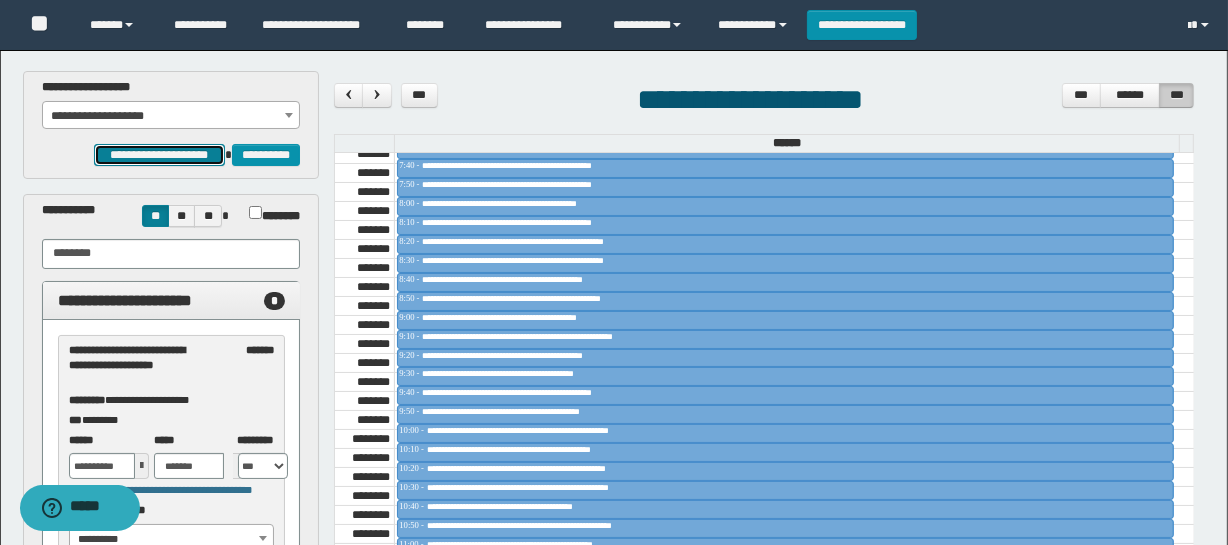 click on "**********" at bounding box center (159, 155) 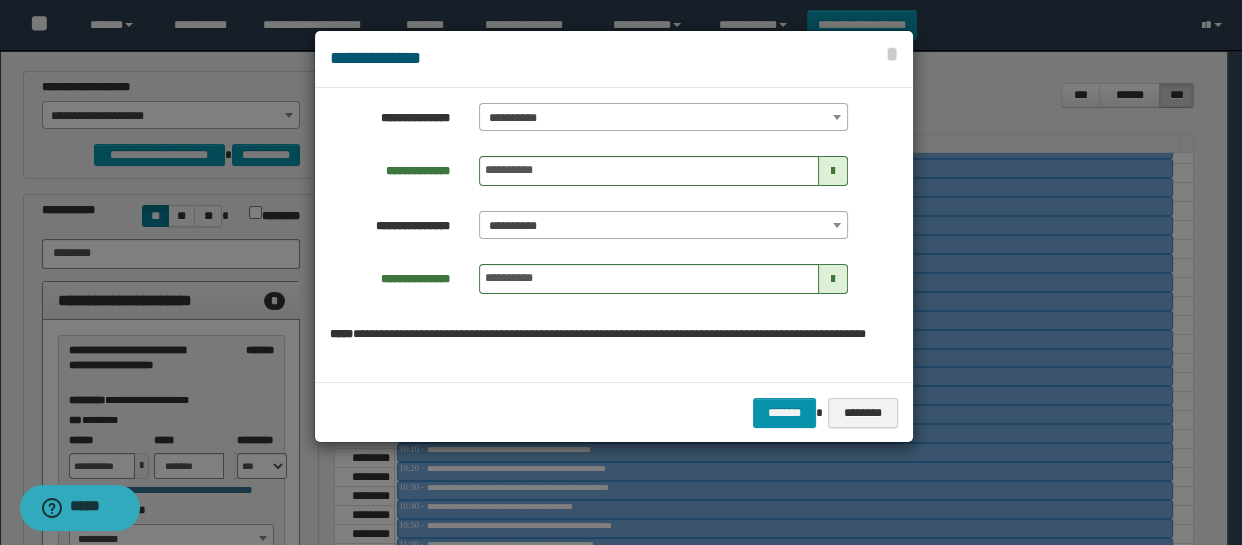 click on "**********" at bounding box center (663, 118) 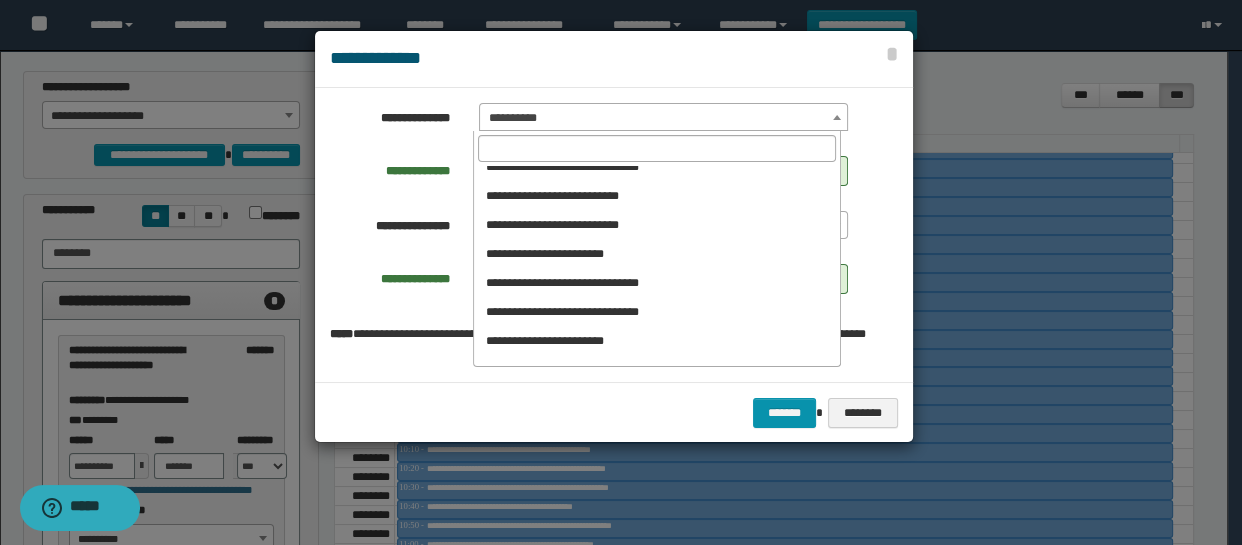 scroll, scrollTop: 854, scrollLeft: 0, axis: vertical 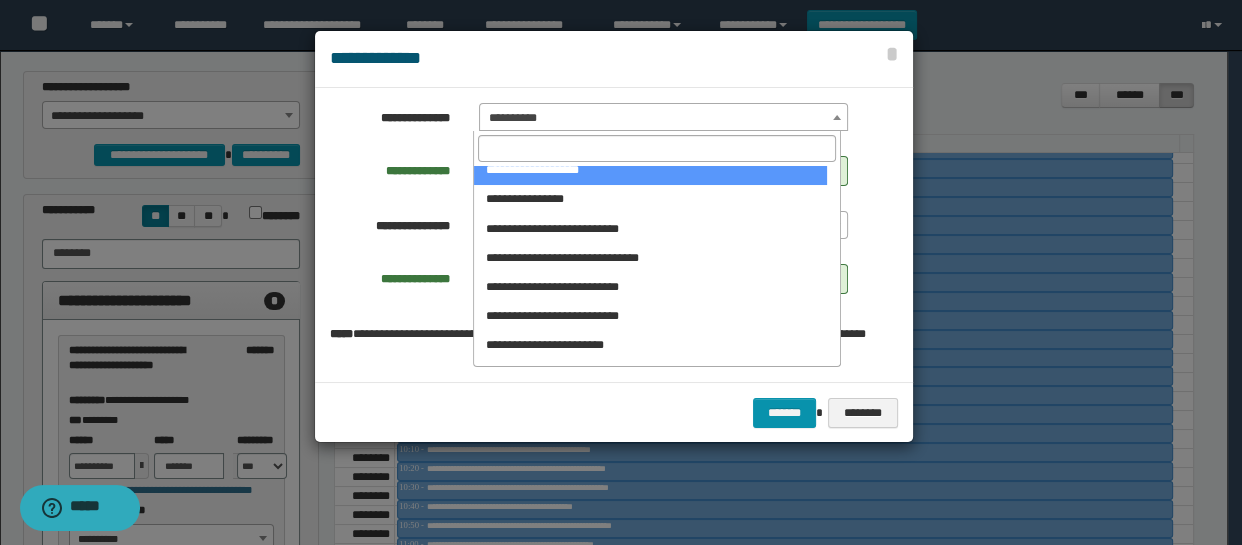 select on "******" 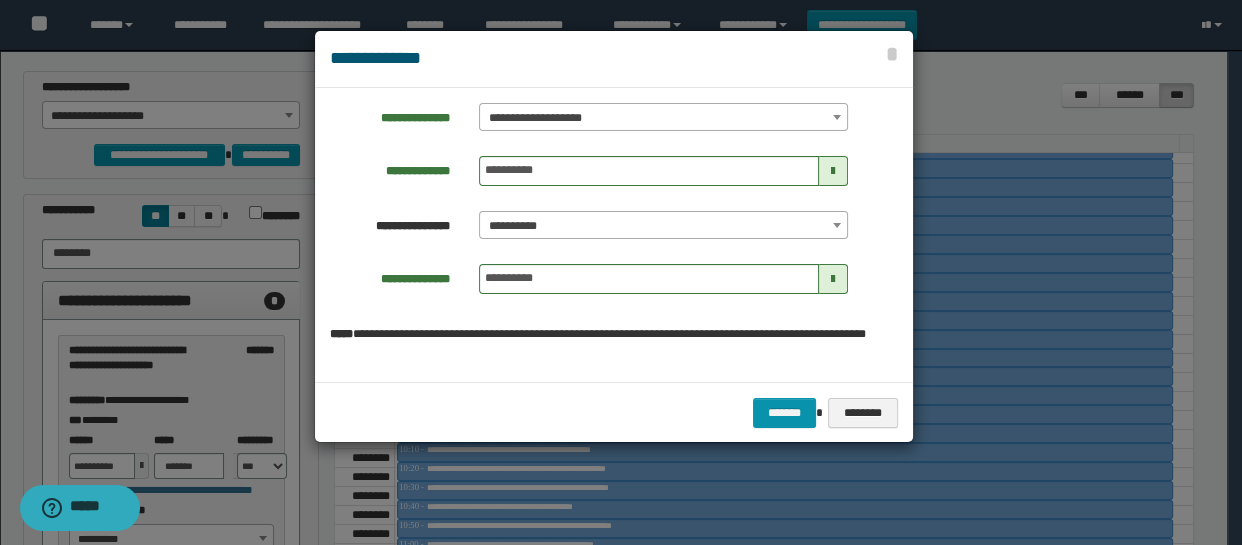 click at bounding box center (833, 171) 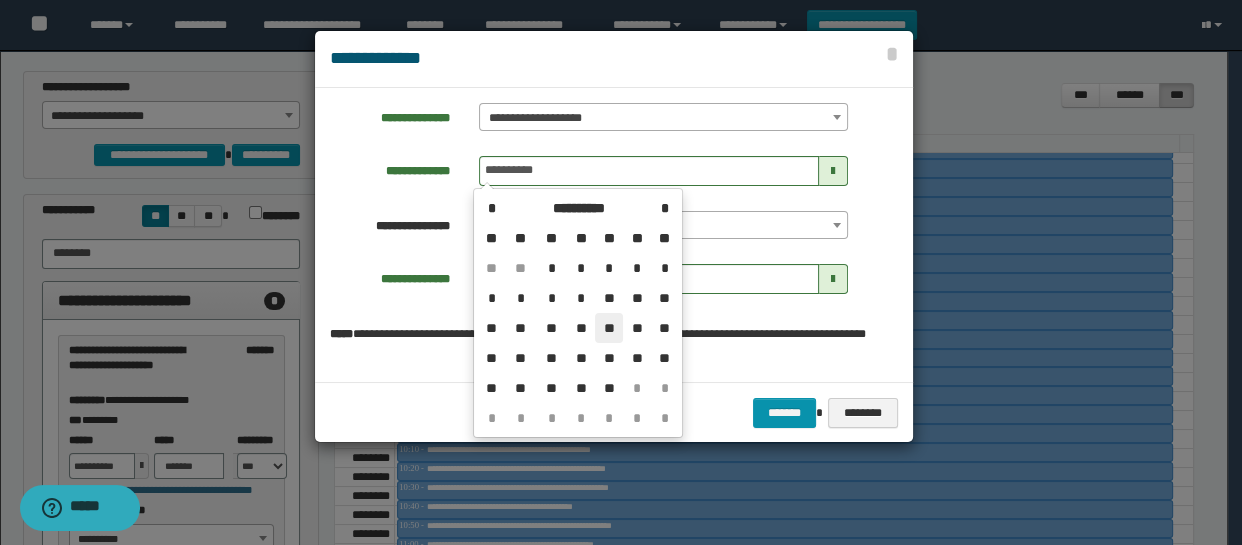 click on "**" at bounding box center [609, 328] 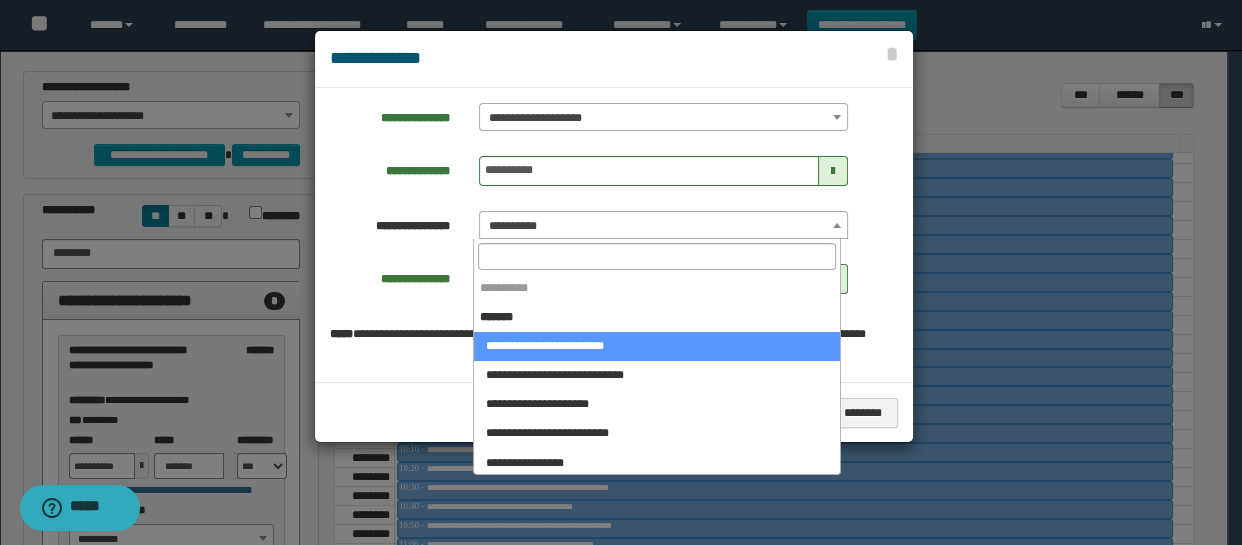 click on "**********" at bounding box center (663, 226) 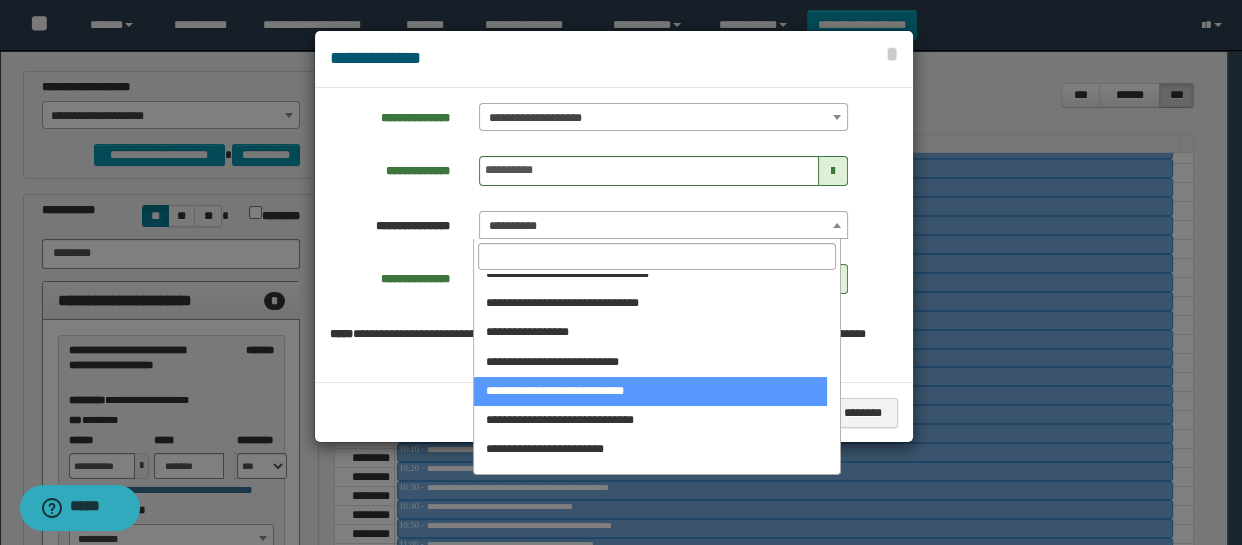 scroll, scrollTop: 454, scrollLeft: 0, axis: vertical 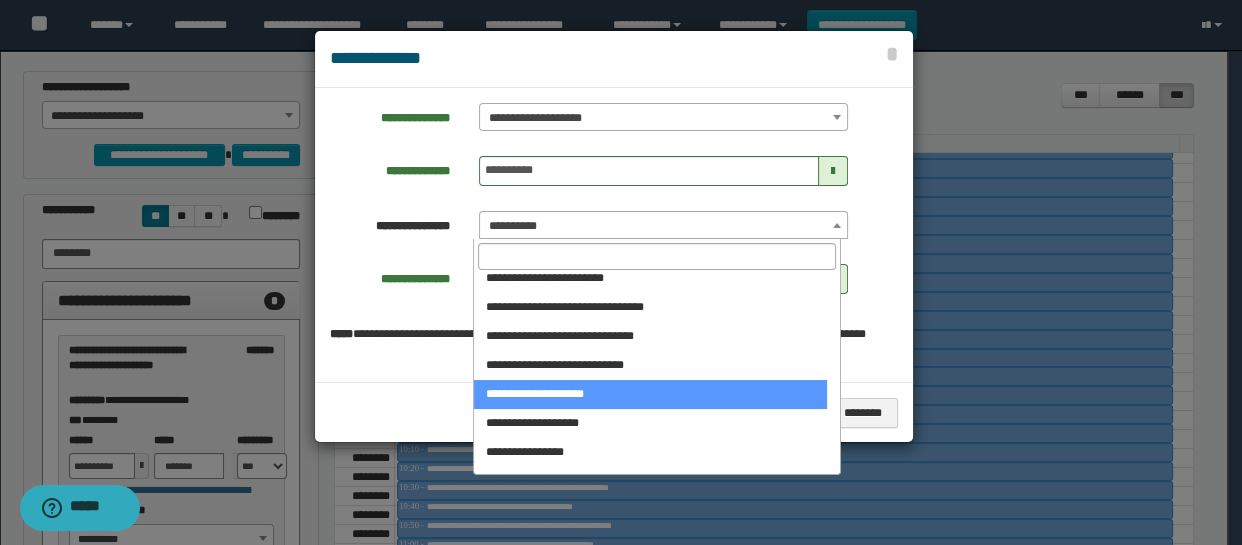 select on "******" 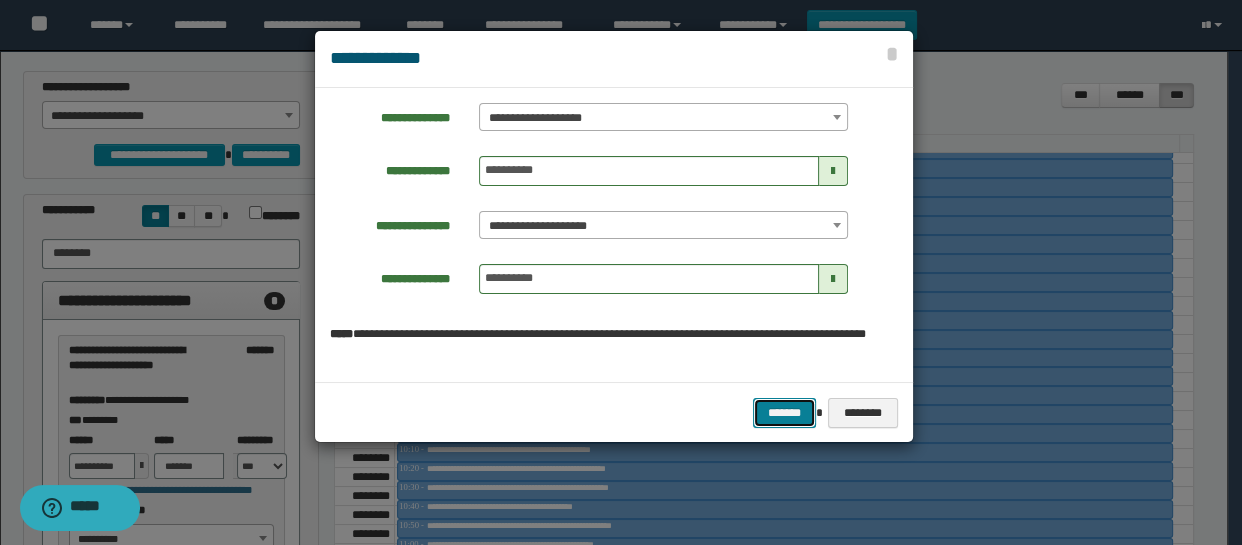 click on "*******" at bounding box center (784, 413) 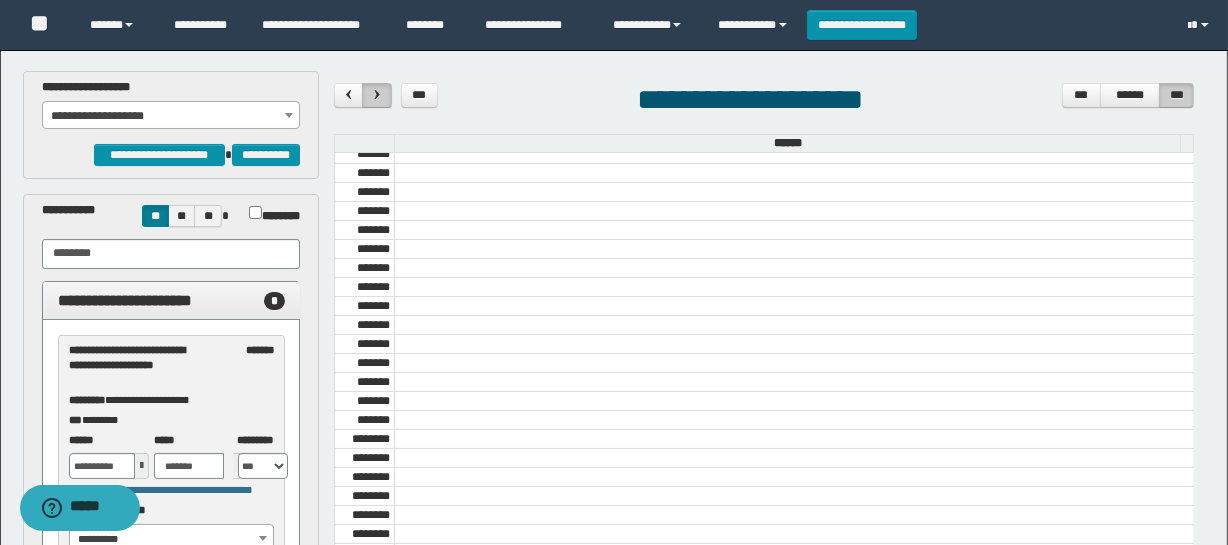click at bounding box center [376, 95] 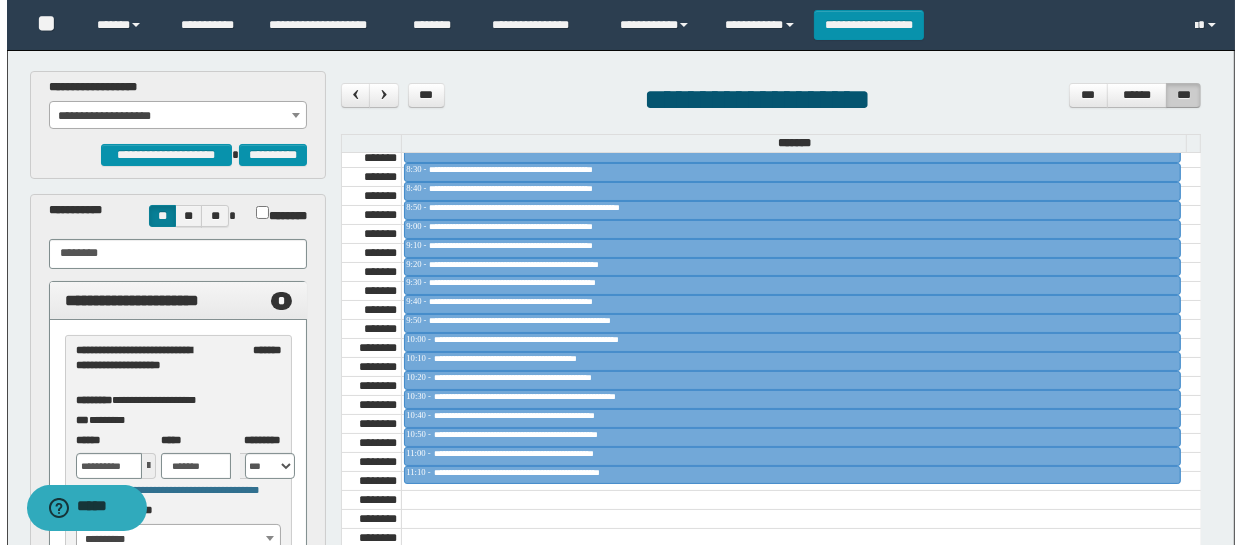 scroll, scrollTop: 681, scrollLeft: 0, axis: vertical 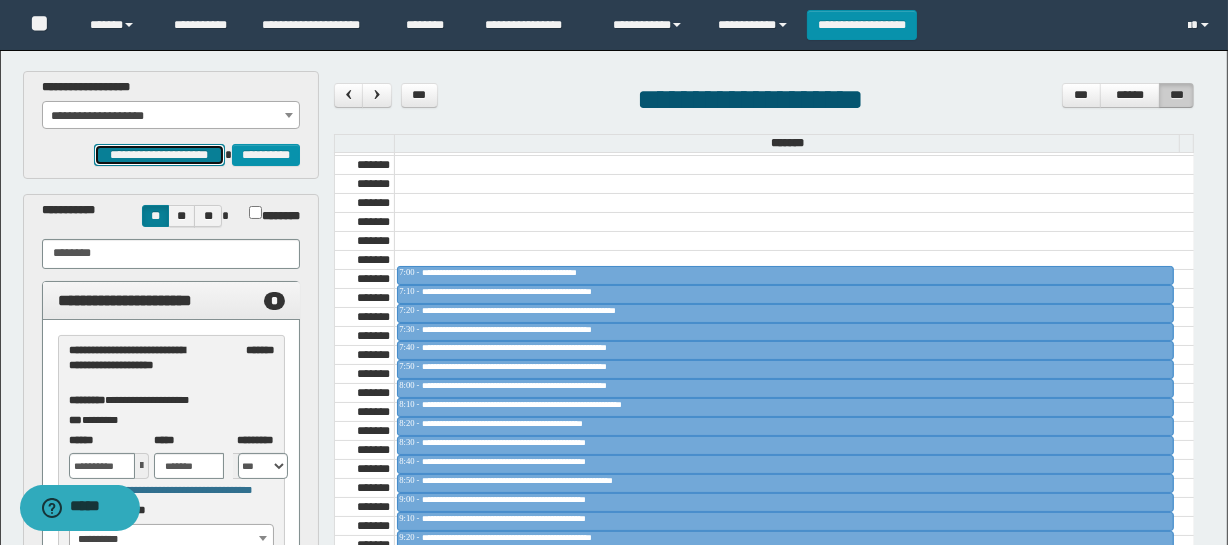 click on "**********" at bounding box center (159, 155) 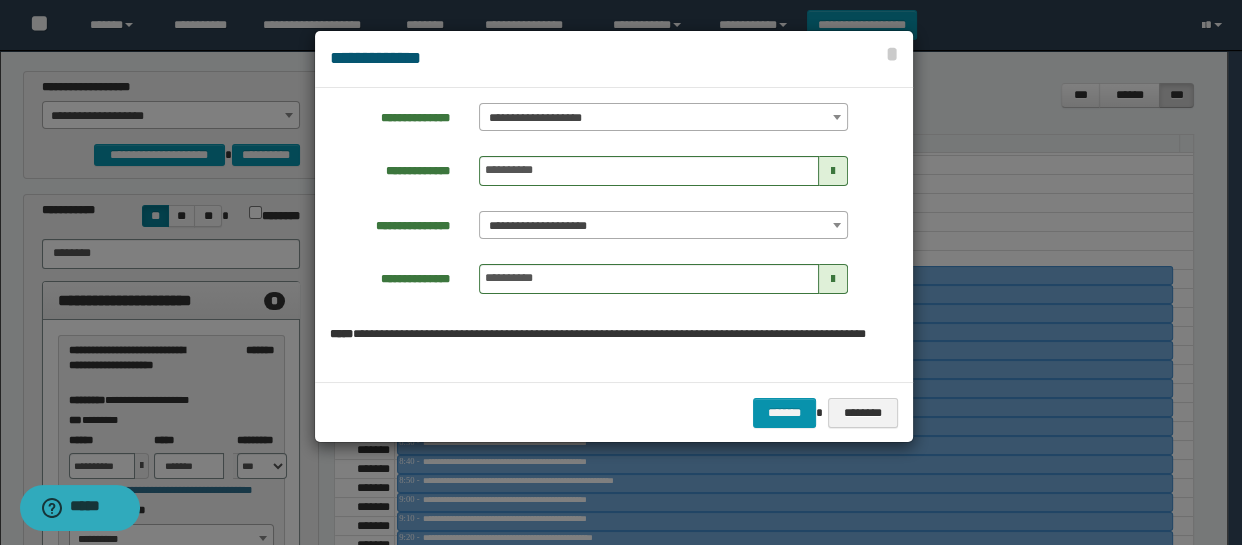 click on "**********" at bounding box center (663, 118) 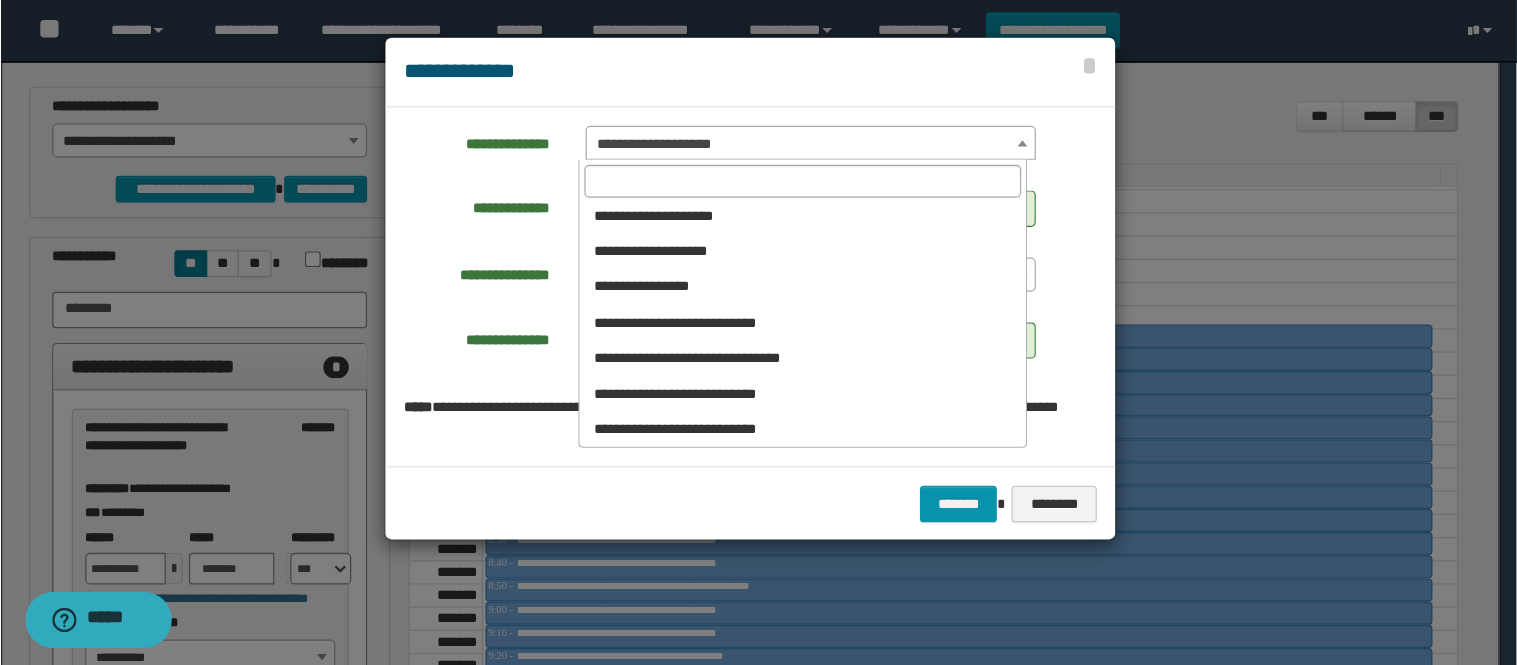 scroll, scrollTop: 909, scrollLeft: 0, axis: vertical 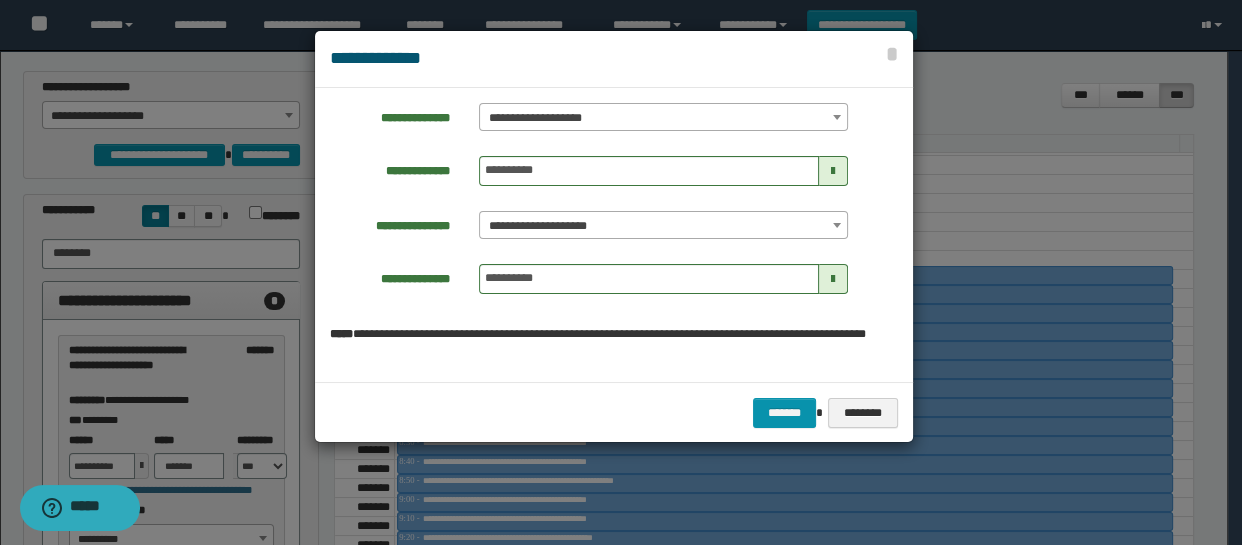 drag, startPoint x: 1690, startPoint y: 0, endPoint x: 651, endPoint y: 62, distance: 1040.8483 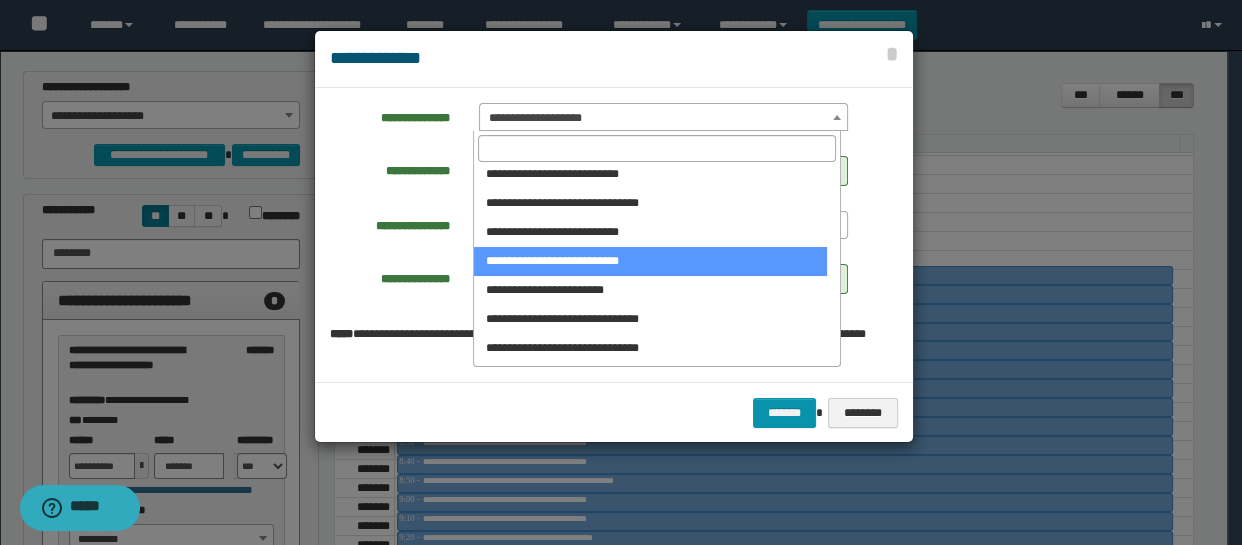 scroll, scrollTop: 818, scrollLeft: 0, axis: vertical 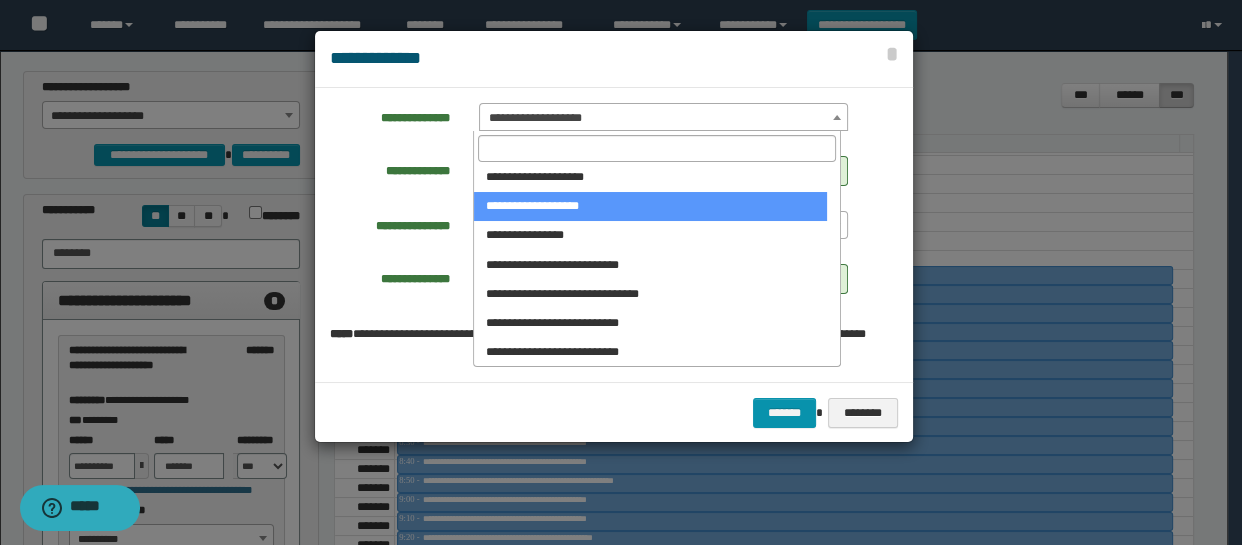 select on "******" 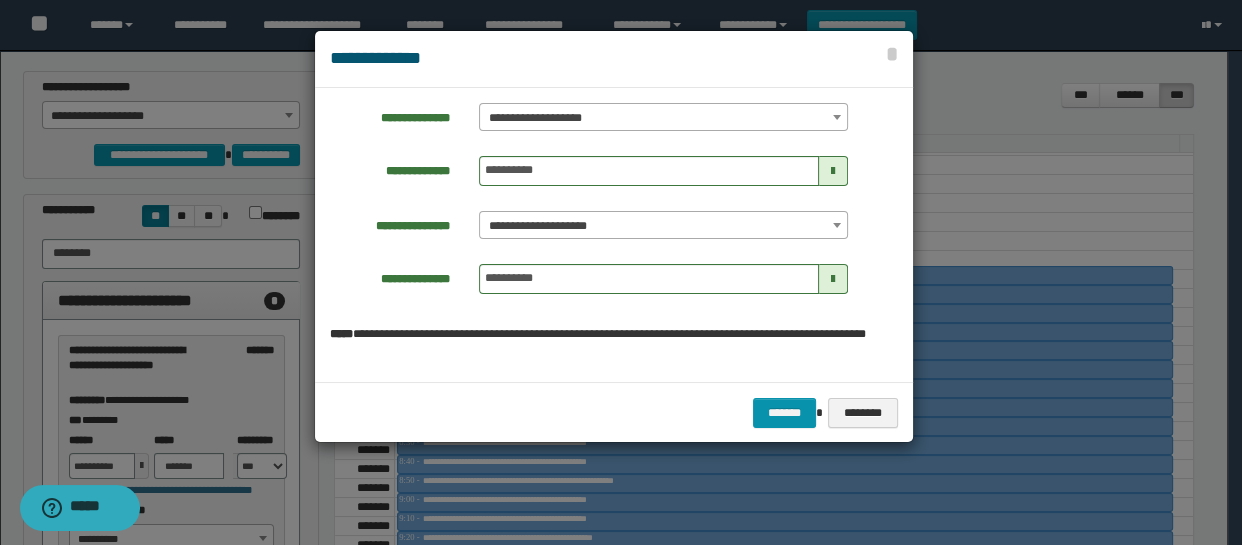click at bounding box center (833, 171) 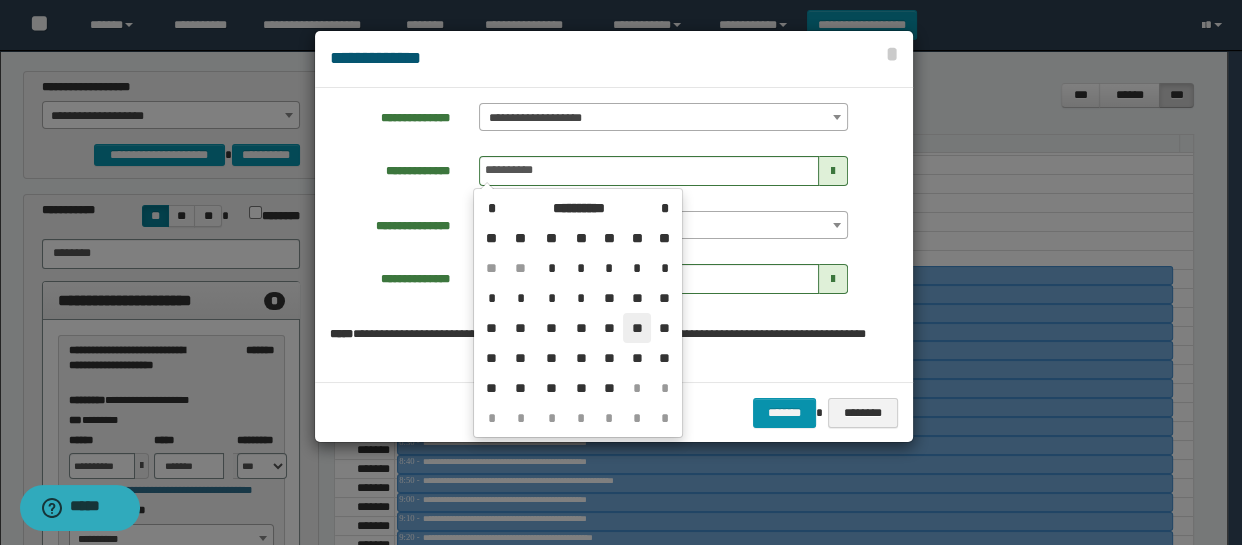 drag, startPoint x: 608, startPoint y: 326, endPoint x: 646, endPoint y: 326, distance: 38 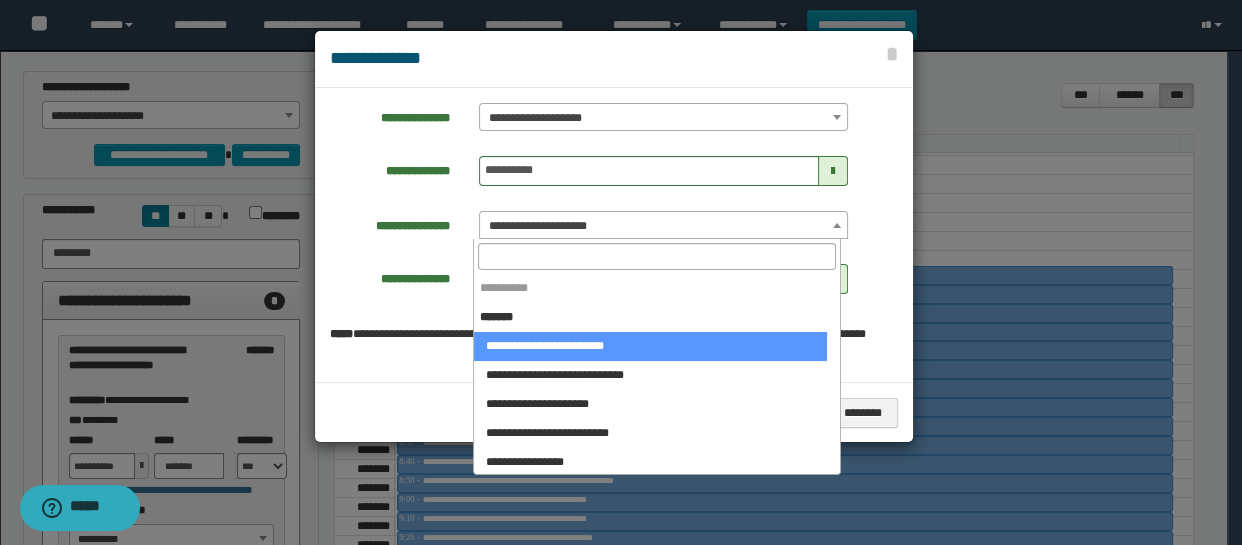 click on "**********" at bounding box center [663, 226] 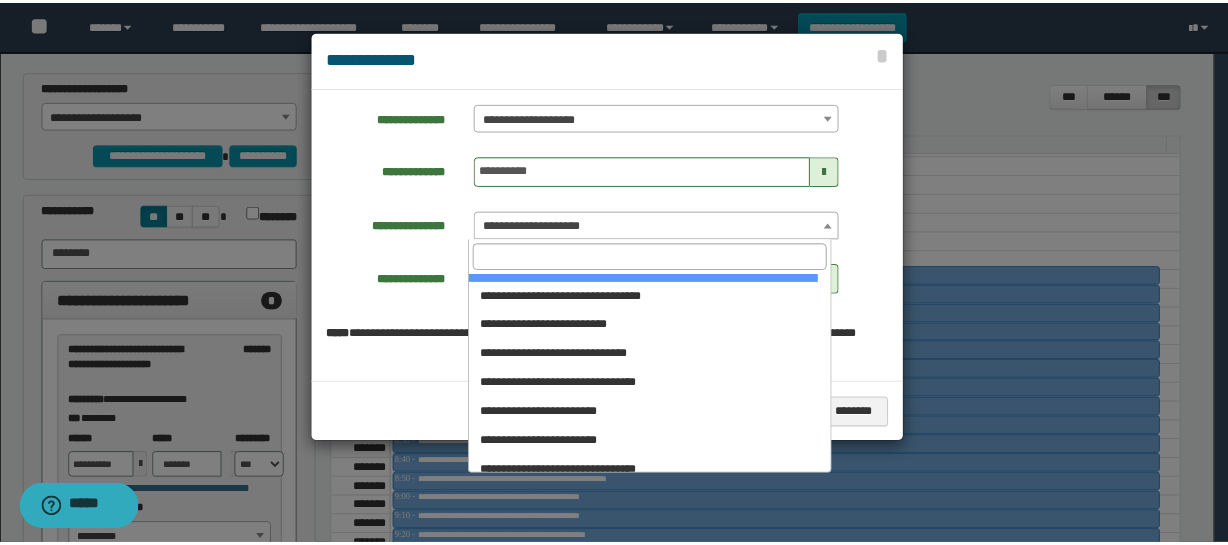 scroll, scrollTop: 727, scrollLeft: 0, axis: vertical 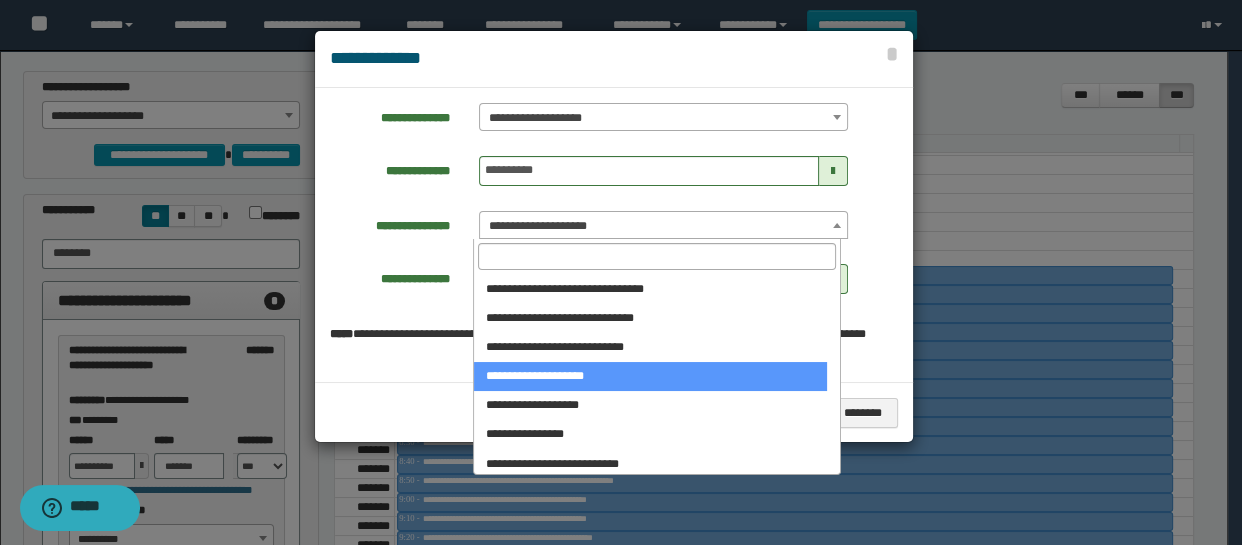 select on "******" 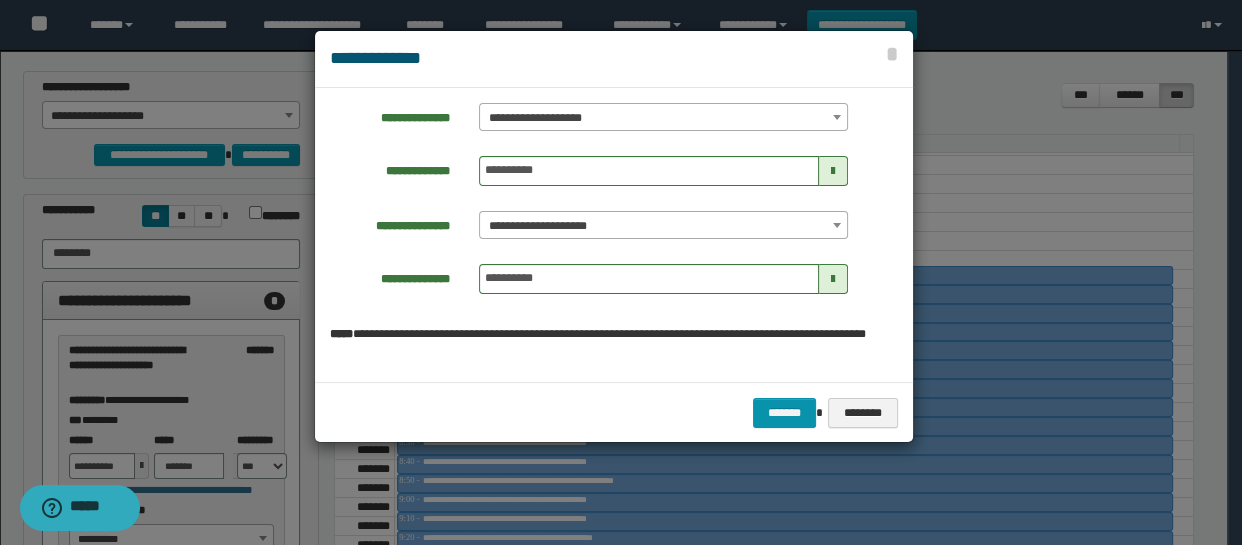 click at bounding box center (833, 279) 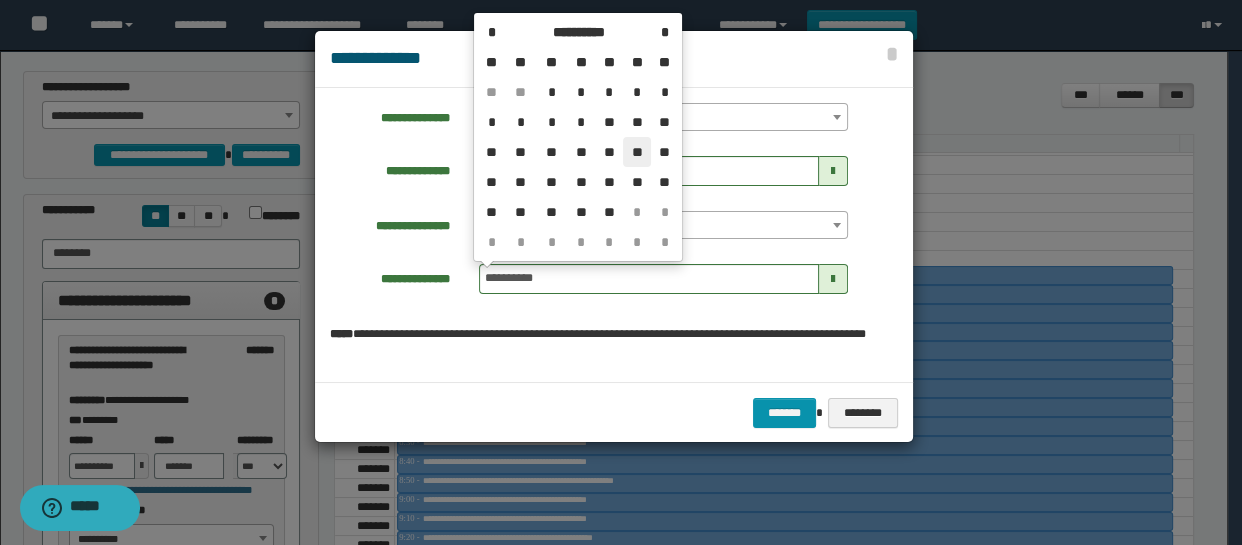 click on "**" at bounding box center (637, 152) 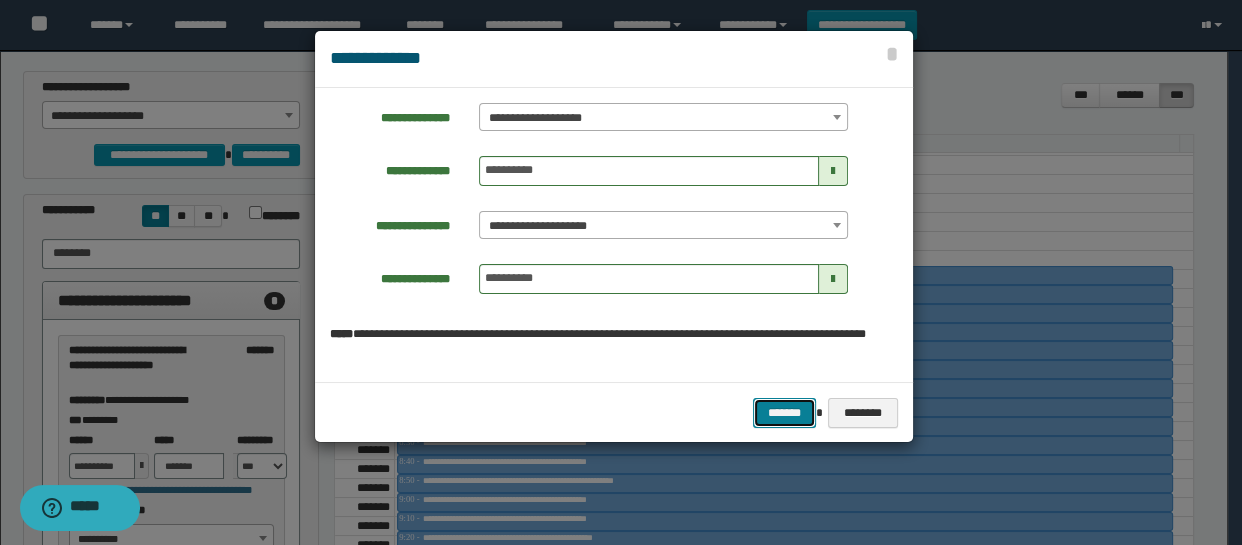click on "*******" at bounding box center (784, 413) 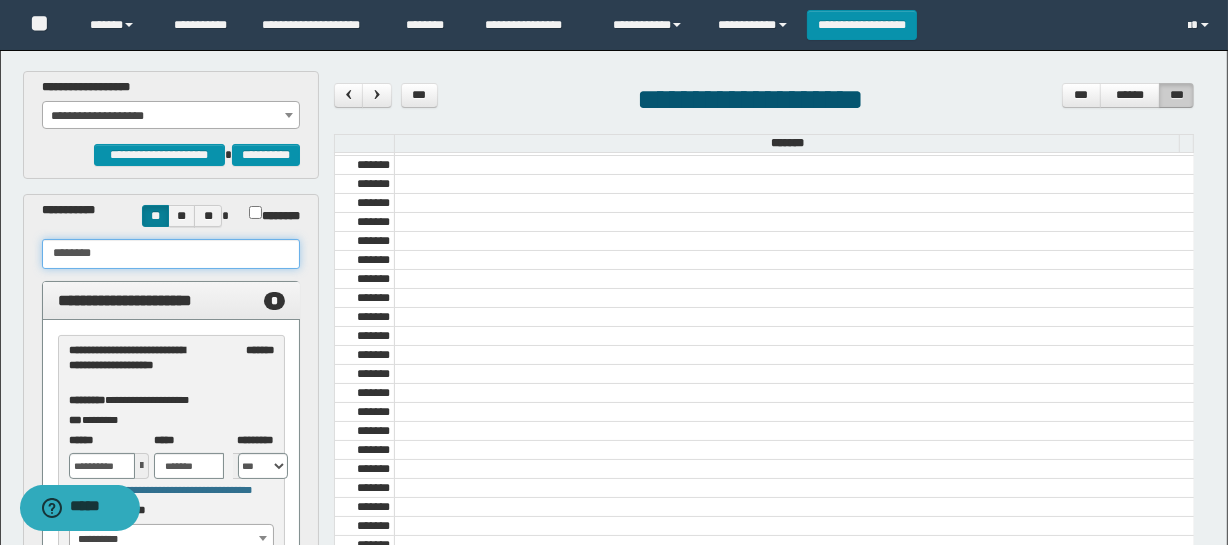 paste on "**" 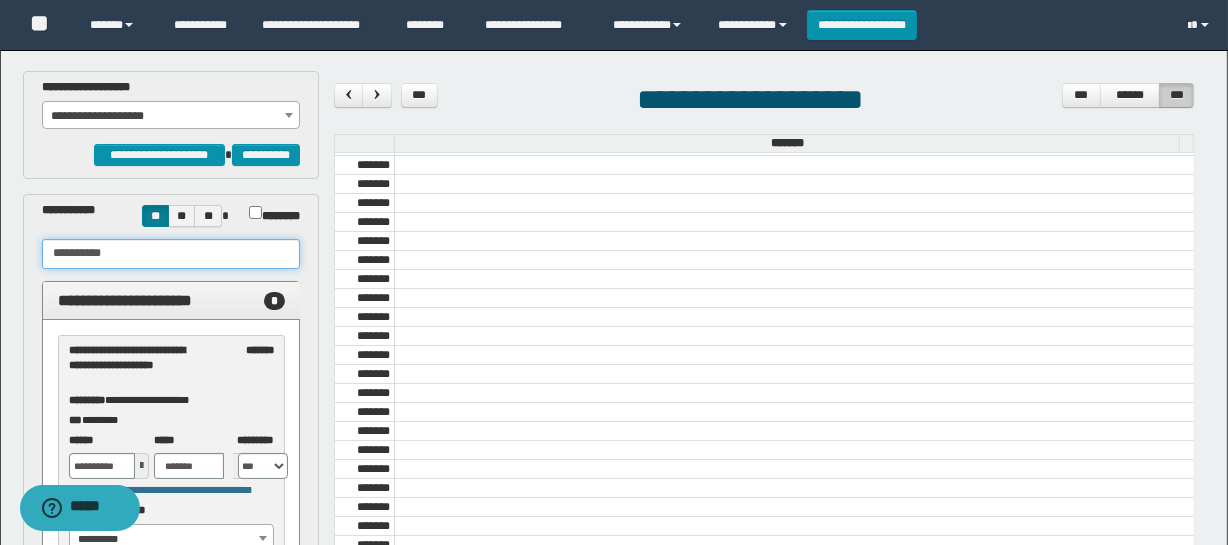 drag, startPoint x: 31, startPoint y: 245, endPoint x: 0, endPoint y: 238, distance: 31.780497 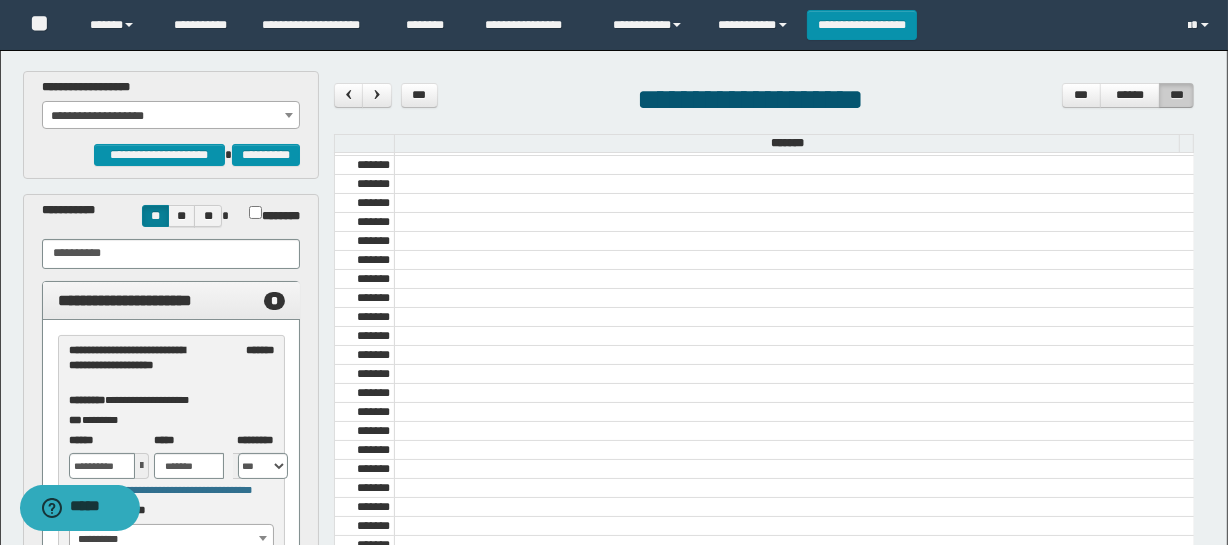 click on "**********" at bounding box center [764, 102] 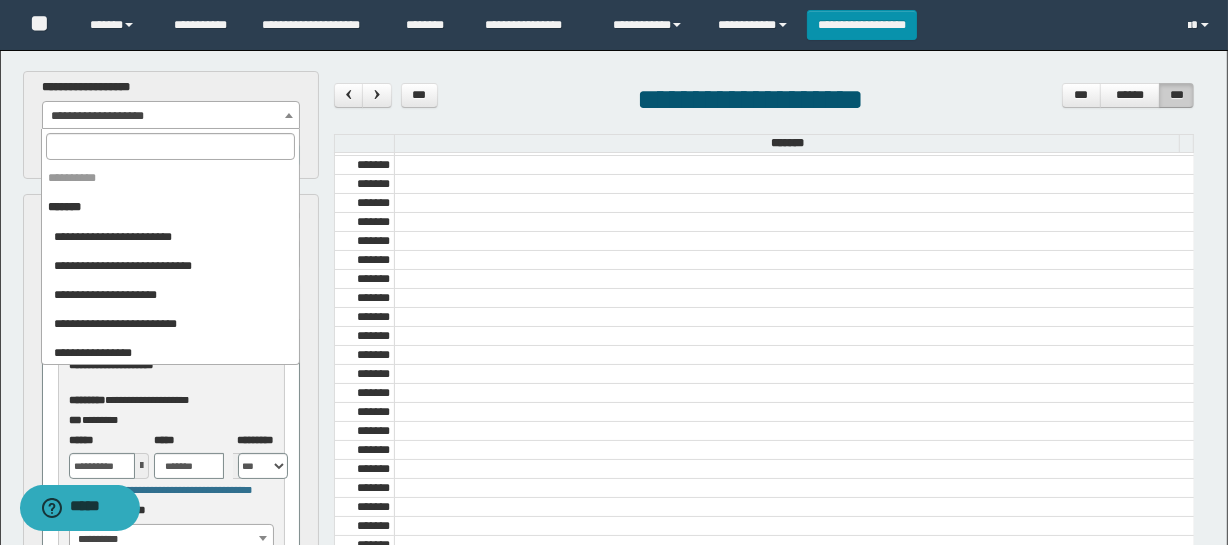 scroll, scrollTop: 889, scrollLeft: 0, axis: vertical 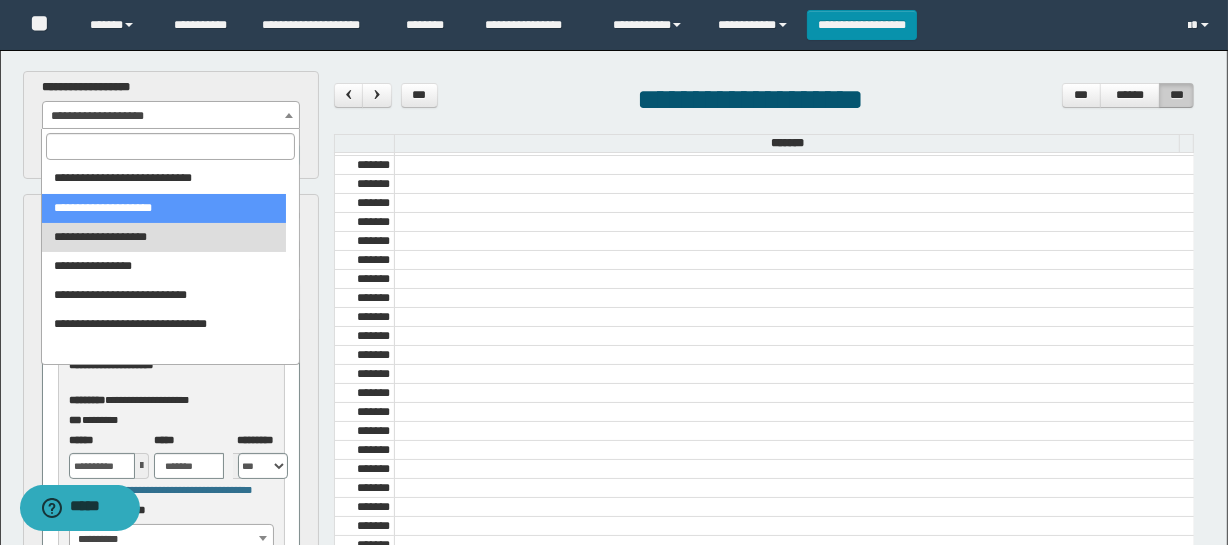 select on "******" 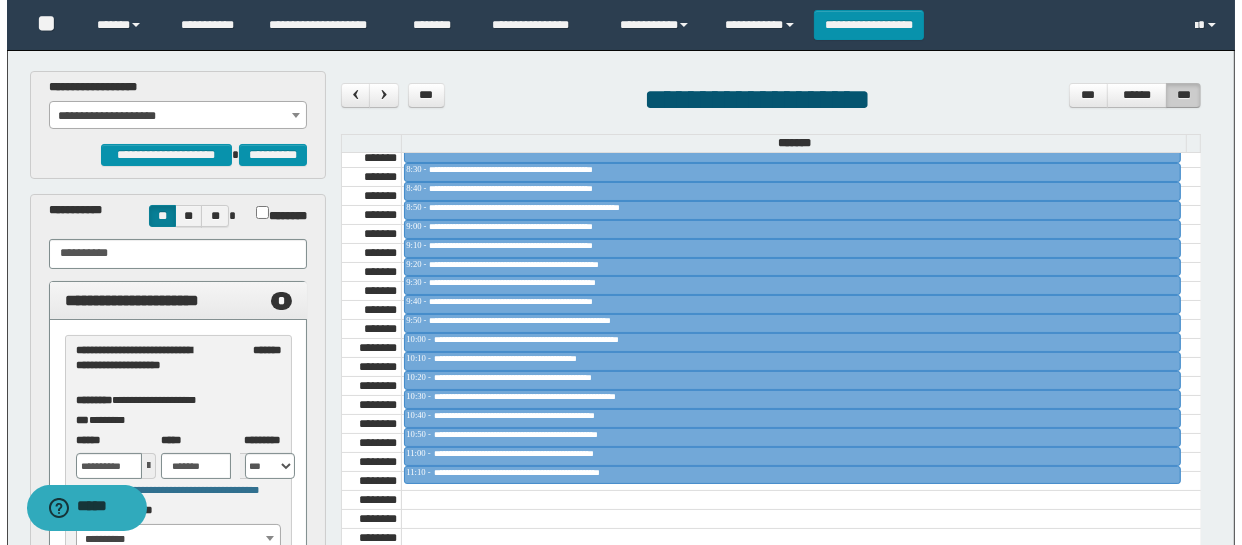 scroll, scrollTop: 1136, scrollLeft: 0, axis: vertical 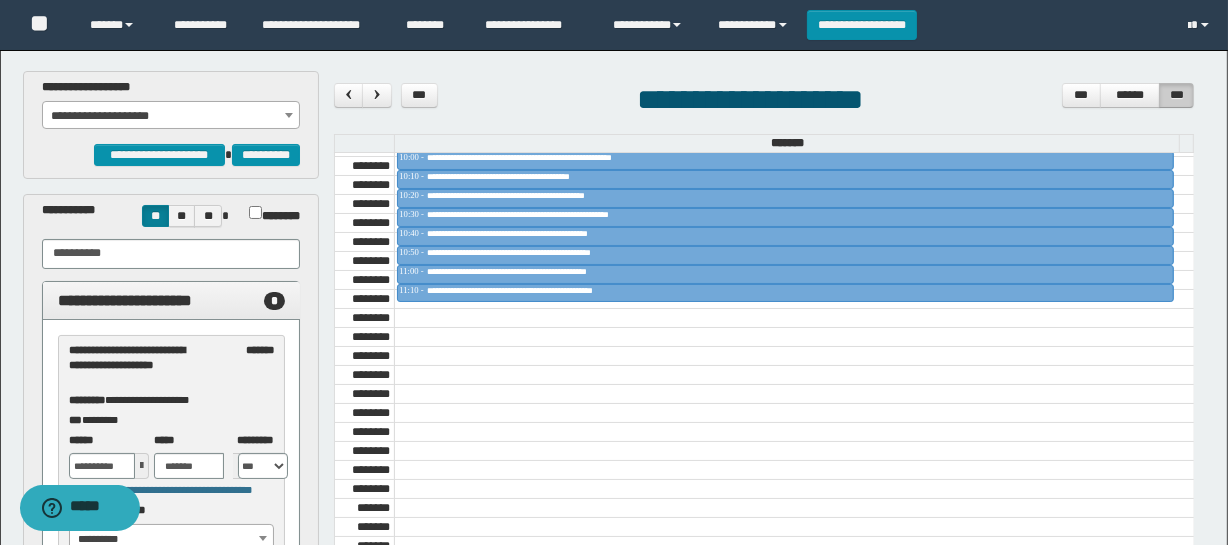 click on "**********" at bounding box center (764, 102) 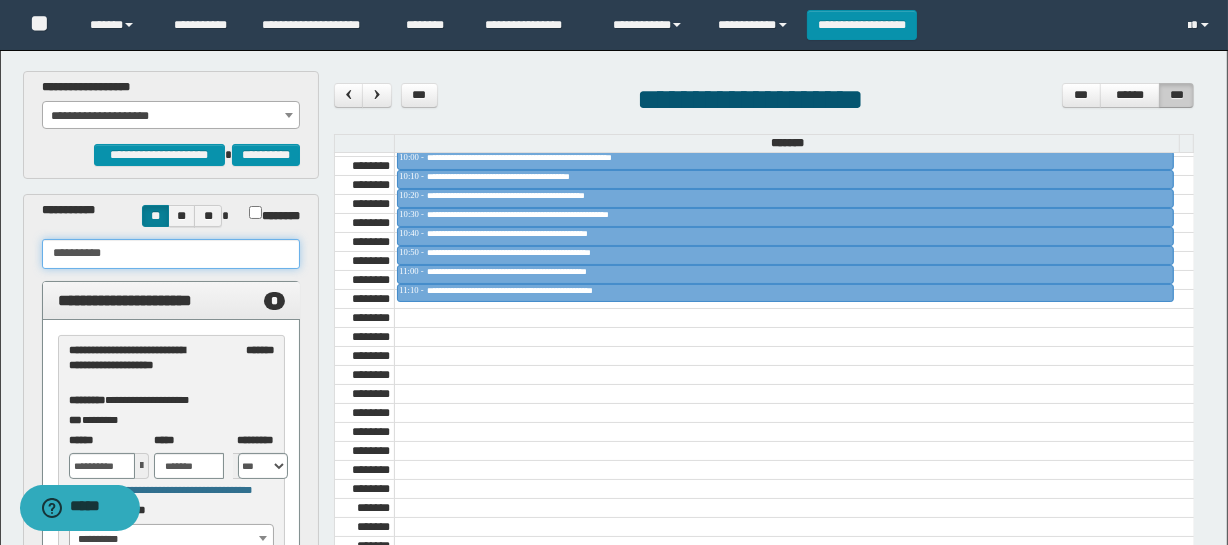 drag, startPoint x: 170, startPoint y: 254, endPoint x: 0, endPoint y: 249, distance: 170.07352 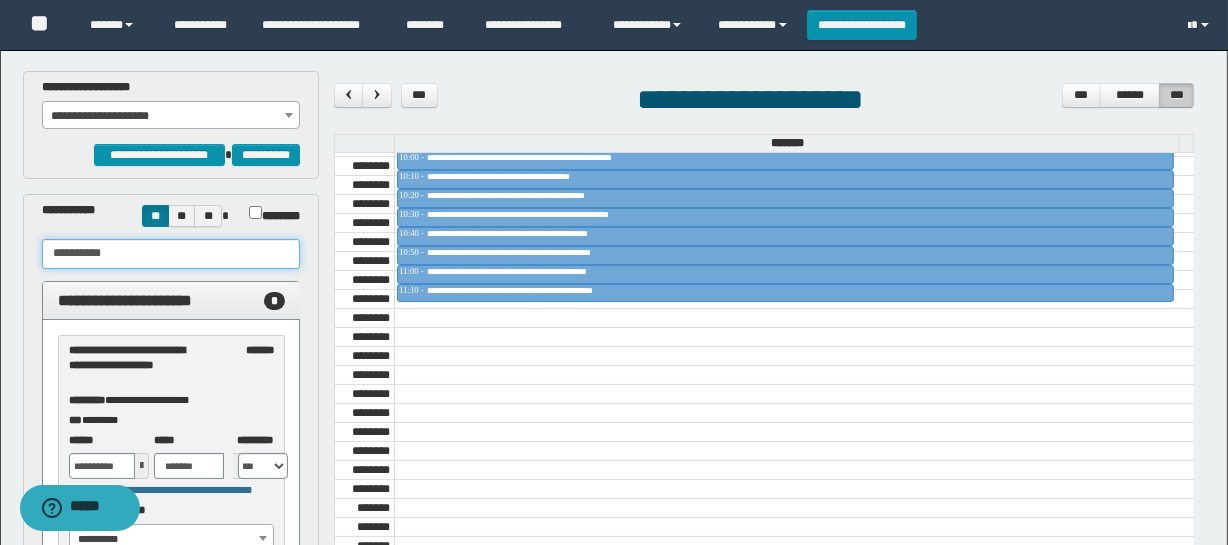 click on "**********" at bounding box center [614, 443] 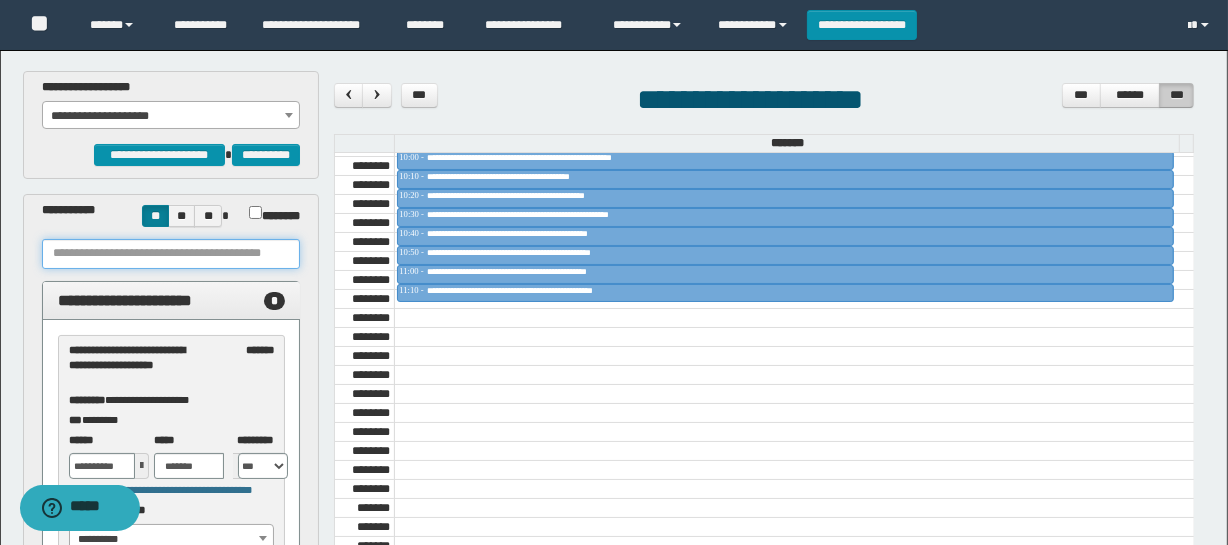 paste on "**********" 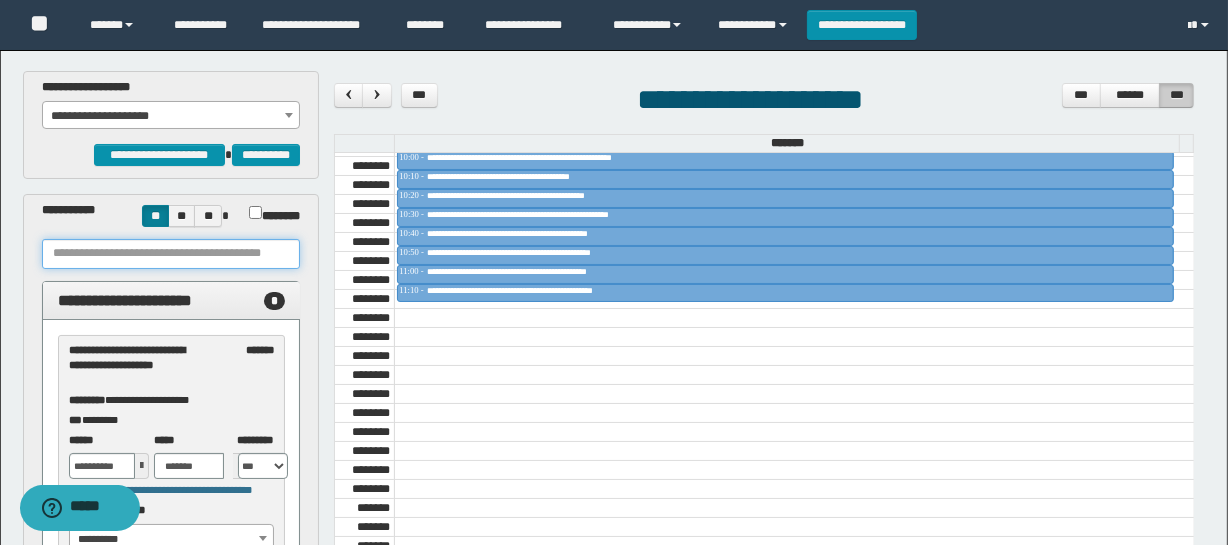 type on "**********" 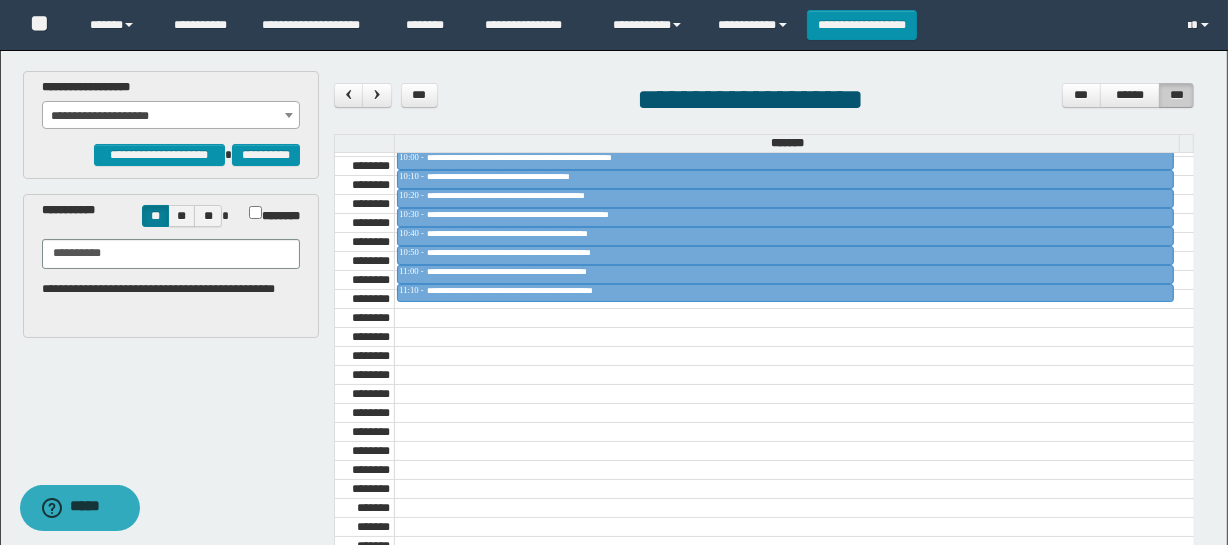 click on "**********" at bounding box center [750, 99] 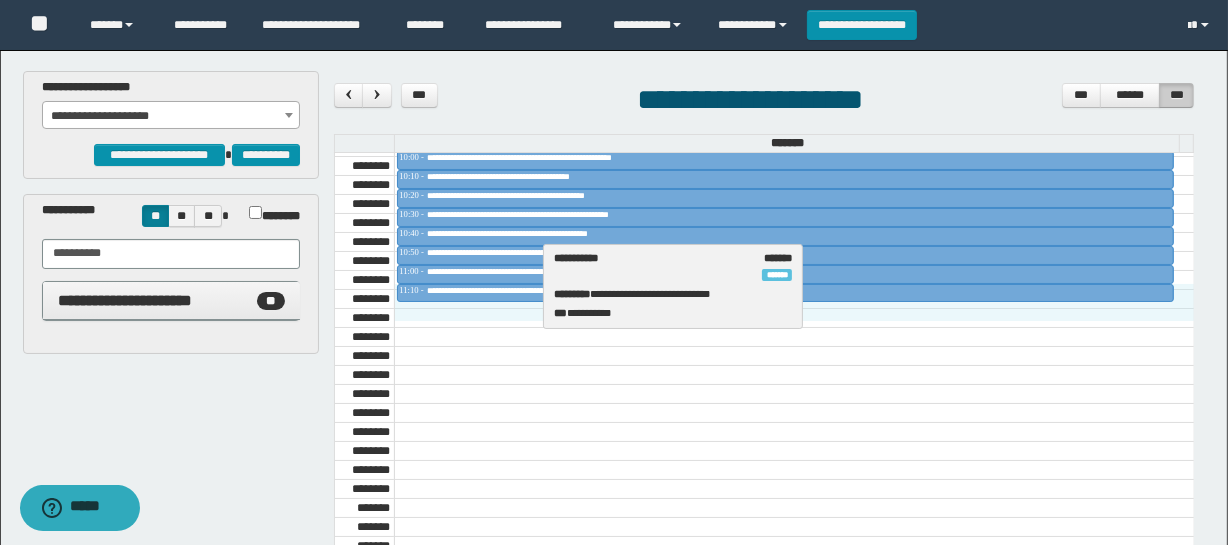 drag, startPoint x: 189, startPoint y: 401, endPoint x: 673, endPoint y: 311, distance: 492.29666 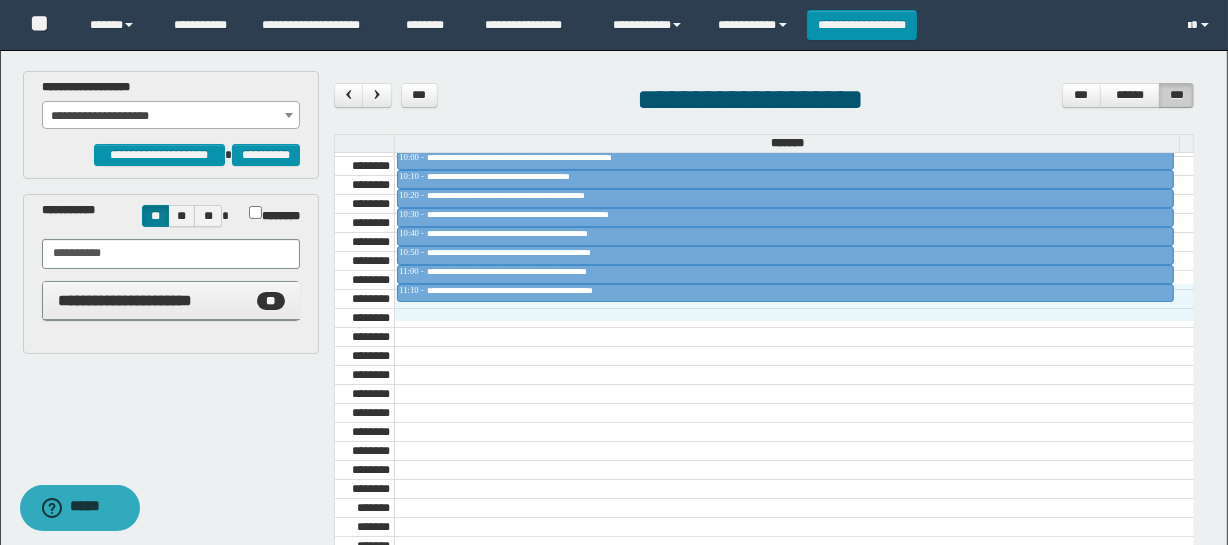 click on "**********" at bounding box center (764, 427) 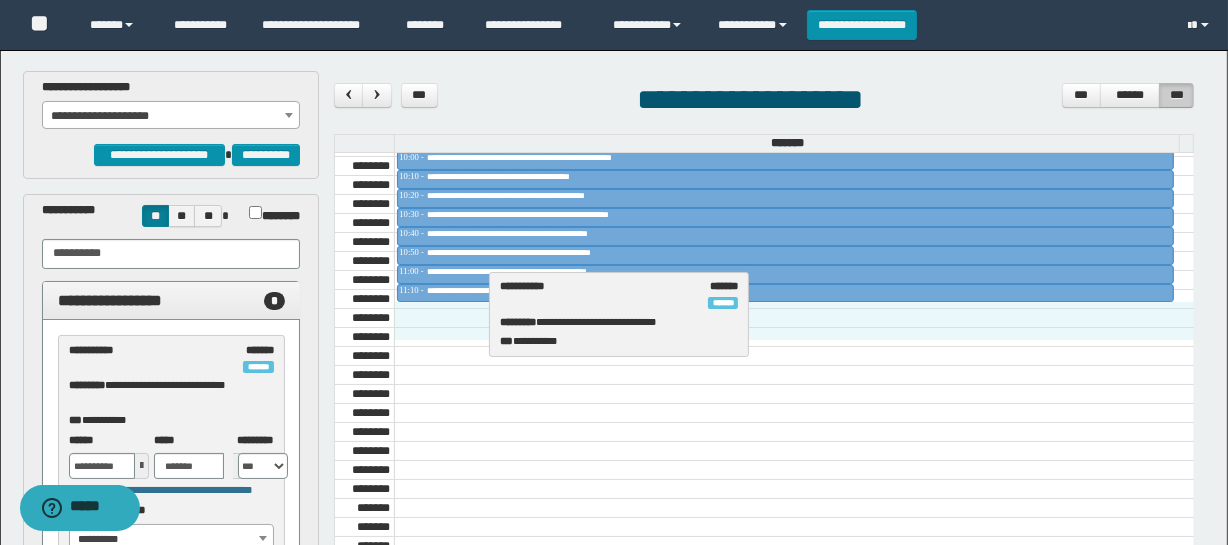 drag, startPoint x: 208, startPoint y: 372, endPoint x: 640, endPoint y: 309, distance: 436.56958 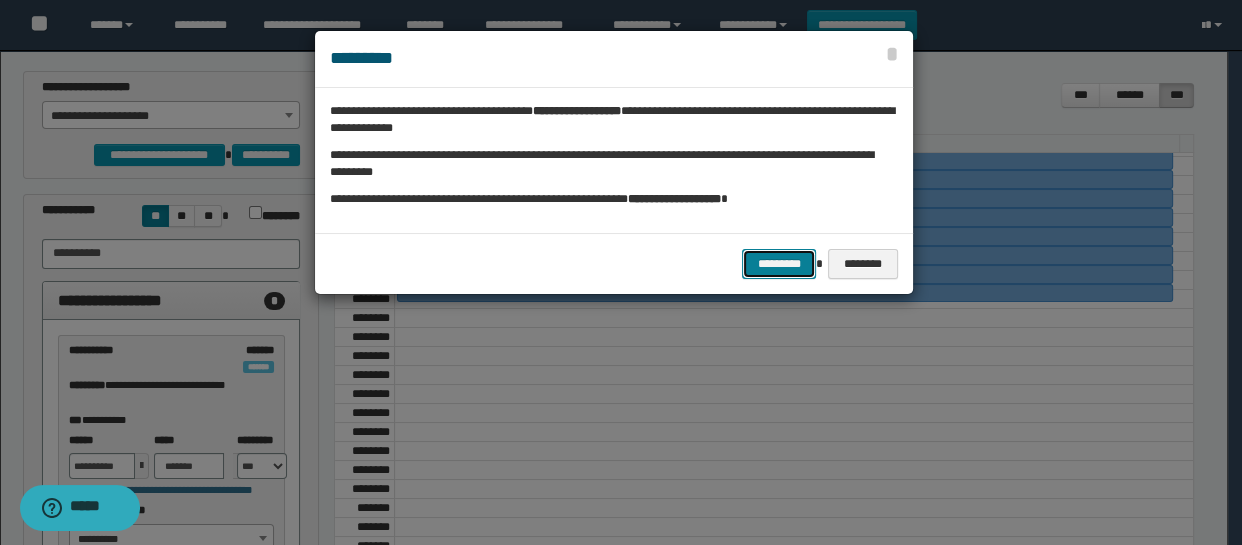 click on "*********" at bounding box center [779, 264] 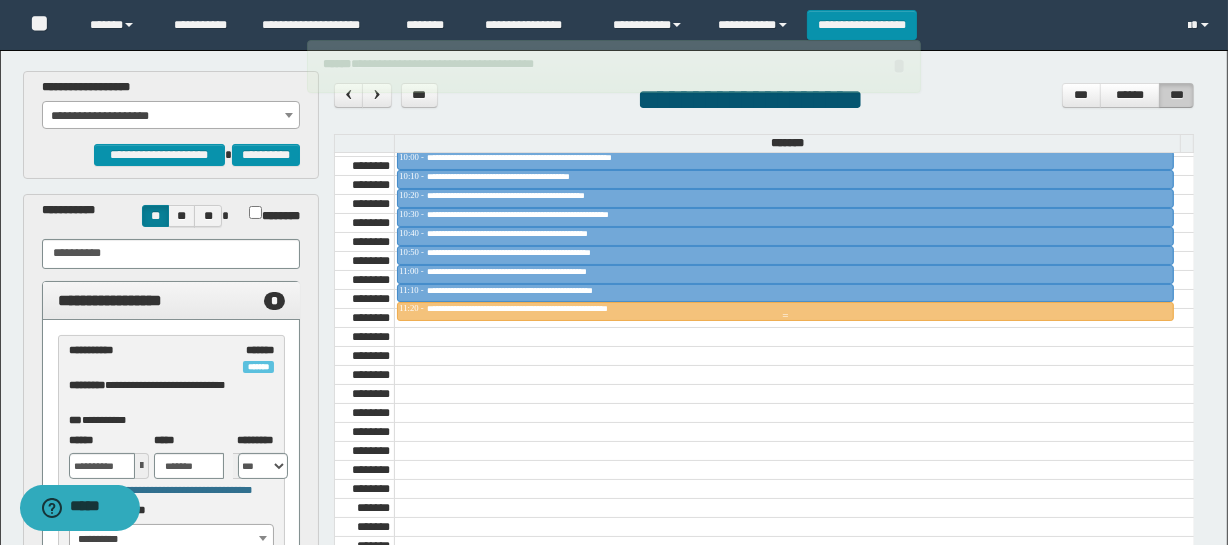 click on "**********" at bounding box center [551, 308] 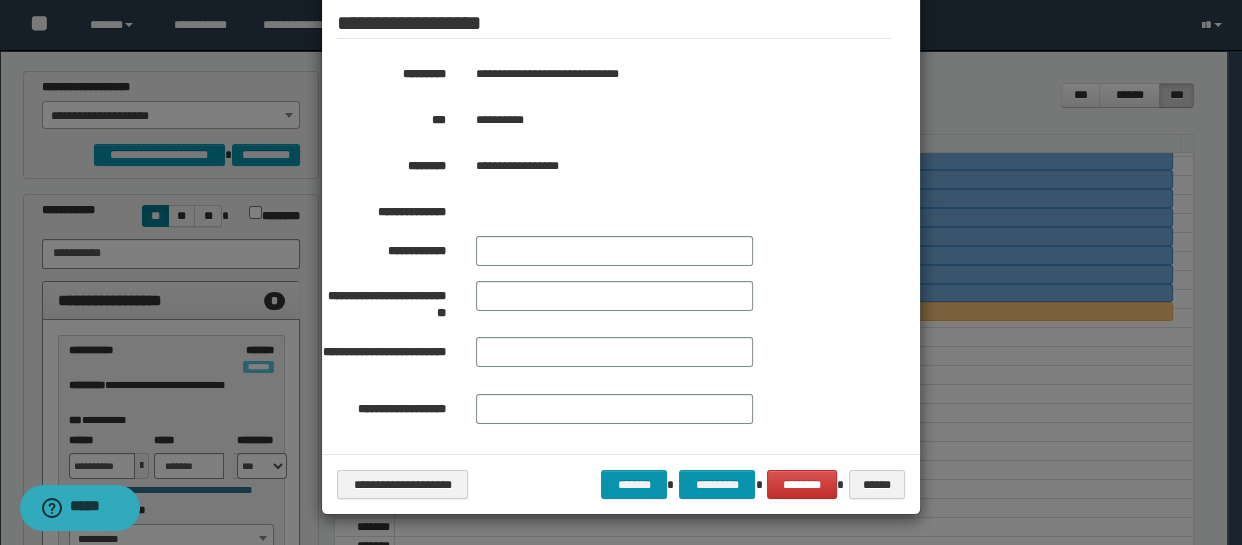 scroll, scrollTop: 0, scrollLeft: 0, axis: both 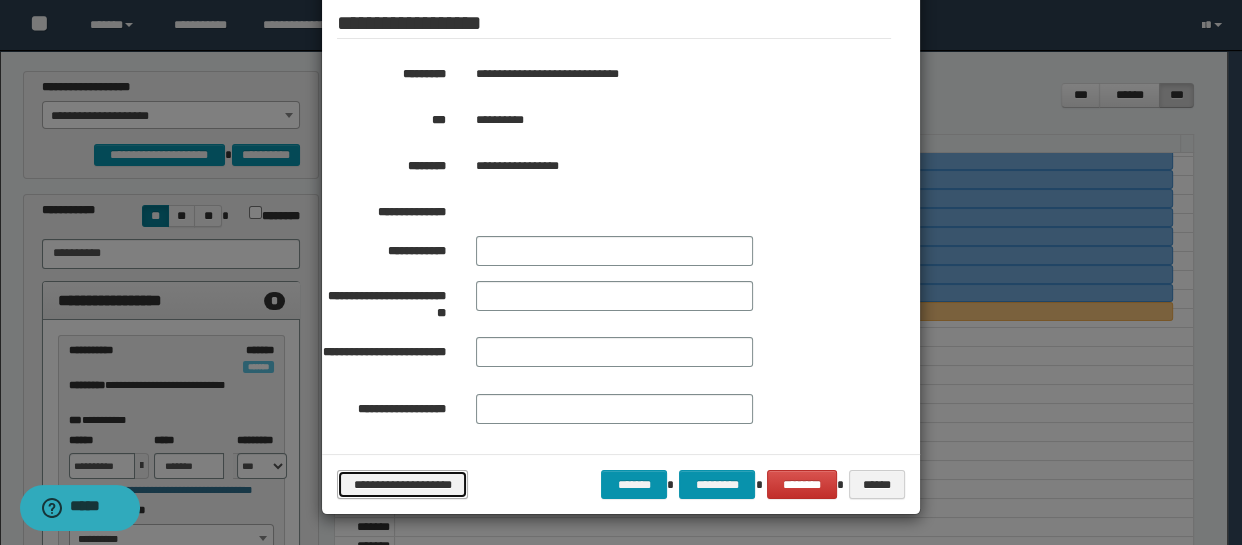 drag, startPoint x: 416, startPoint y: 478, endPoint x: 553, endPoint y: 440, distance: 142.17242 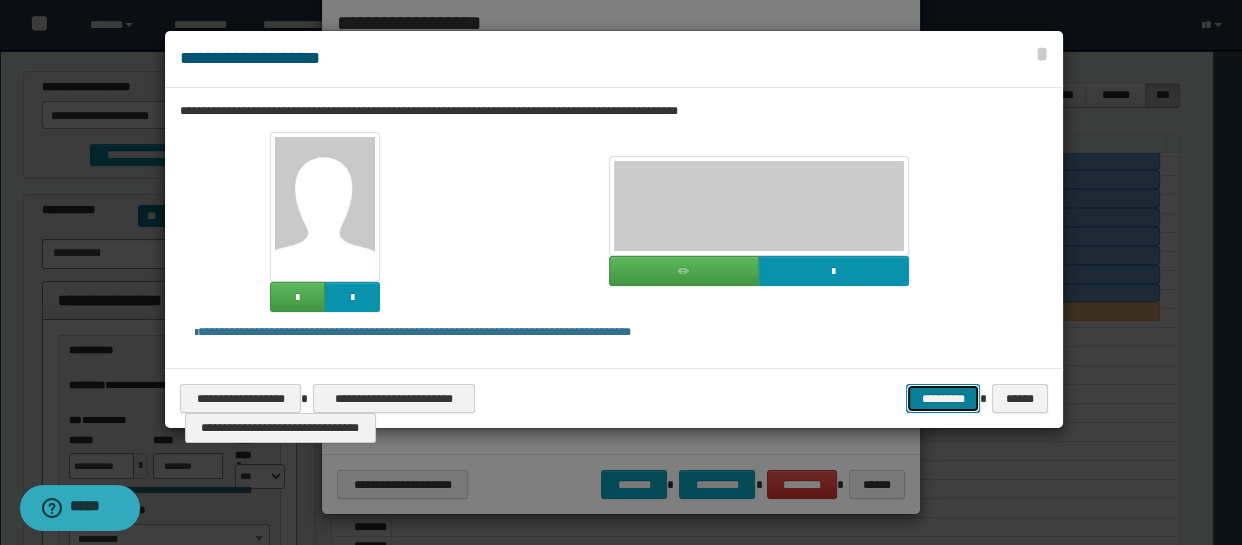 click on "*********" at bounding box center [943, 399] 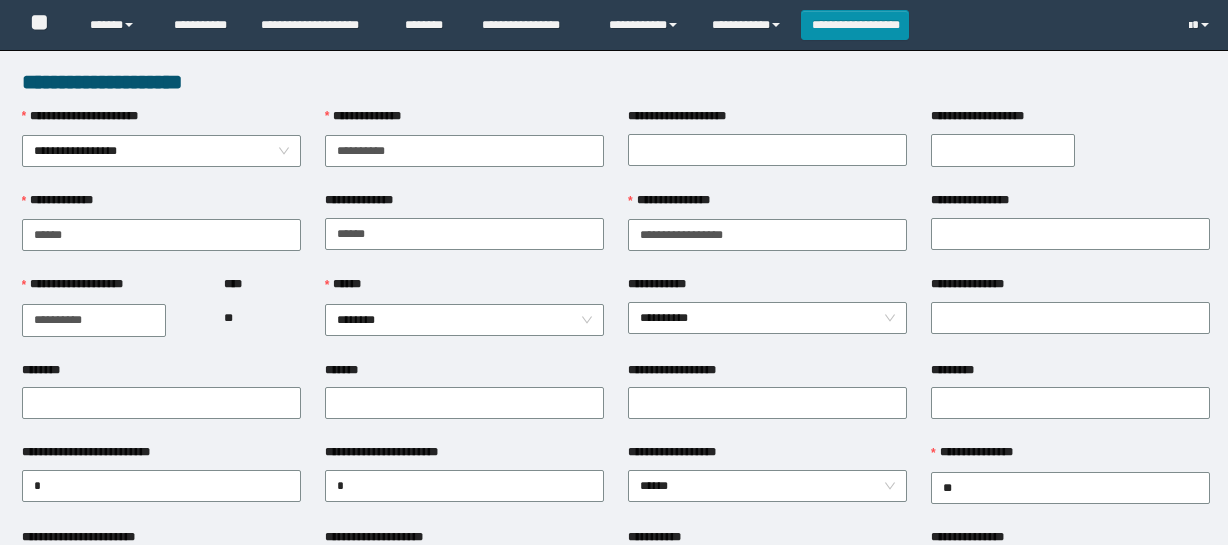 scroll, scrollTop: 0, scrollLeft: 0, axis: both 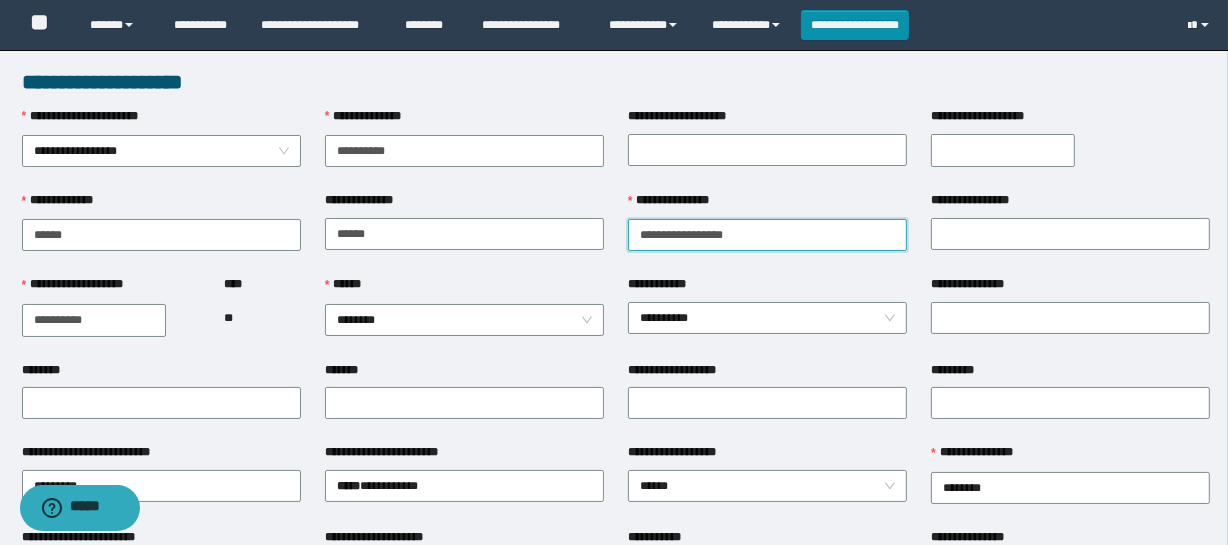 drag, startPoint x: 751, startPoint y: 234, endPoint x: 692, endPoint y: 231, distance: 59.07622 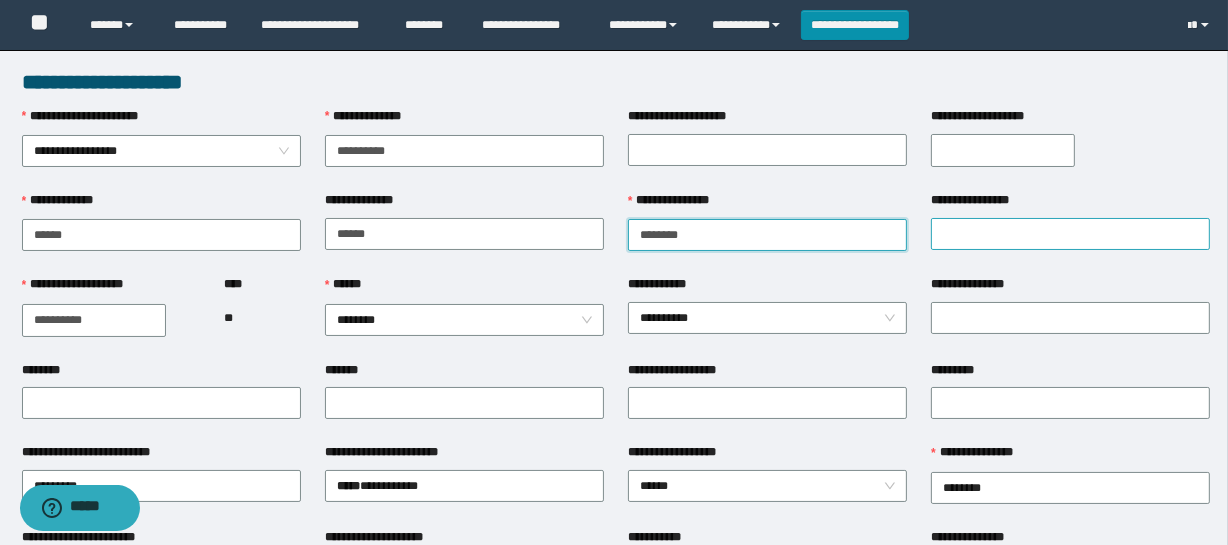 type on "*******" 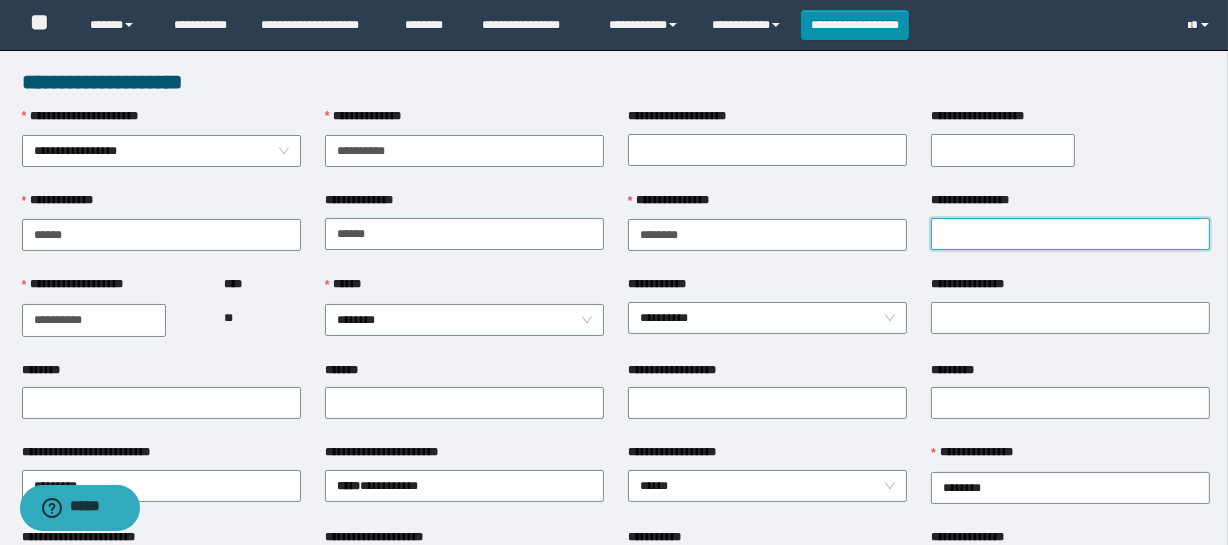 click on "**********" at bounding box center (1070, 234) 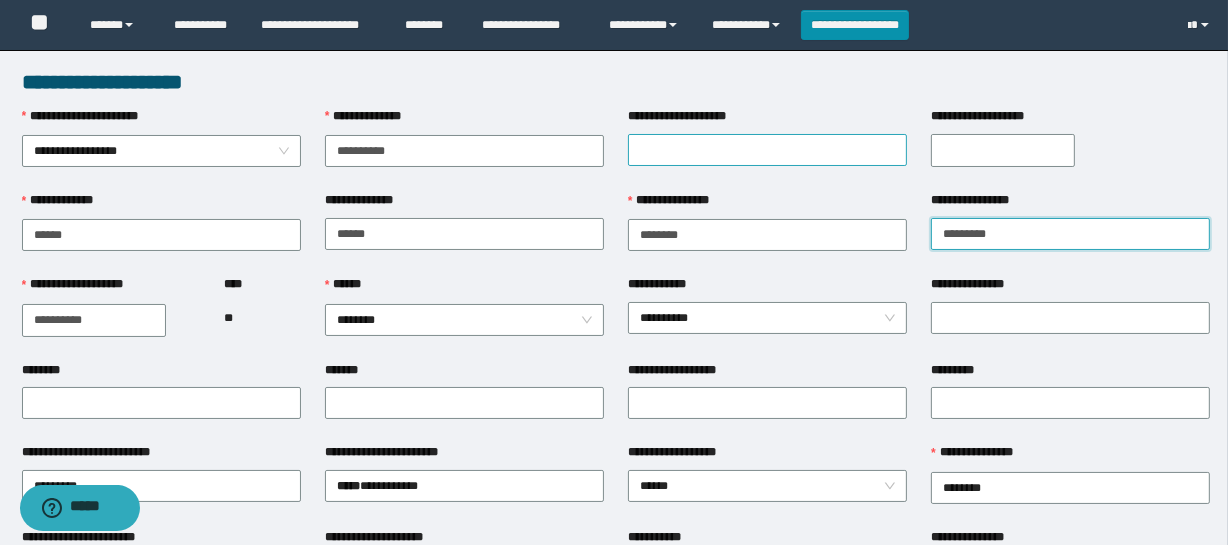 type on "*********" 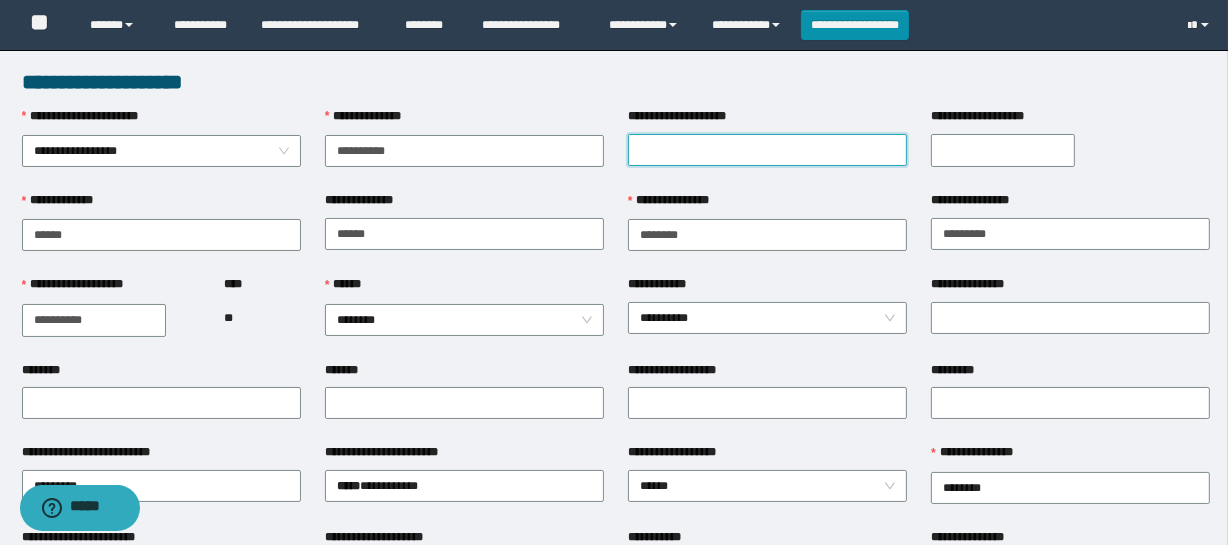click on "**********" at bounding box center (767, 150) 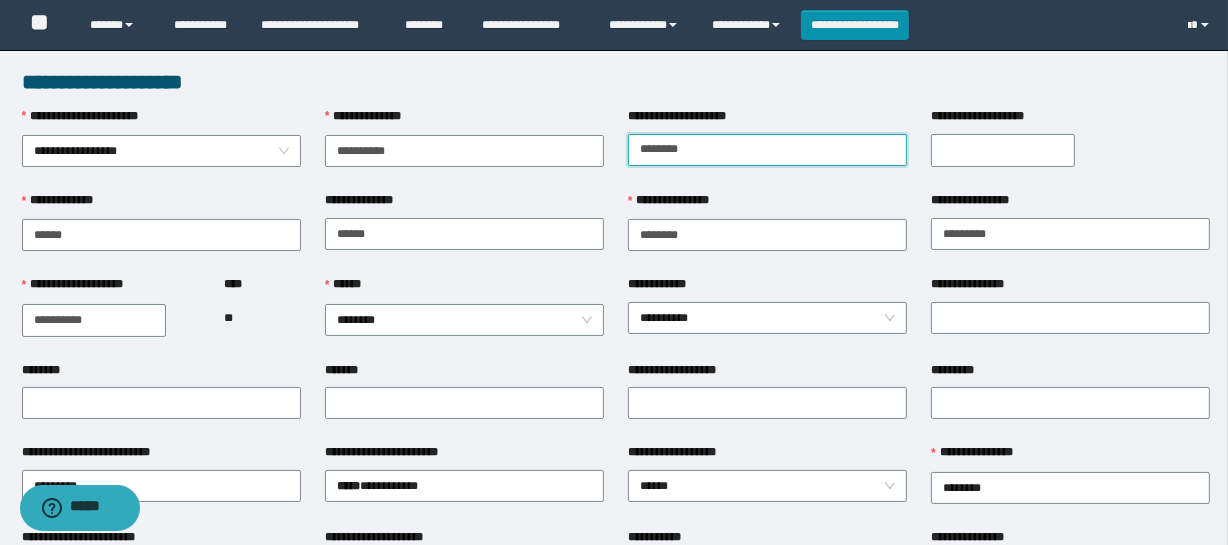 type on "********" 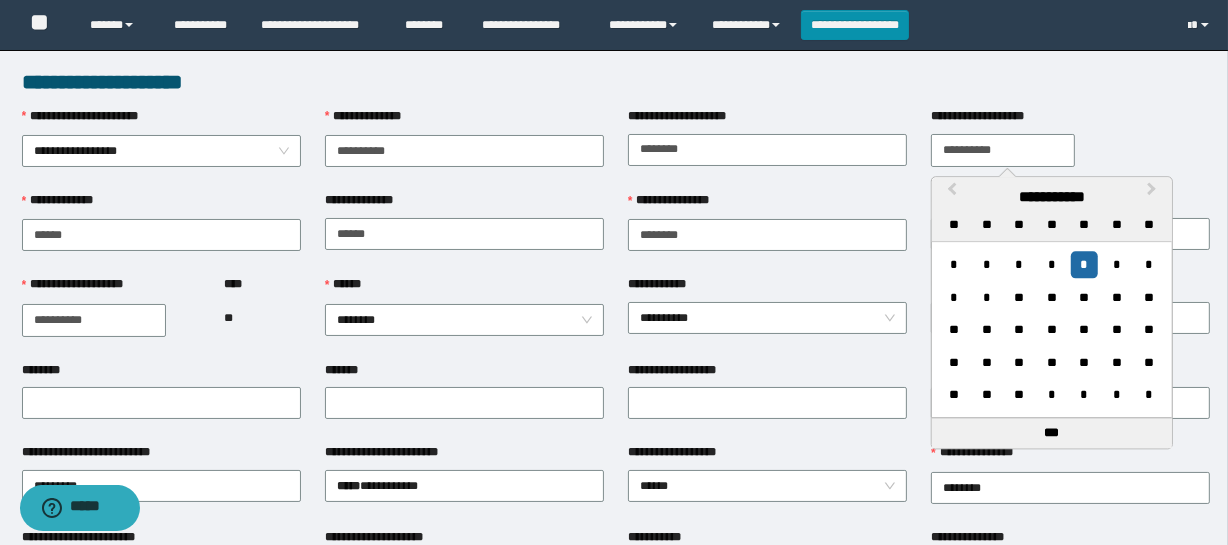 type on "**********" 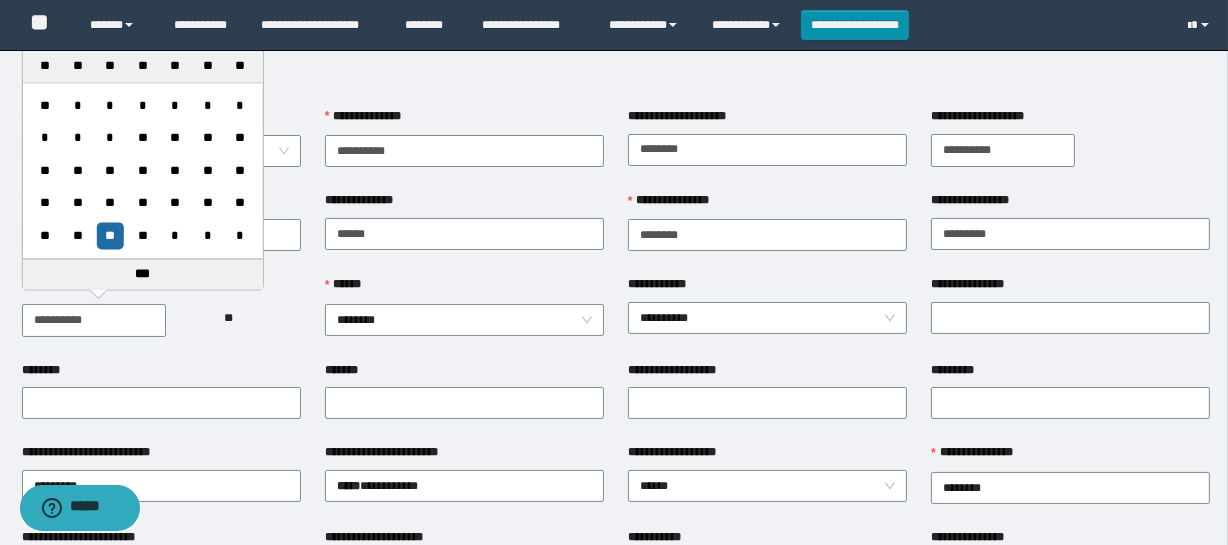 drag, startPoint x: 70, startPoint y: 329, endPoint x: 0, endPoint y: 315, distance: 71.38628 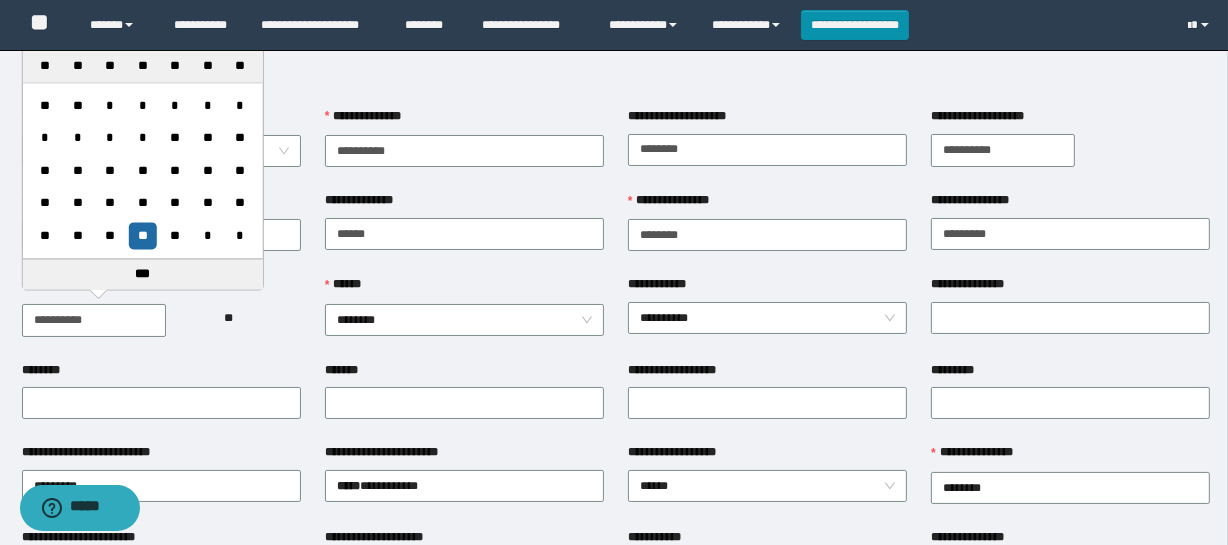 type on "**********" 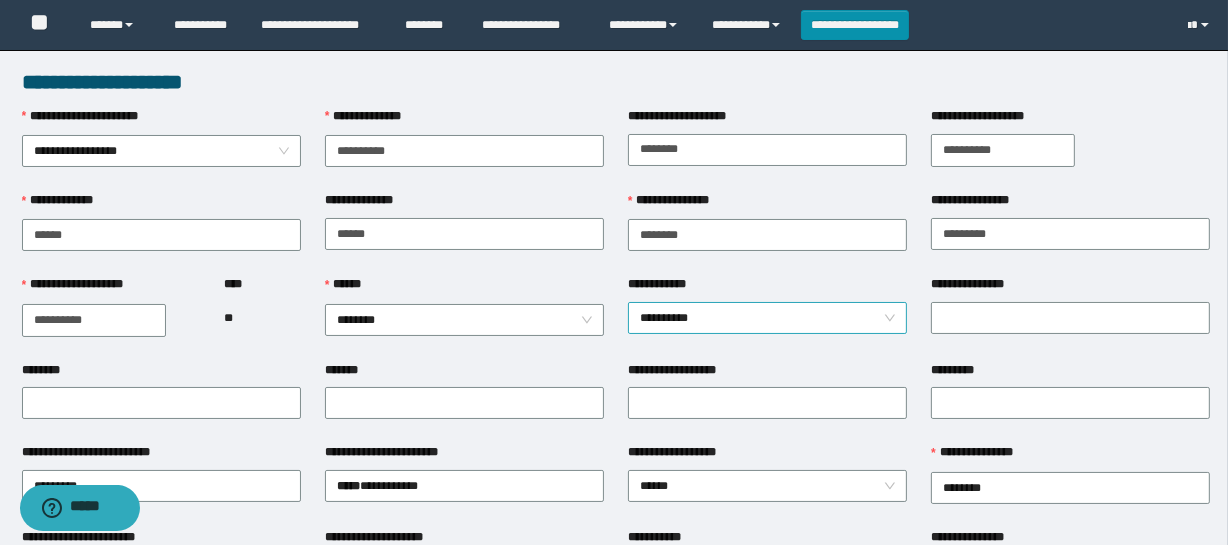 click on "**********" at bounding box center [767, 318] 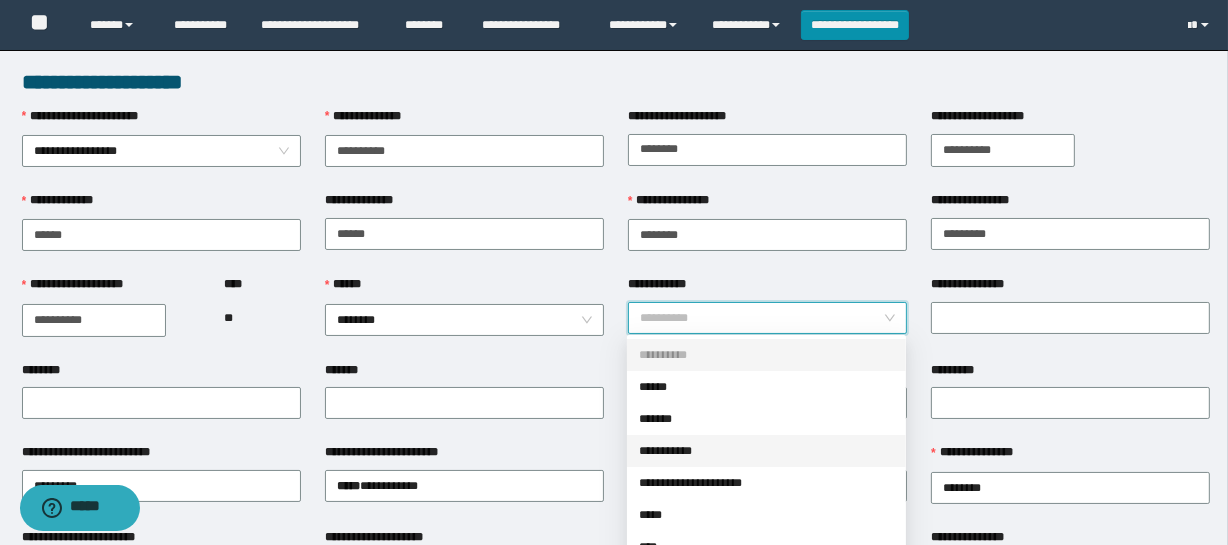 drag, startPoint x: 703, startPoint y: 444, endPoint x: 808, endPoint y: 406, distance: 111.66467 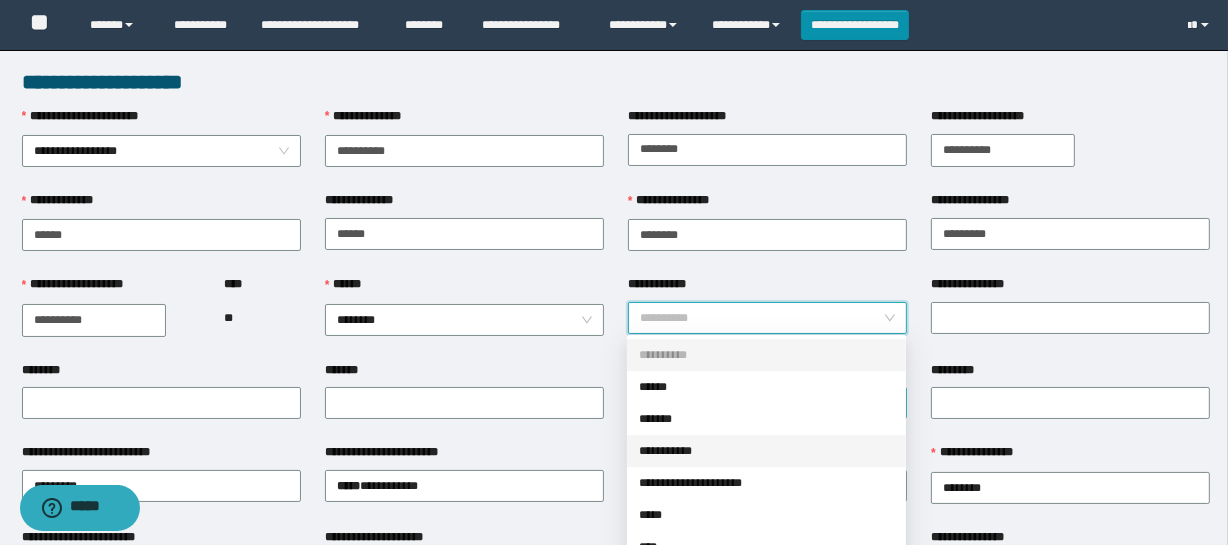 click on "**********" at bounding box center (766, 451) 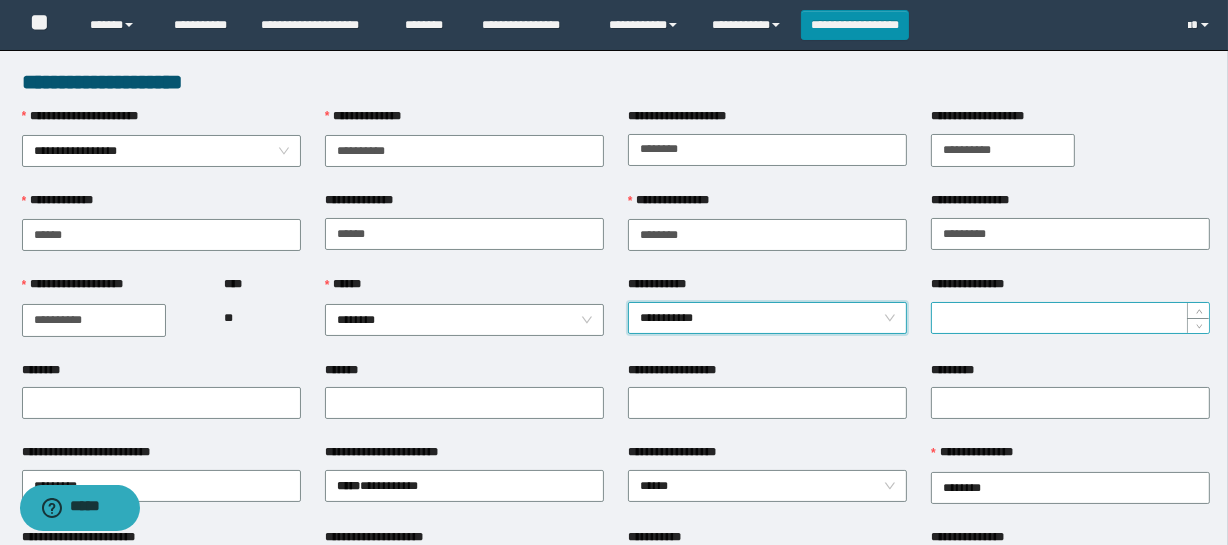 click on "**********" at bounding box center (1070, 318) 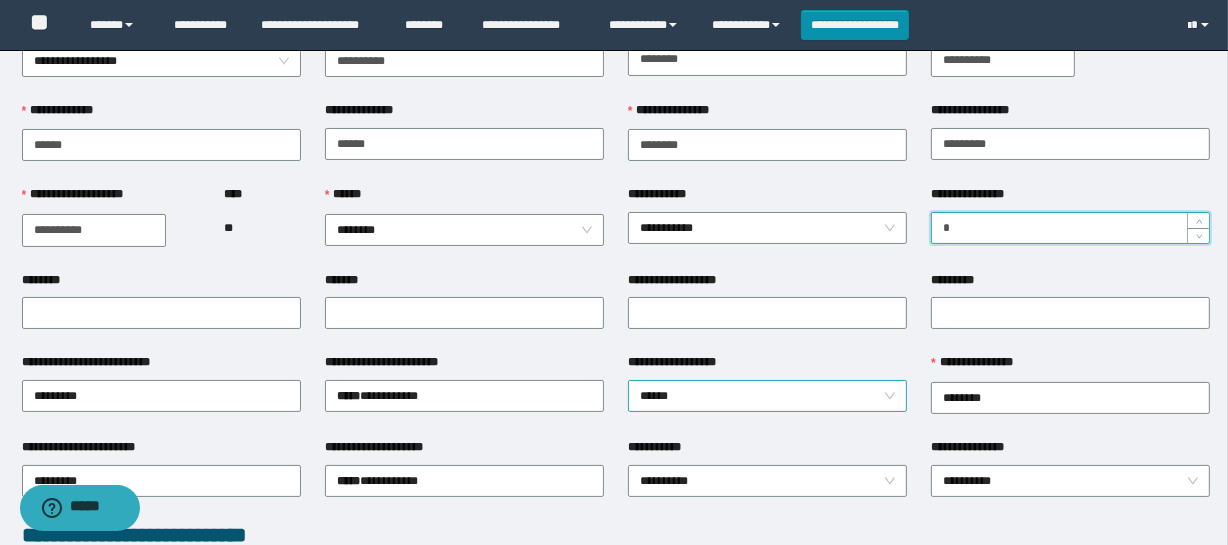 scroll, scrollTop: 181, scrollLeft: 0, axis: vertical 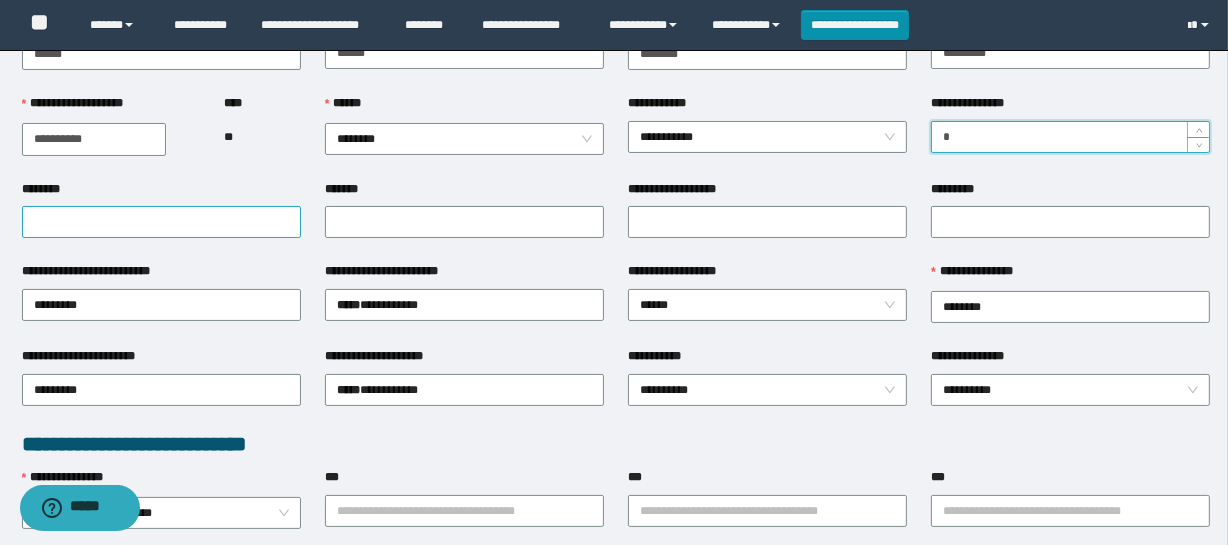 type on "*" 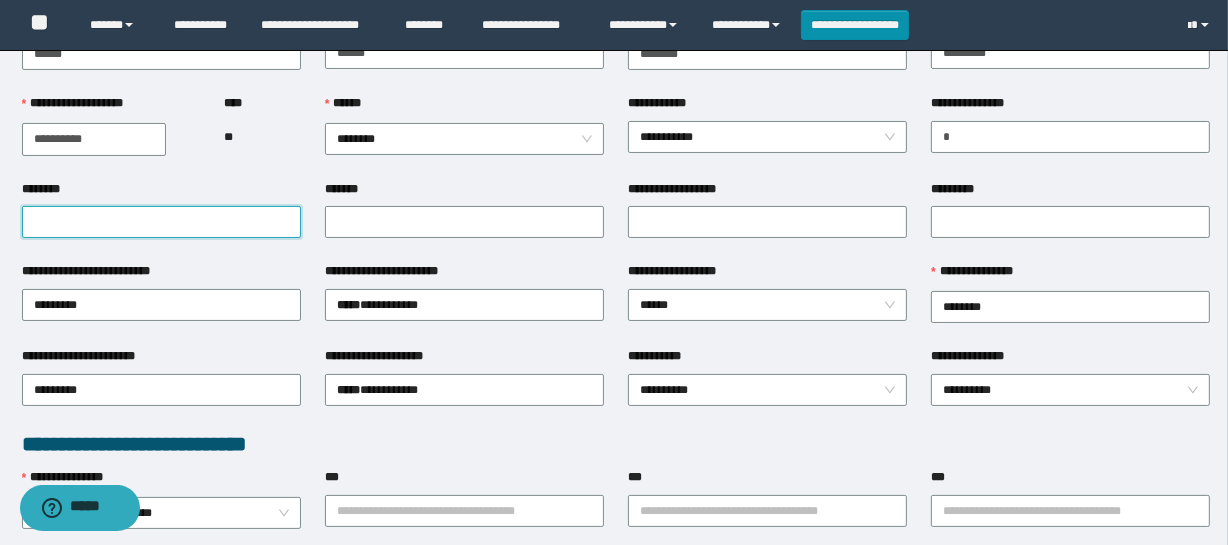 click on "********" at bounding box center [161, 222] 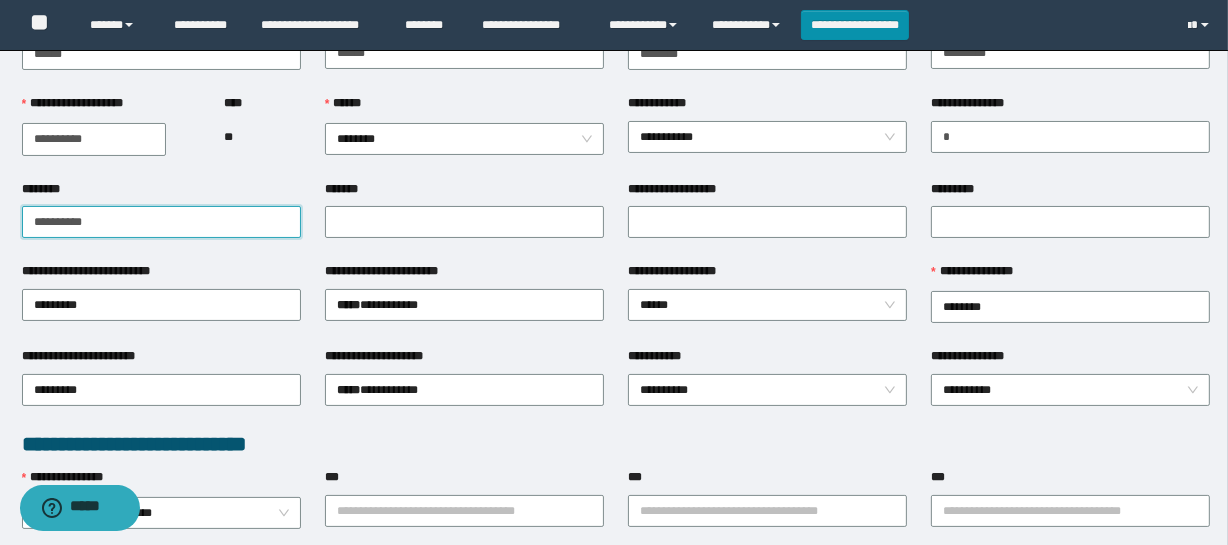 drag, startPoint x: 149, startPoint y: 223, endPoint x: 22, endPoint y: 242, distance: 128.41339 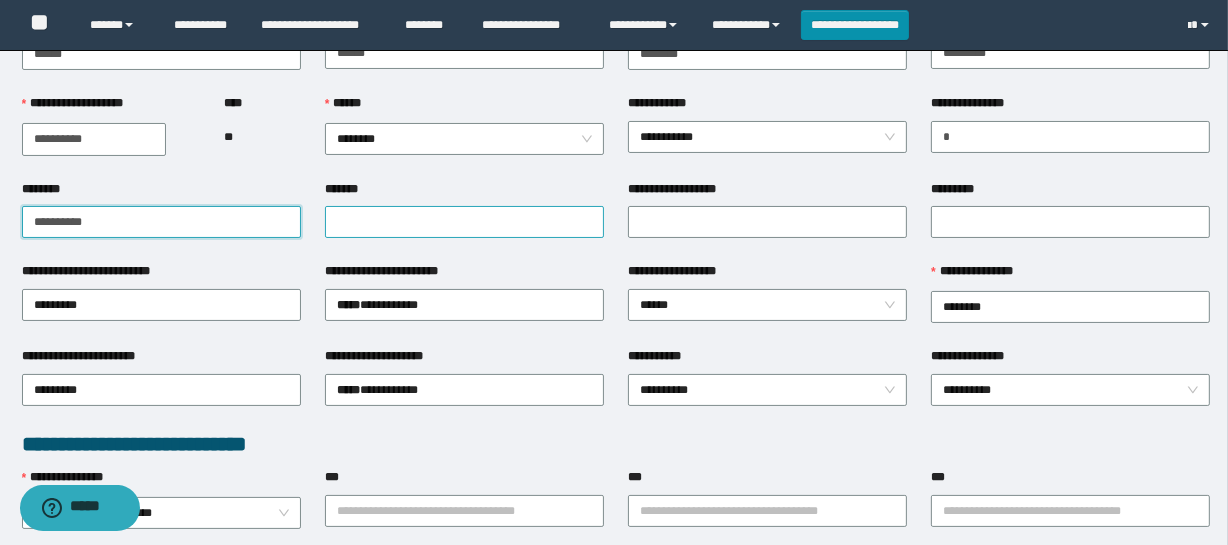 type on "**********" 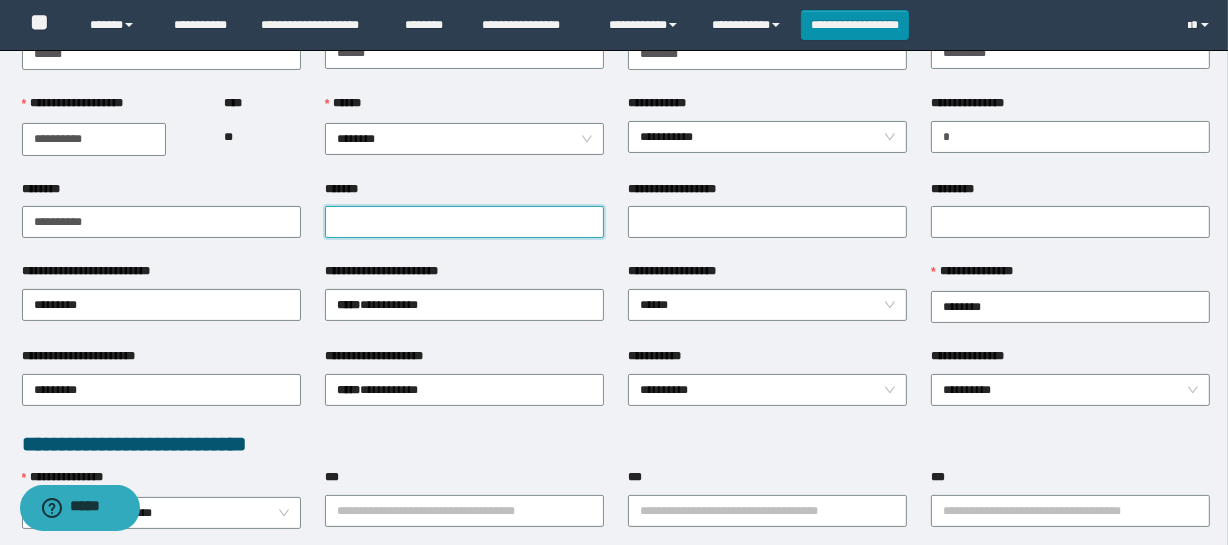 paste on "**********" 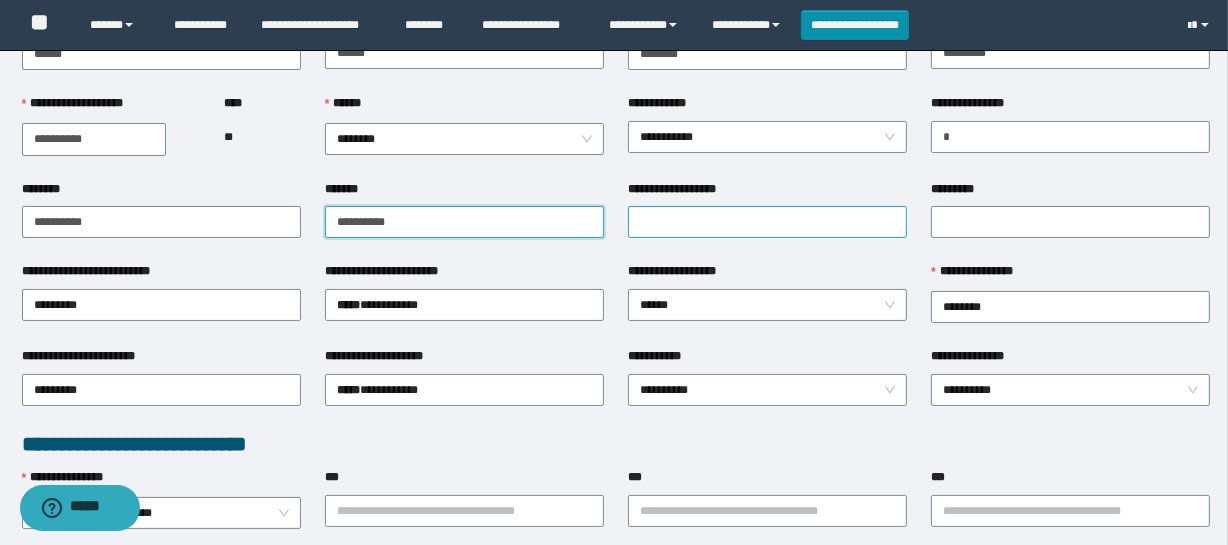 type on "**********" 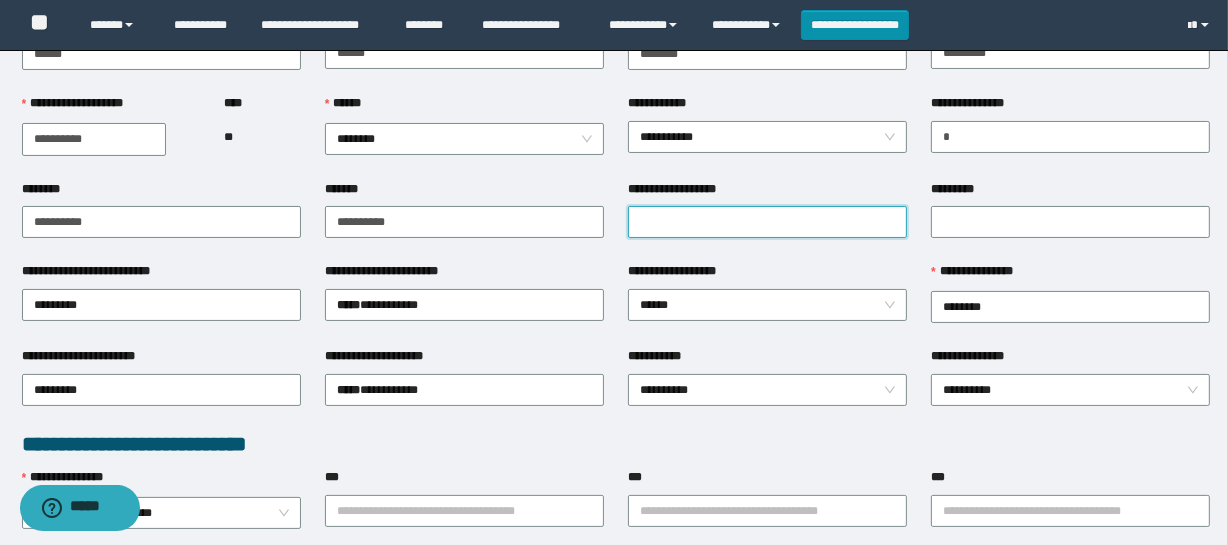 drag, startPoint x: 628, startPoint y: 229, endPoint x: 668, endPoint y: 222, distance: 40.60788 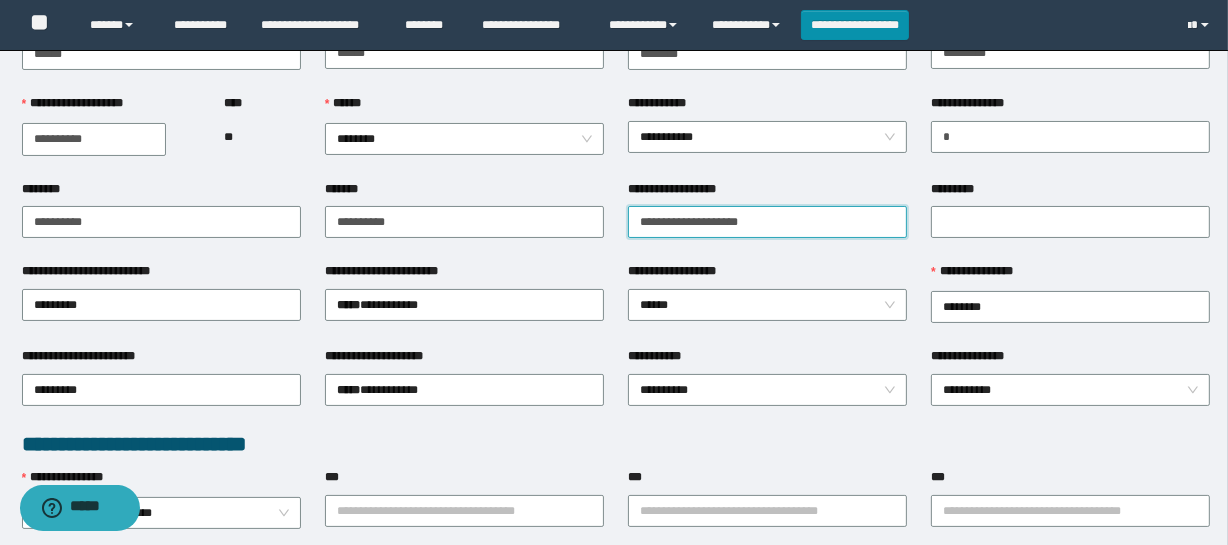 type on "**********" 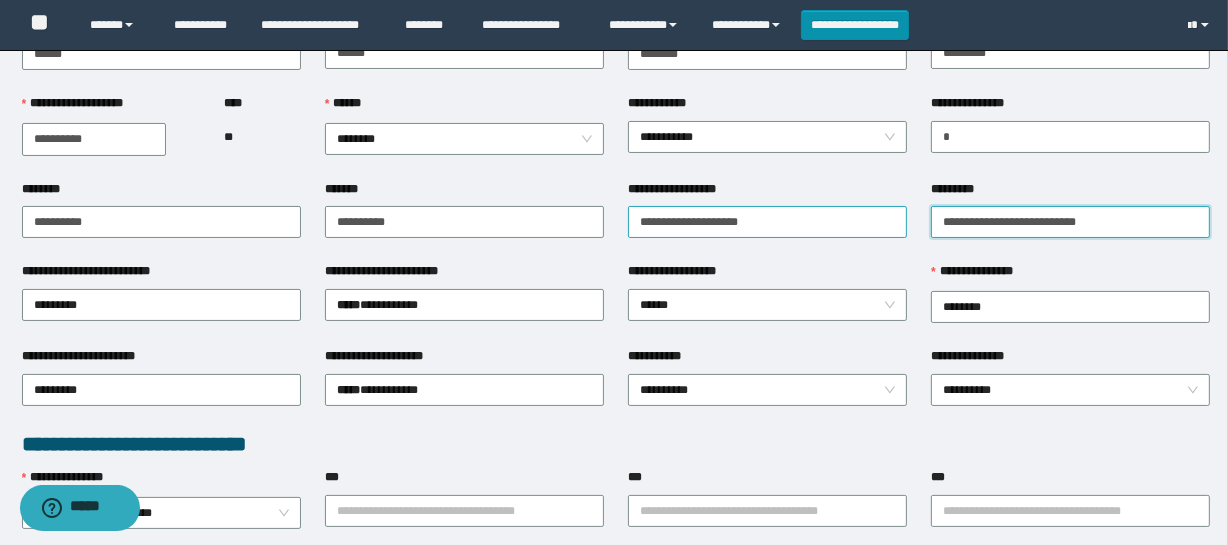 type on "**********" 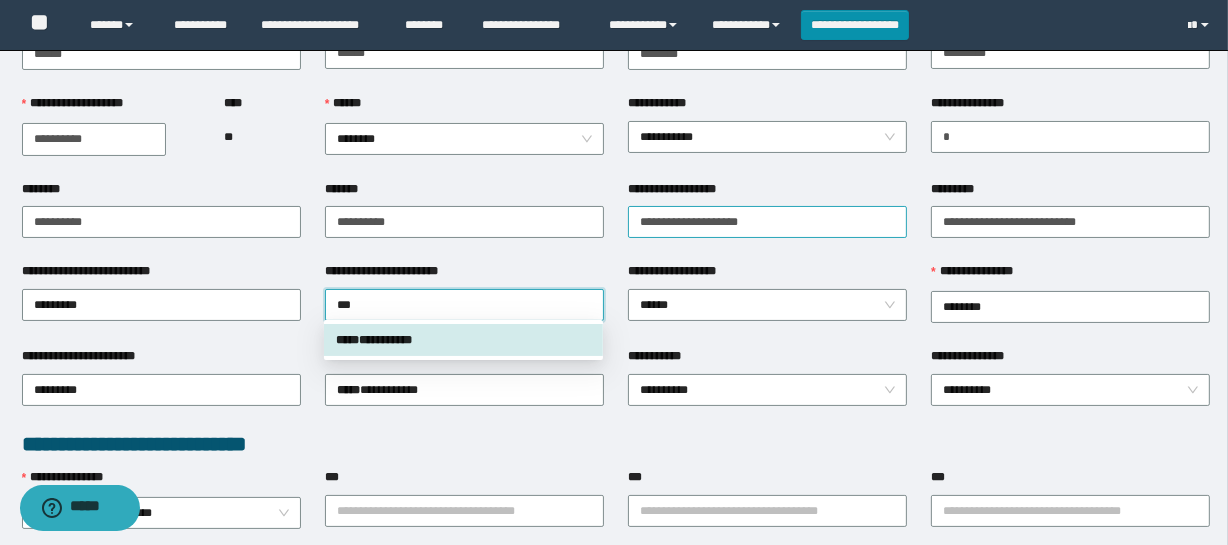 type on "****" 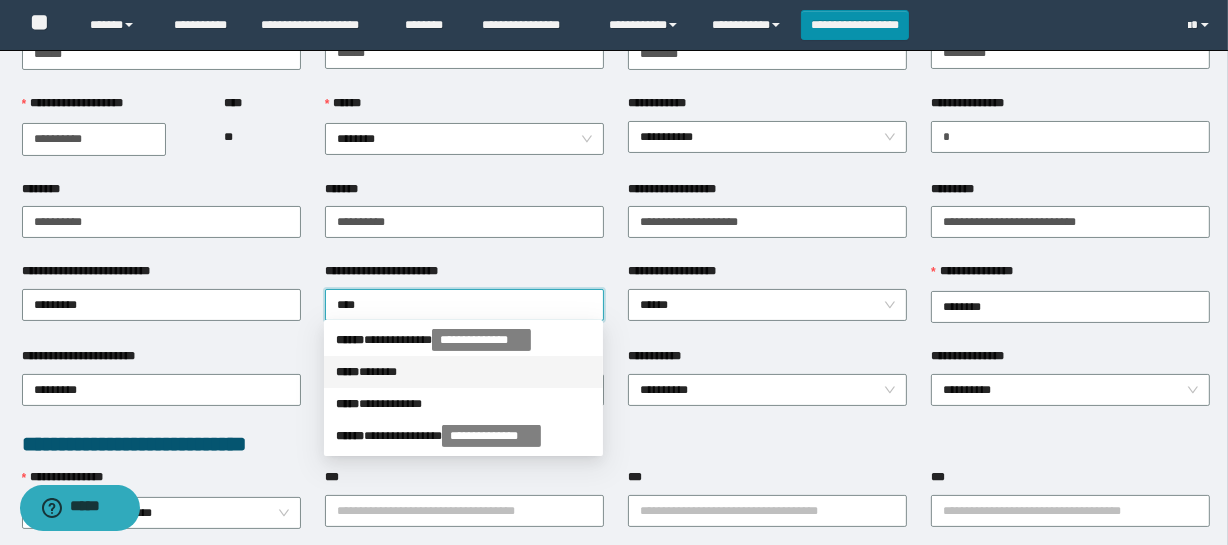 drag, startPoint x: 404, startPoint y: 364, endPoint x: 551, endPoint y: 359, distance: 147.085 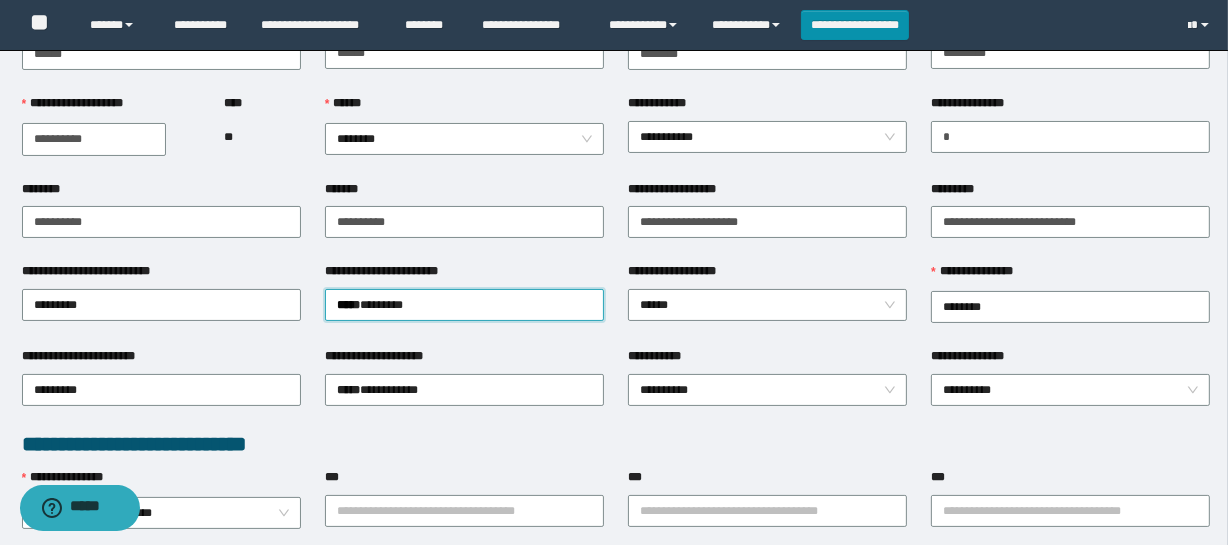 scroll, scrollTop: 272, scrollLeft: 0, axis: vertical 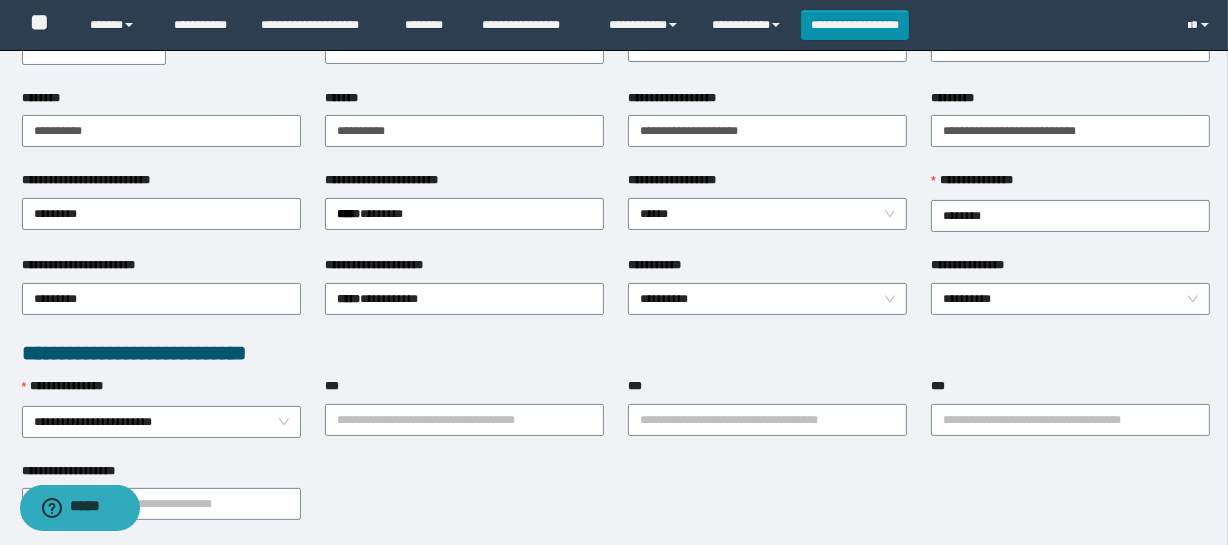 click on "**********" at bounding box center [464, 297] 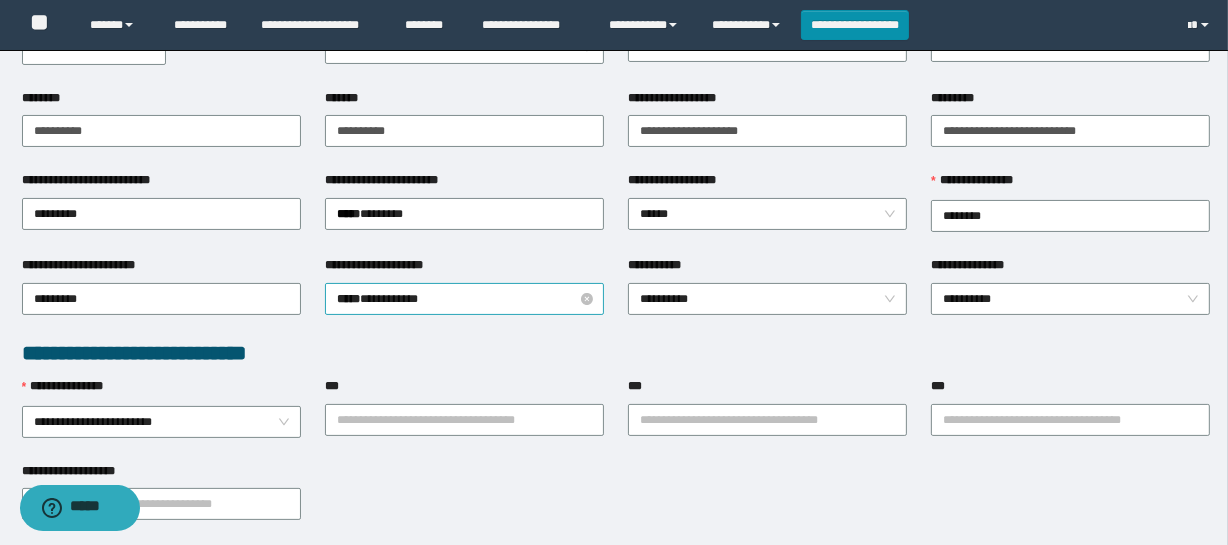 click on "***** * ********" at bounding box center [464, 299] 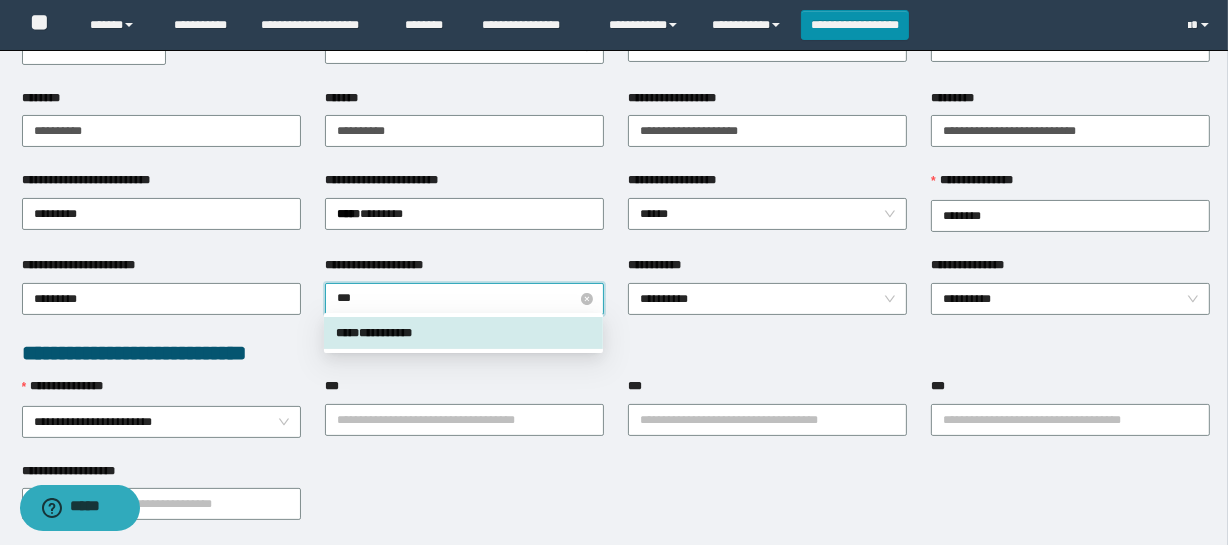 type on "****" 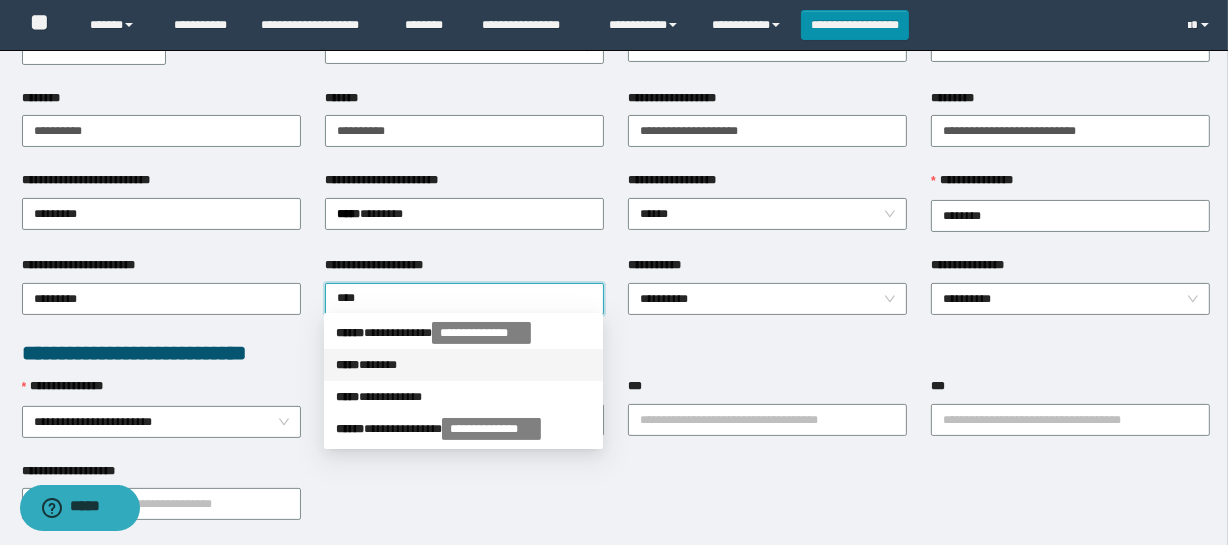 drag, startPoint x: 453, startPoint y: 369, endPoint x: 481, endPoint y: 361, distance: 29.12044 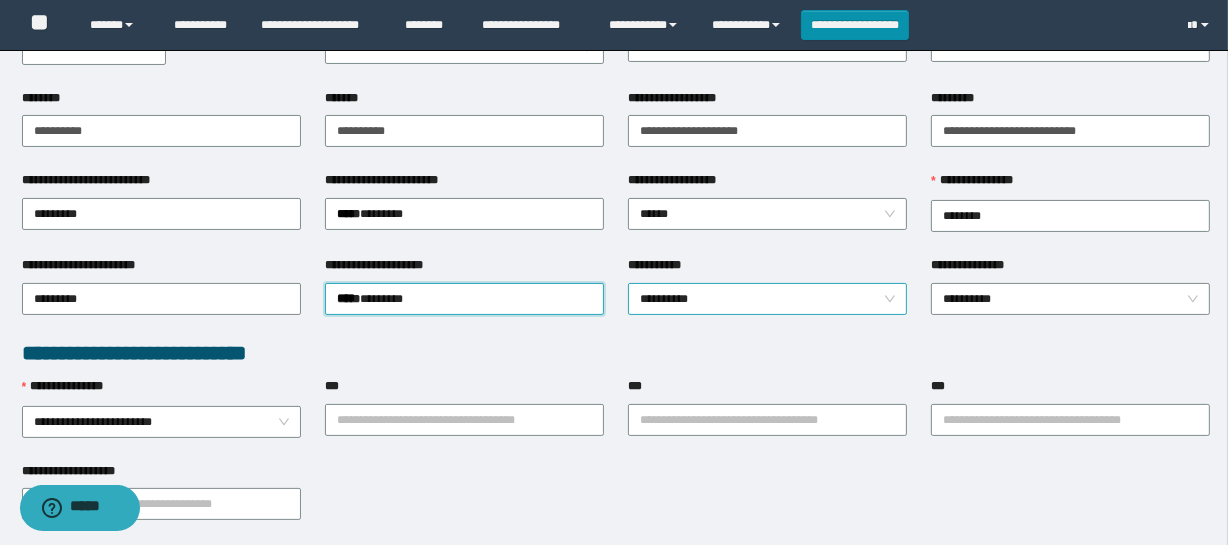click on "**********" at bounding box center (767, 299) 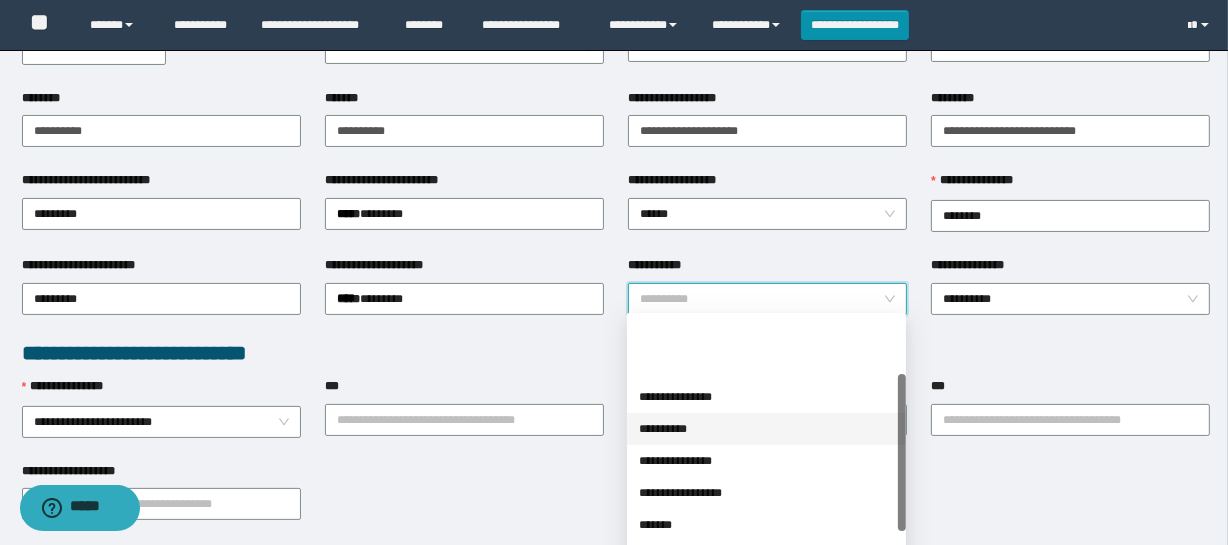 scroll, scrollTop: 160, scrollLeft: 0, axis: vertical 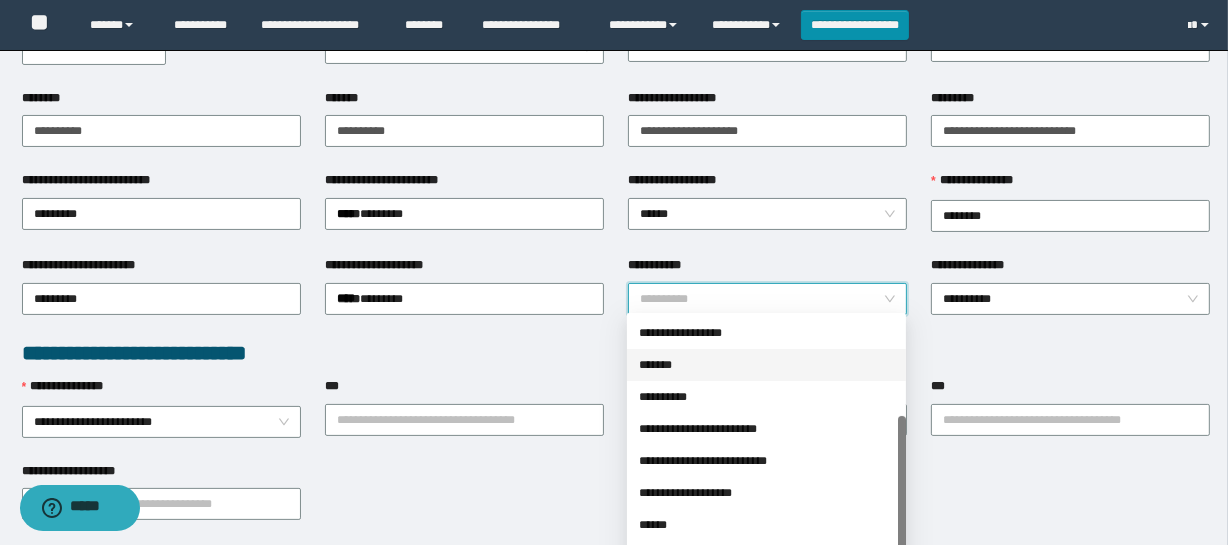 click on "*******" at bounding box center [766, 365] 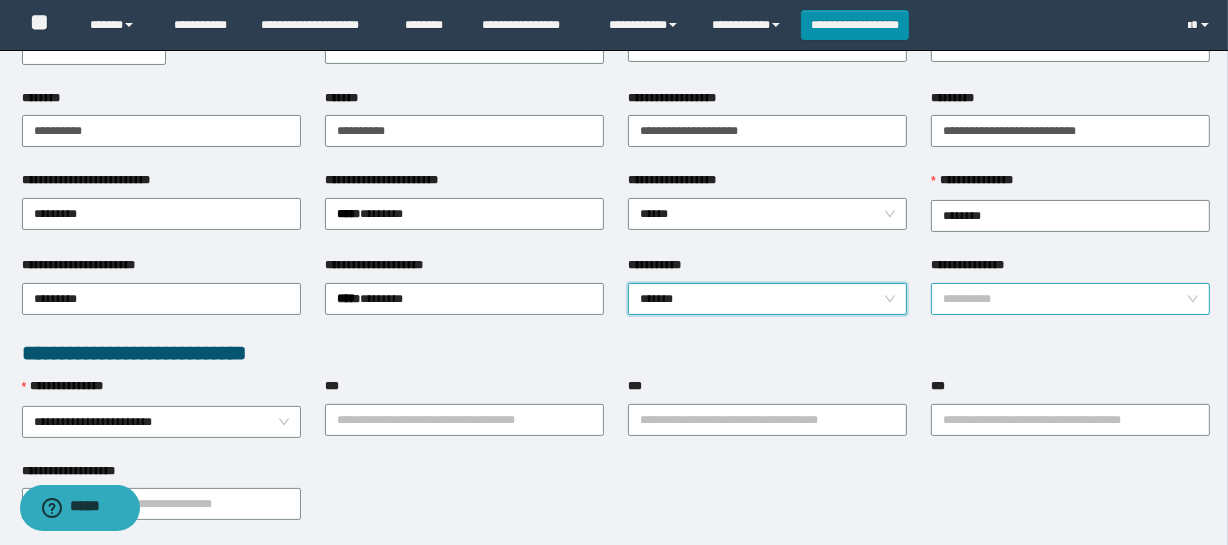 click on "**********" at bounding box center [1070, 299] 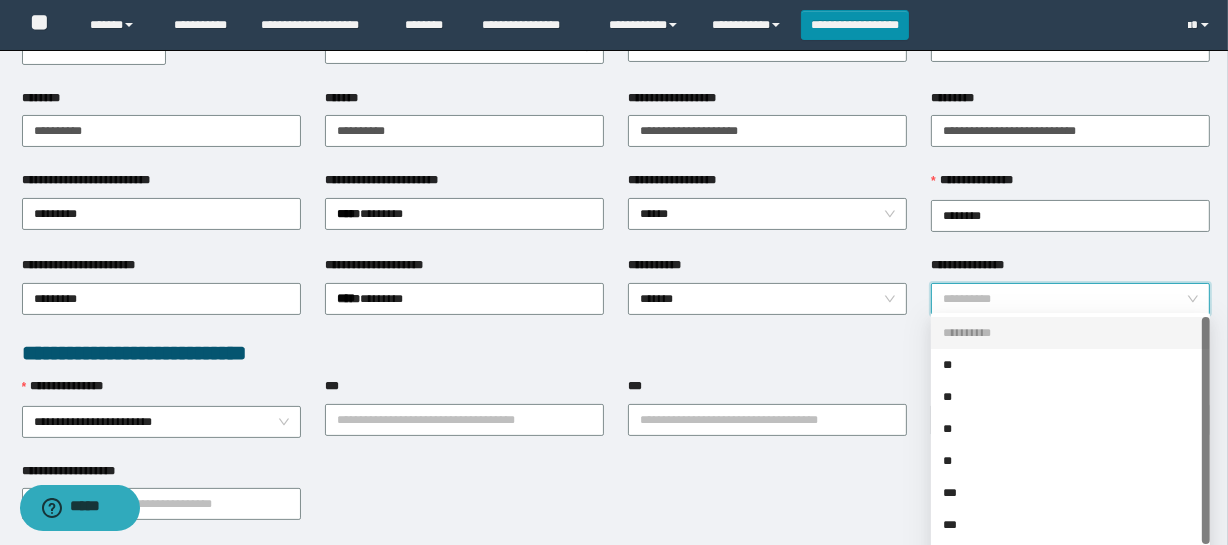 scroll, scrollTop: 363, scrollLeft: 0, axis: vertical 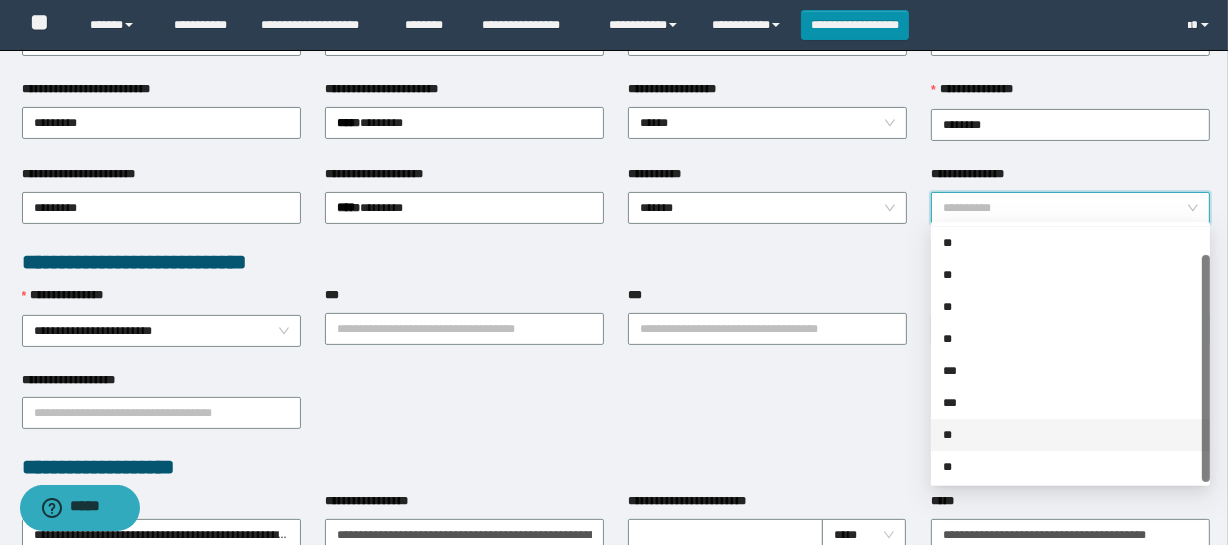 click on "**" at bounding box center [1070, 435] 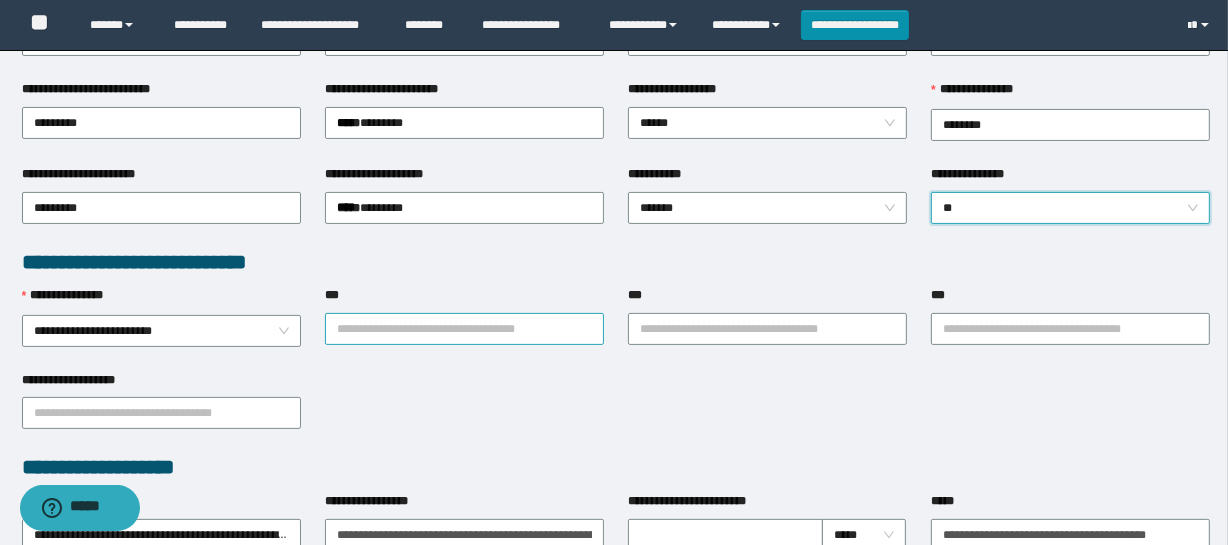 click on "***" at bounding box center [464, 329] 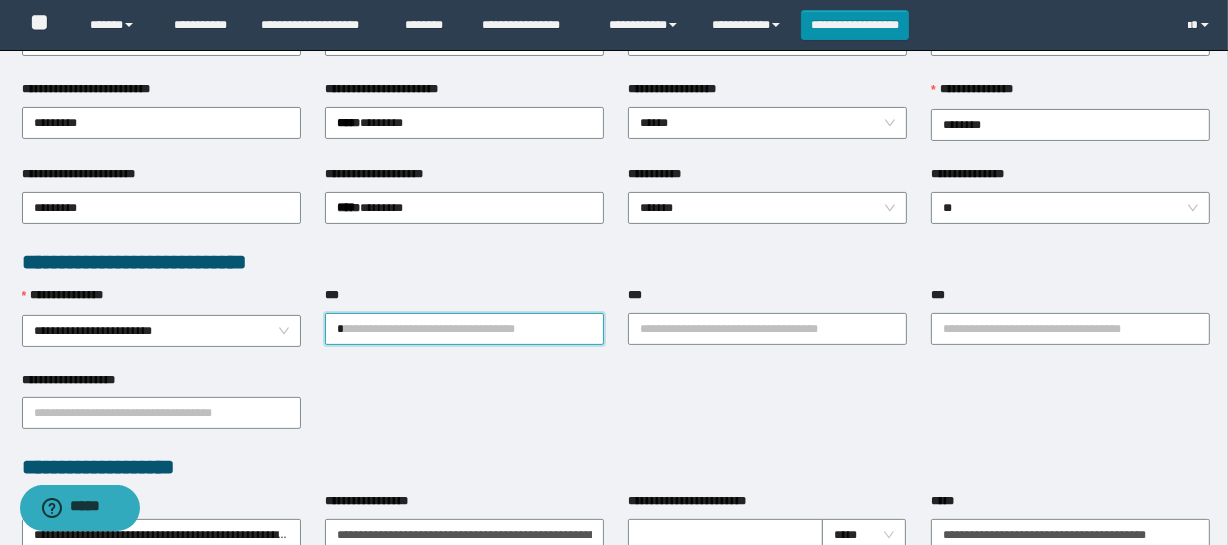 type on "**" 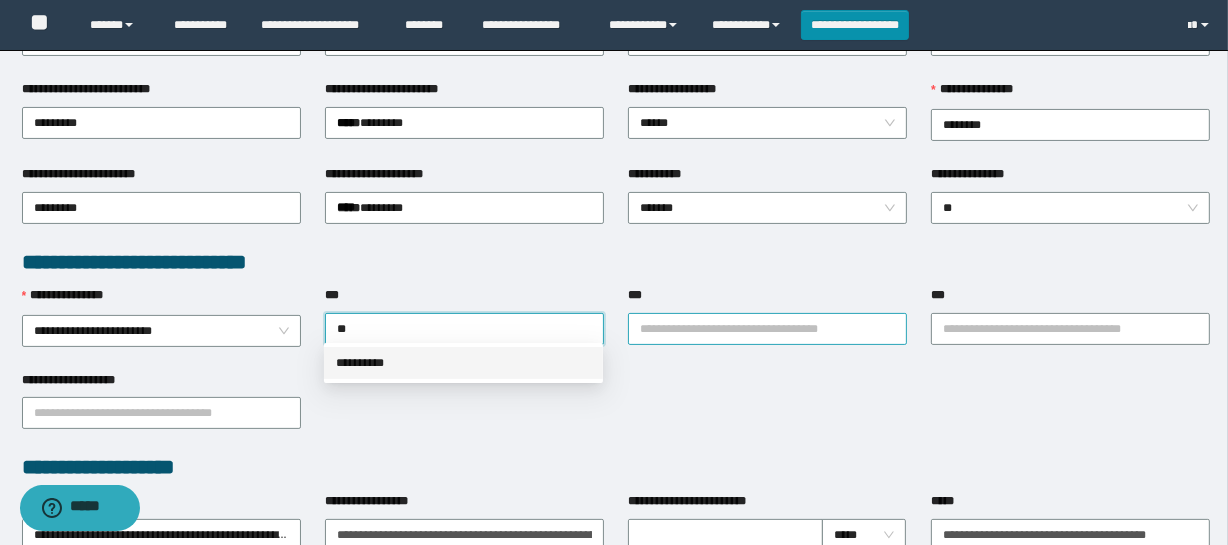 drag, startPoint x: 390, startPoint y: 360, endPoint x: 717, endPoint y: 316, distance: 329.94696 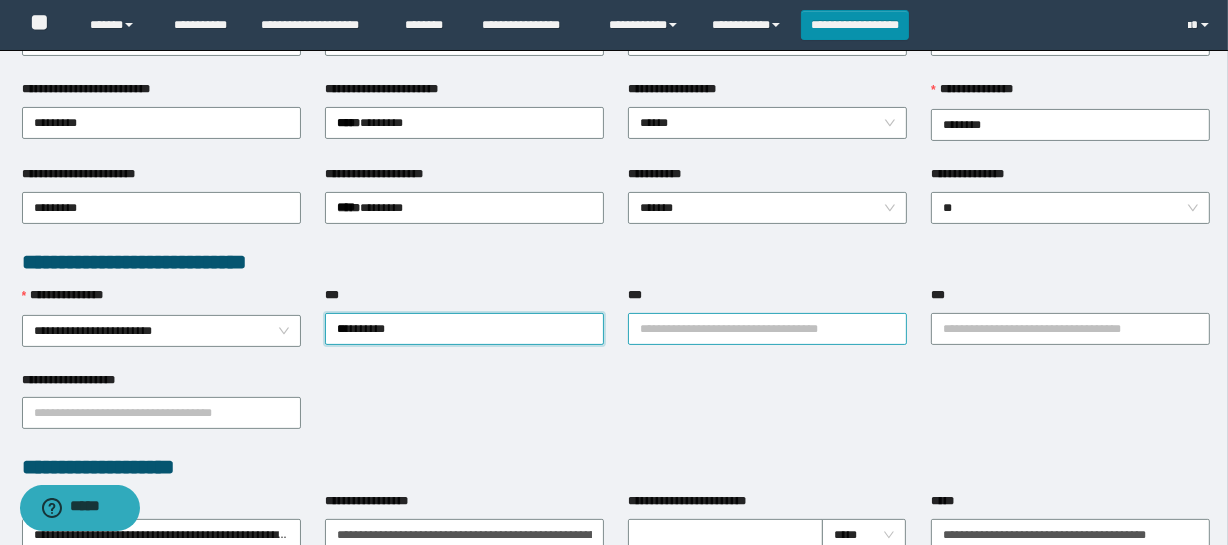 click on "***" at bounding box center [767, 329] 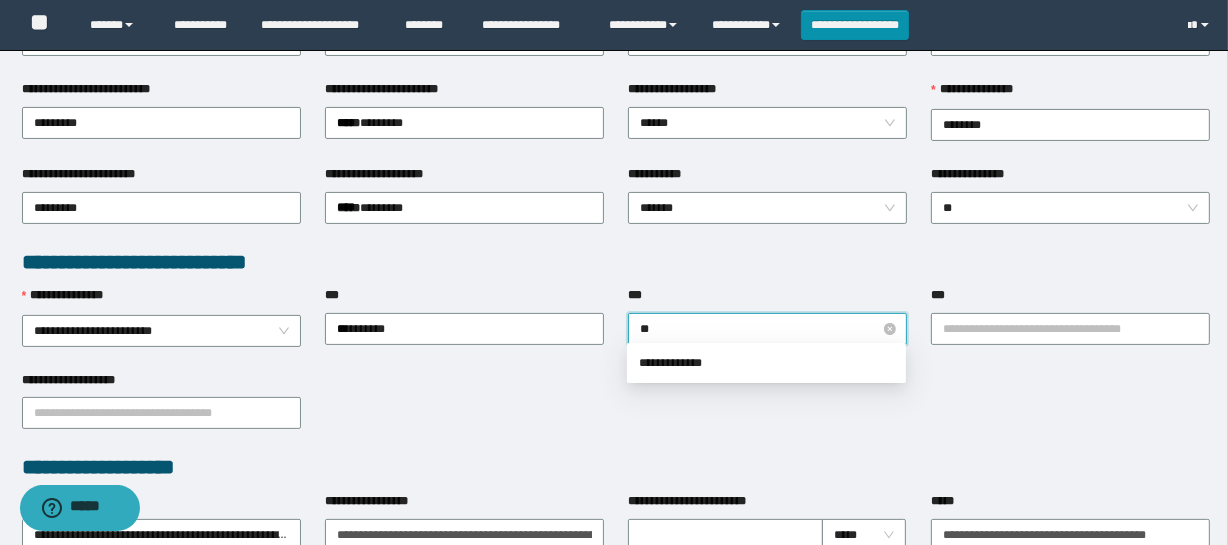 type on "***" 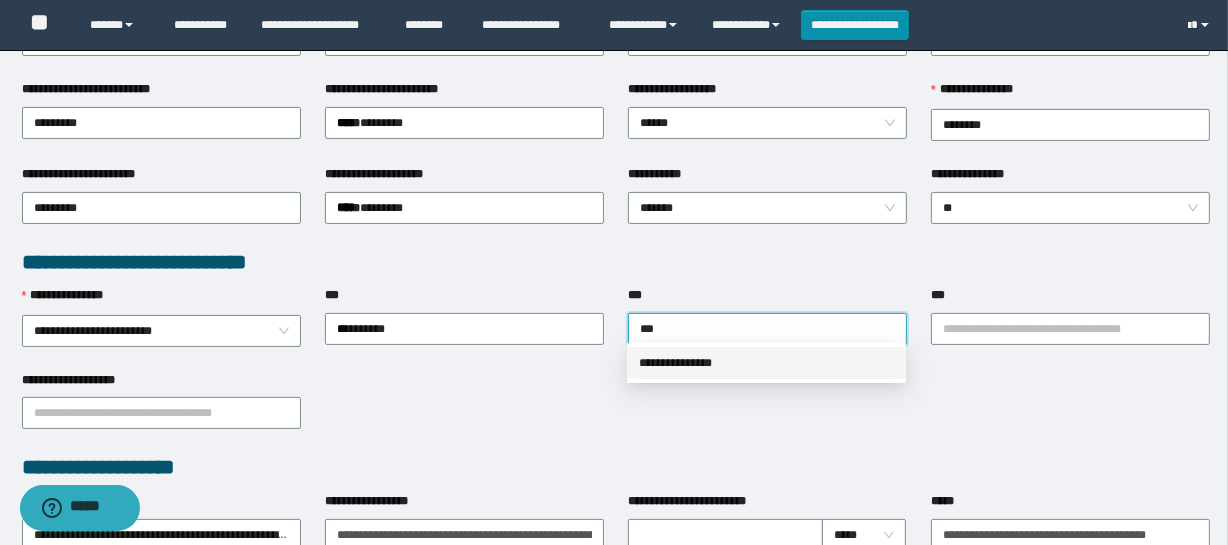 drag, startPoint x: 733, startPoint y: 363, endPoint x: 940, endPoint y: 340, distance: 208.27386 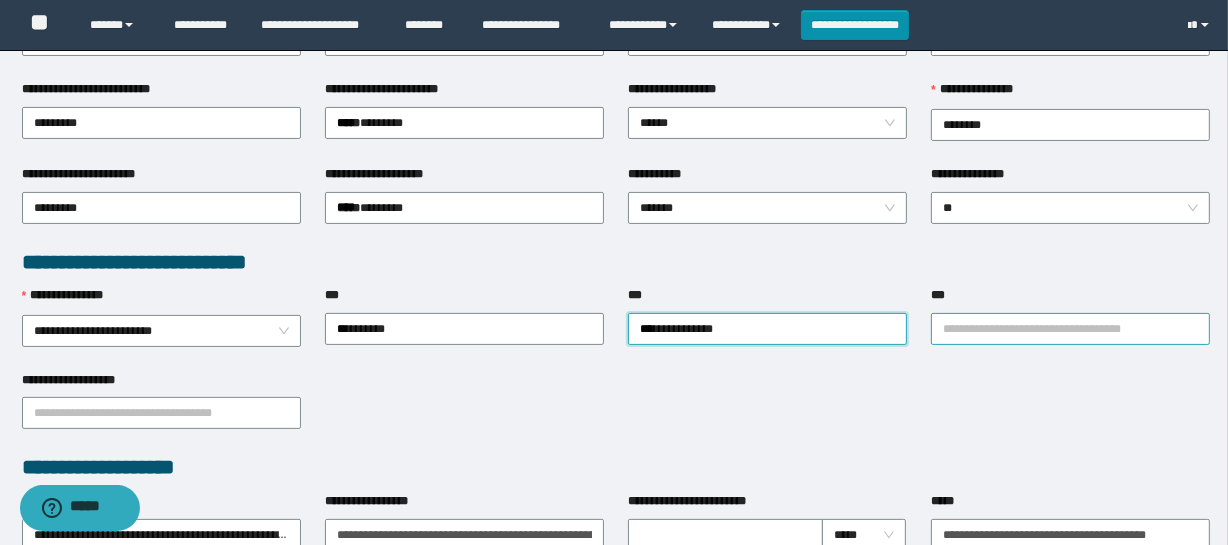 click on "***" at bounding box center [1070, 329] 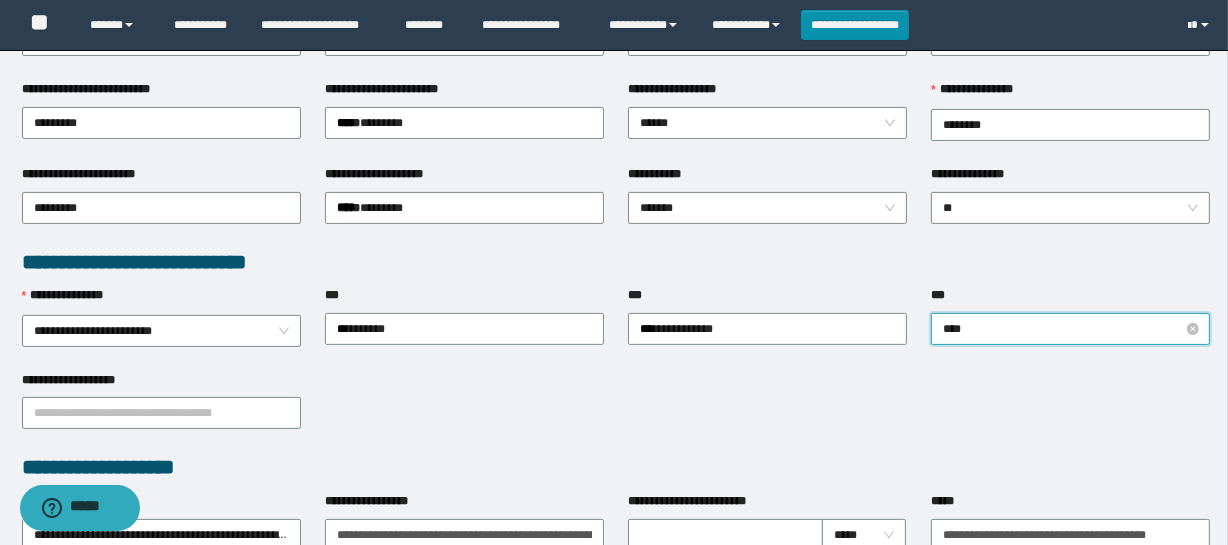 type on "*****" 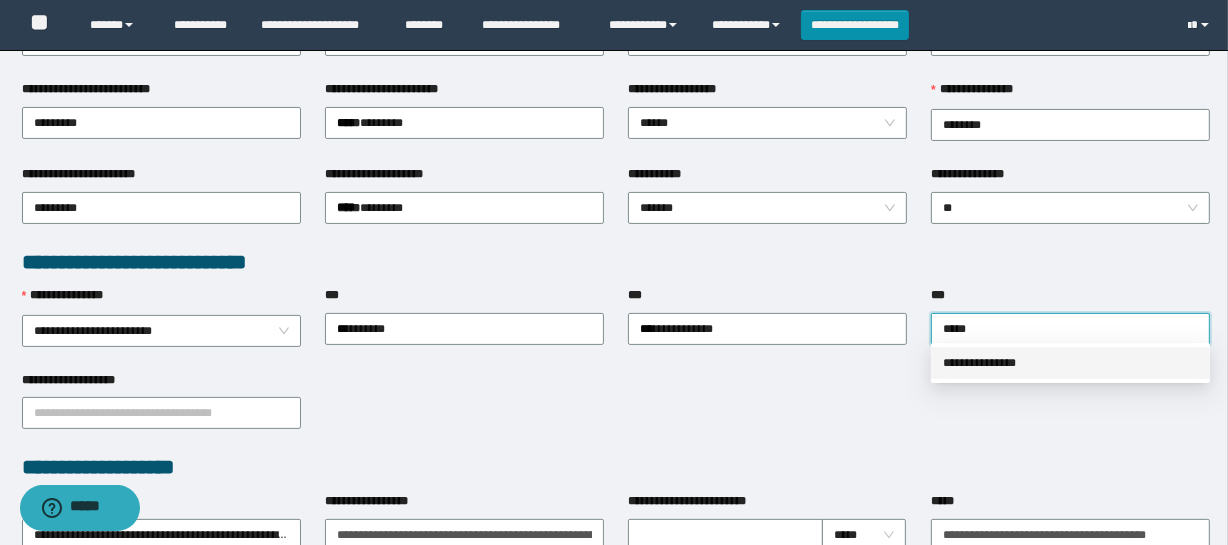 click on "**********" at bounding box center (1070, 363) 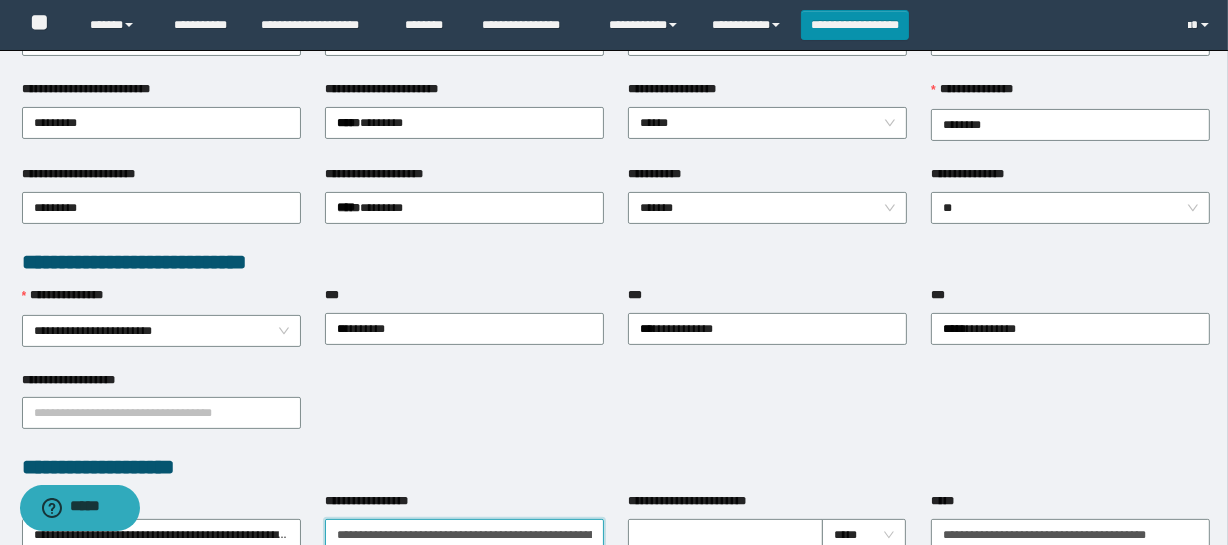 click on "**********" at bounding box center [464, 535] 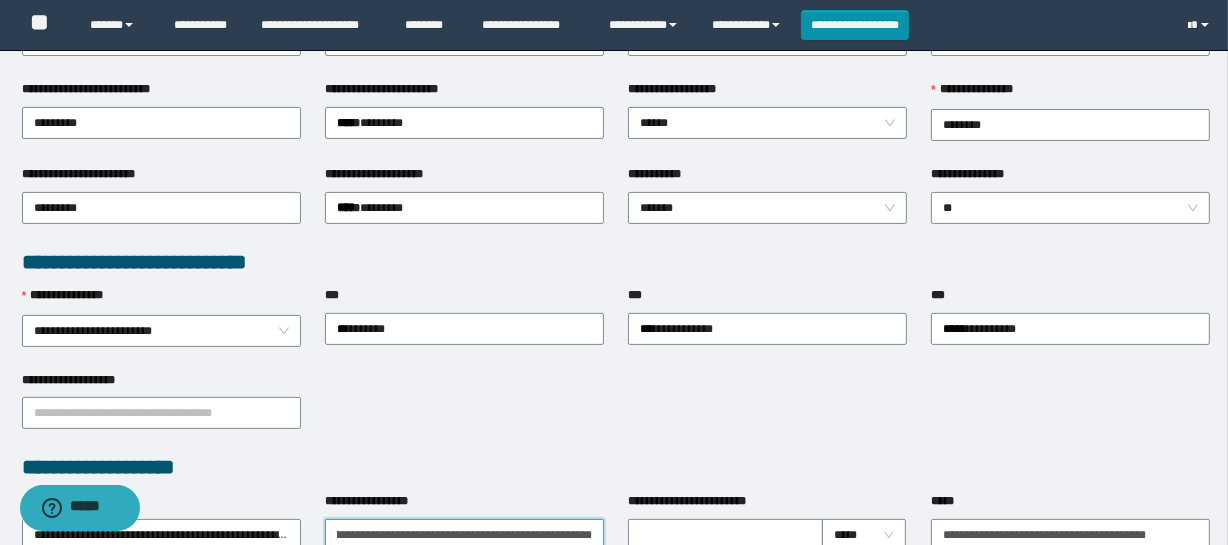 drag, startPoint x: 354, startPoint y: 532, endPoint x: 523, endPoint y: 533, distance: 169.00296 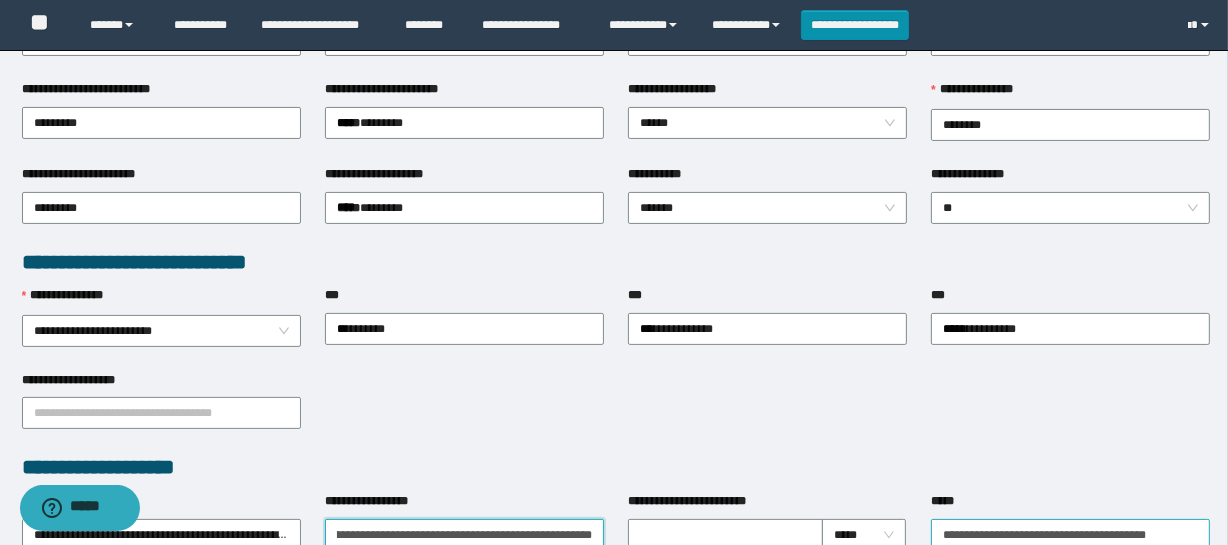 type on "**********" 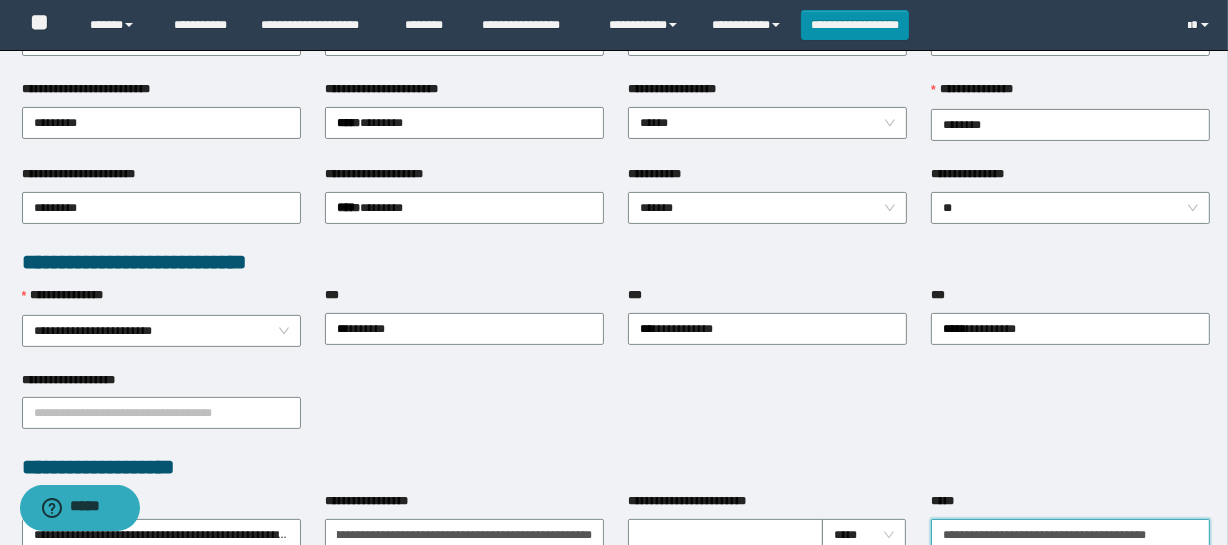 scroll, scrollTop: 0, scrollLeft: 0, axis: both 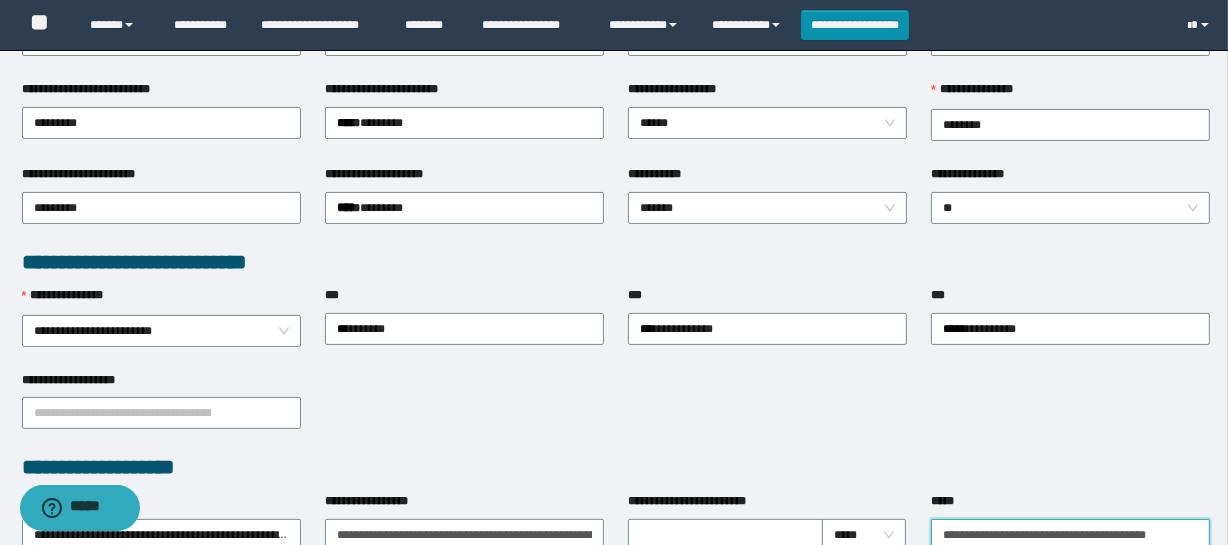 click on "**********" at bounding box center [1070, 535] 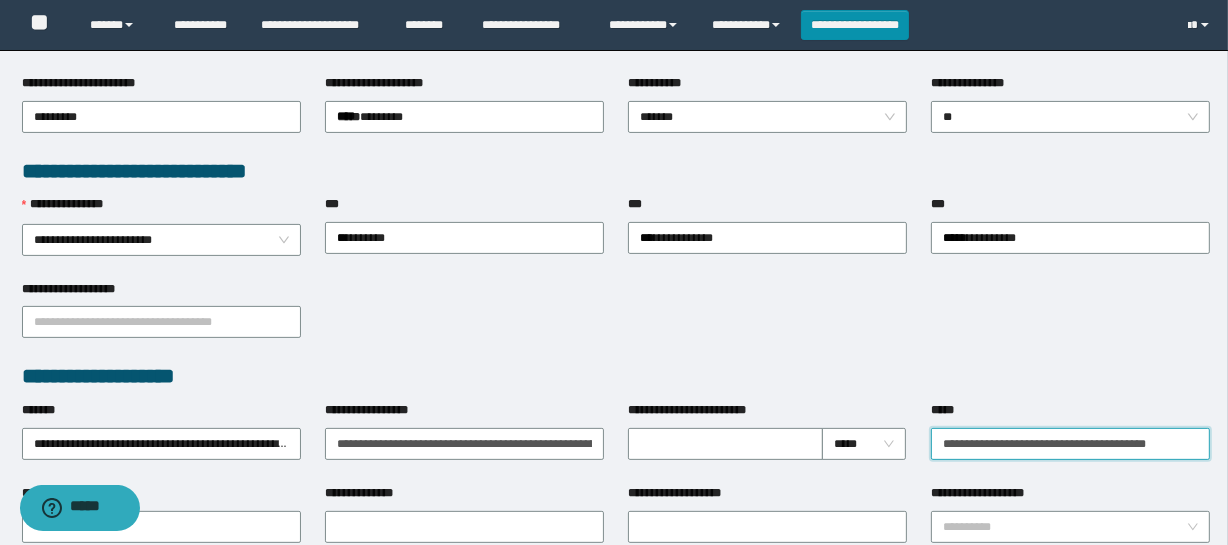 scroll, scrollTop: 545, scrollLeft: 0, axis: vertical 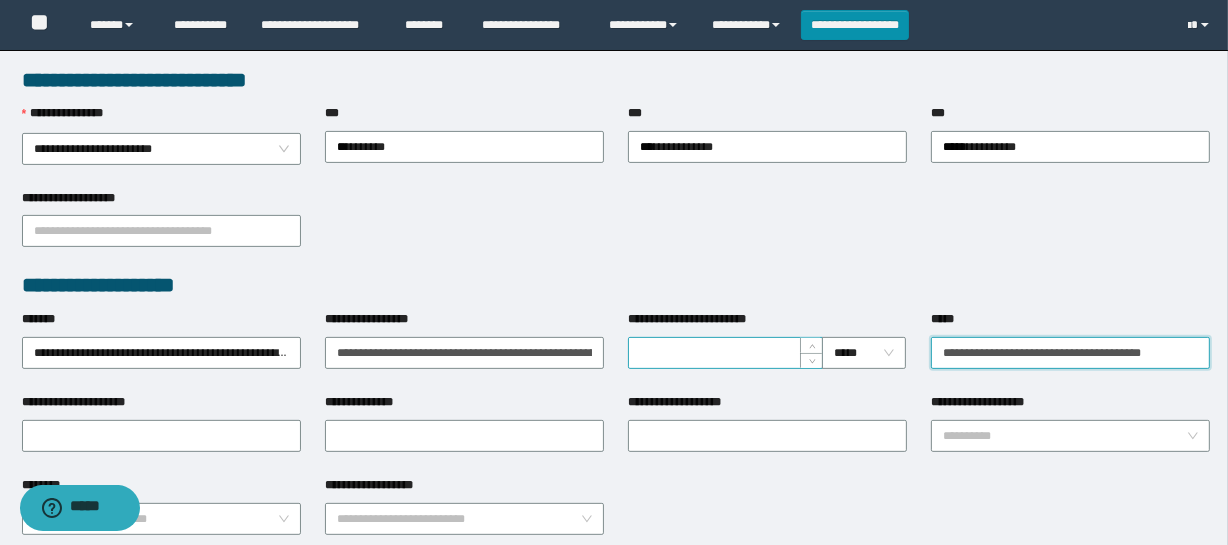 type on "**********" 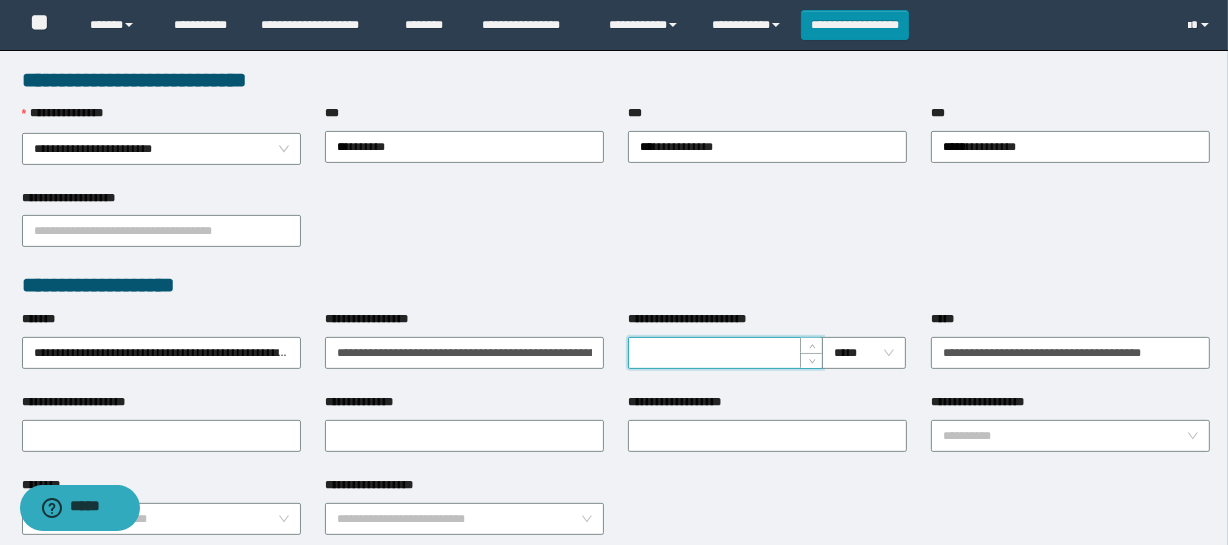 click on "**********" at bounding box center [725, 353] 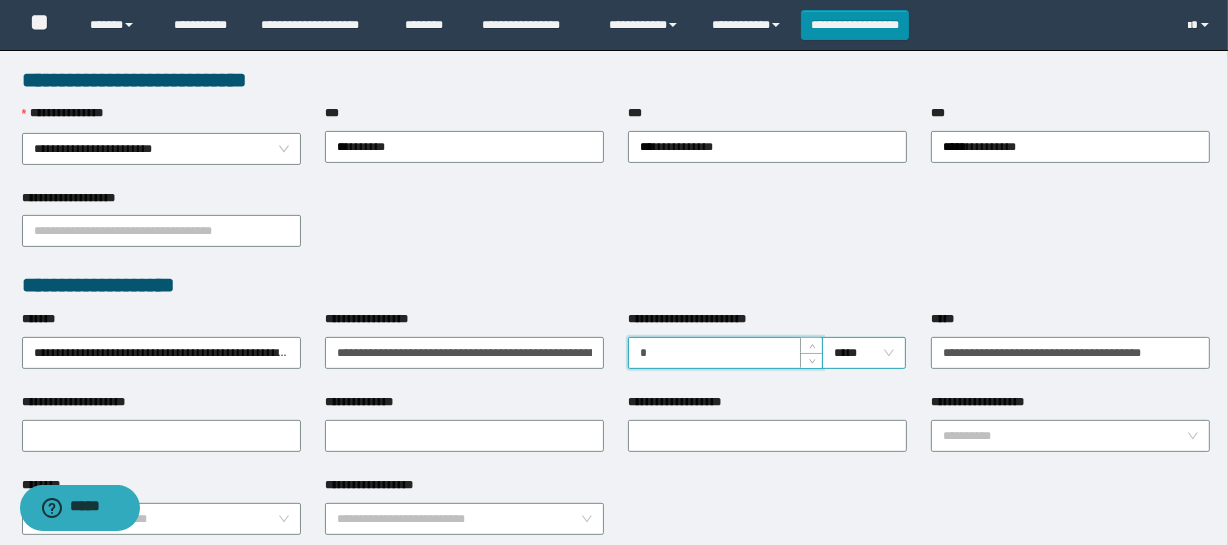 click on "*****" at bounding box center [864, 353] 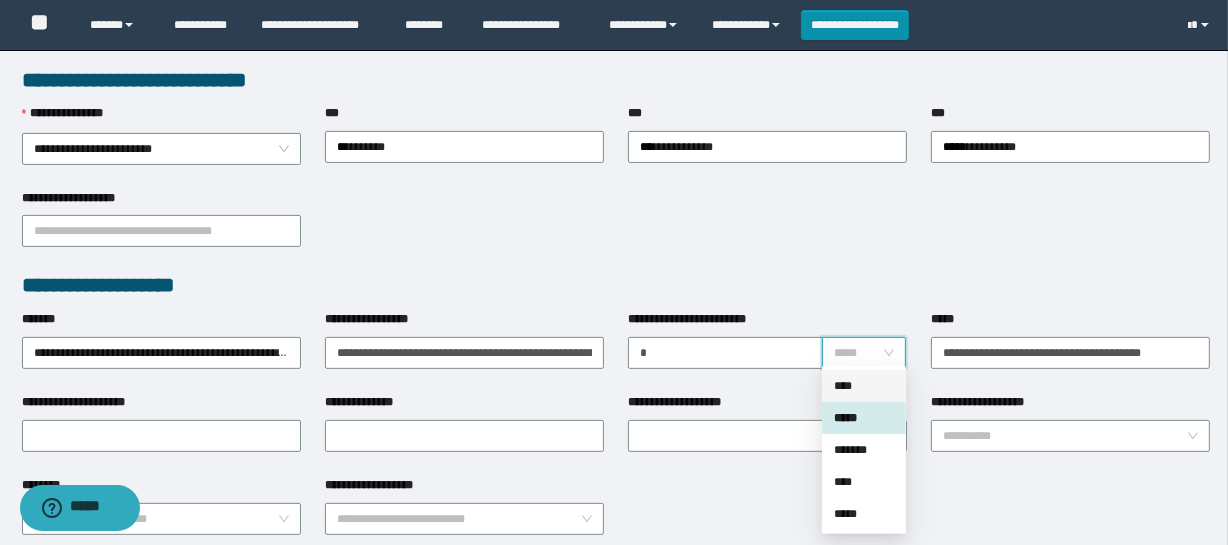 click on "****" at bounding box center [864, 386] 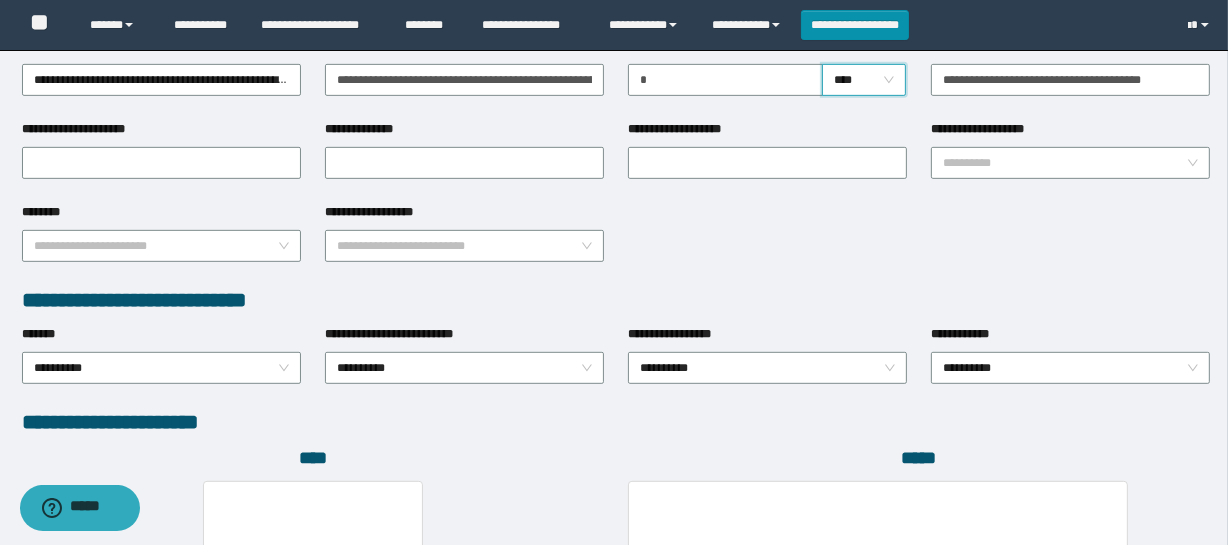 scroll, scrollTop: 909, scrollLeft: 0, axis: vertical 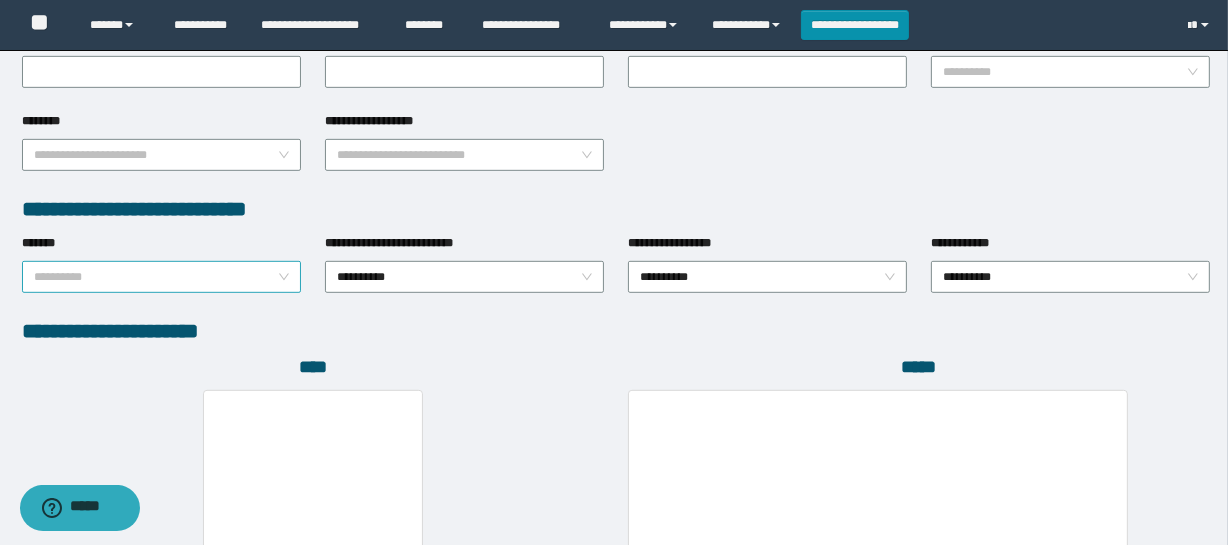 click on "**********" at bounding box center [161, 277] 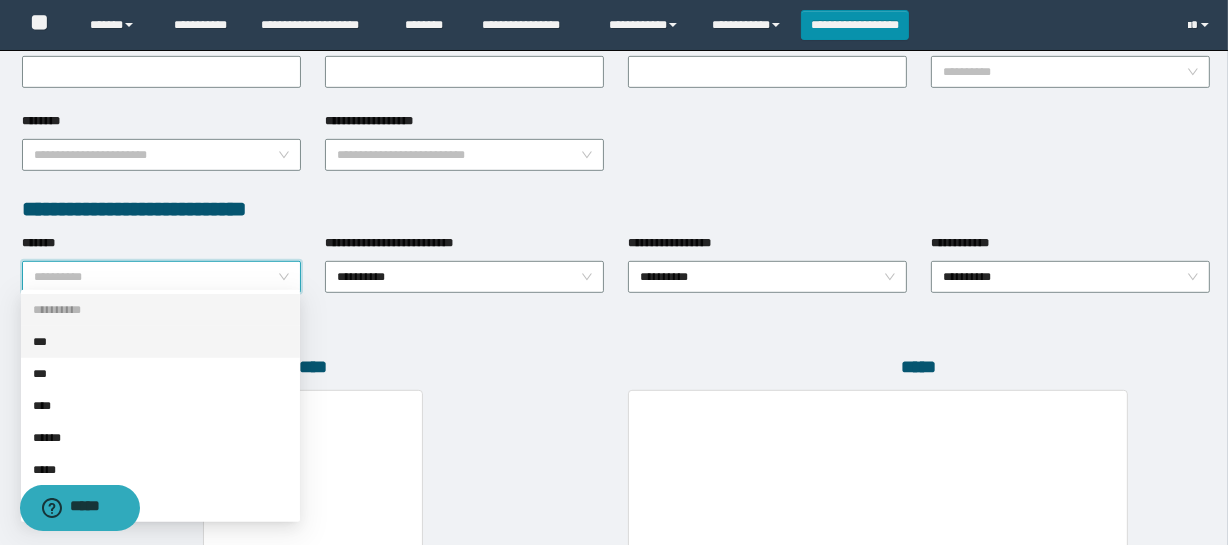click on "***" at bounding box center [160, 342] 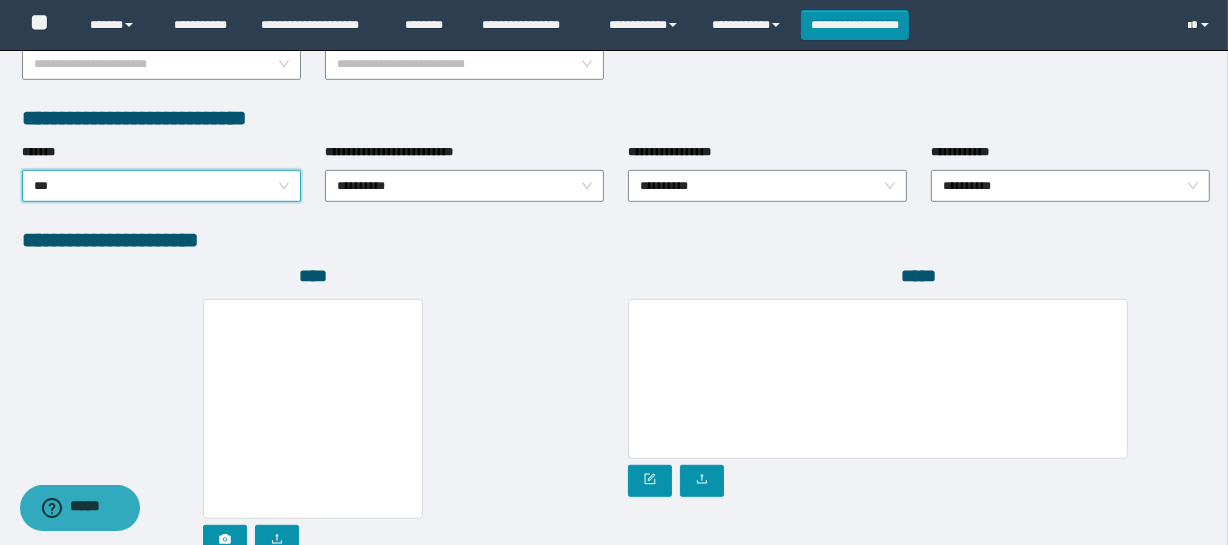 scroll, scrollTop: 1190, scrollLeft: 0, axis: vertical 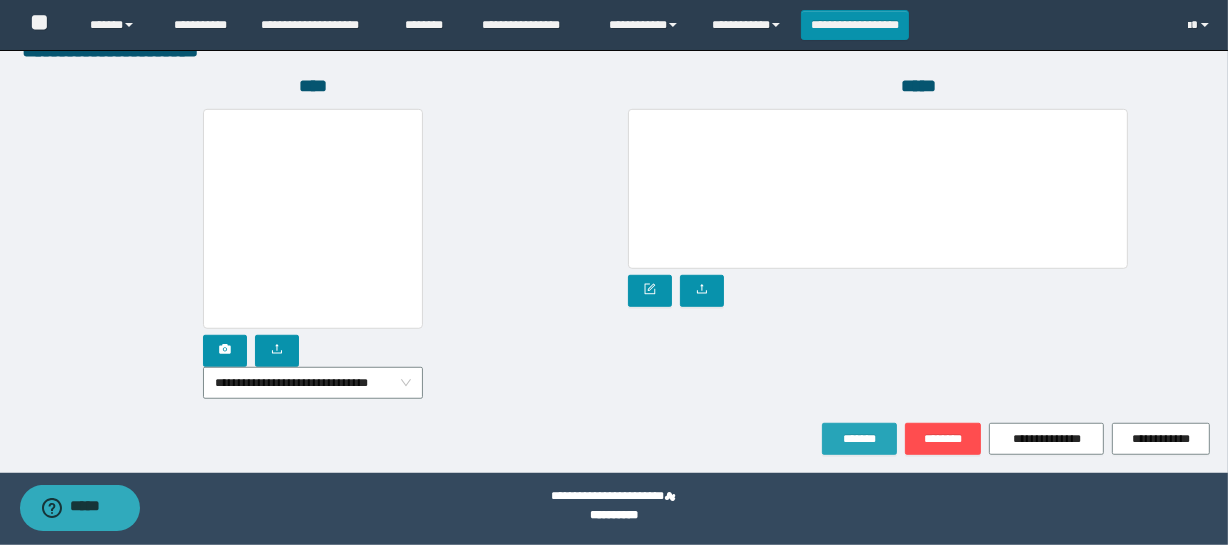 click on "*******" at bounding box center (859, 439) 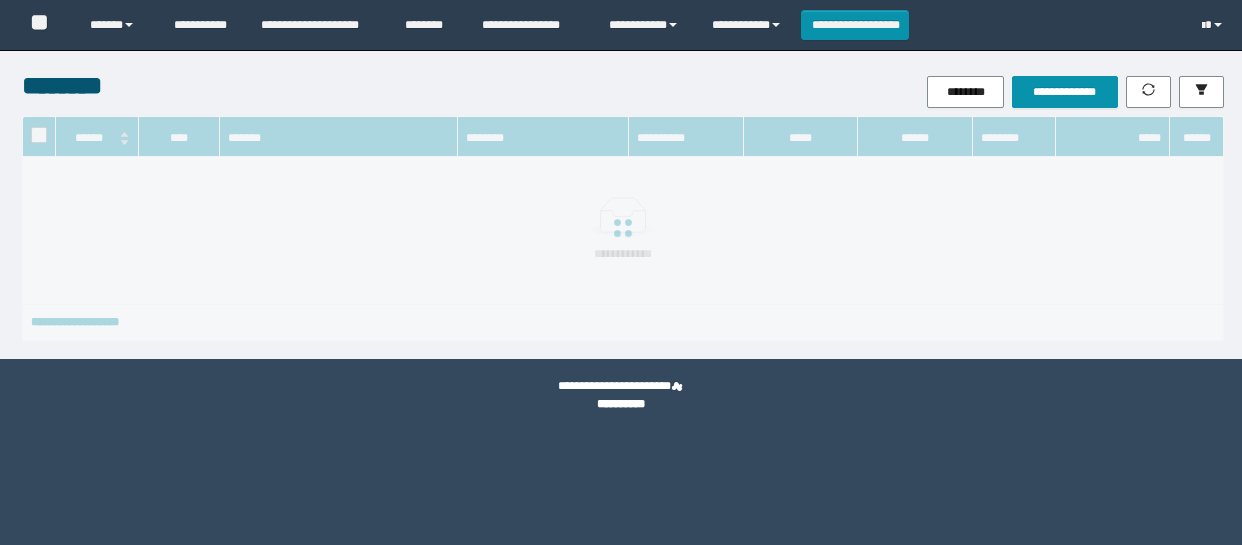 scroll, scrollTop: 0, scrollLeft: 0, axis: both 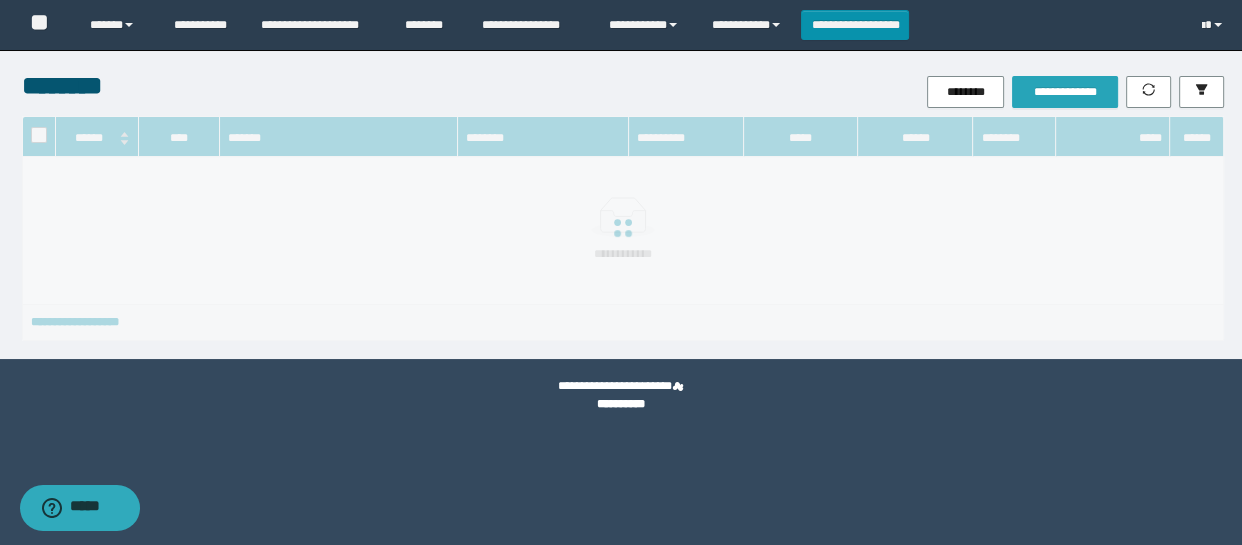 click on "**********" at bounding box center [1065, 92] 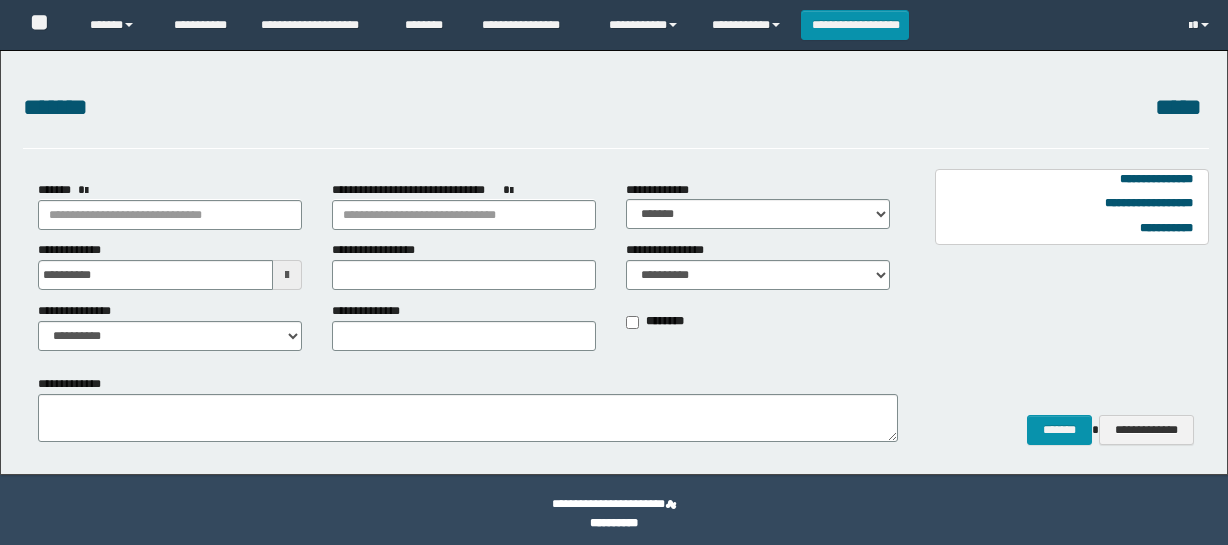 scroll, scrollTop: 0, scrollLeft: 0, axis: both 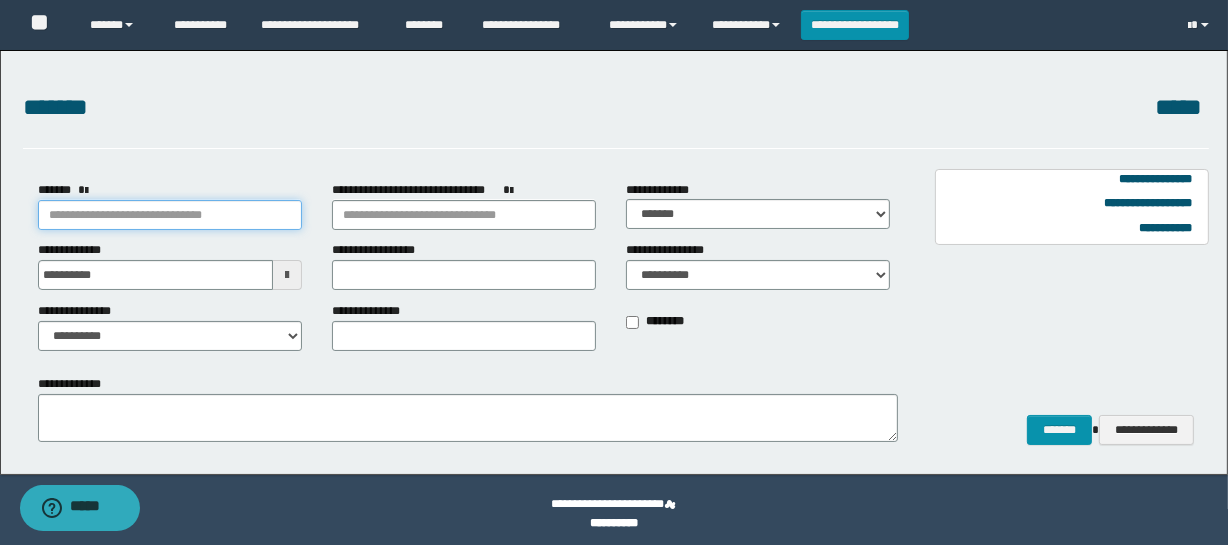 click on "*******" at bounding box center (170, 215) 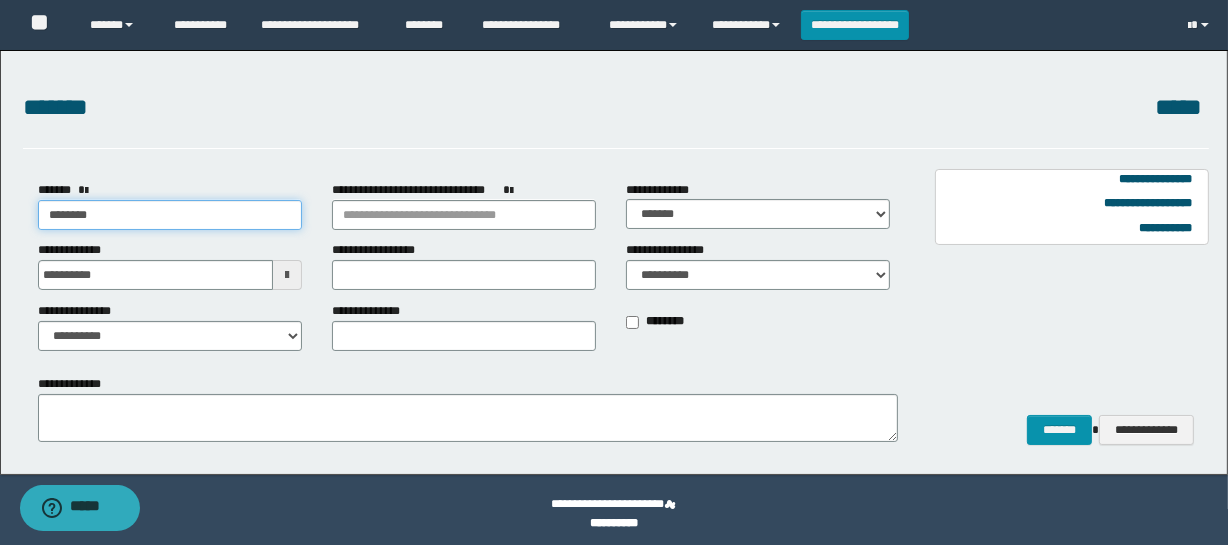 type on "*********" 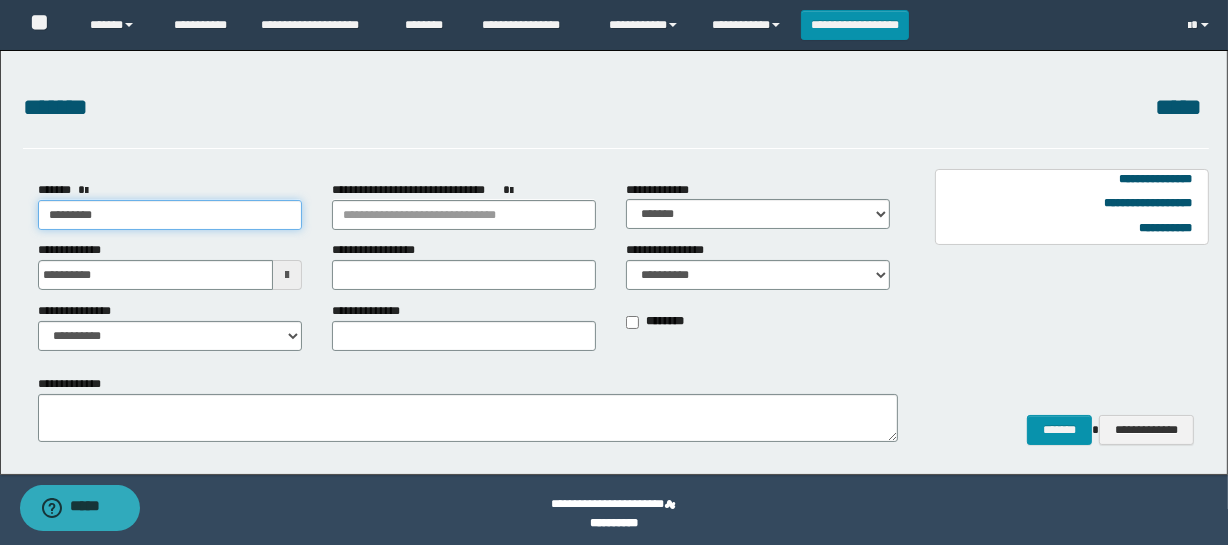 type on "*********" 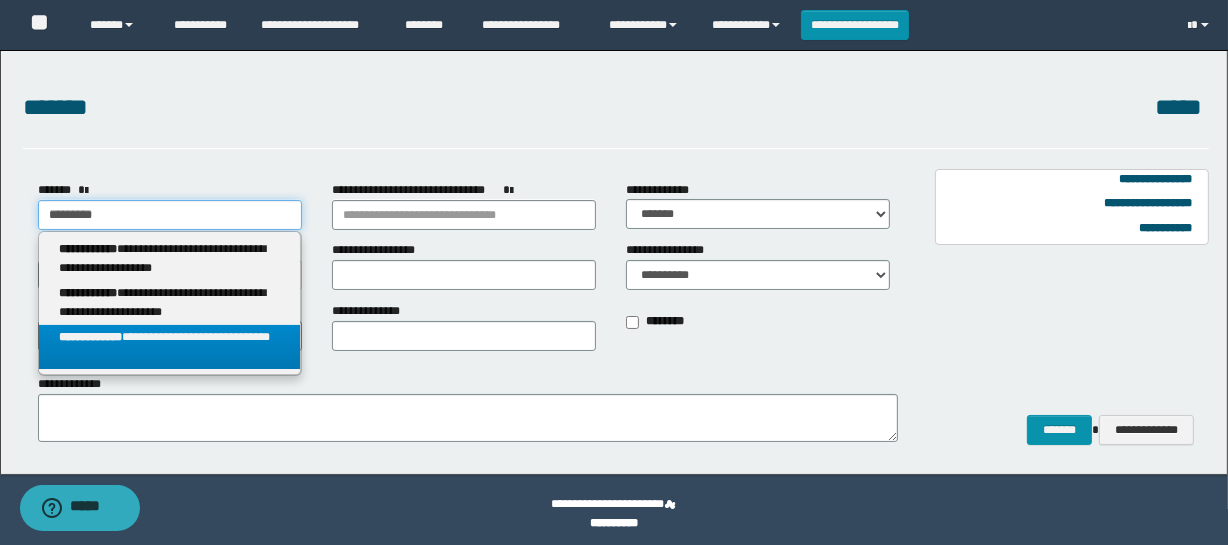type on "*********" 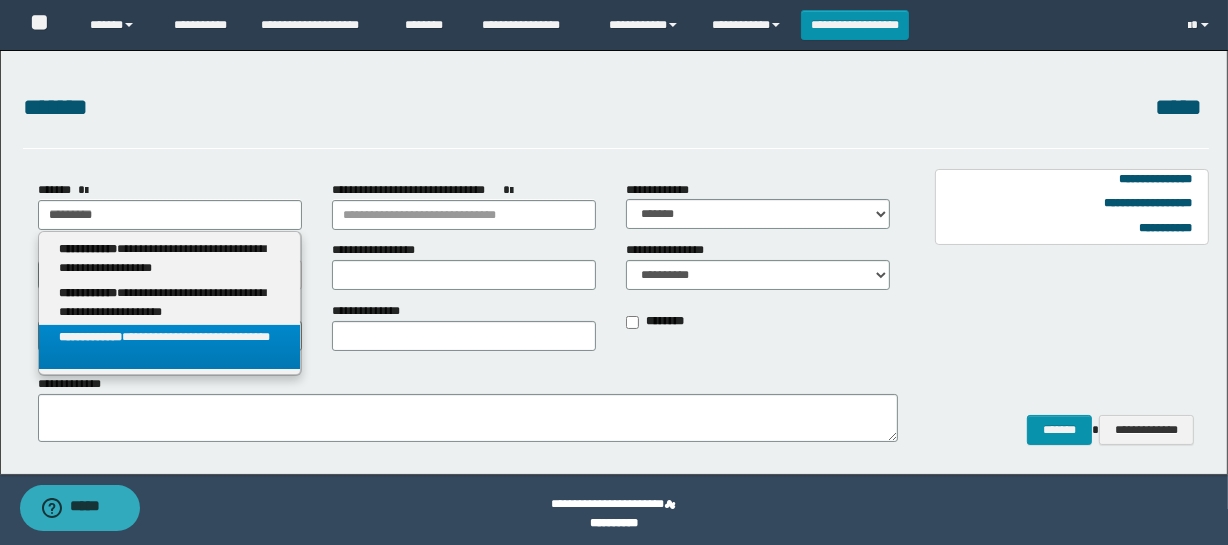 click on "**********" at bounding box center [169, 347] 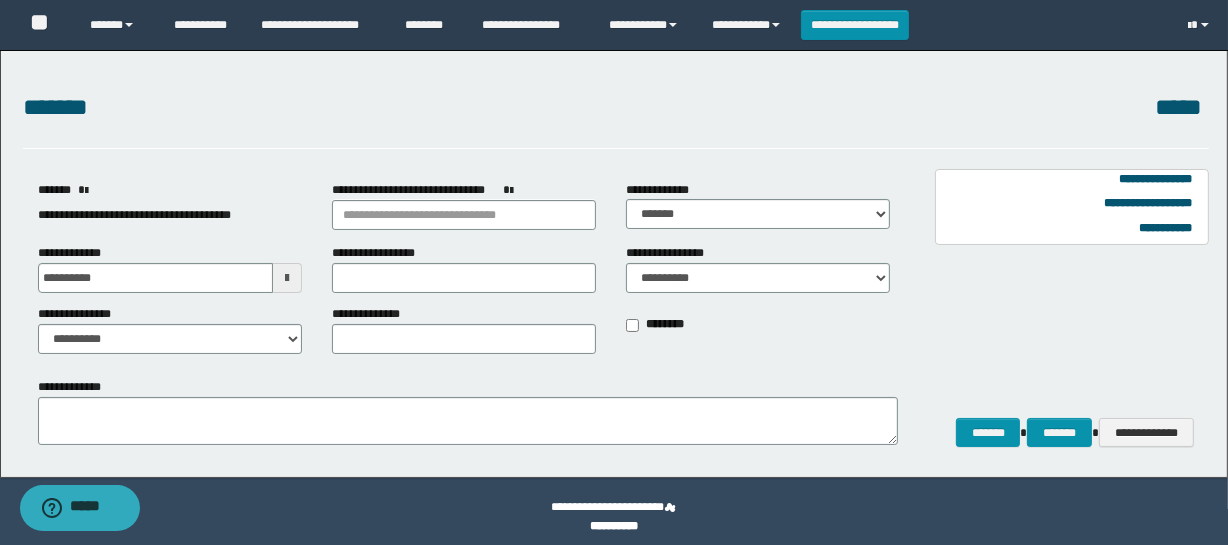 scroll, scrollTop: 0, scrollLeft: 0, axis: both 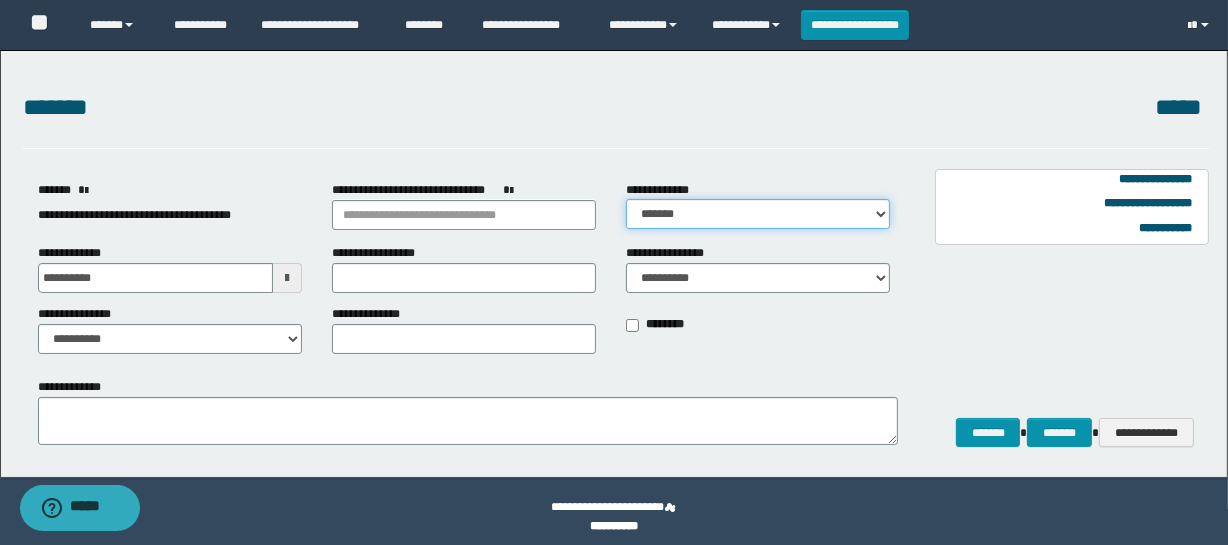 click on "**********" at bounding box center (758, 214) 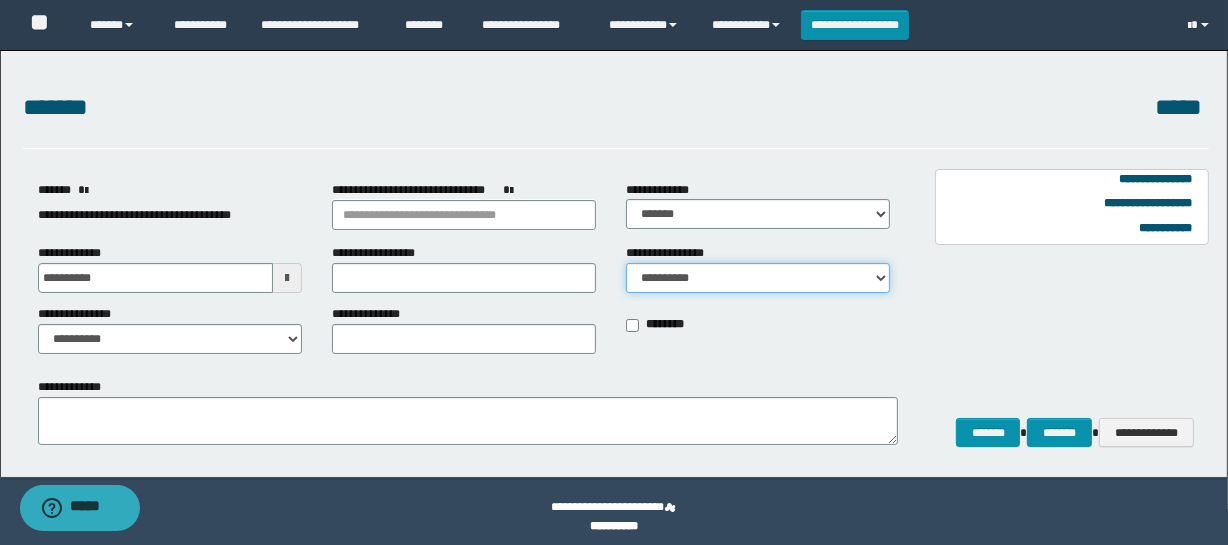 click on "**********" at bounding box center (758, 278) 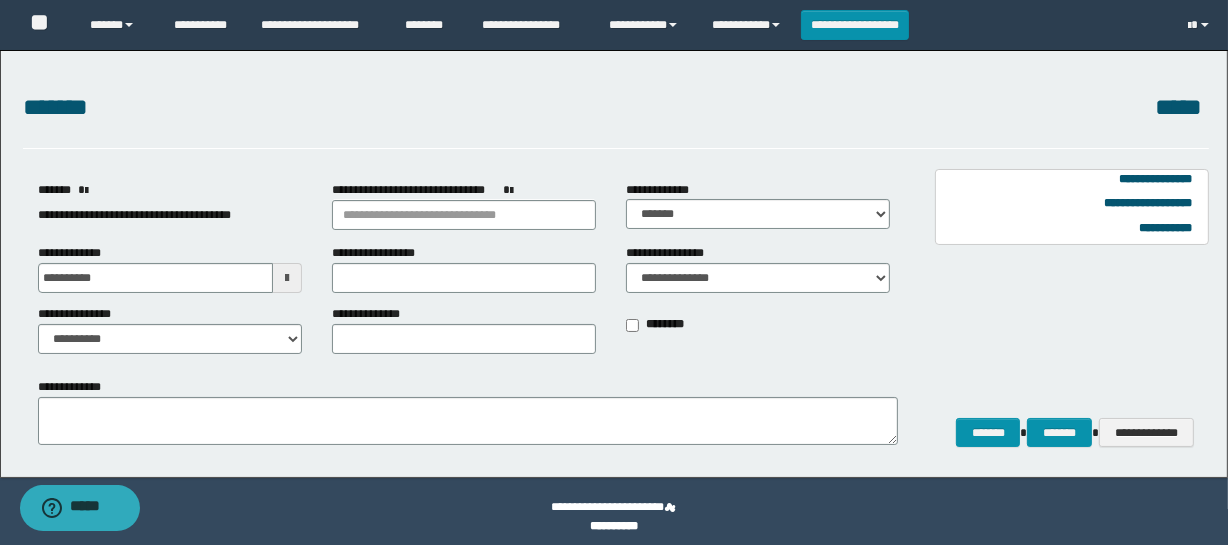 drag, startPoint x: 225, startPoint y: 320, endPoint x: 193, endPoint y: 355, distance: 47.423622 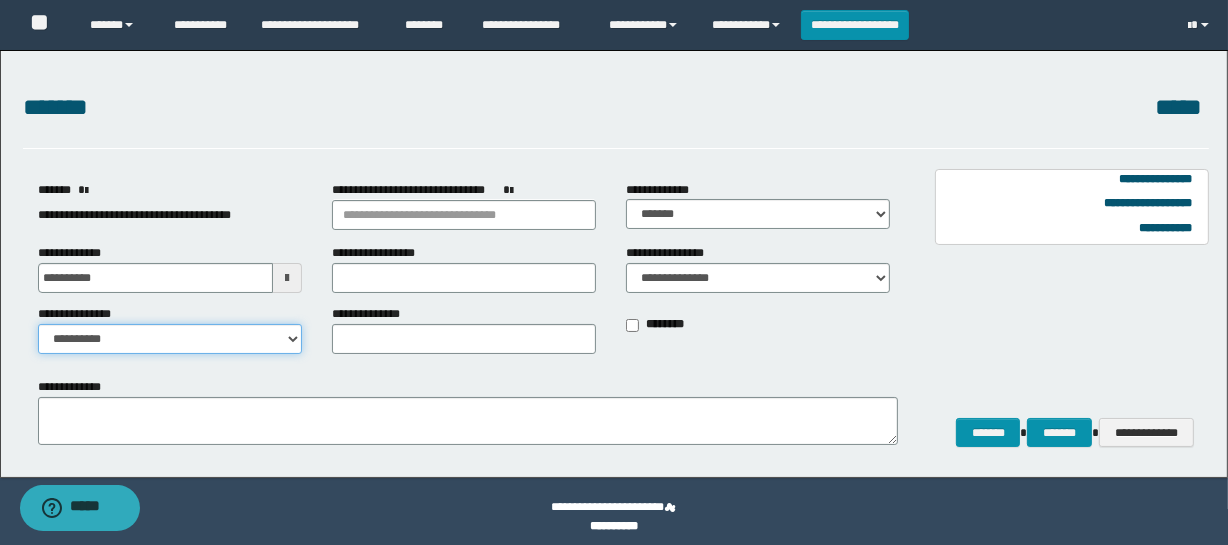 click on "**********" at bounding box center (170, 339) 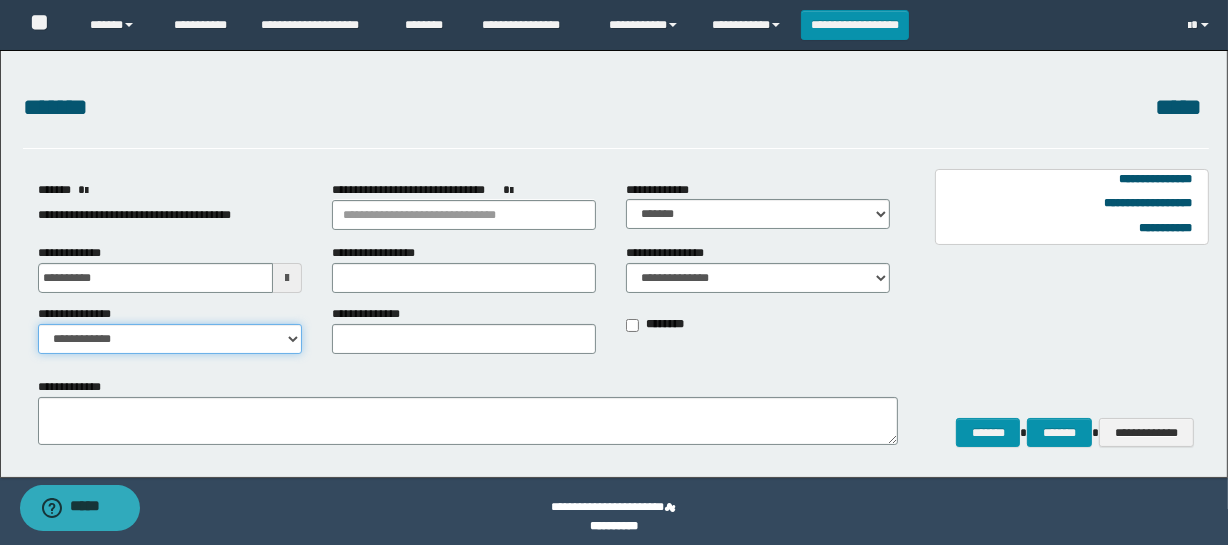 click on "**********" at bounding box center (170, 339) 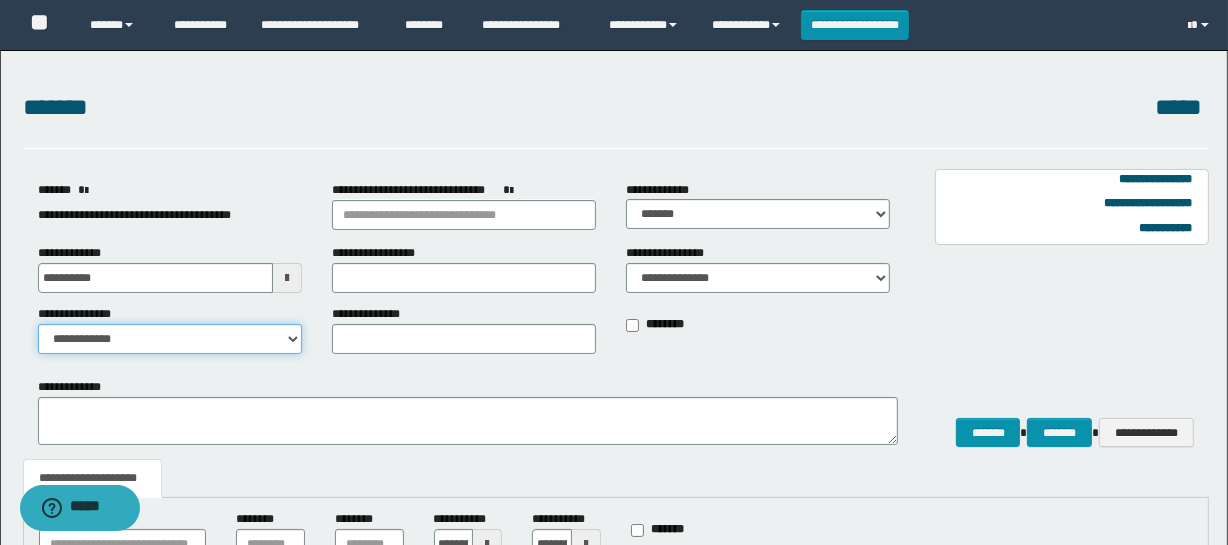 scroll, scrollTop: 272, scrollLeft: 0, axis: vertical 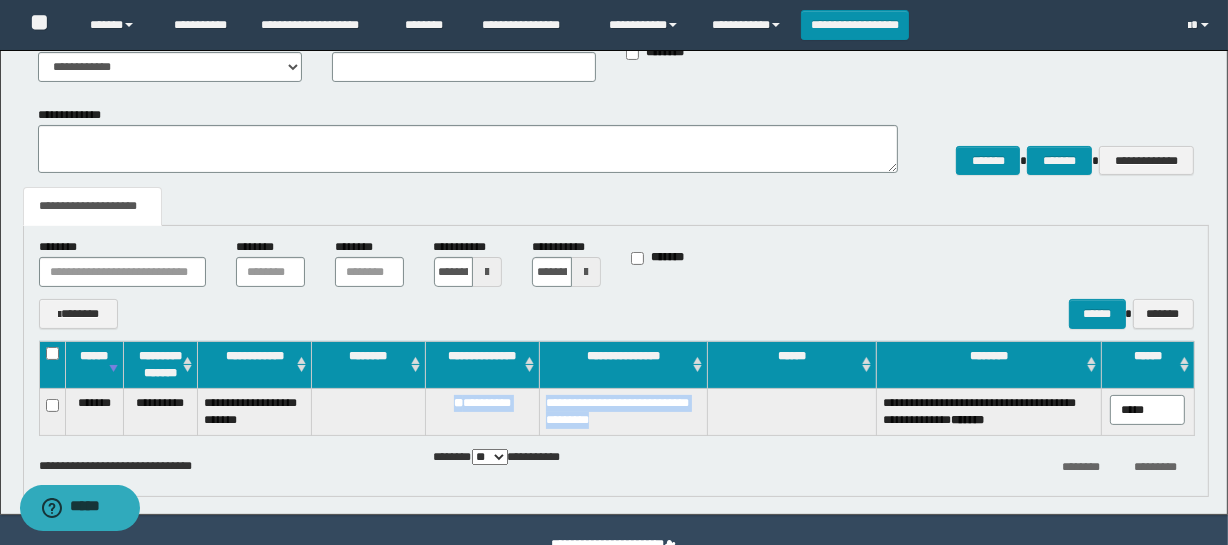 drag, startPoint x: 619, startPoint y: 416, endPoint x: 425, endPoint y: 401, distance: 194.57903 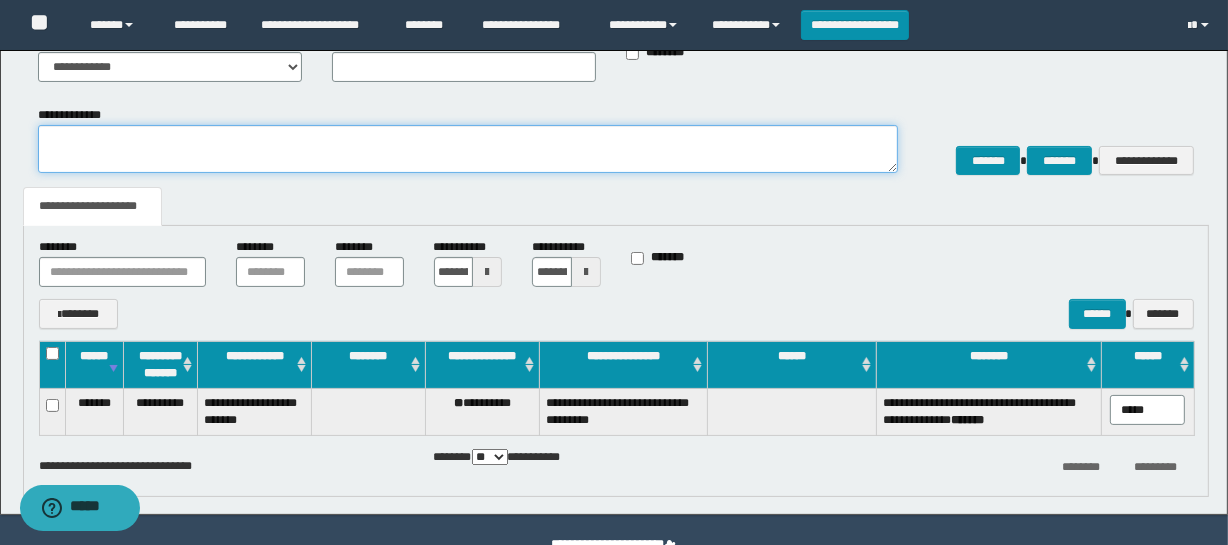 click on "**********" at bounding box center [468, 149] 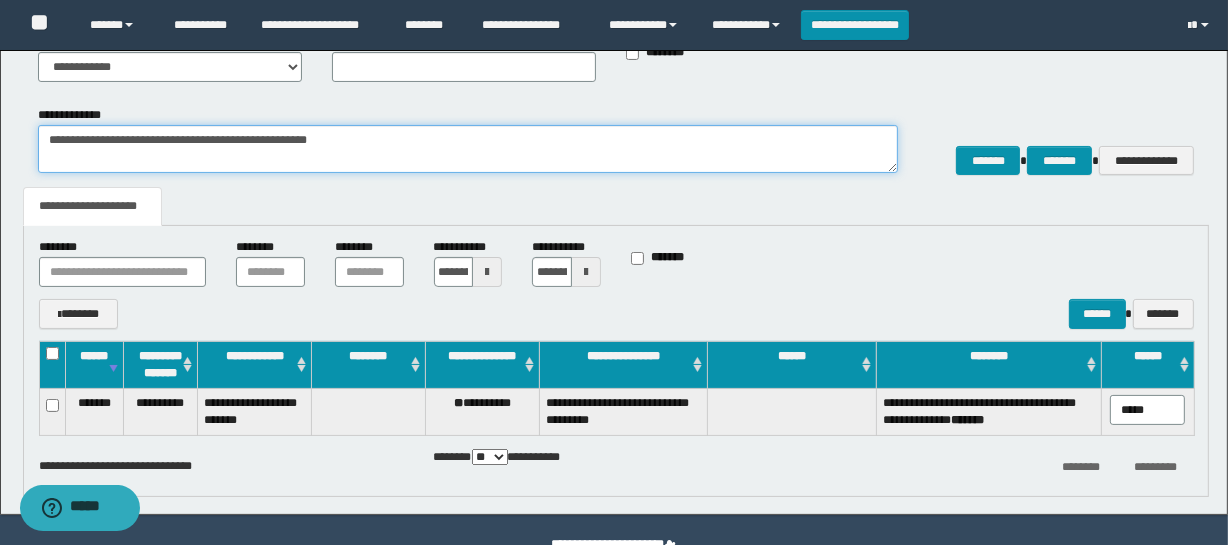 click on "**********" at bounding box center (468, 149) 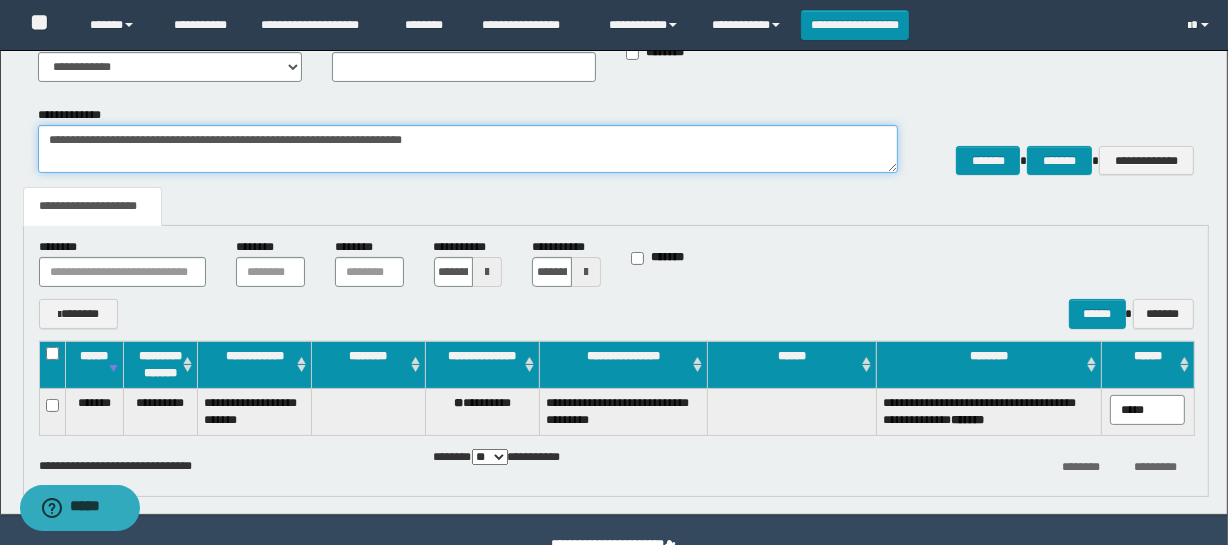 click on "**********" at bounding box center (468, 149) 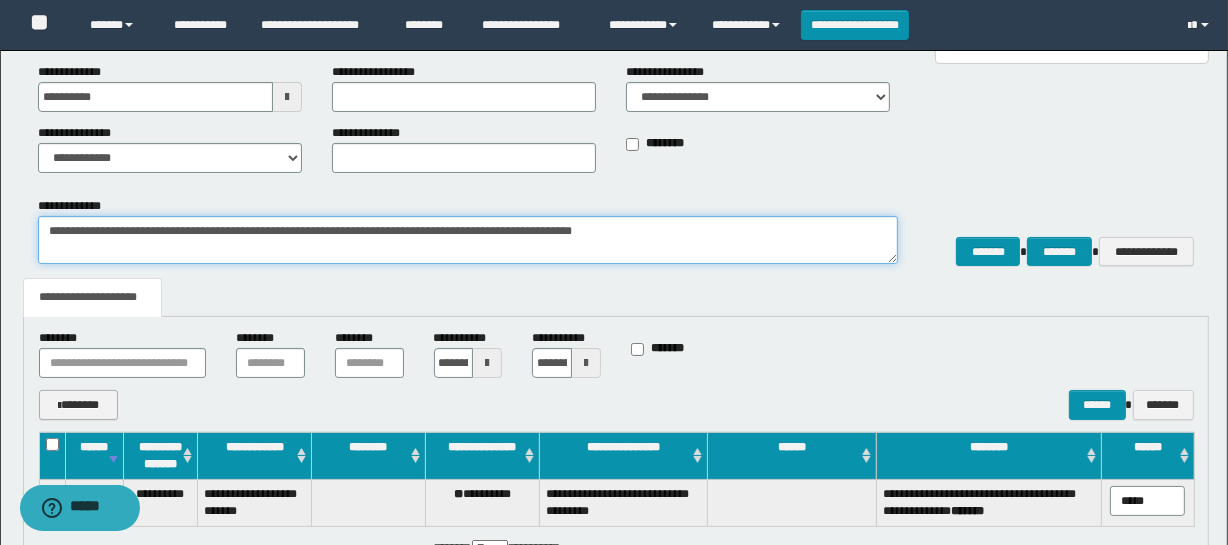 scroll, scrollTop: 320, scrollLeft: 0, axis: vertical 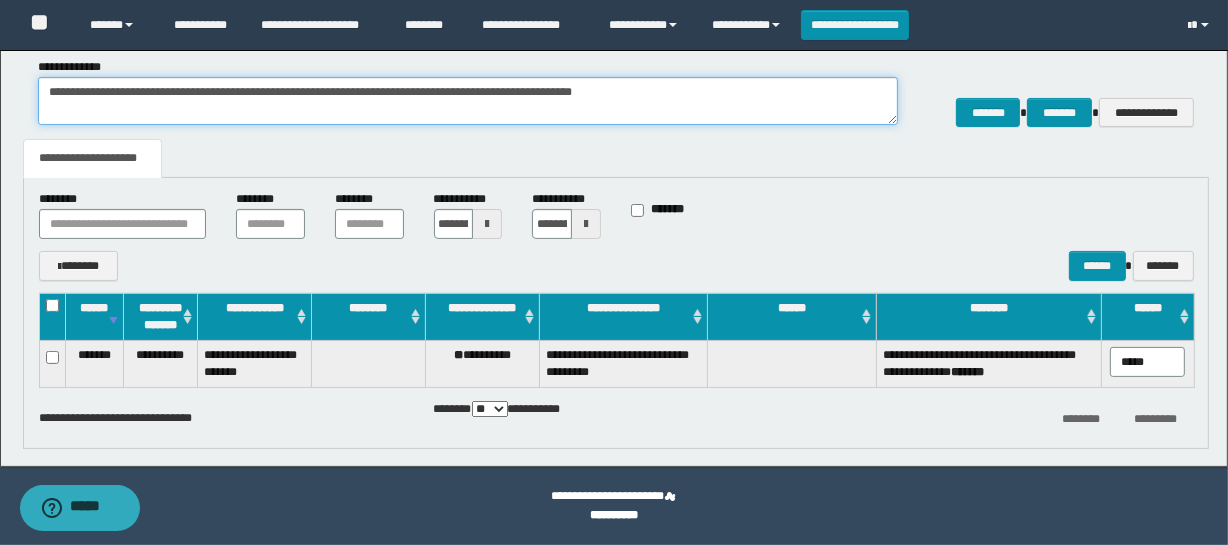 type on "**********" 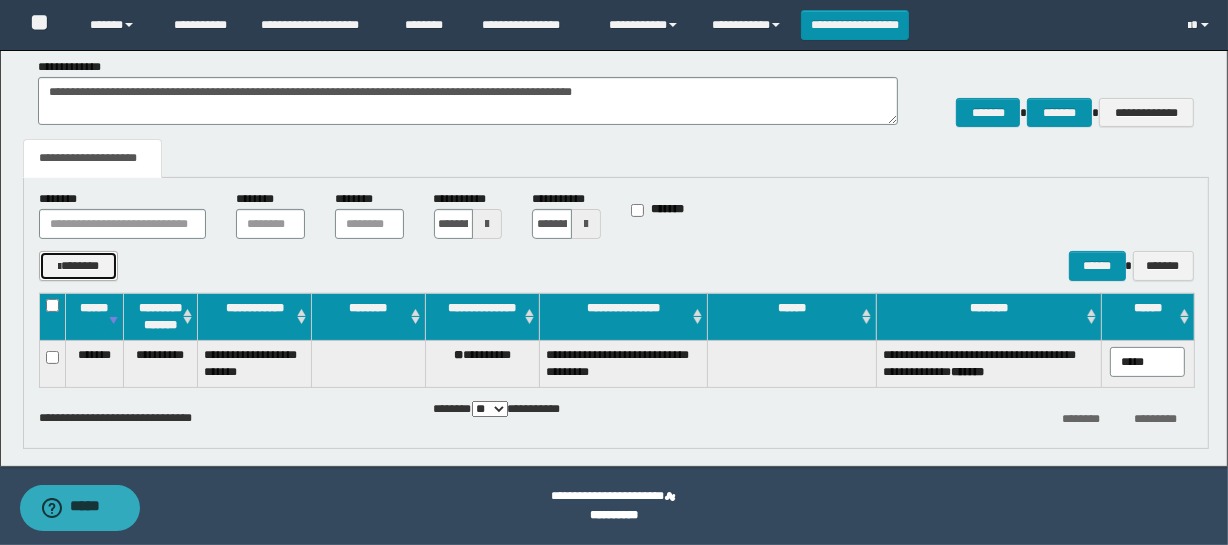 click on "*******" at bounding box center [79, 266] 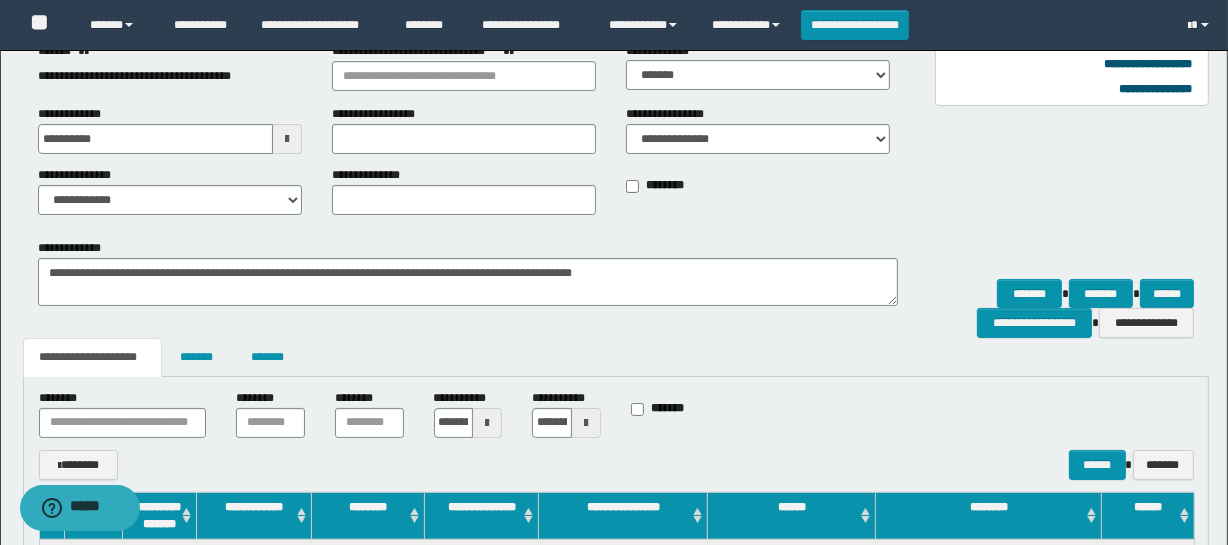 scroll, scrollTop: 48, scrollLeft: 0, axis: vertical 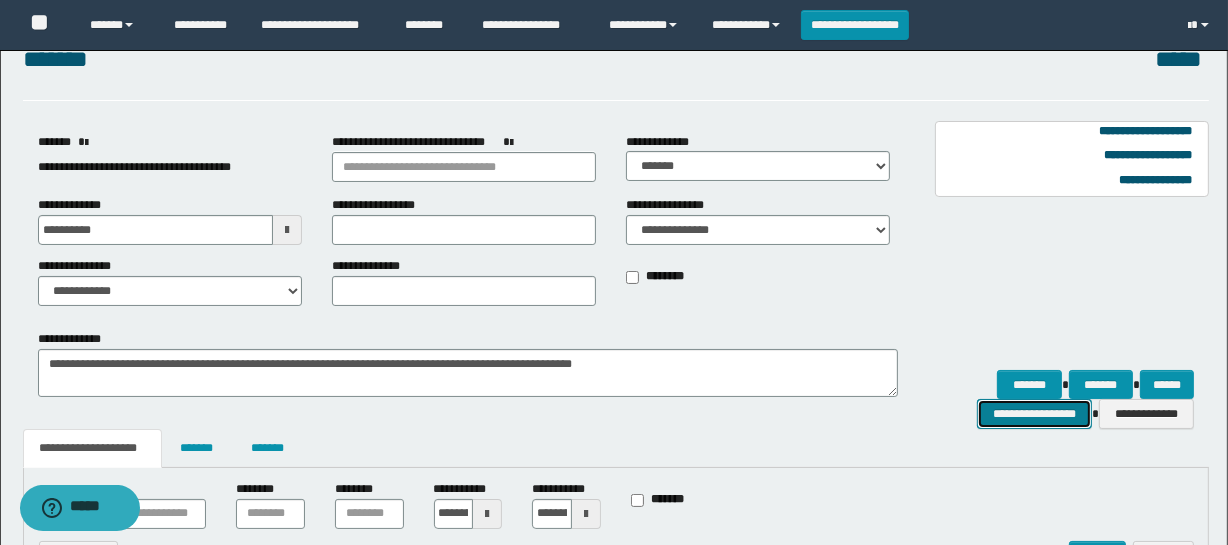 click on "**********" at bounding box center (1034, 414) 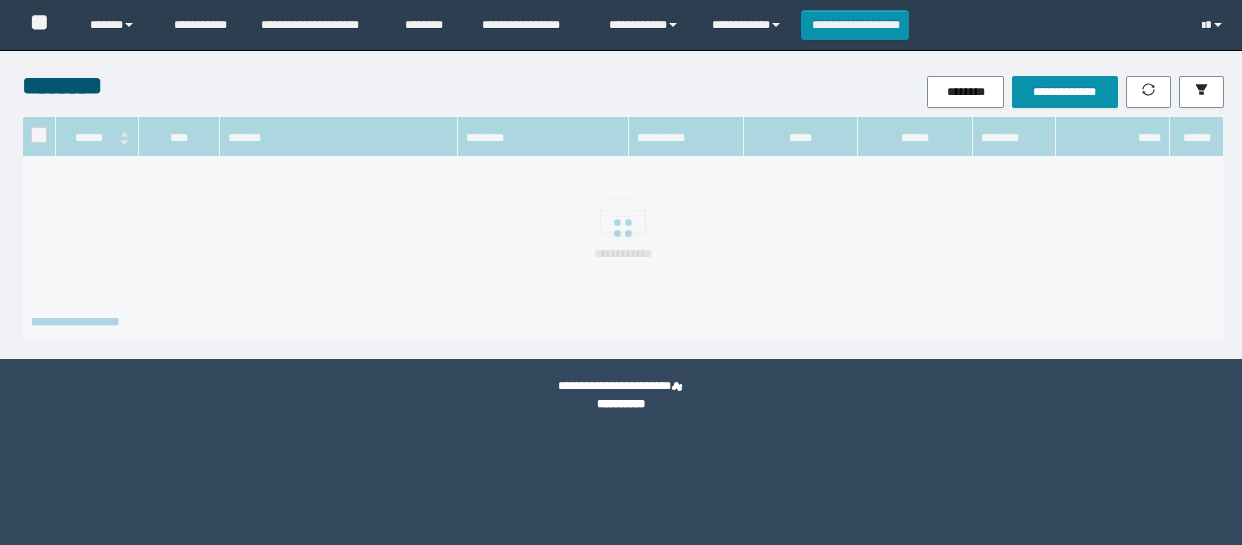 scroll, scrollTop: 0, scrollLeft: 0, axis: both 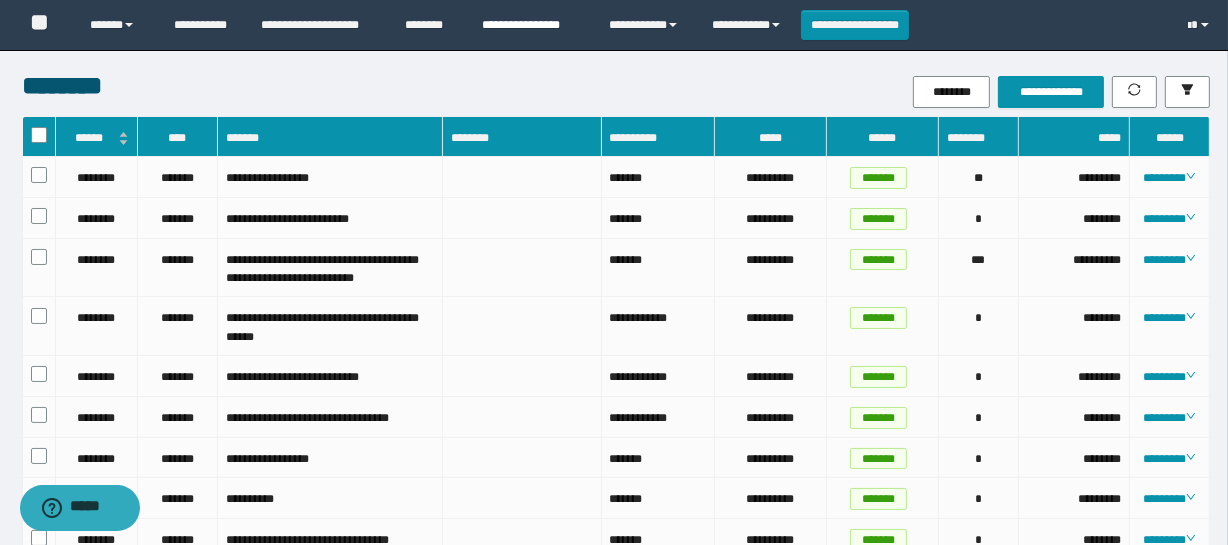 click on "**********" at bounding box center [530, 25] 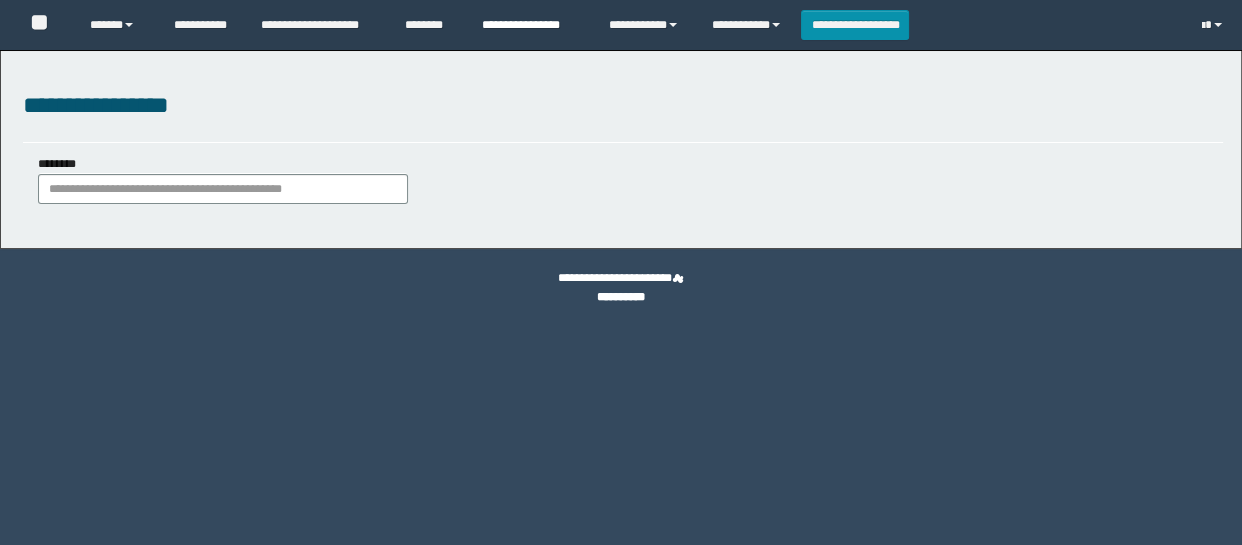 scroll, scrollTop: 0, scrollLeft: 0, axis: both 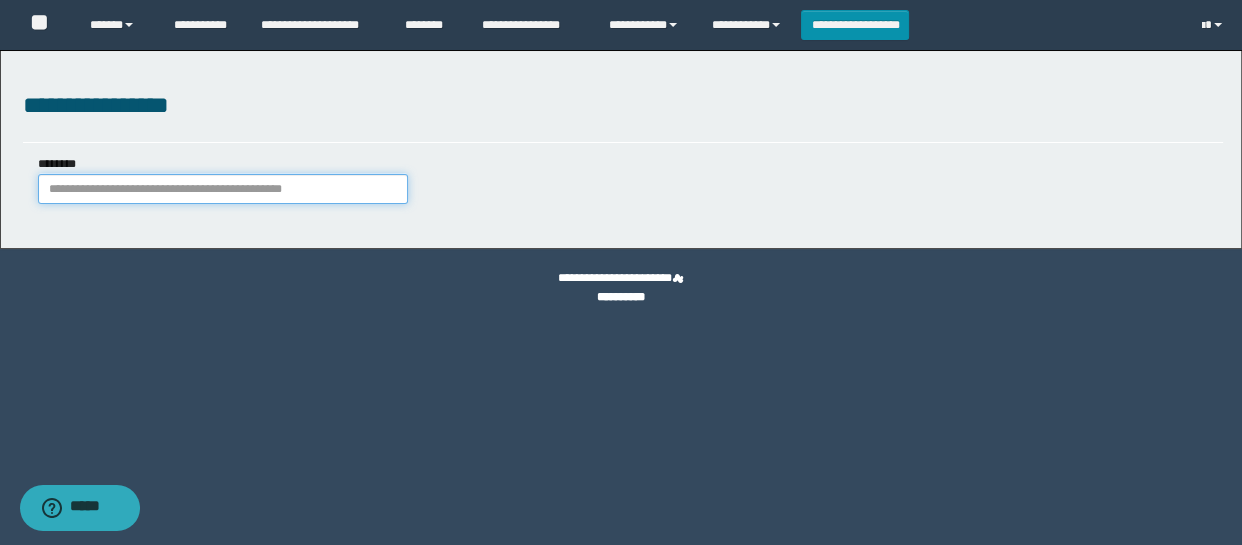 click on "********" at bounding box center (223, 189) 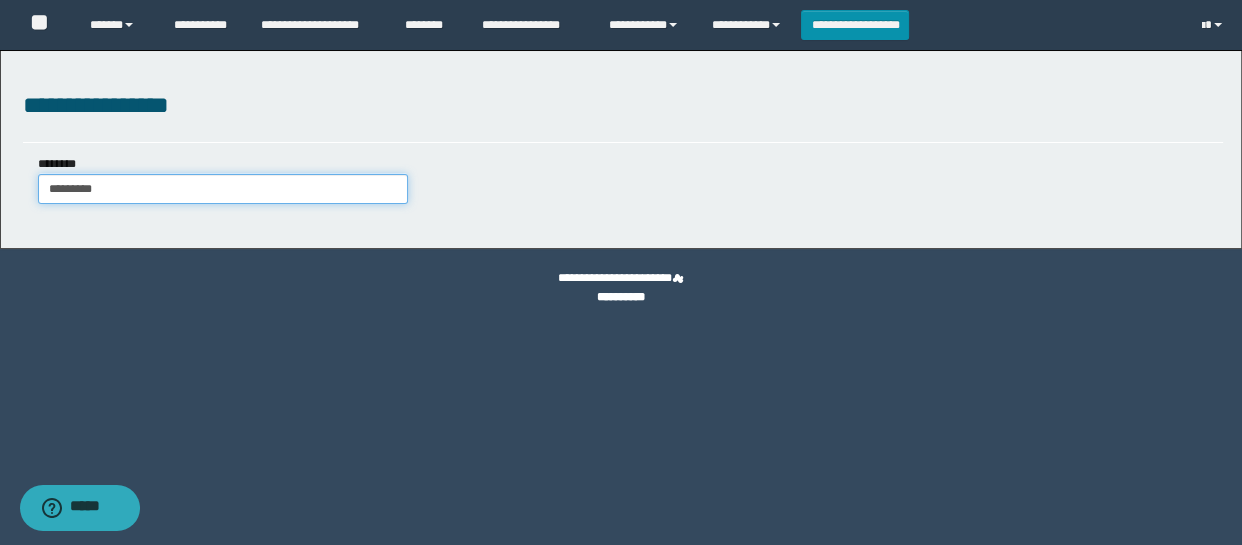 type on "********" 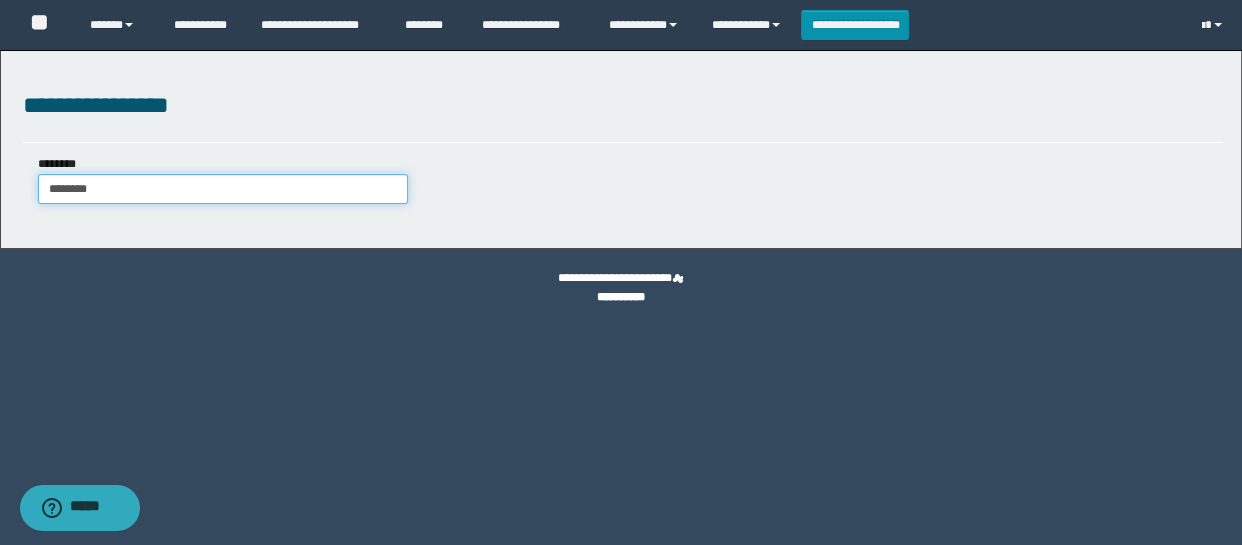type on "********" 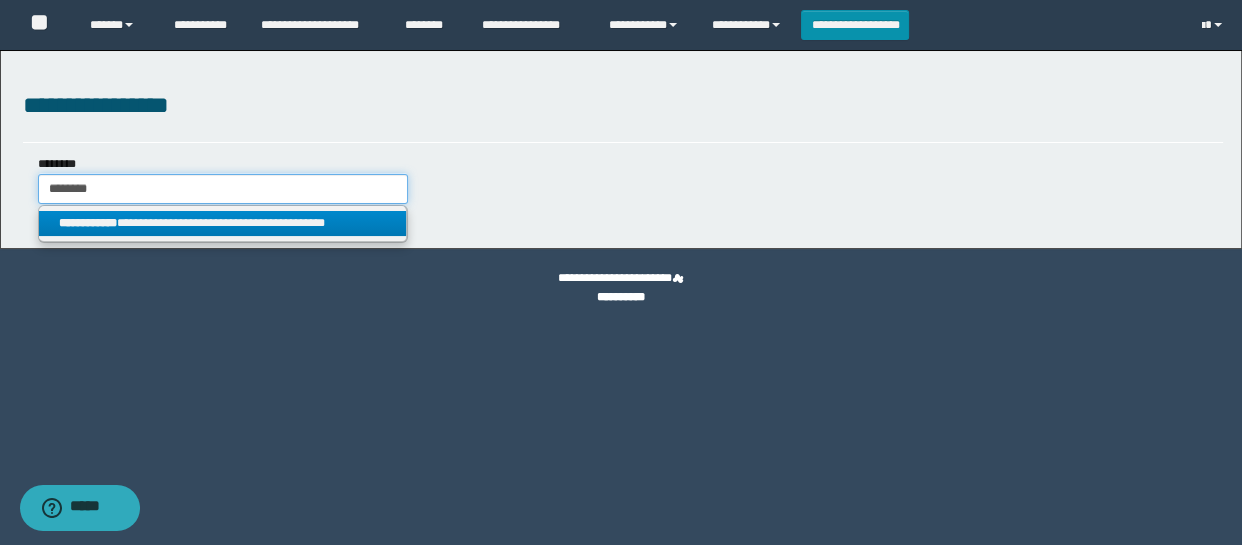 type on "********" 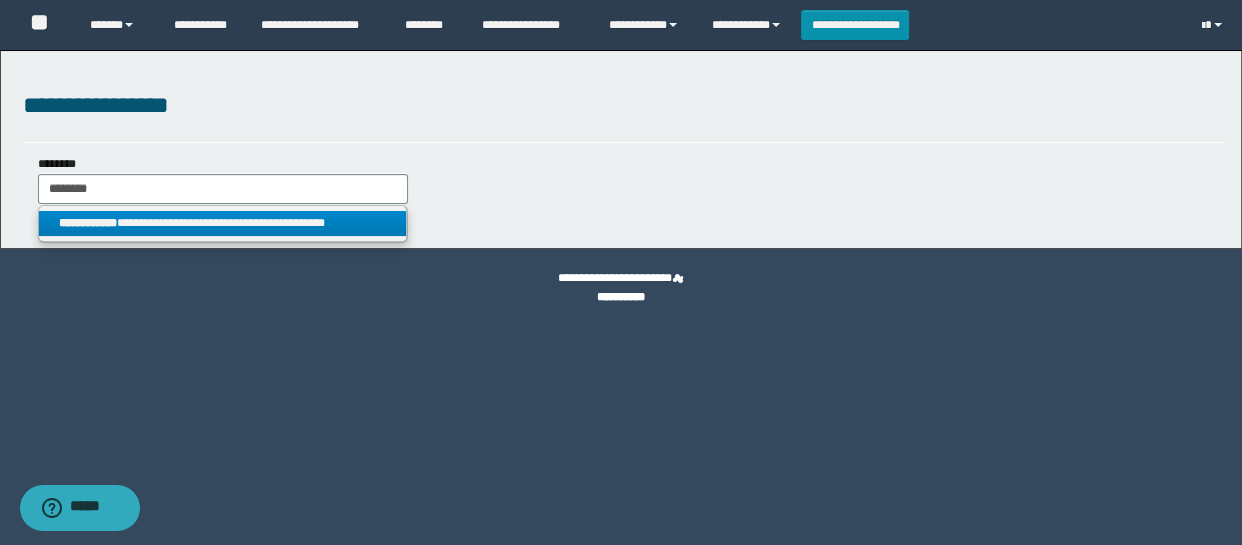 click on "**********" at bounding box center (222, 223) 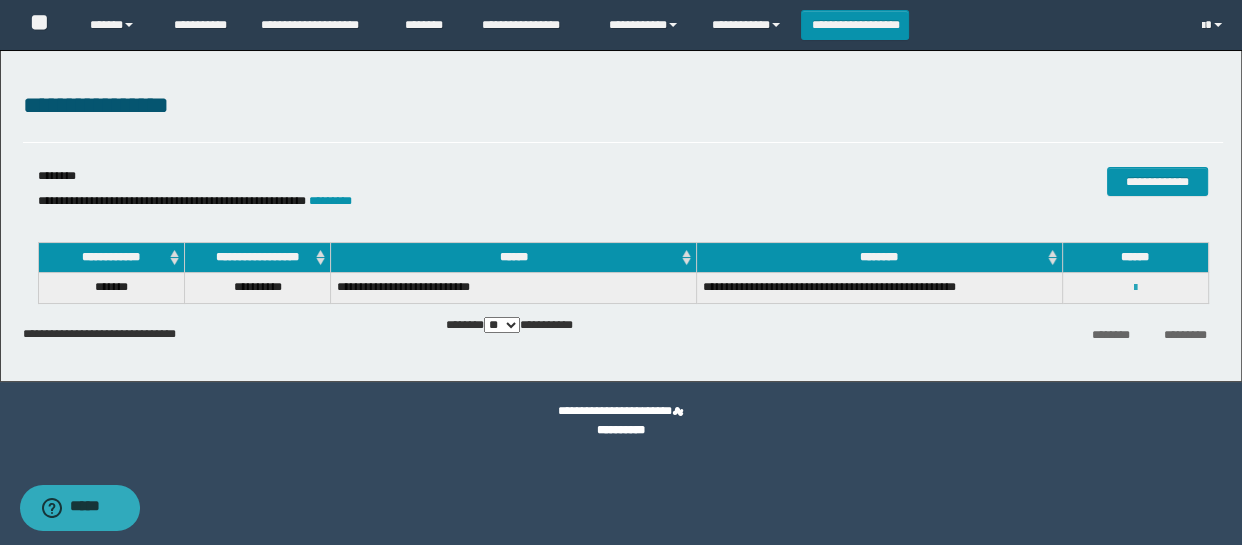 click at bounding box center (1135, 288) 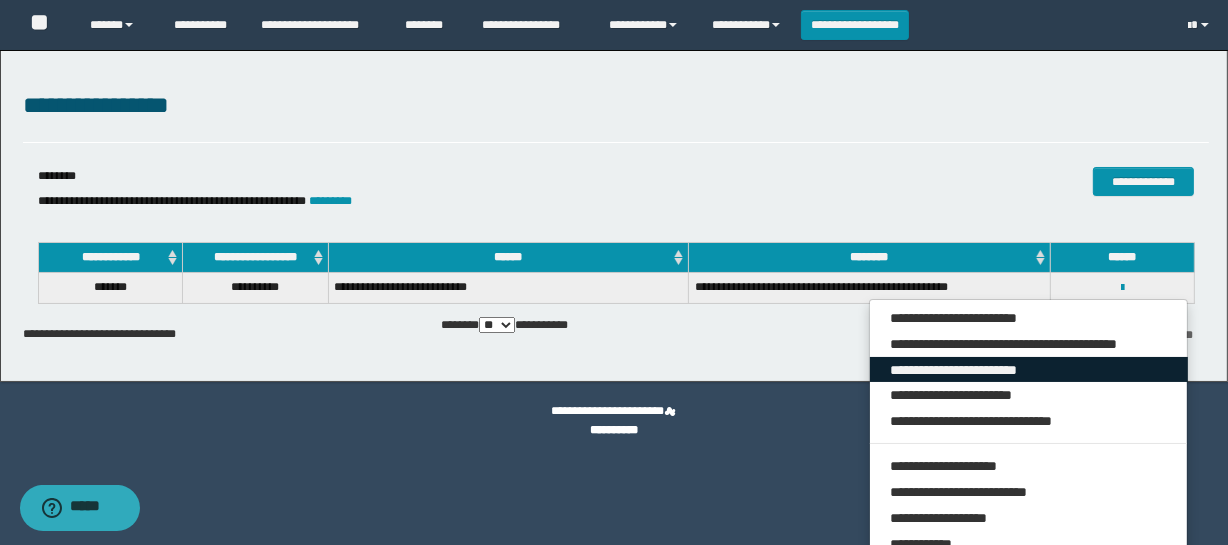 click on "**********" at bounding box center (1029, 370) 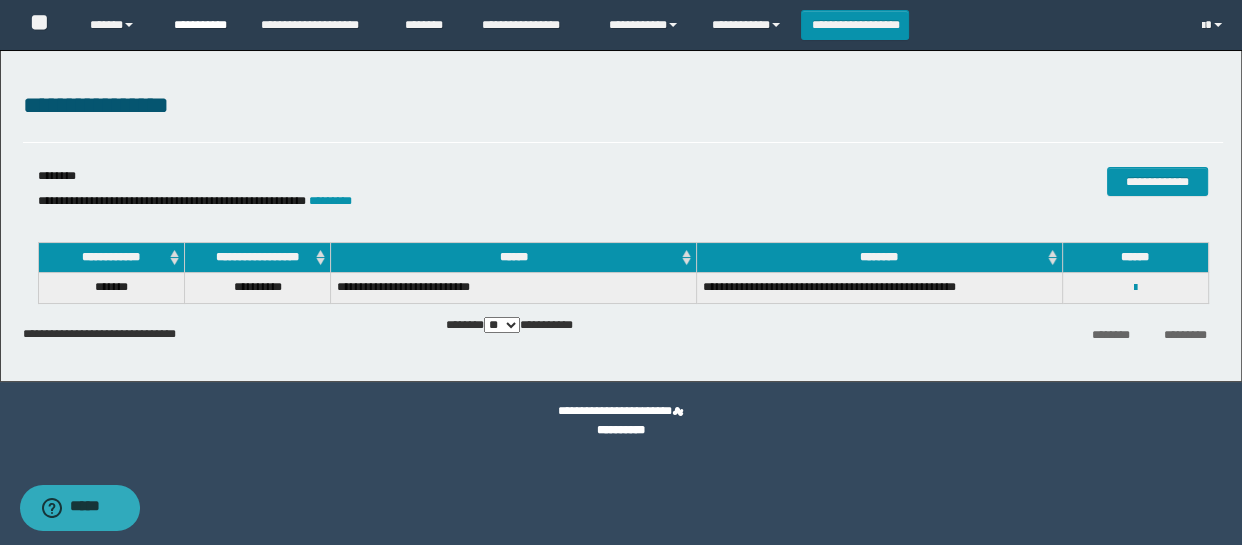 click on "**********" at bounding box center (202, 25) 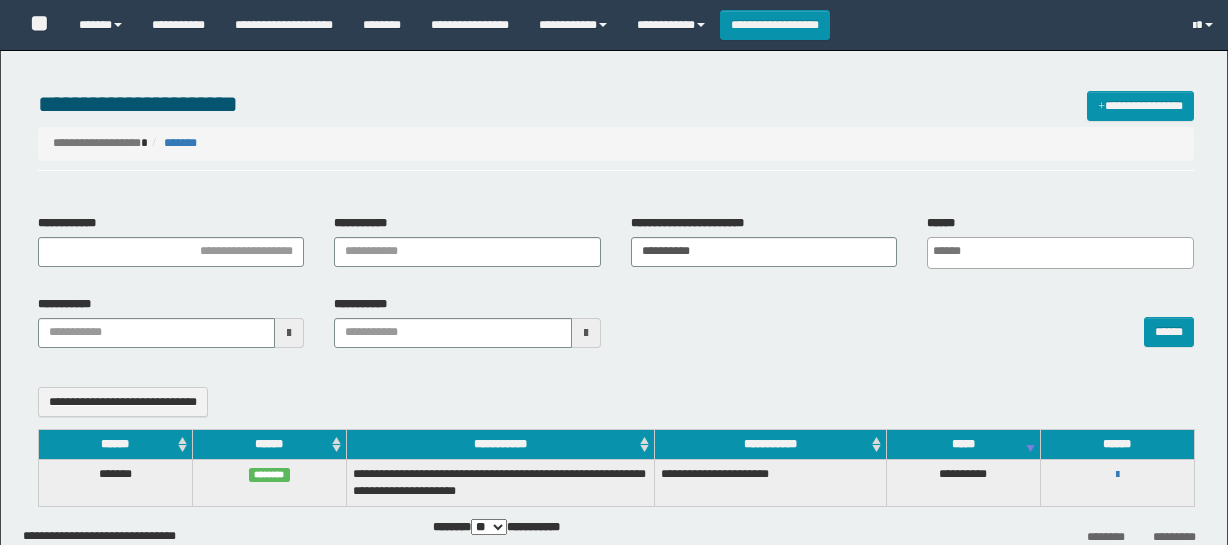 select 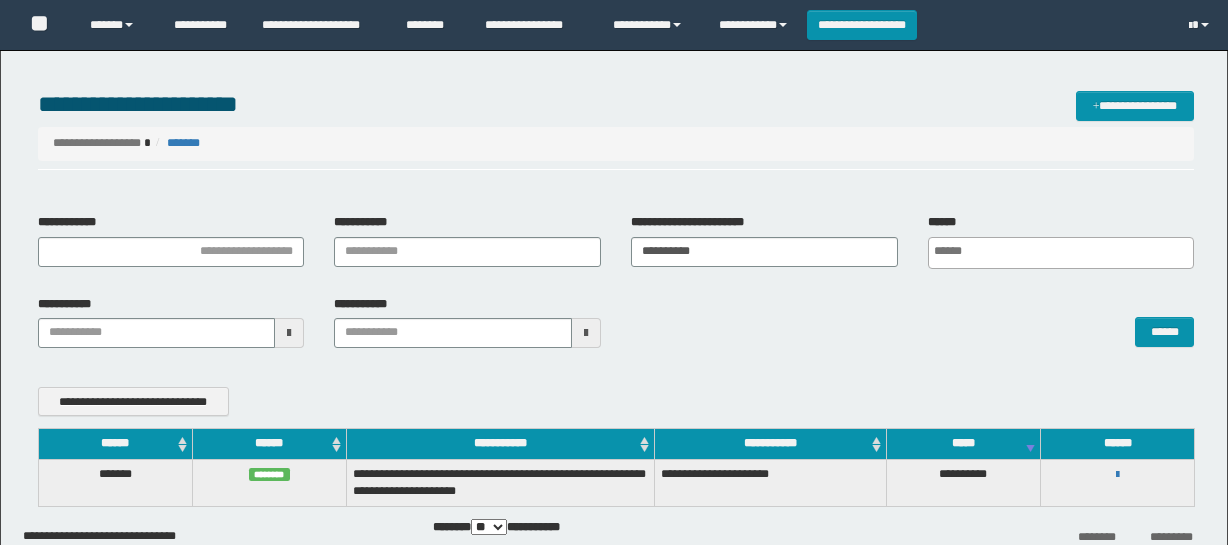 scroll, scrollTop: 0, scrollLeft: 0, axis: both 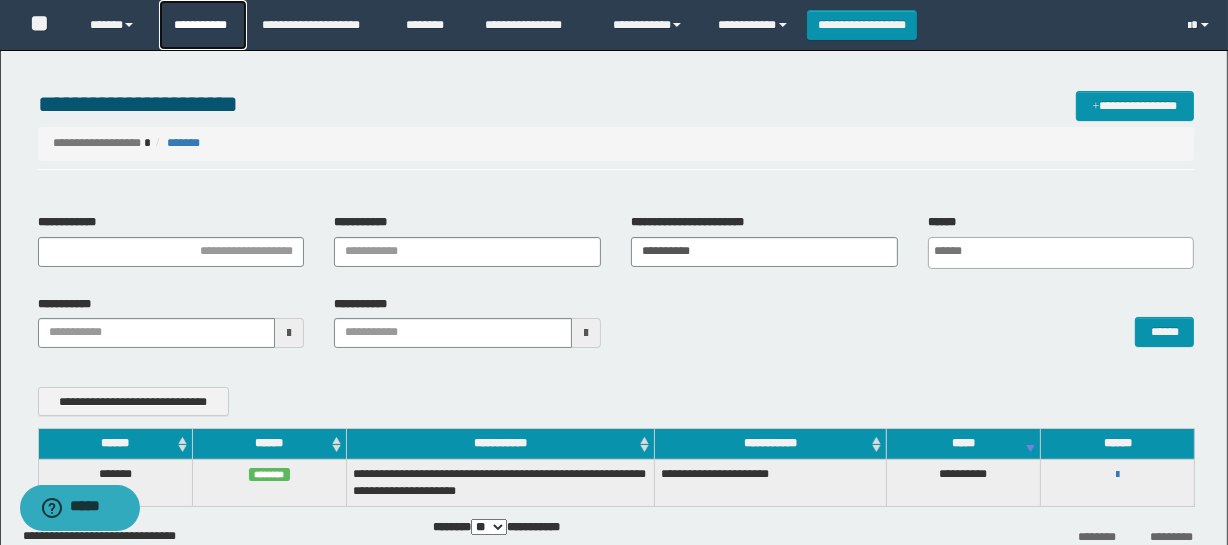 click on "**********" at bounding box center (203, 25) 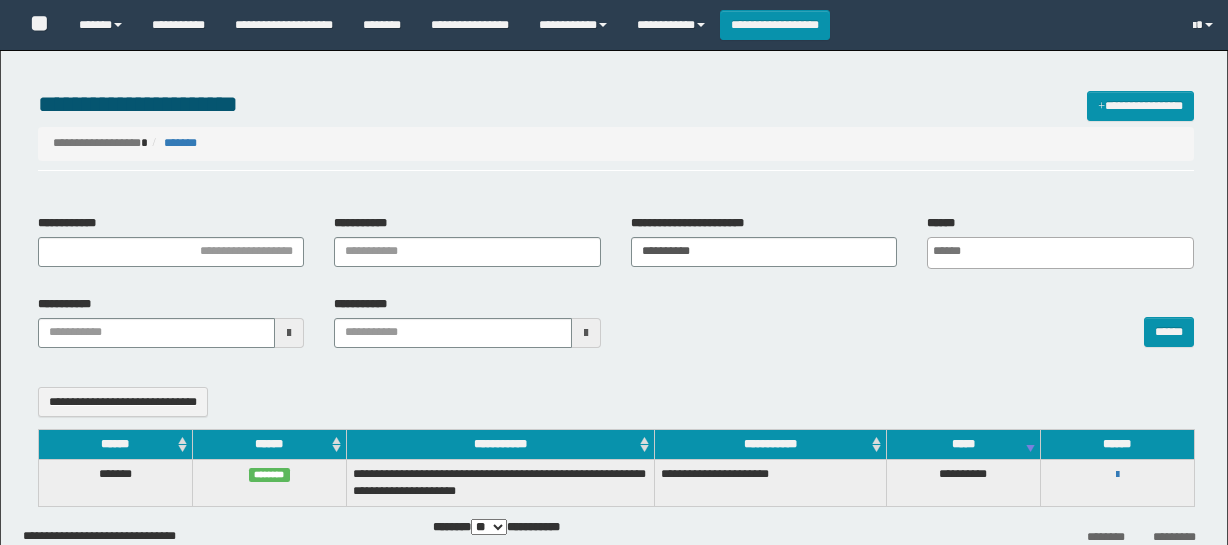 select 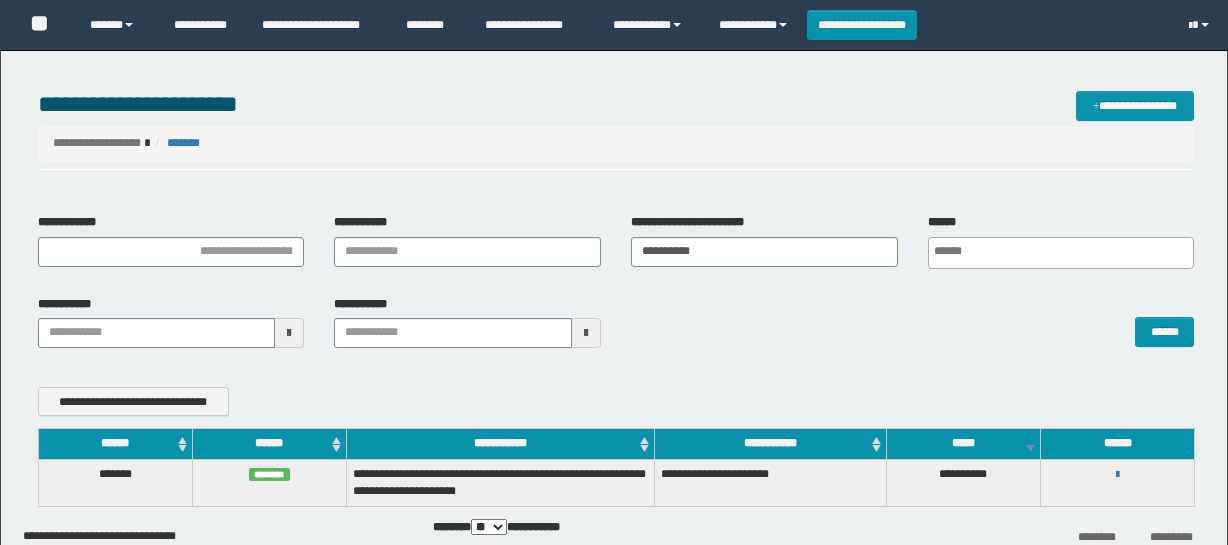 scroll, scrollTop: 0, scrollLeft: 0, axis: both 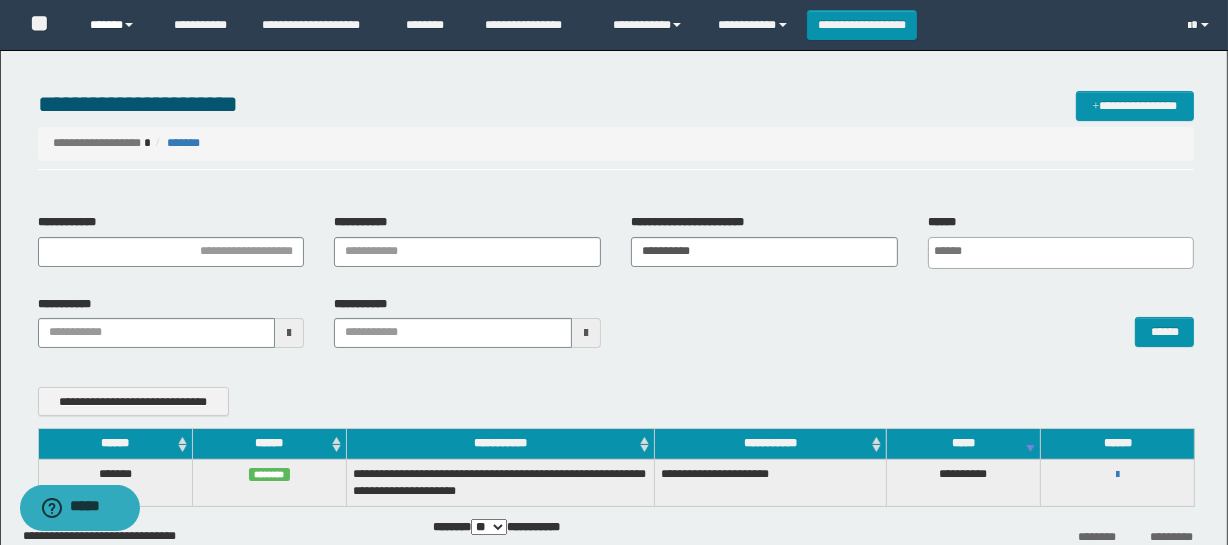 click on "******" at bounding box center (117, 25) 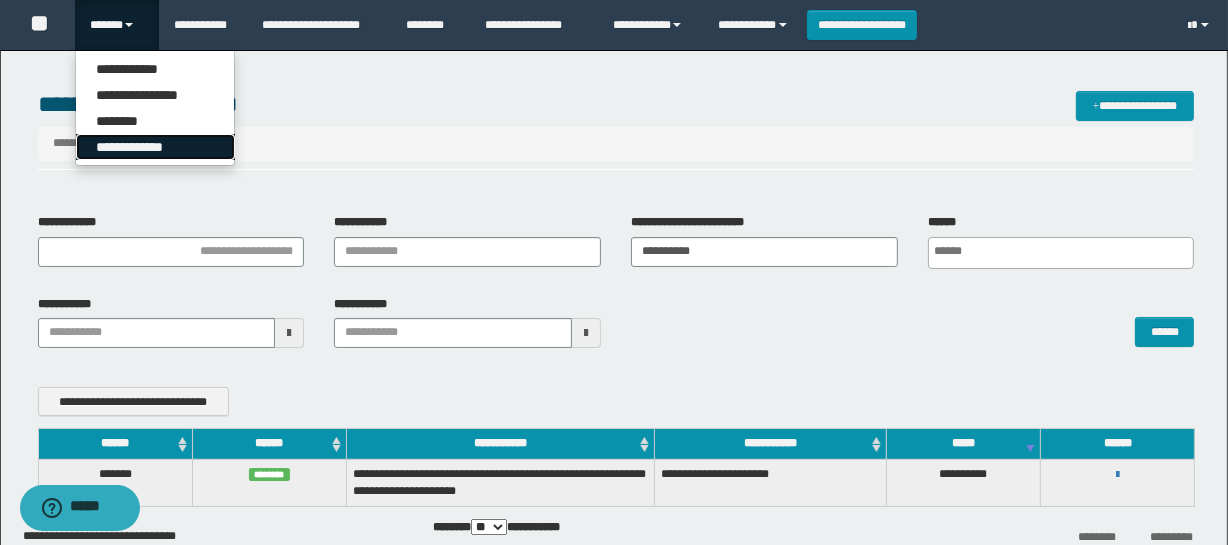click on "**********" at bounding box center [155, 147] 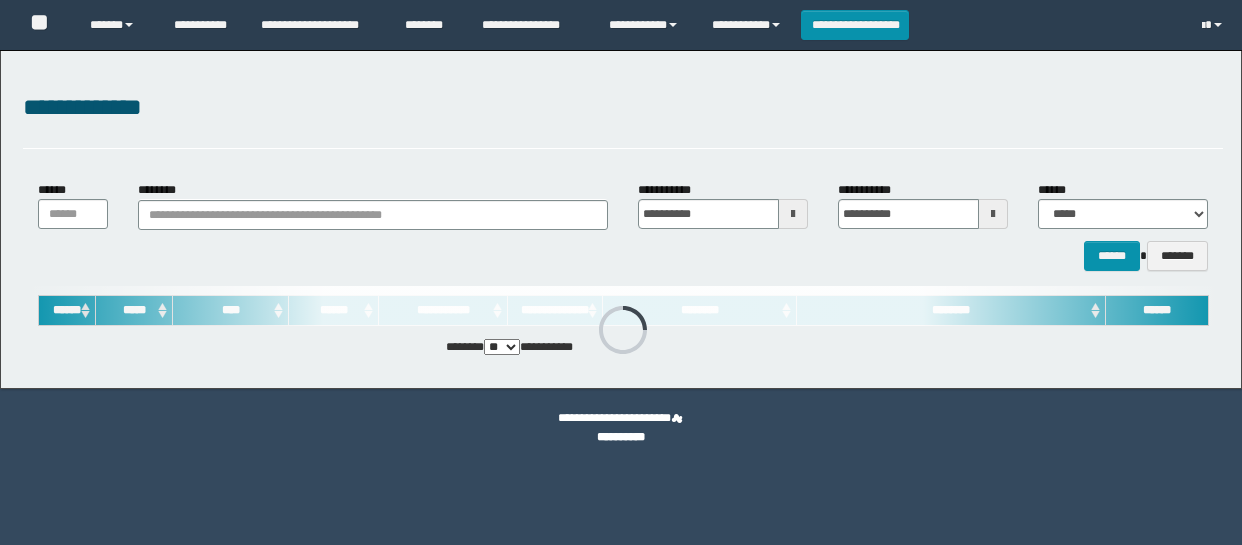 scroll, scrollTop: 0, scrollLeft: 0, axis: both 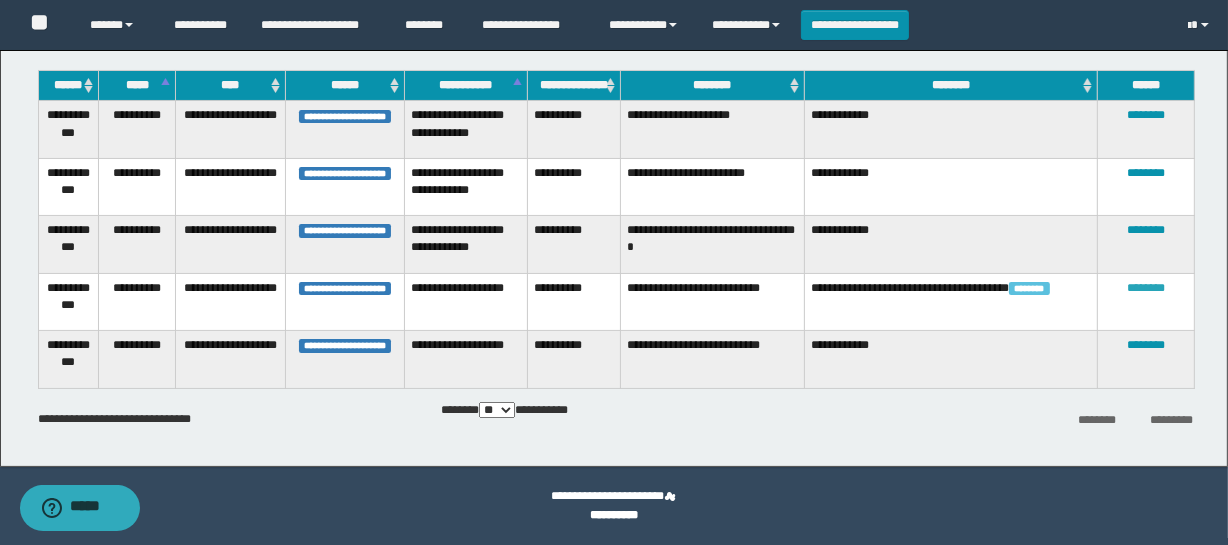 click on "********" at bounding box center (1146, 288) 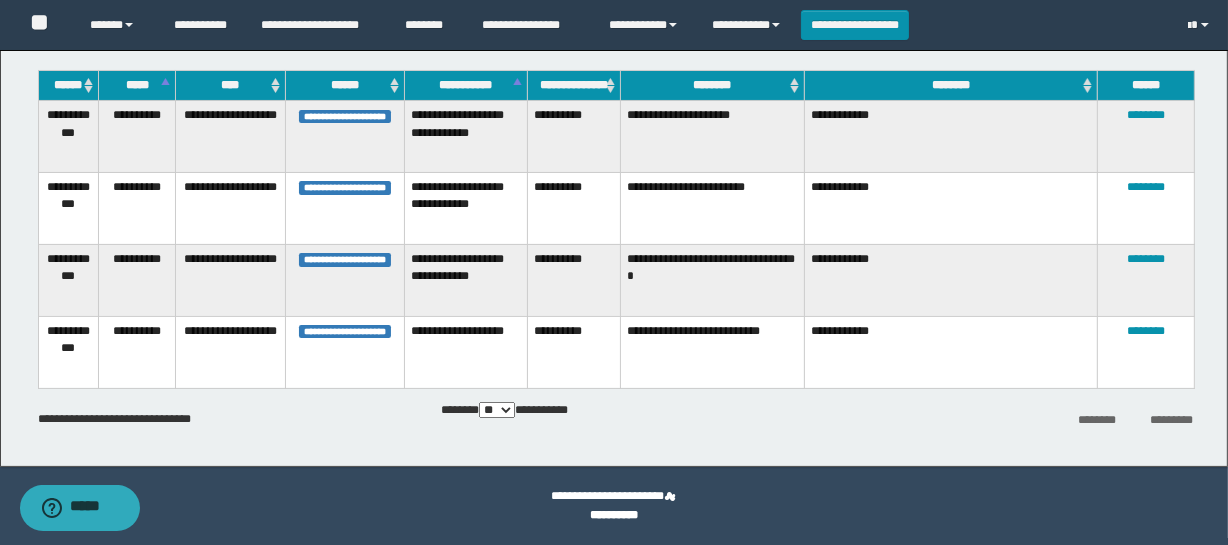 scroll, scrollTop: 178, scrollLeft: 0, axis: vertical 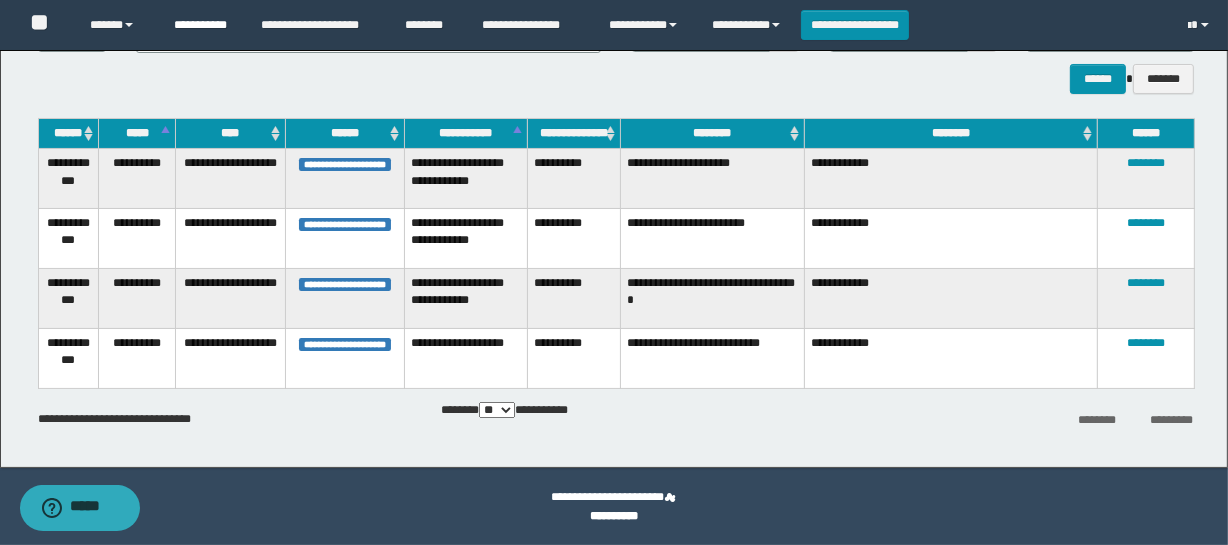 click on "**********" at bounding box center (202, 25) 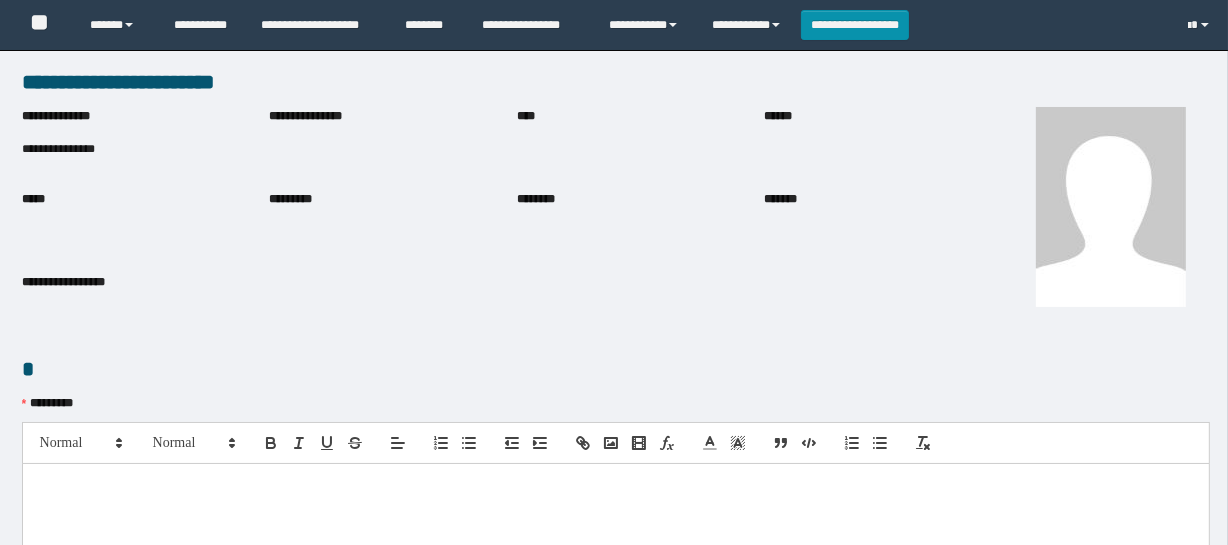 scroll, scrollTop: 272, scrollLeft: 0, axis: vertical 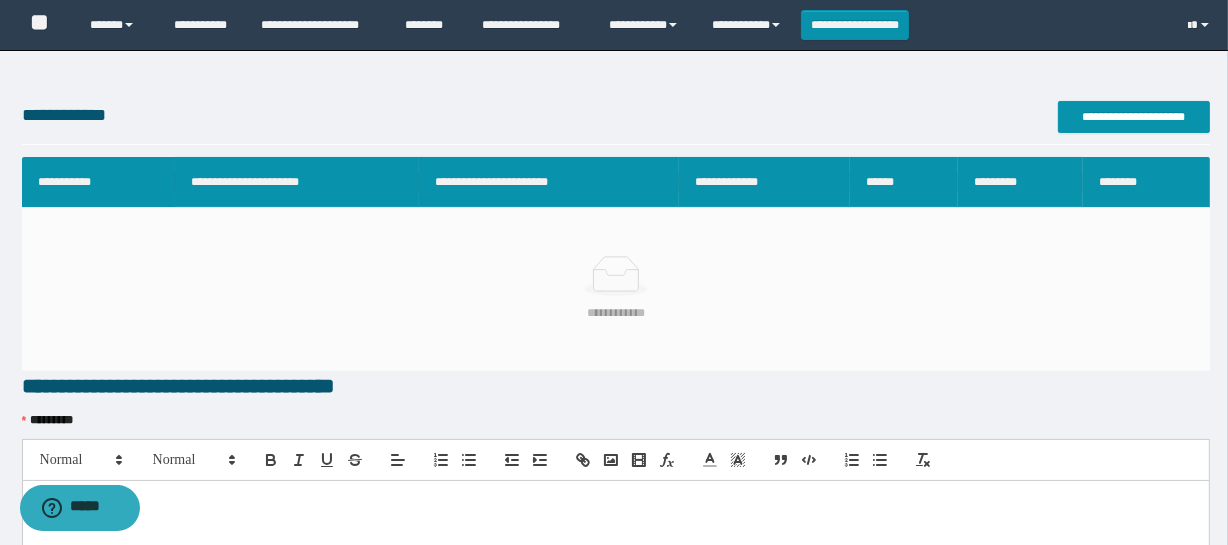 click at bounding box center (616, 502) 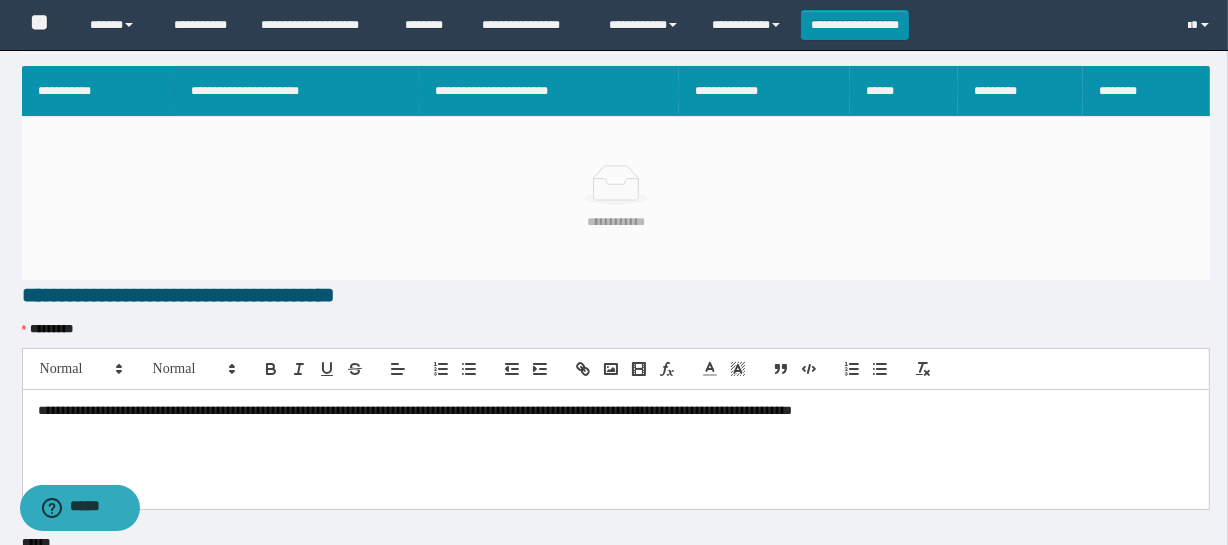 scroll, scrollTop: 657, scrollLeft: 0, axis: vertical 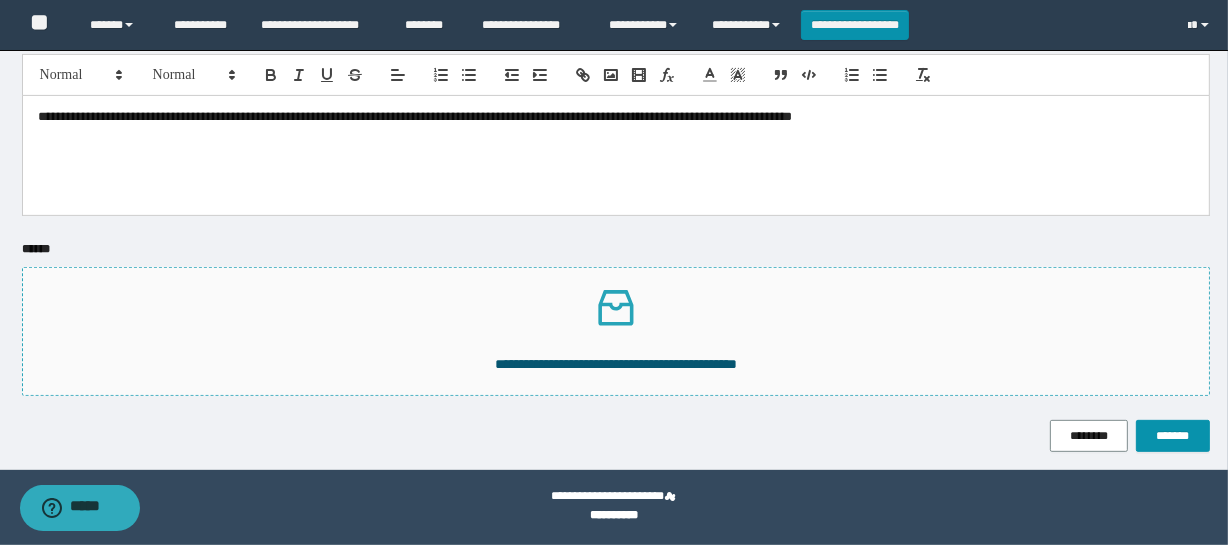 click on "**********" at bounding box center (616, 331) 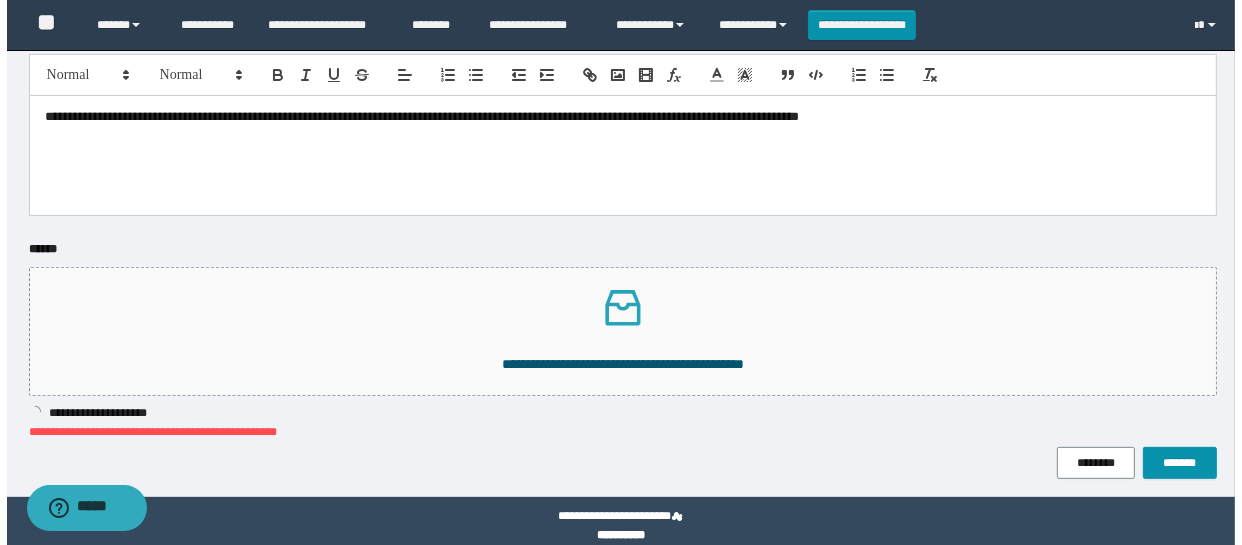 scroll, scrollTop: 202, scrollLeft: 0, axis: vertical 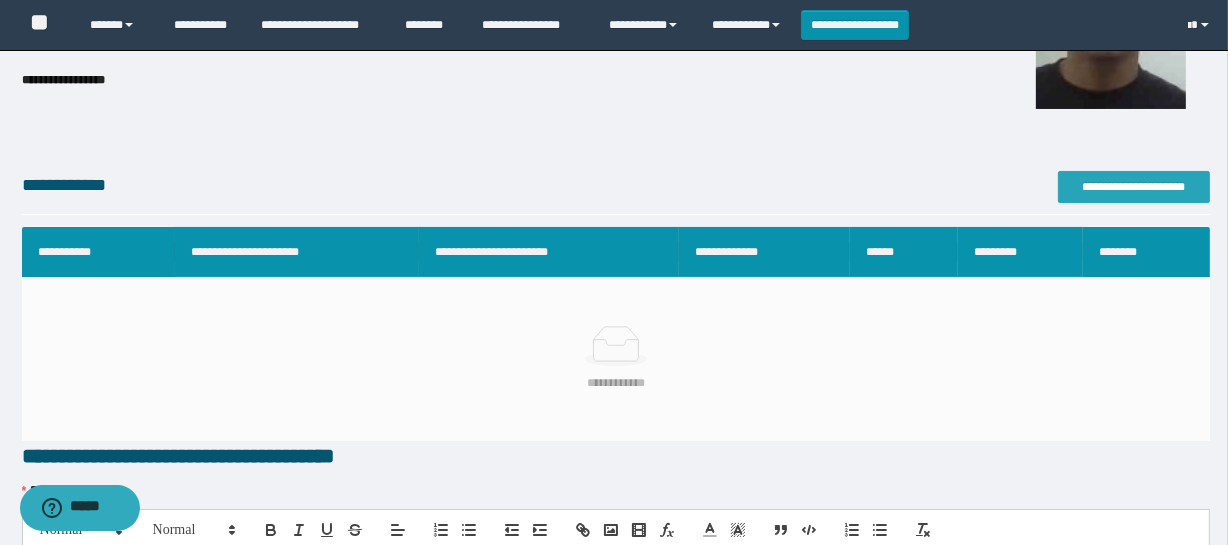 click on "**********" at bounding box center [1134, 187] 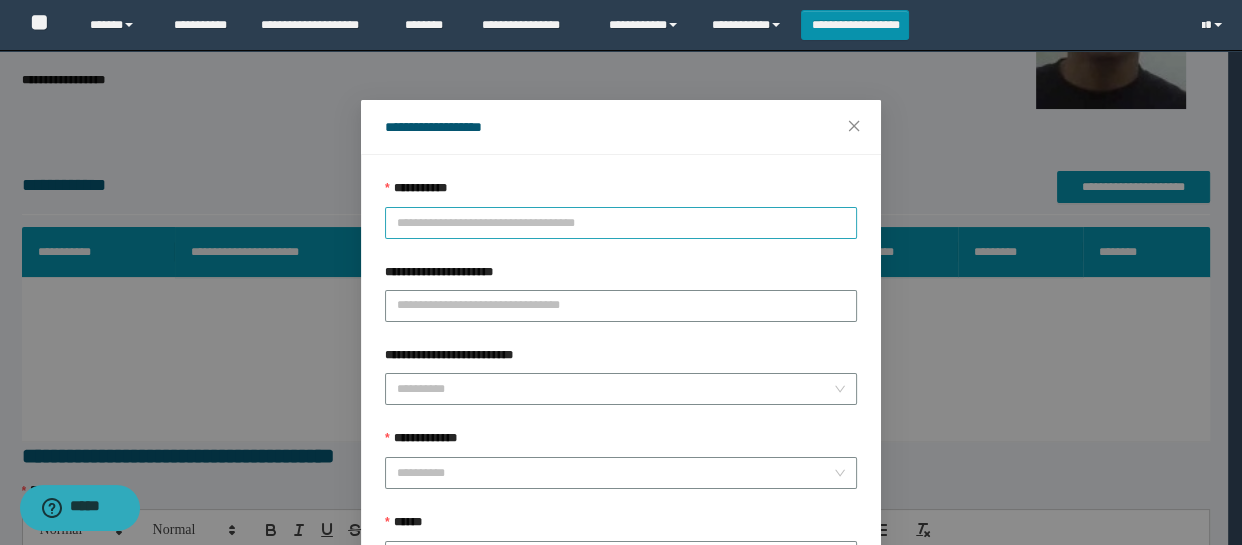 click on "**********" at bounding box center [621, 223] 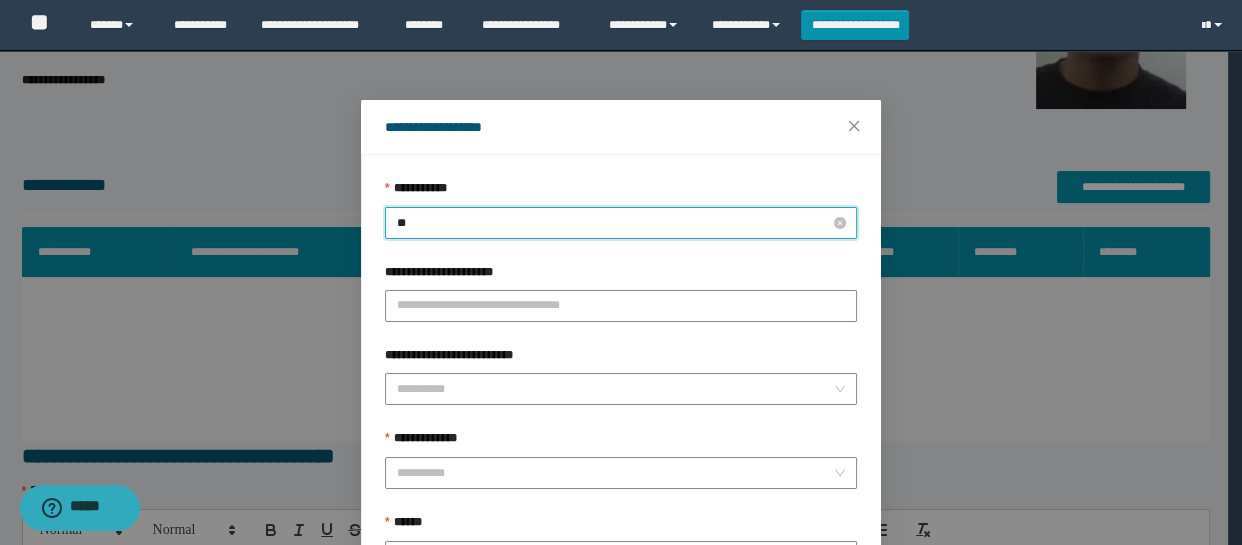type on "***" 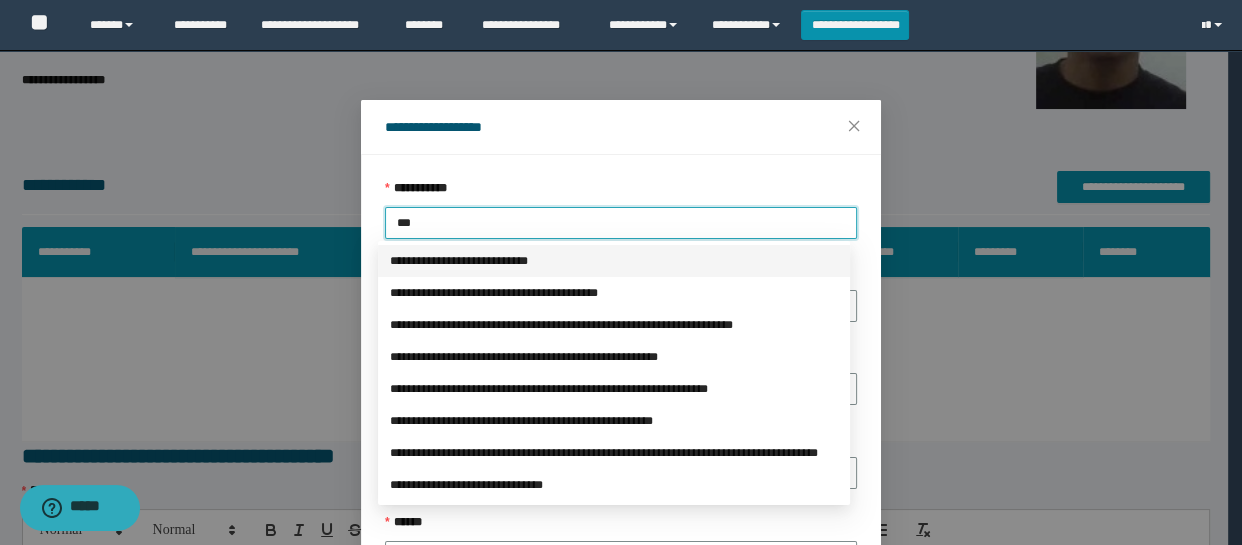 click on "**********" at bounding box center [614, 261] 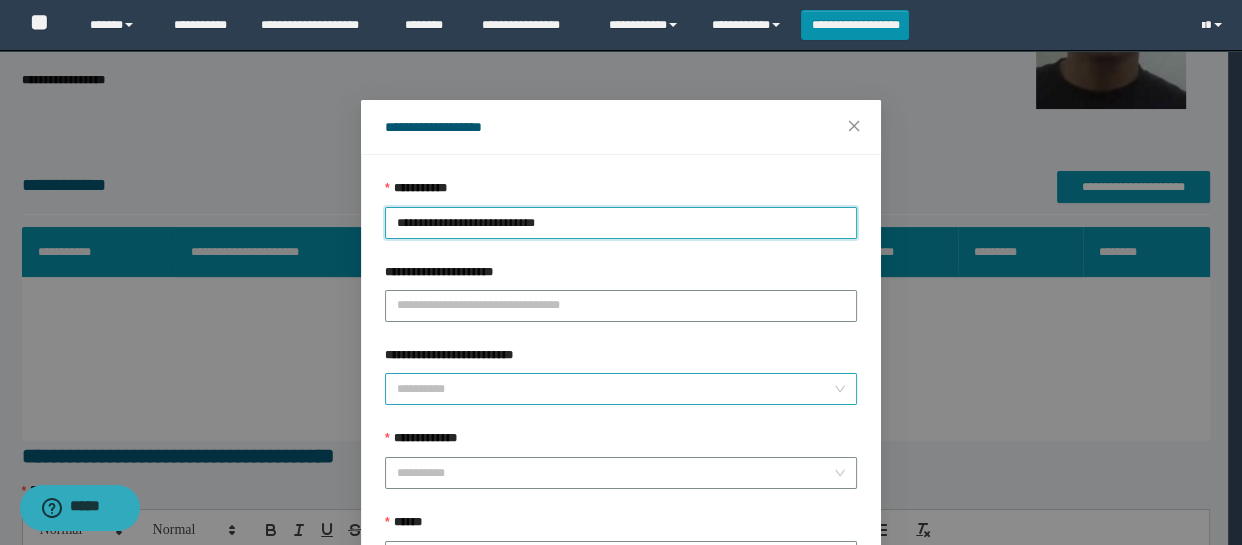 scroll, scrollTop: 90, scrollLeft: 0, axis: vertical 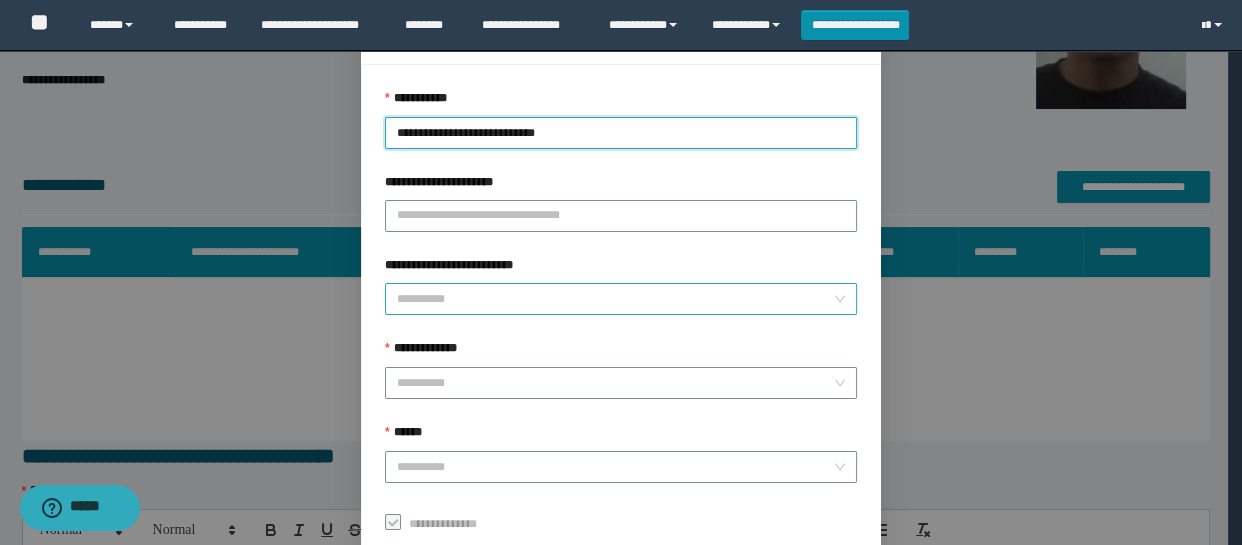 click on "**********" at bounding box center [615, 299] 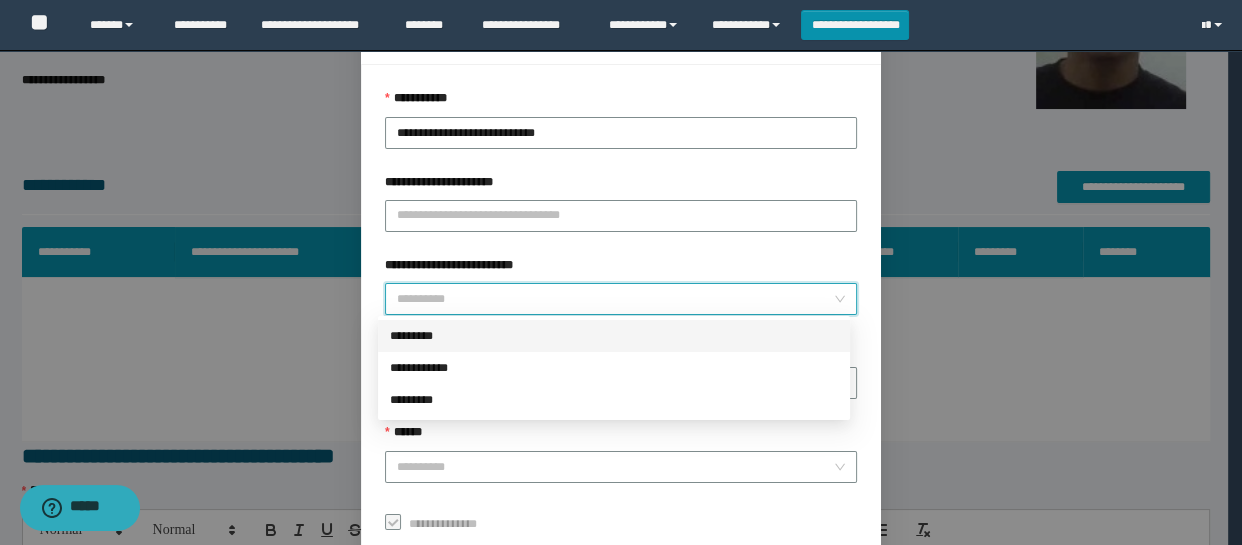 click on "*********" at bounding box center [614, 336] 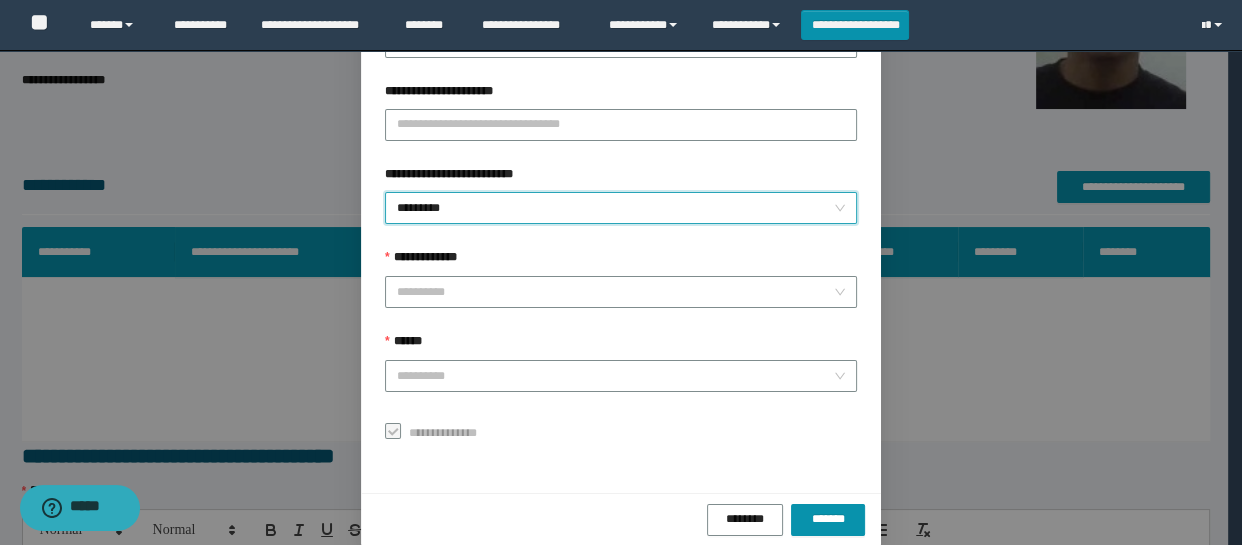scroll, scrollTop: 206, scrollLeft: 0, axis: vertical 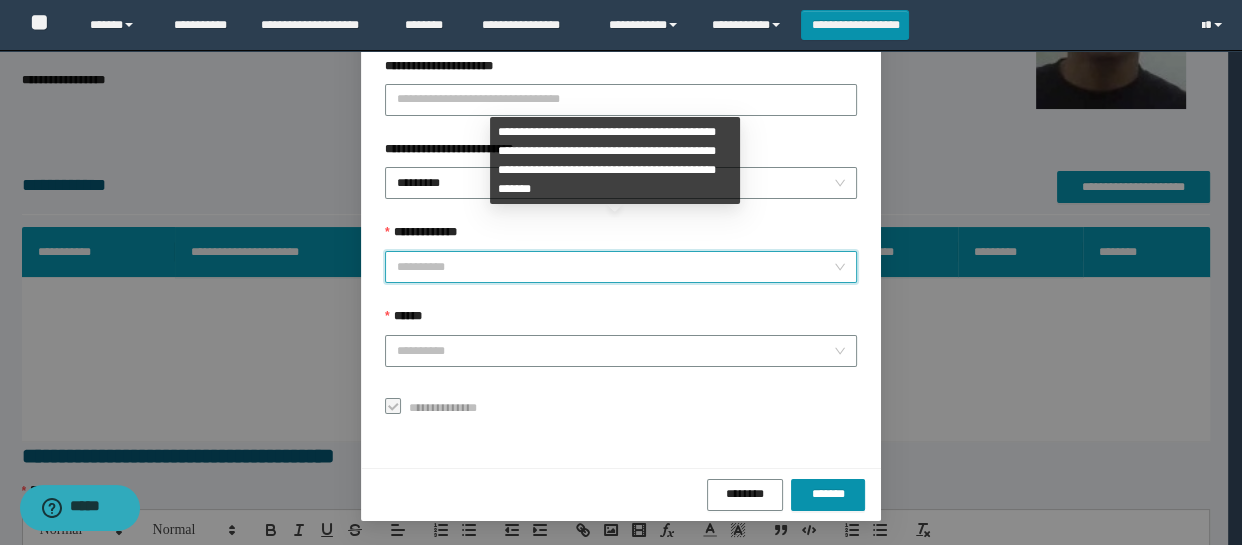 click on "**********" at bounding box center [615, 267] 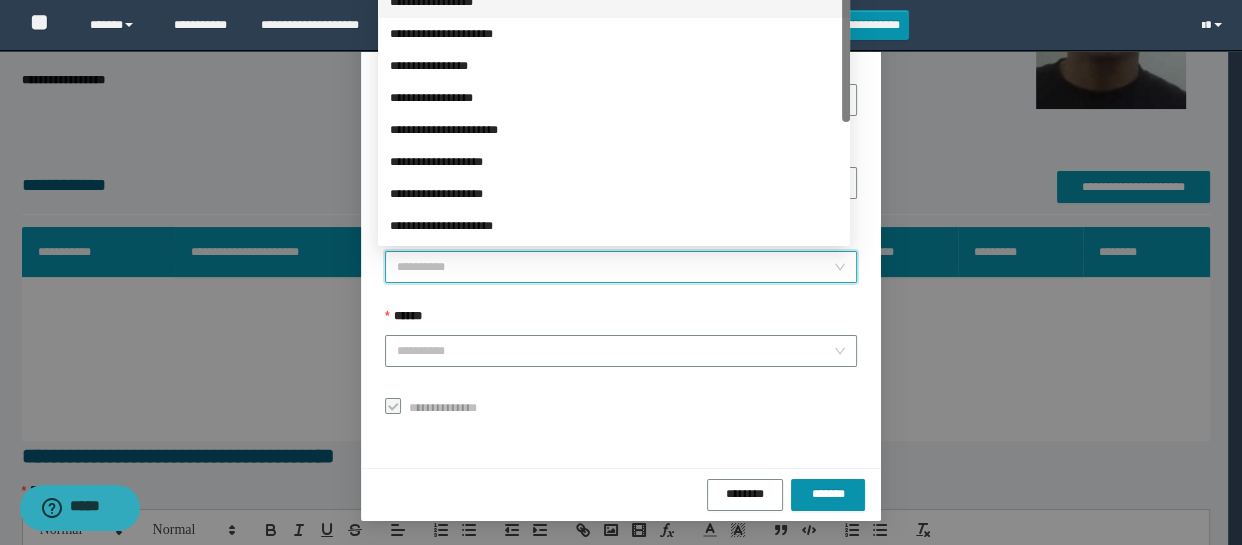 scroll, scrollTop: 181, scrollLeft: 0, axis: vertical 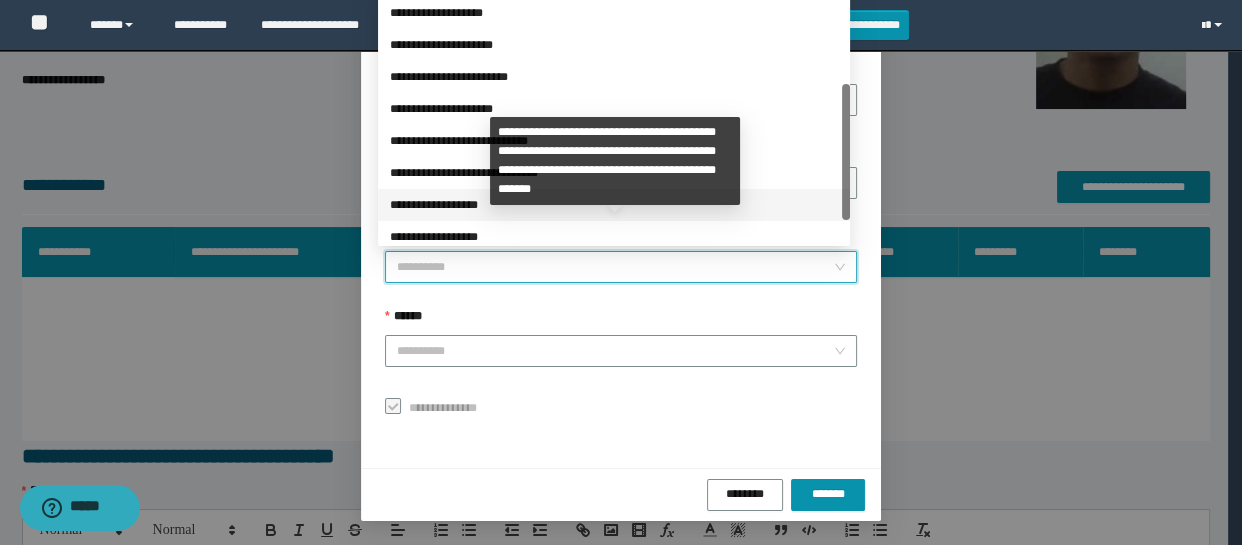 click on "**********" at bounding box center [614, 205] 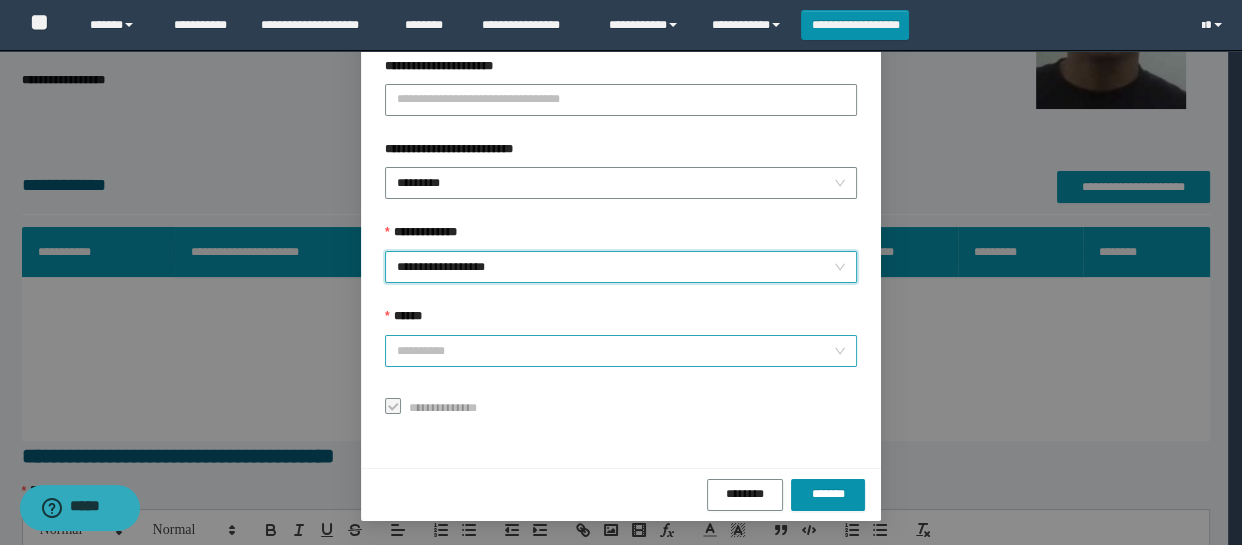 click on "******" at bounding box center [615, 351] 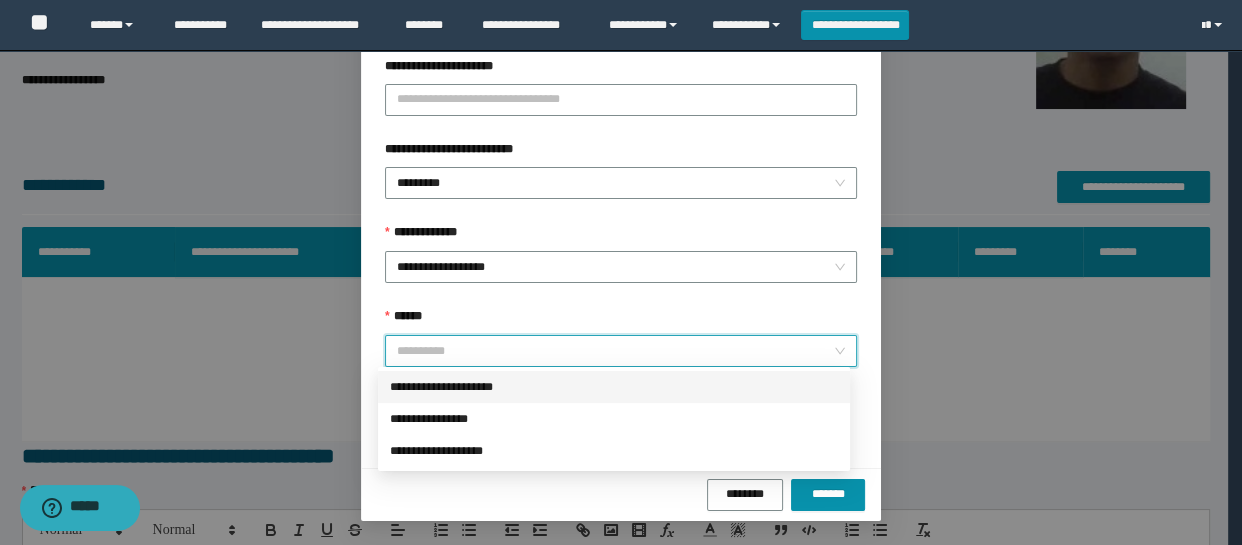 click on "**********" at bounding box center [614, 387] 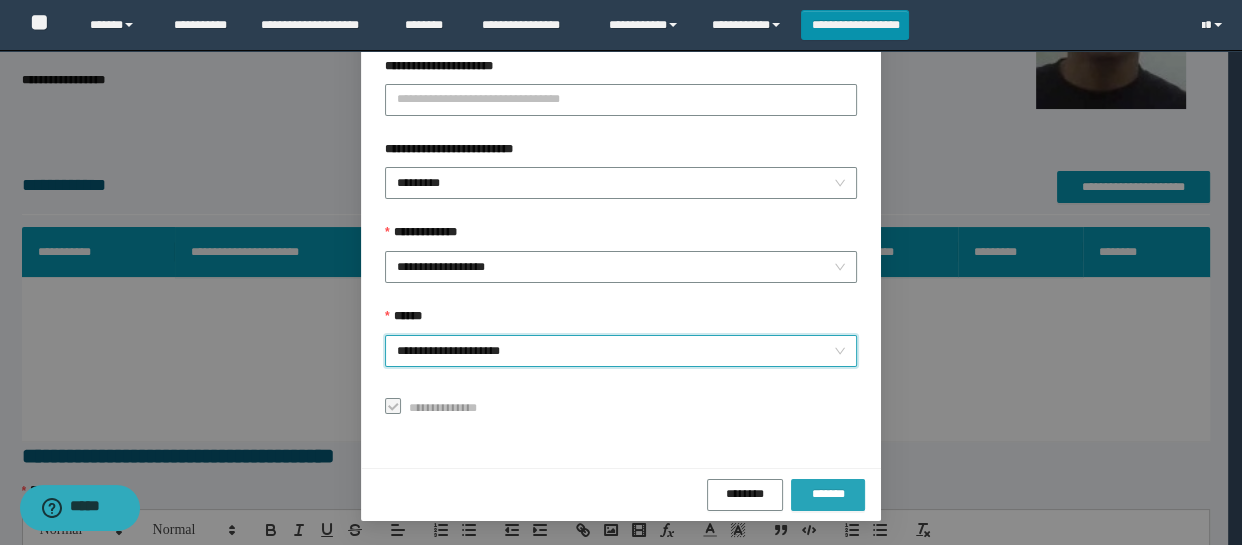 click on "*******" at bounding box center (828, 494) 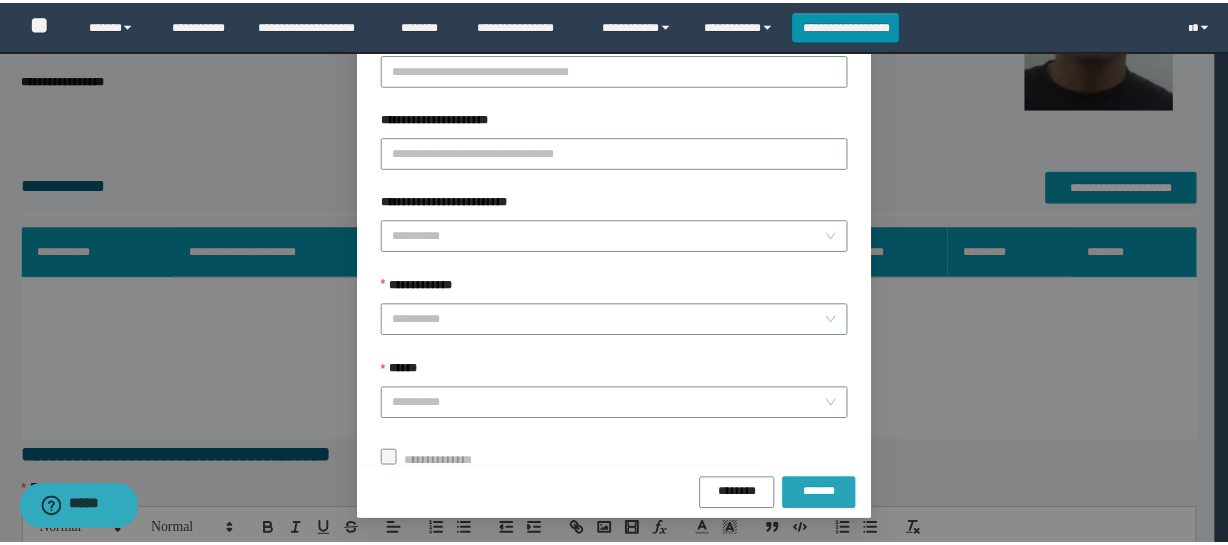 scroll, scrollTop: 159, scrollLeft: 0, axis: vertical 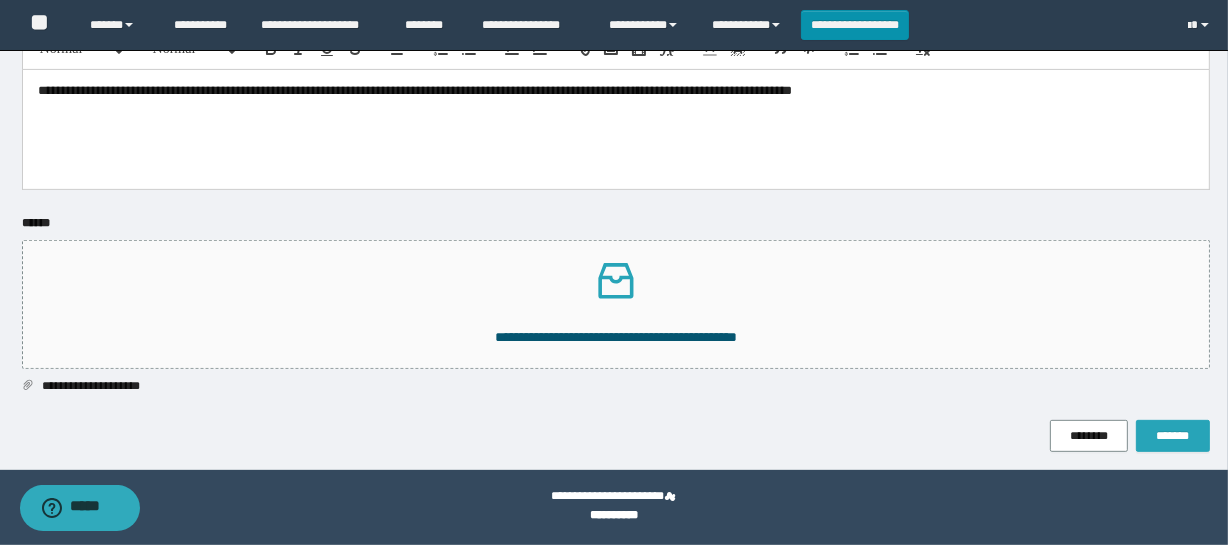 click on "*******" at bounding box center [1173, 436] 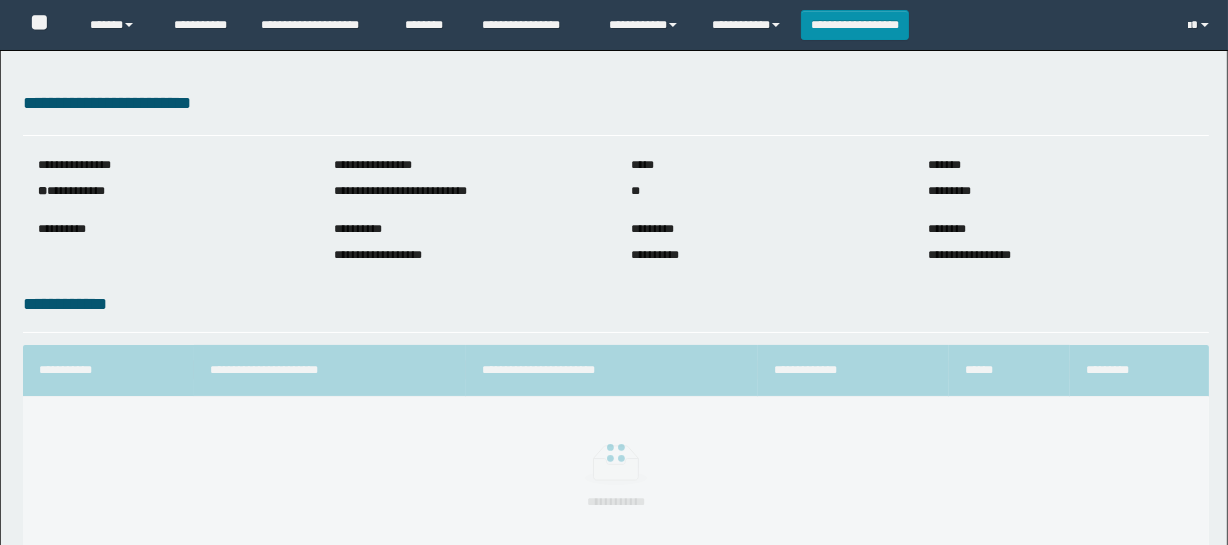 scroll, scrollTop: 0, scrollLeft: 0, axis: both 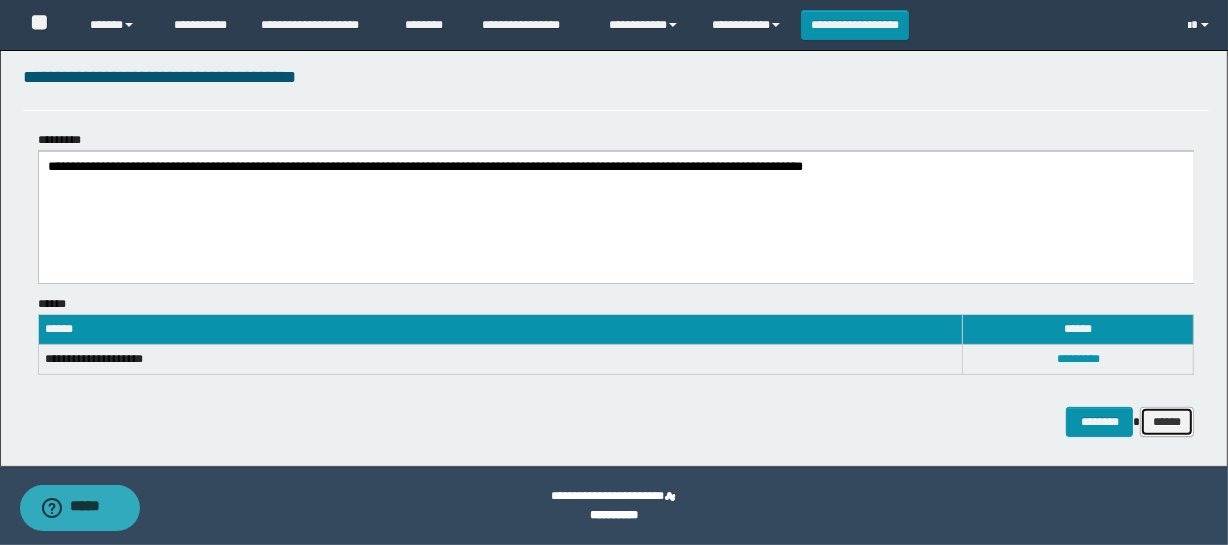 click on "******" at bounding box center [1167, 422] 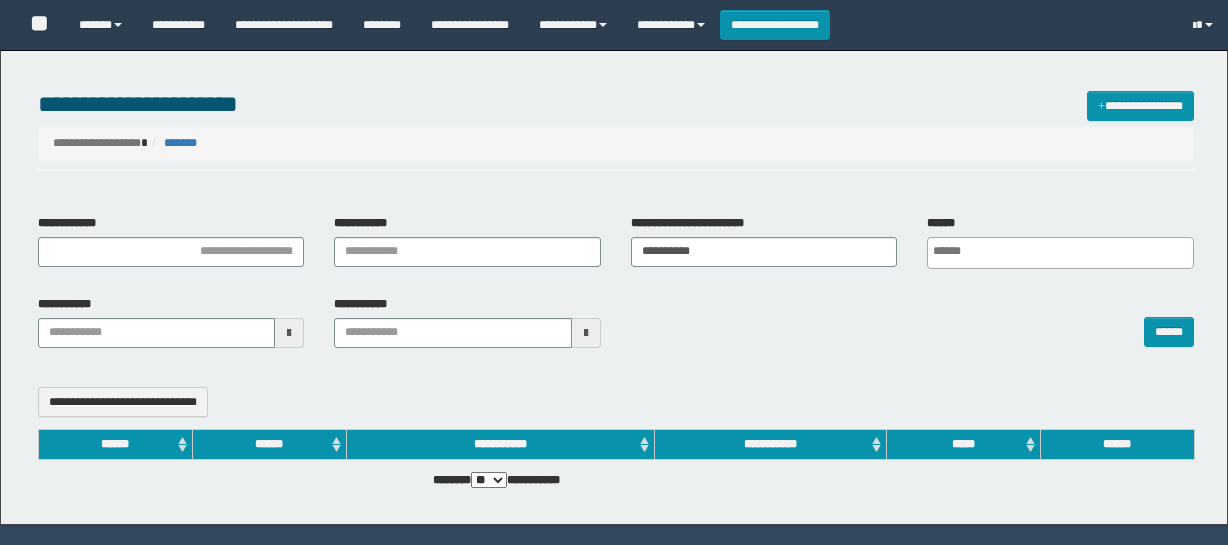 select 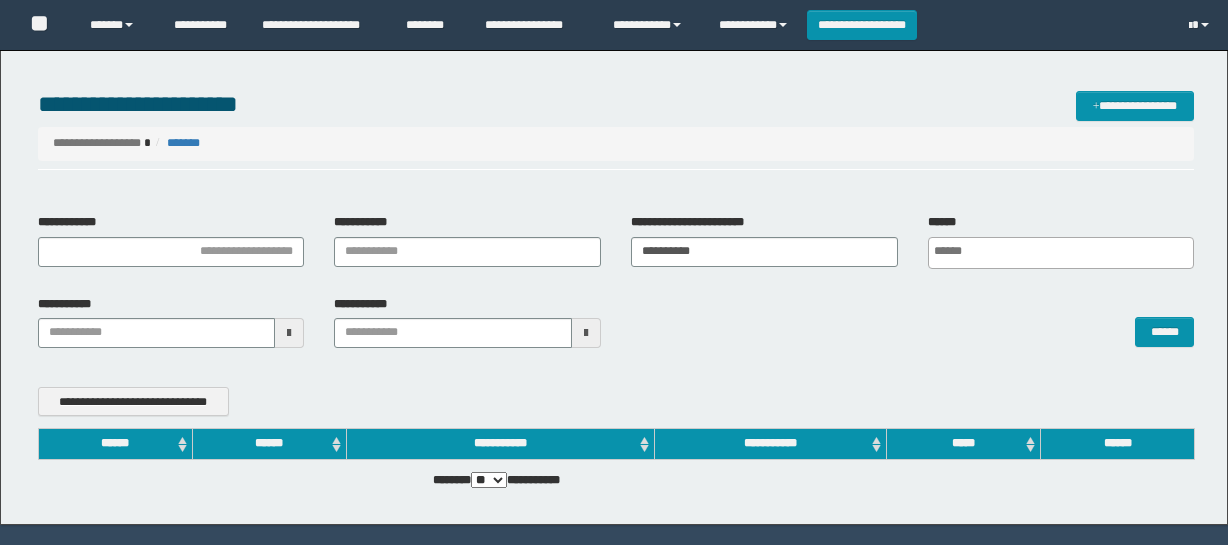 scroll, scrollTop: 0, scrollLeft: 0, axis: both 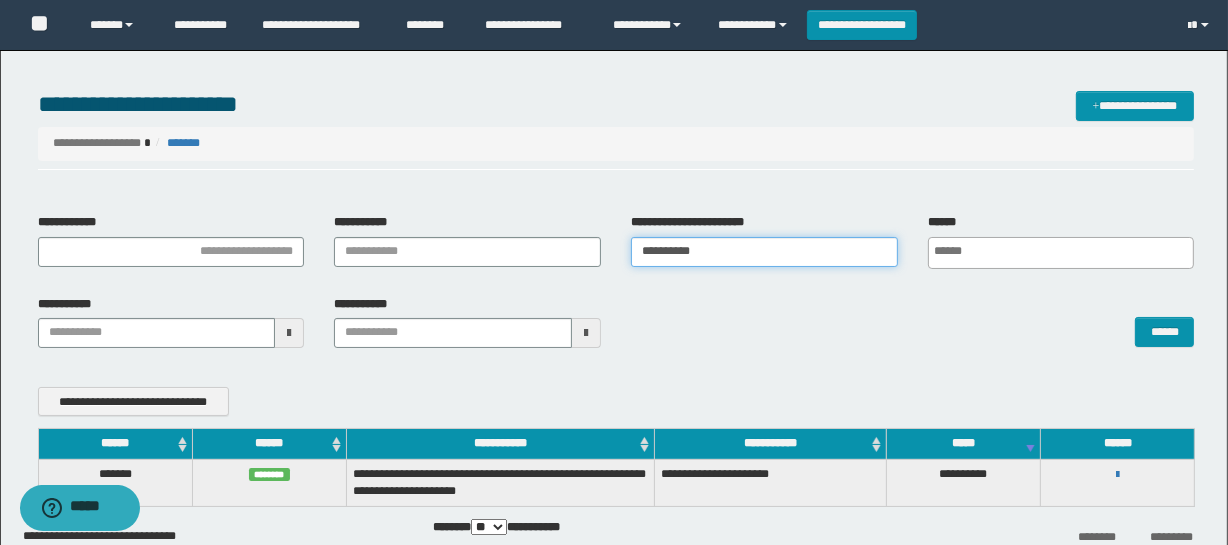 drag, startPoint x: 603, startPoint y: 244, endPoint x: 581, endPoint y: 241, distance: 22.203604 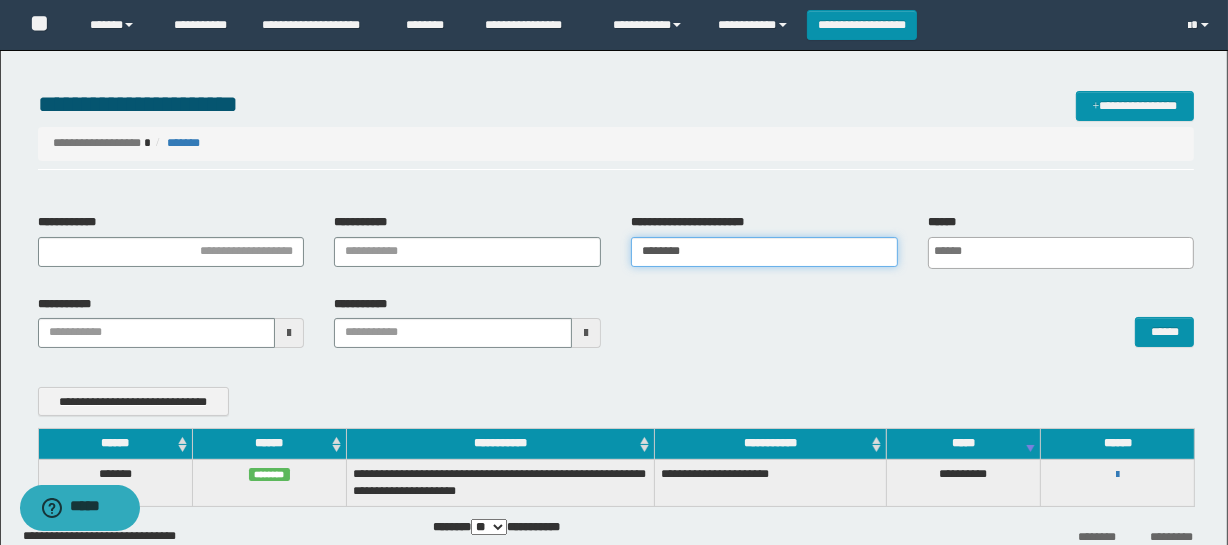 type on "********" 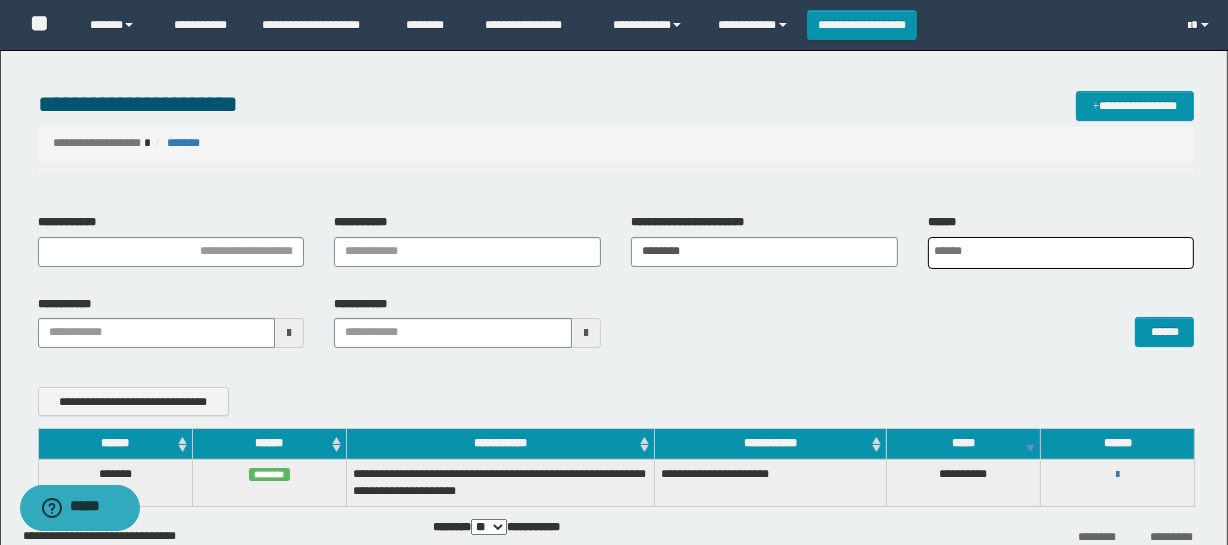scroll, scrollTop: 0, scrollLeft: 5, axis: horizontal 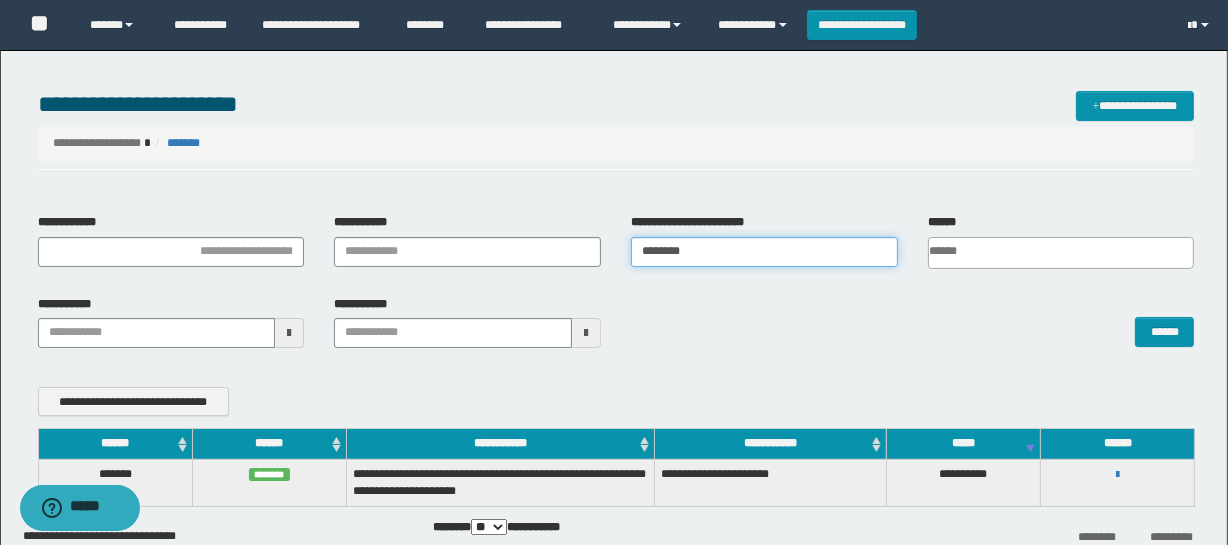 drag, startPoint x: 700, startPoint y: 259, endPoint x: 582, endPoint y: 251, distance: 118.270874 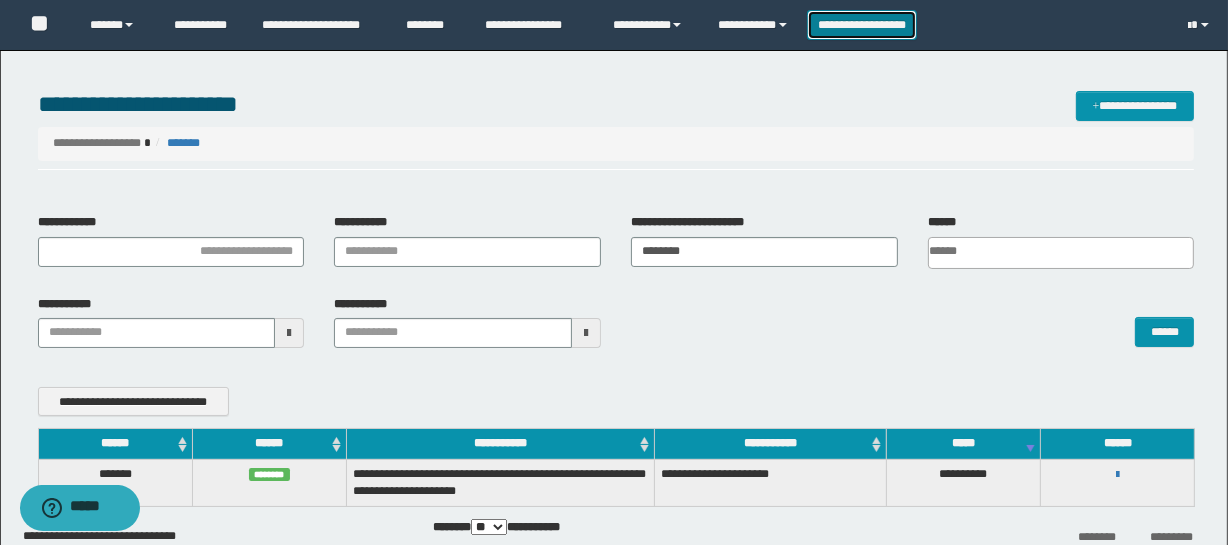click on "**********" at bounding box center (862, 25) 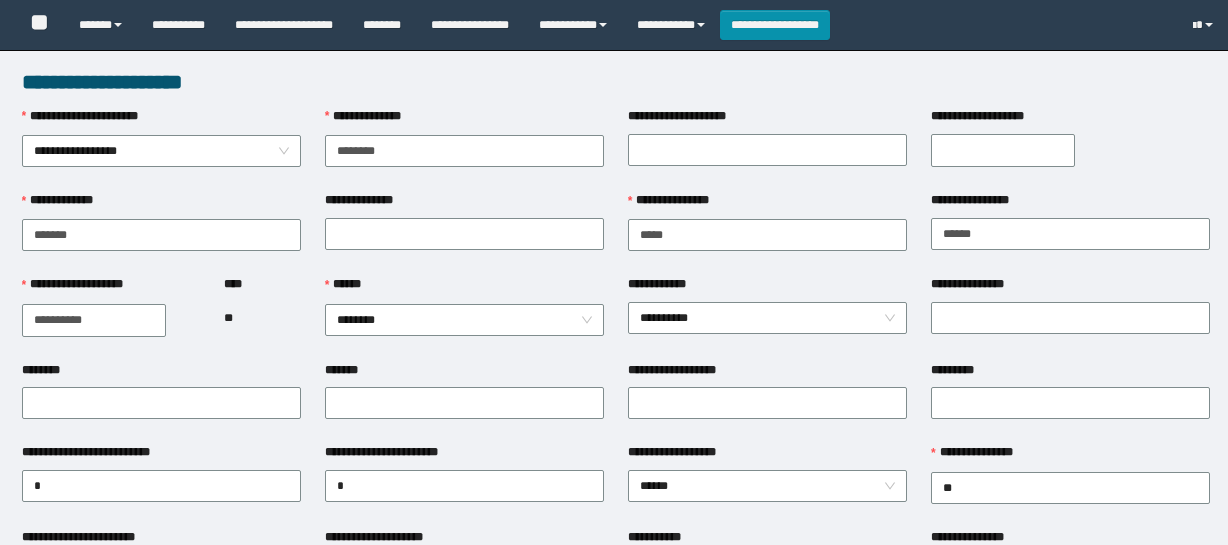scroll, scrollTop: 0, scrollLeft: 0, axis: both 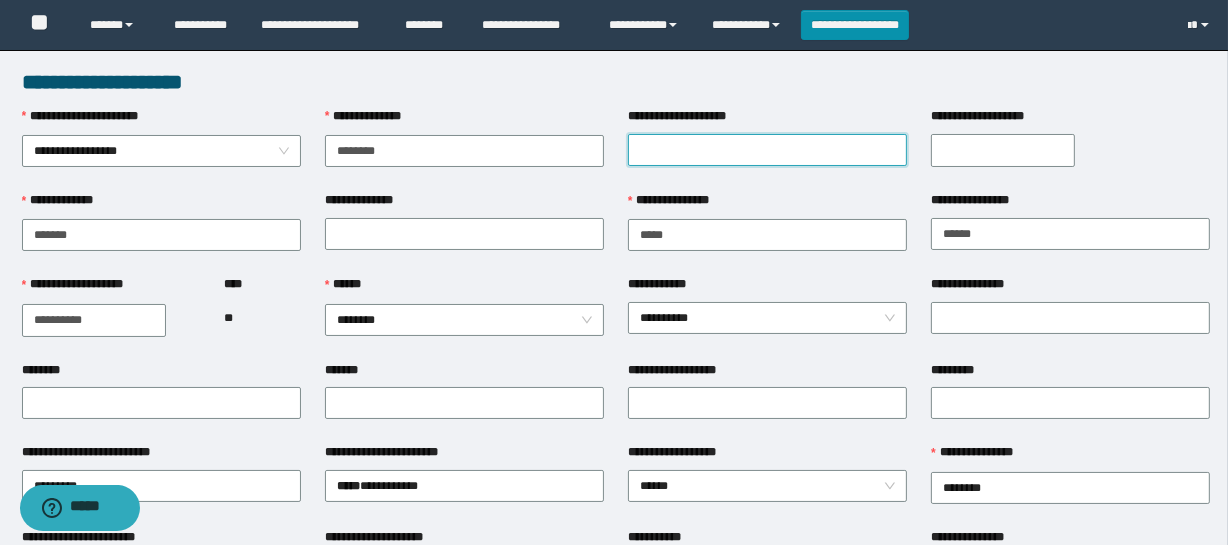 click on "**********" at bounding box center [767, 150] 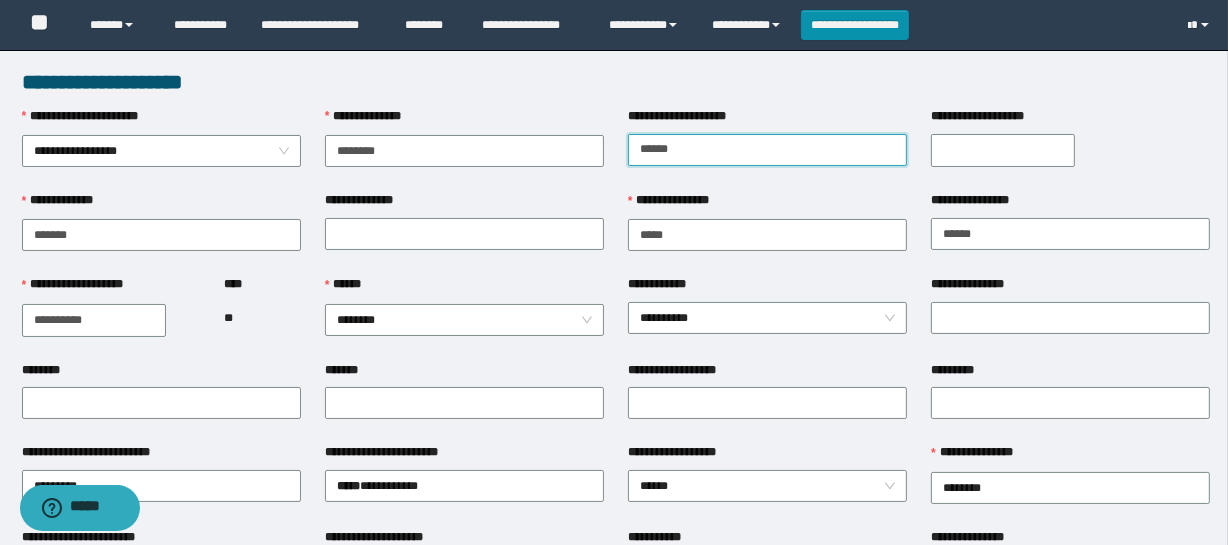 type on "******" 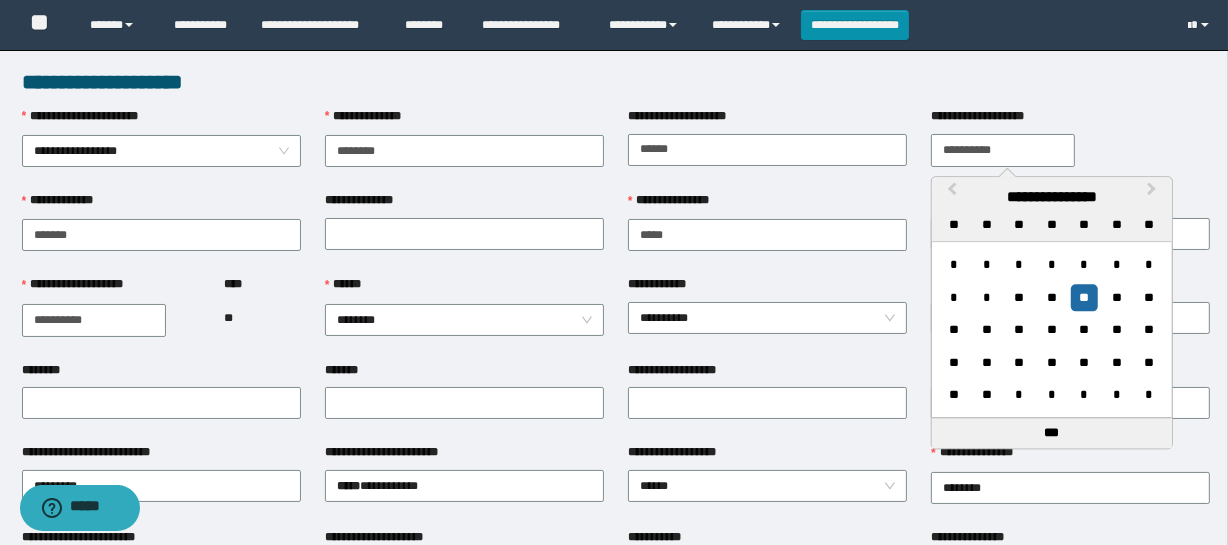 type on "**********" 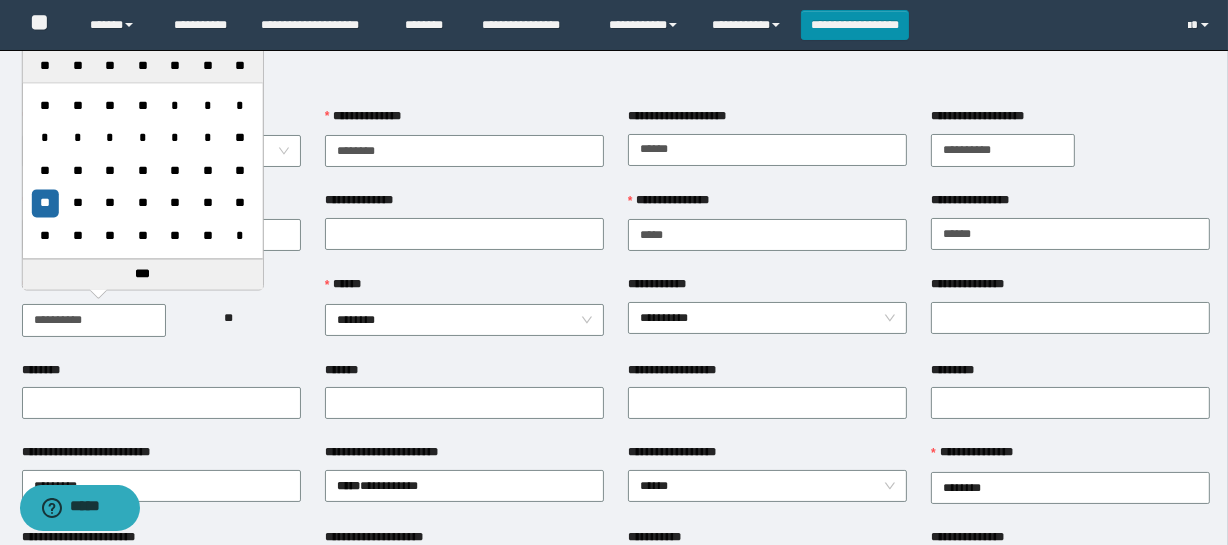 drag, startPoint x: 87, startPoint y: 320, endPoint x: 0, endPoint y: 318, distance: 87.02299 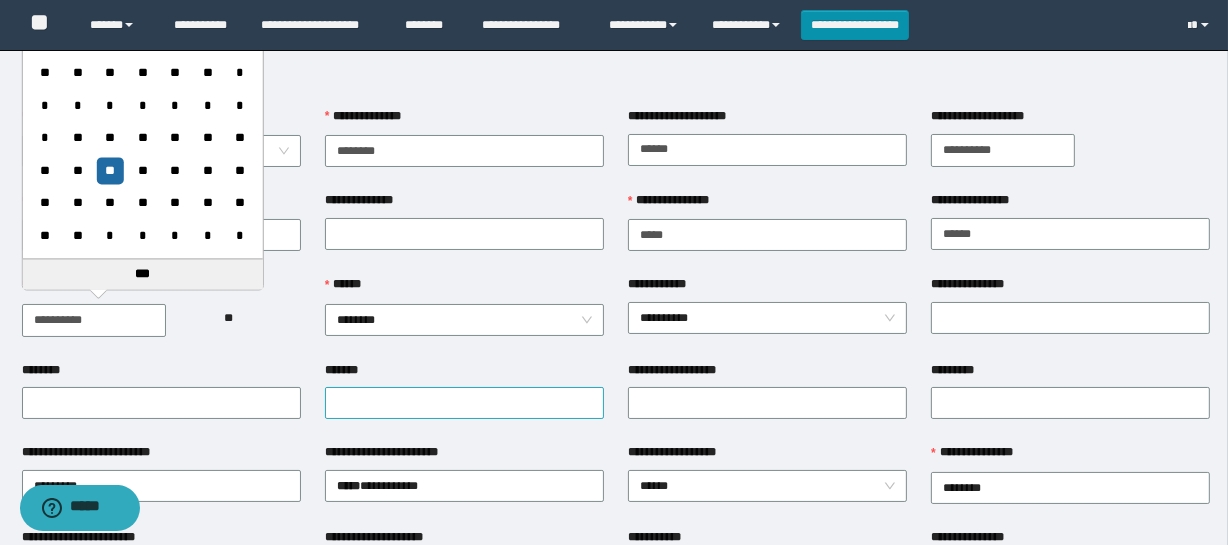 scroll, scrollTop: 181, scrollLeft: 0, axis: vertical 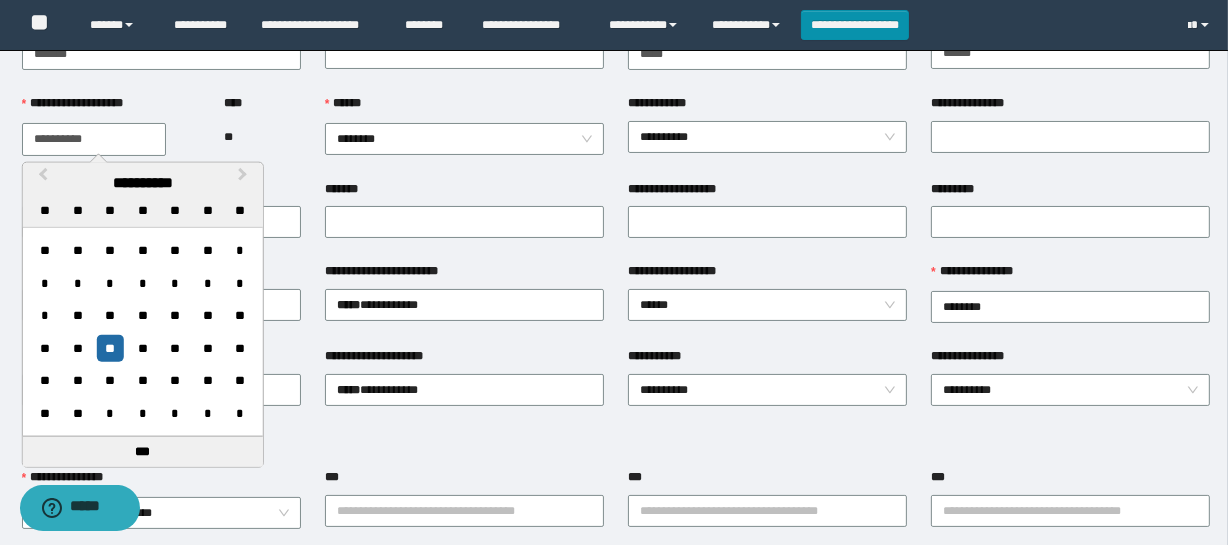 type on "**********" 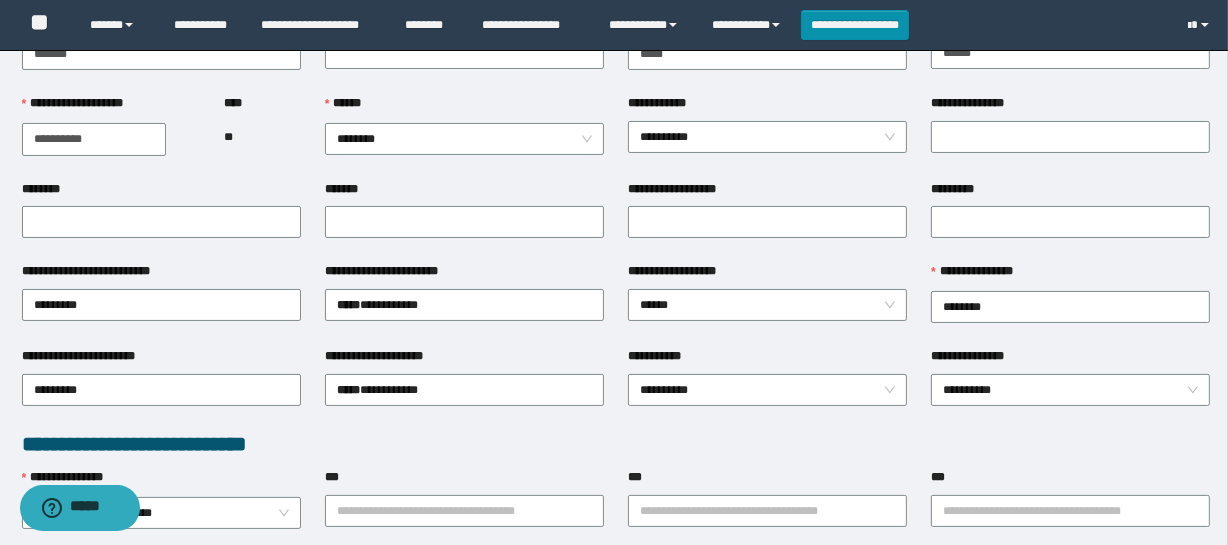 click on "**********" at bounding box center (464, 388) 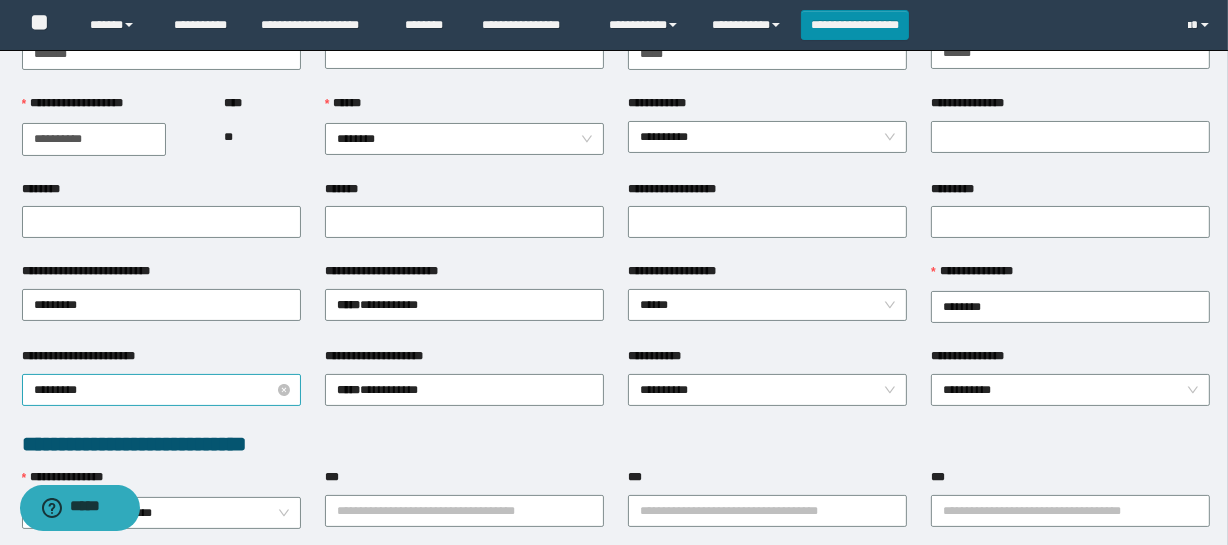 click on "*********" at bounding box center [161, 390] 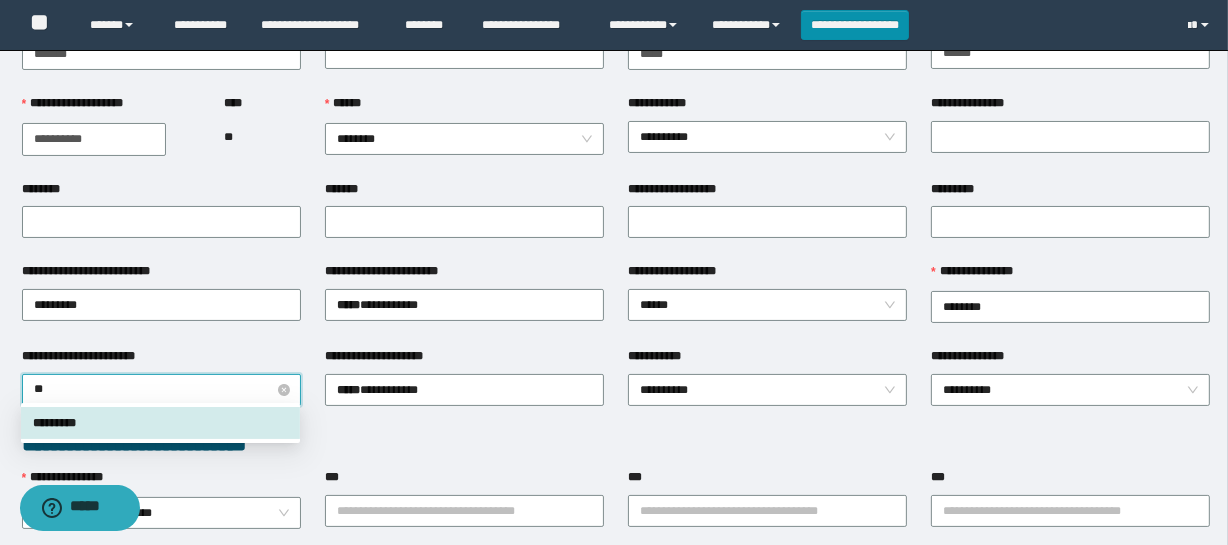 type on "***" 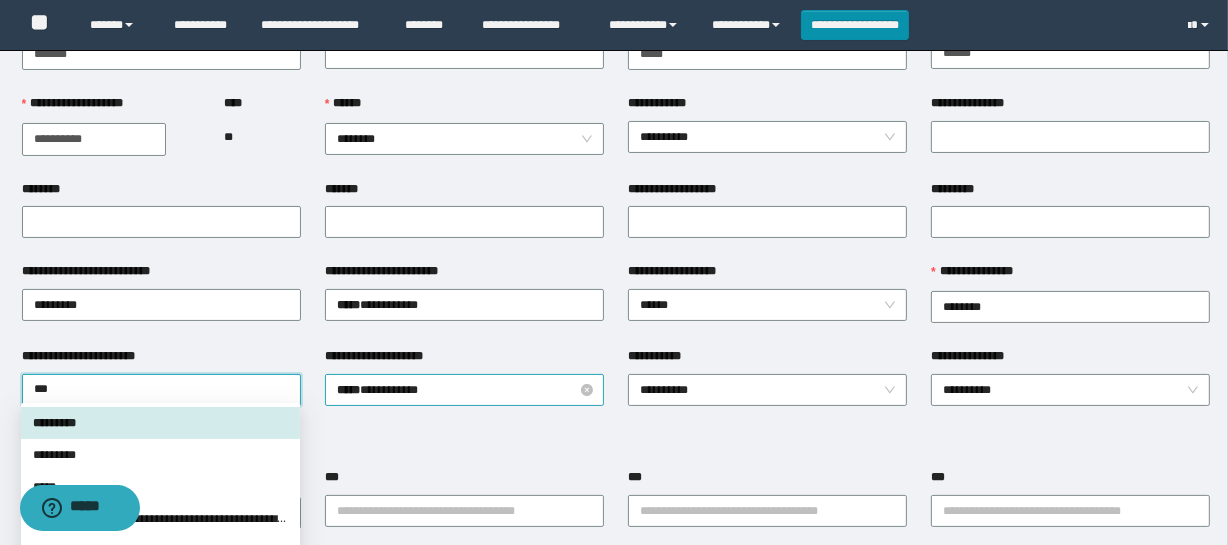 drag, startPoint x: 188, startPoint y: 420, endPoint x: 369, endPoint y: 395, distance: 182.71837 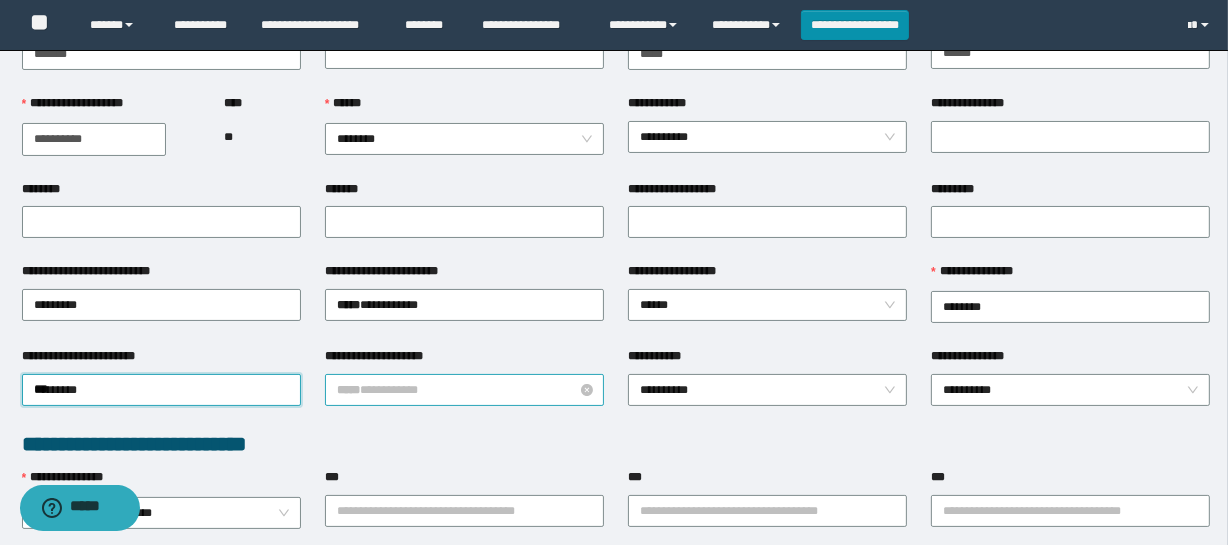 click on "***** * ********" at bounding box center (464, 390) 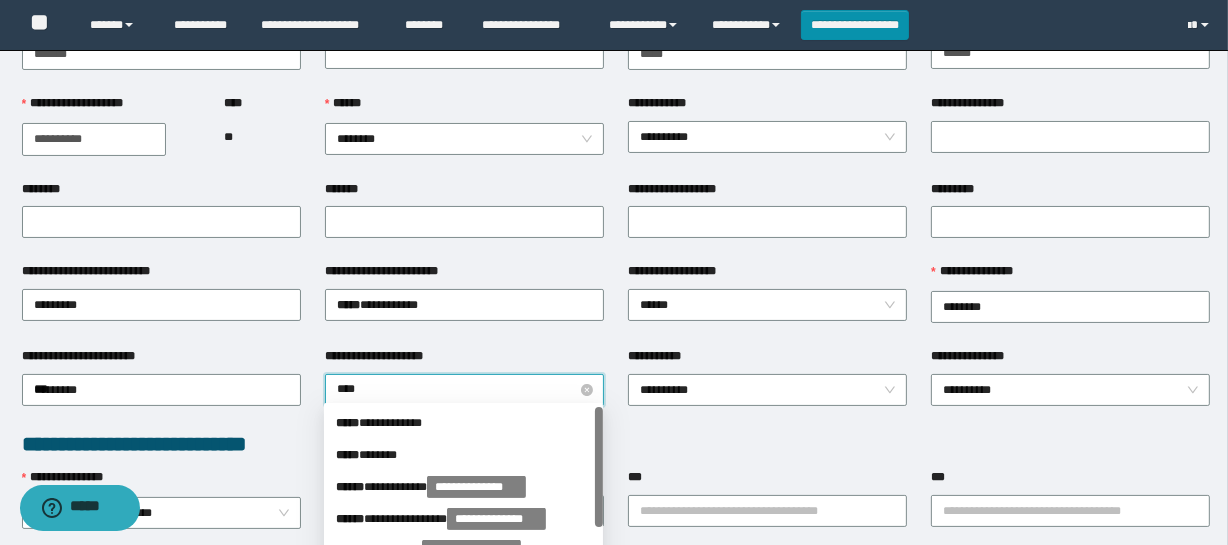 type on "*****" 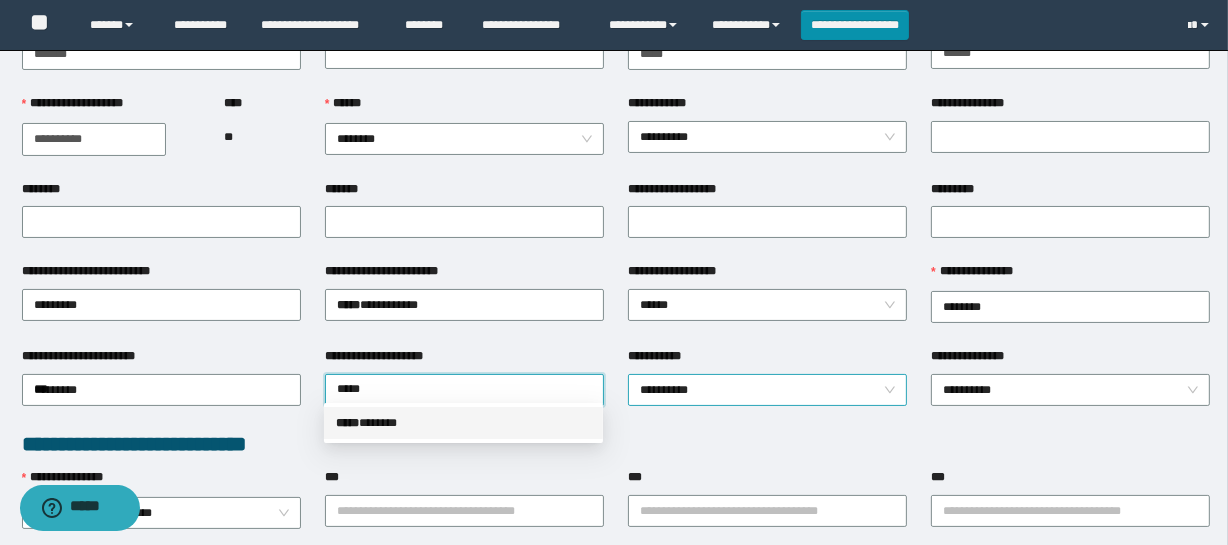 drag, startPoint x: 449, startPoint y: 424, endPoint x: 863, endPoint y: 381, distance: 416.2271 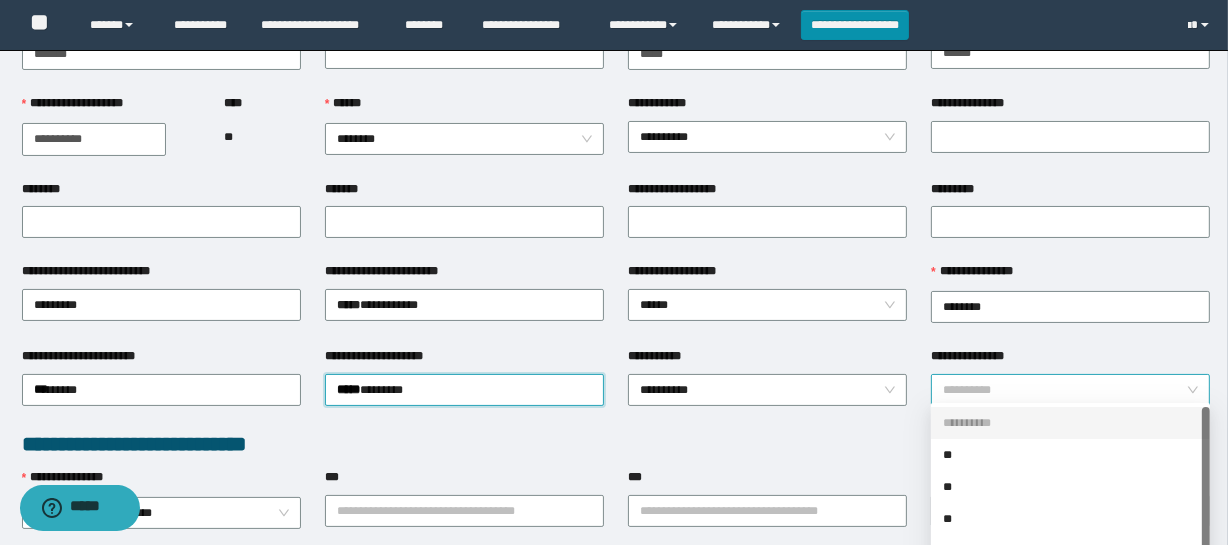 click on "**********" at bounding box center (1070, 390) 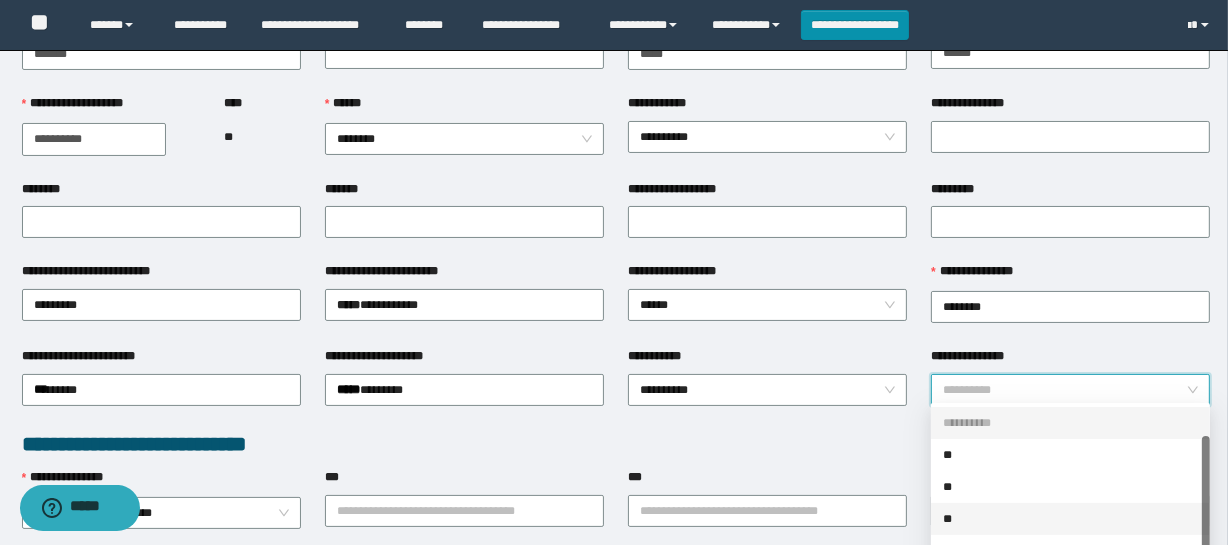 scroll, scrollTop: 272, scrollLeft: 0, axis: vertical 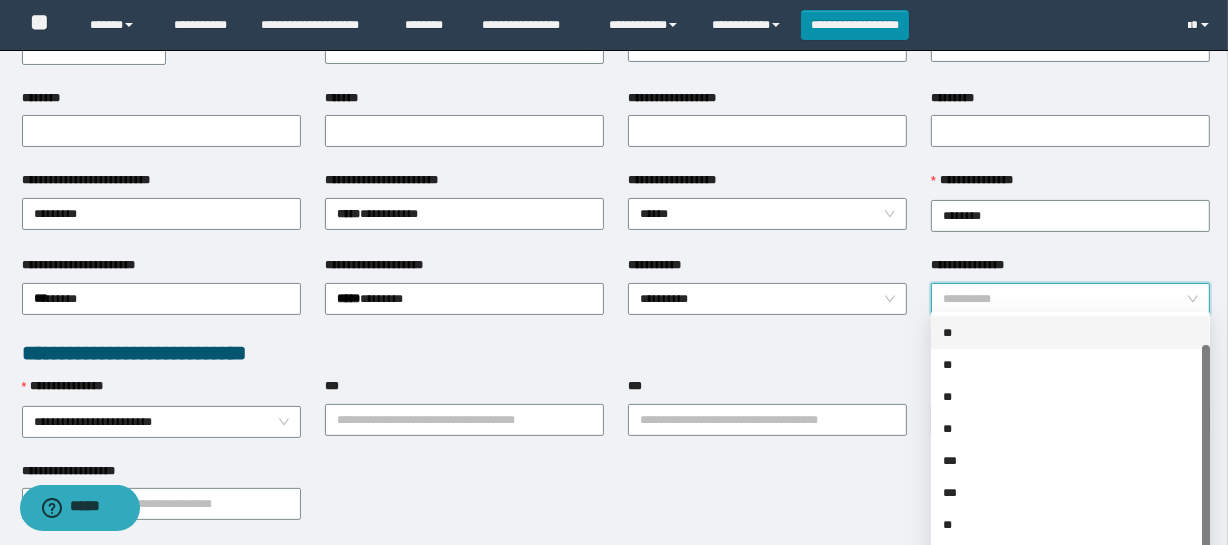 click on "**" at bounding box center [1070, 333] 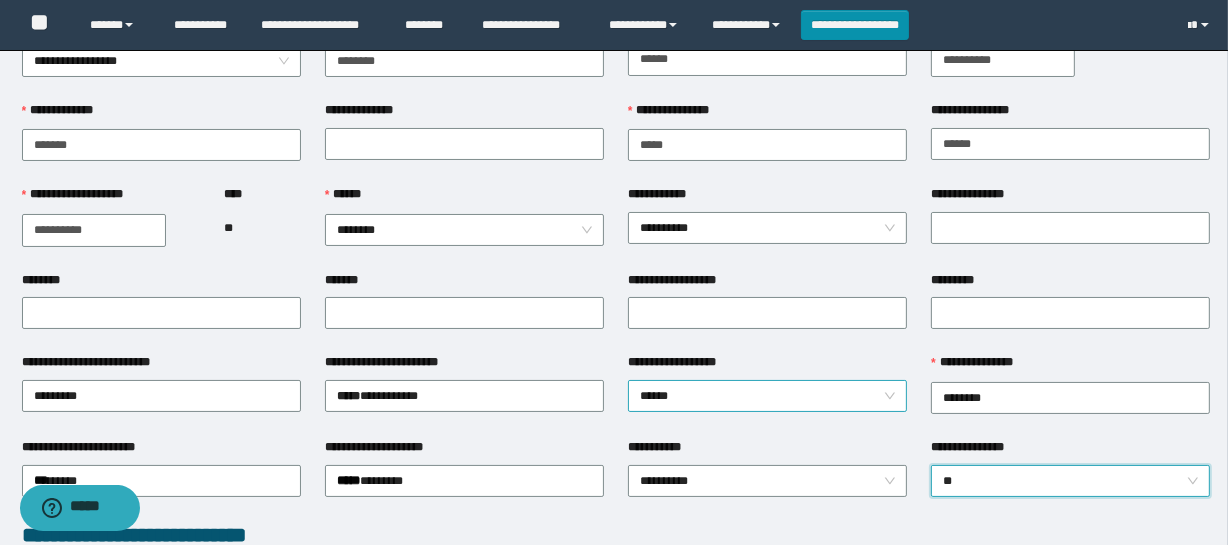 scroll, scrollTop: 0, scrollLeft: 0, axis: both 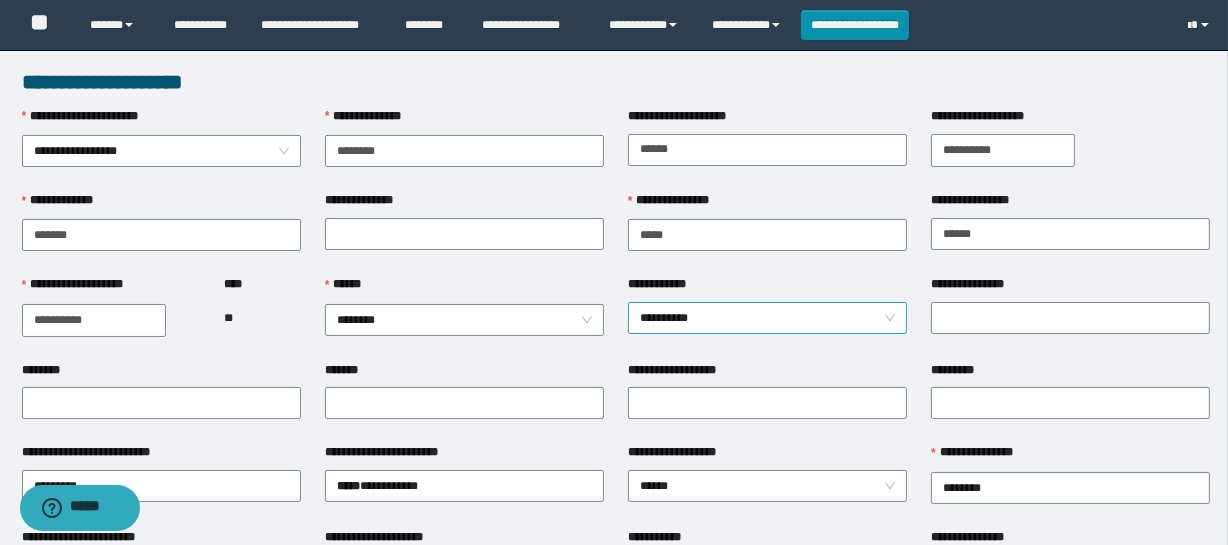click on "**********" at bounding box center (767, 318) 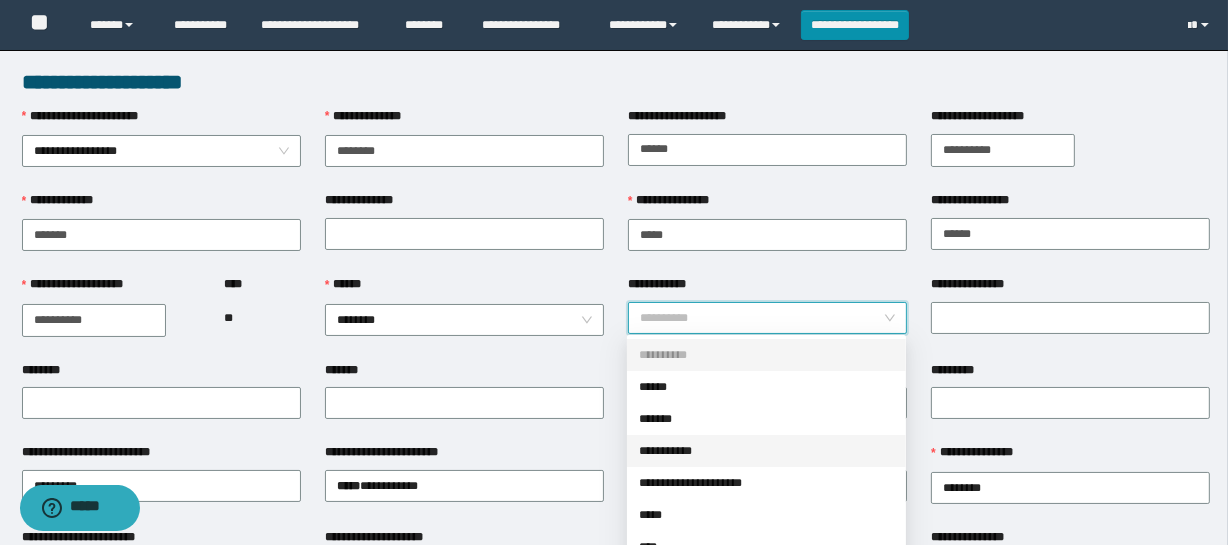 click on "**********" at bounding box center [766, 451] 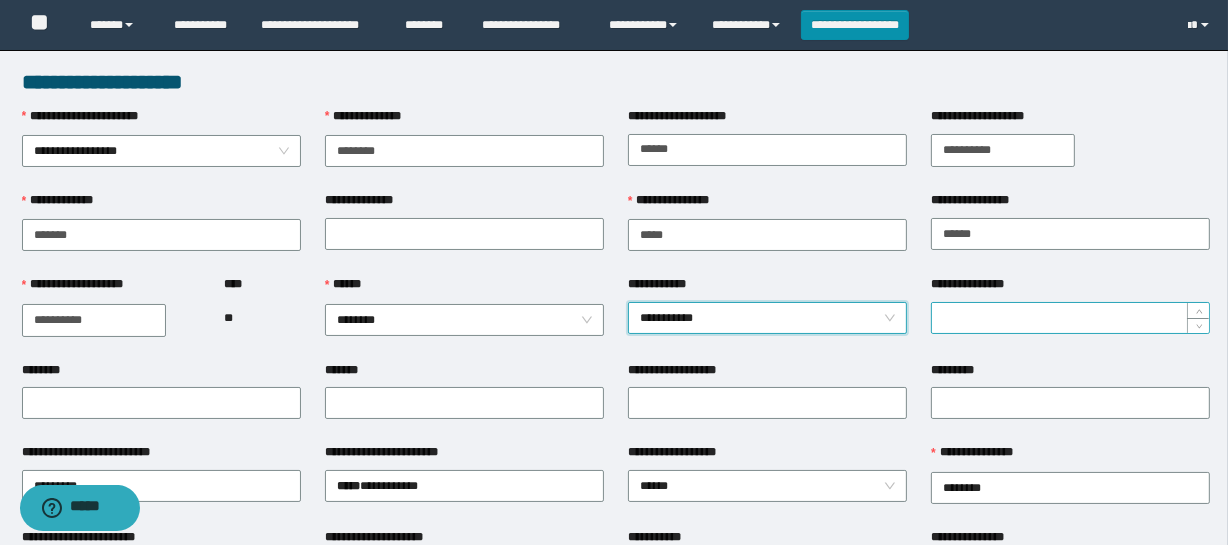 click on "**********" at bounding box center [1070, 318] 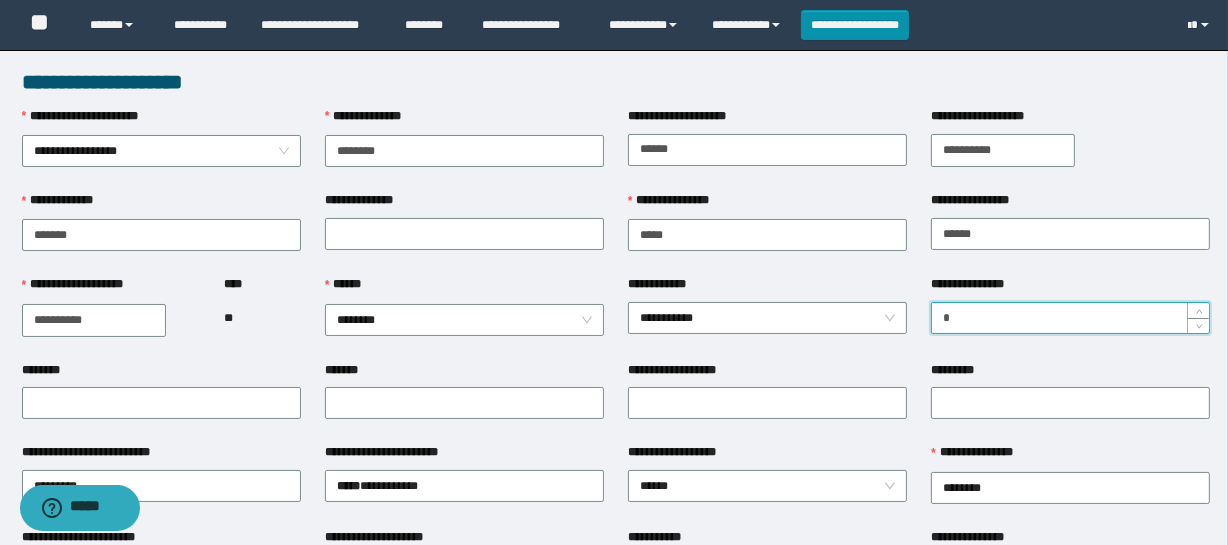 scroll, scrollTop: 181, scrollLeft: 0, axis: vertical 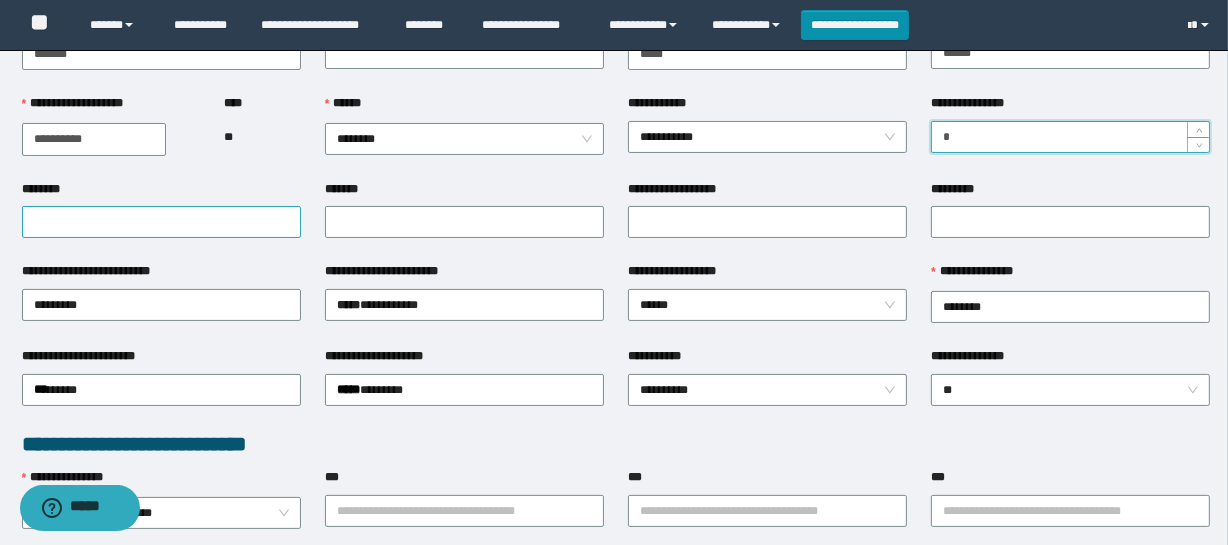 type on "*" 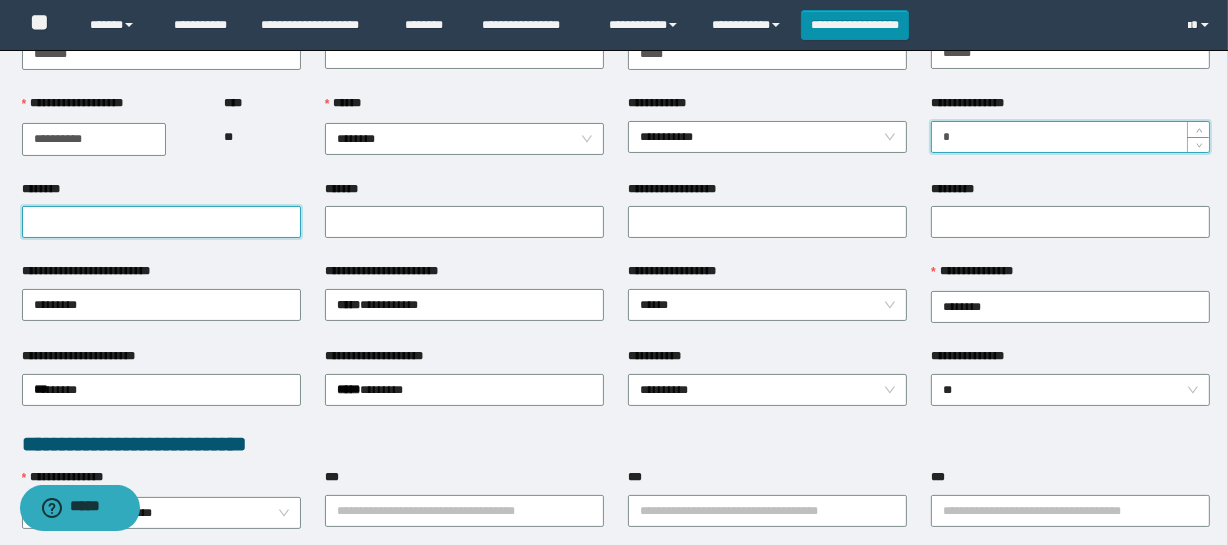 click on "********" at bounding box center (161, 222) 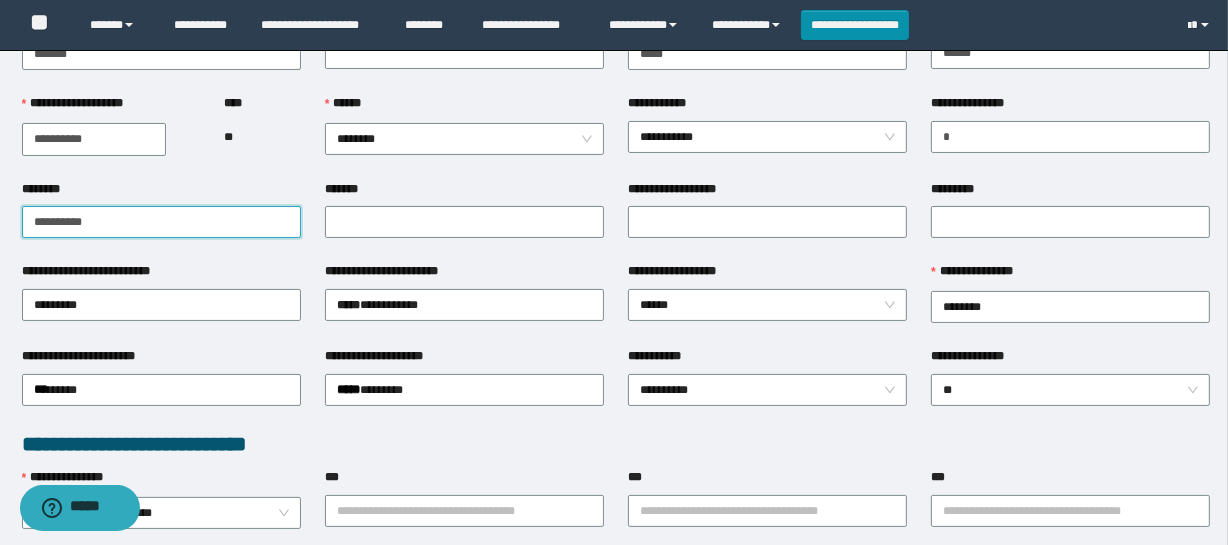 drag, startPoint x: 168, startPoint y: 224, endPoint x: 22, endPoint y: 212, distance: 146.49232 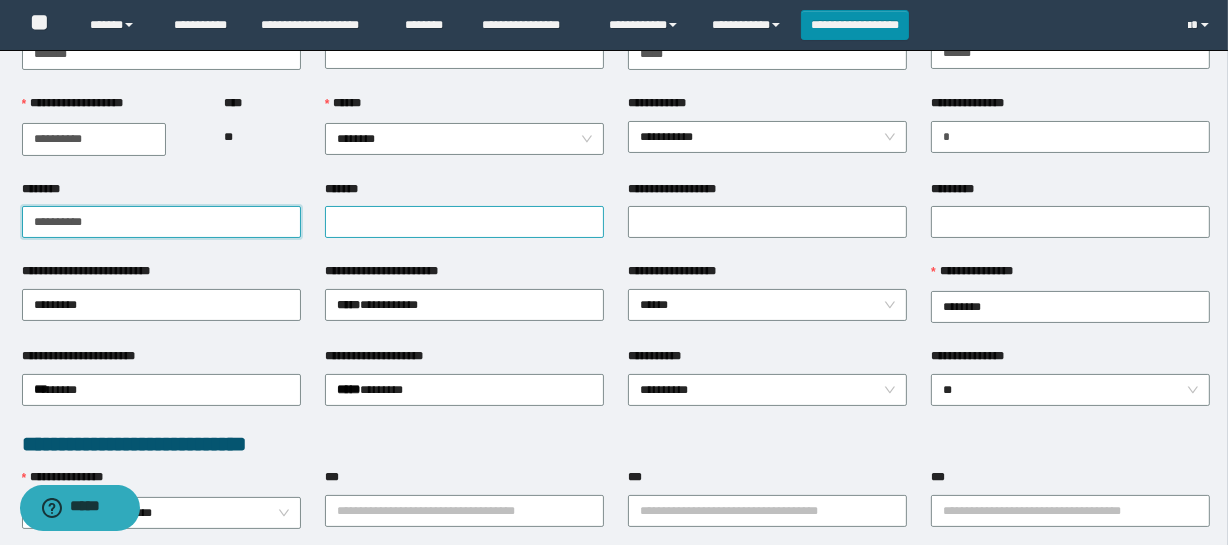 type on "**********" 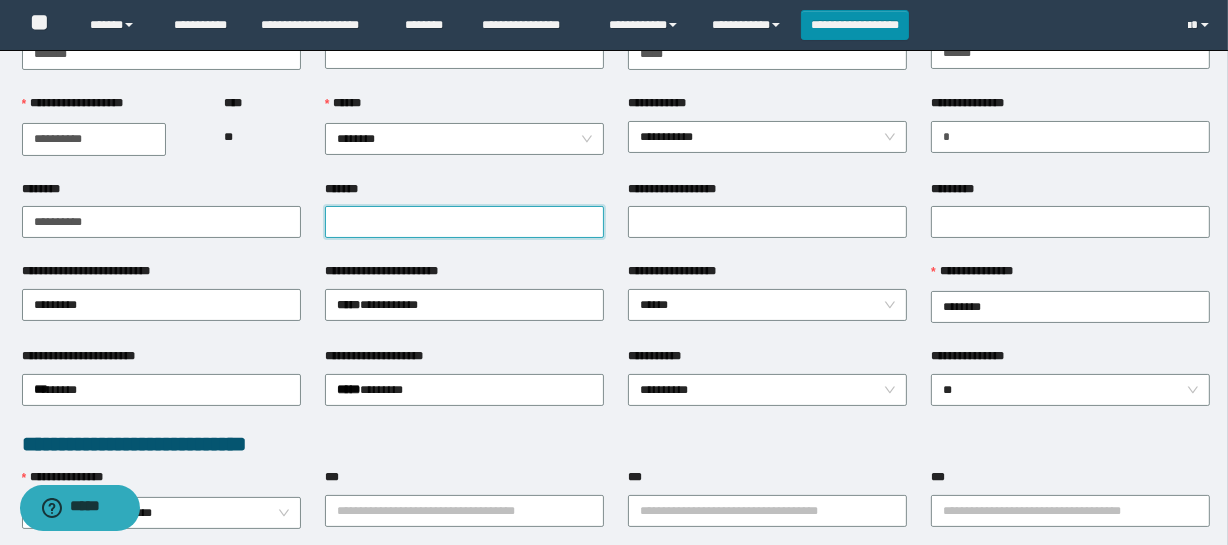 click on "*******" at bounding box center [464, 222] 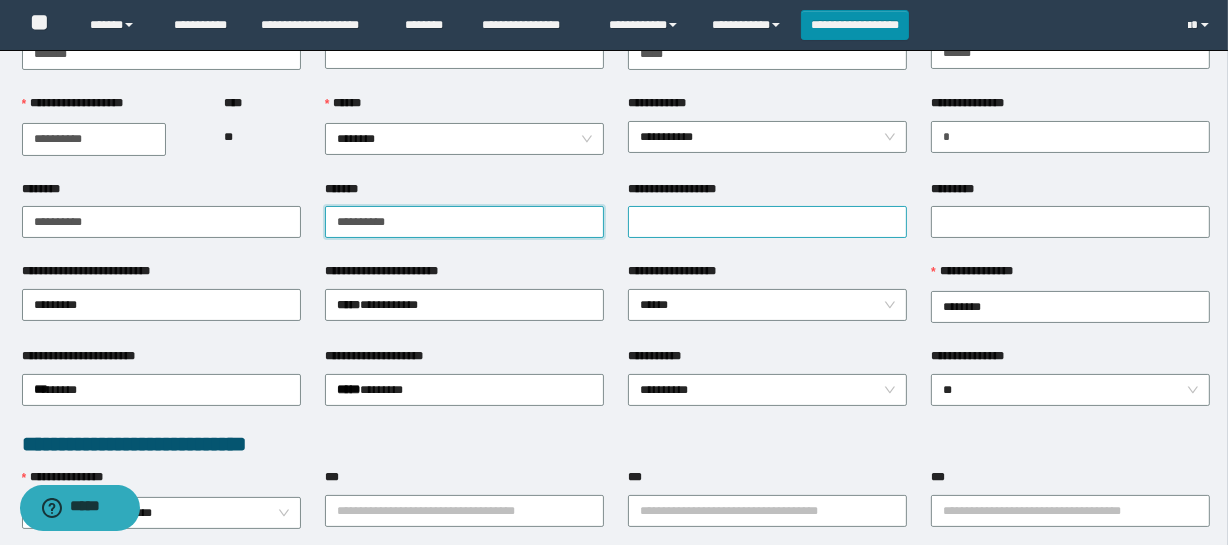 type on "**********" 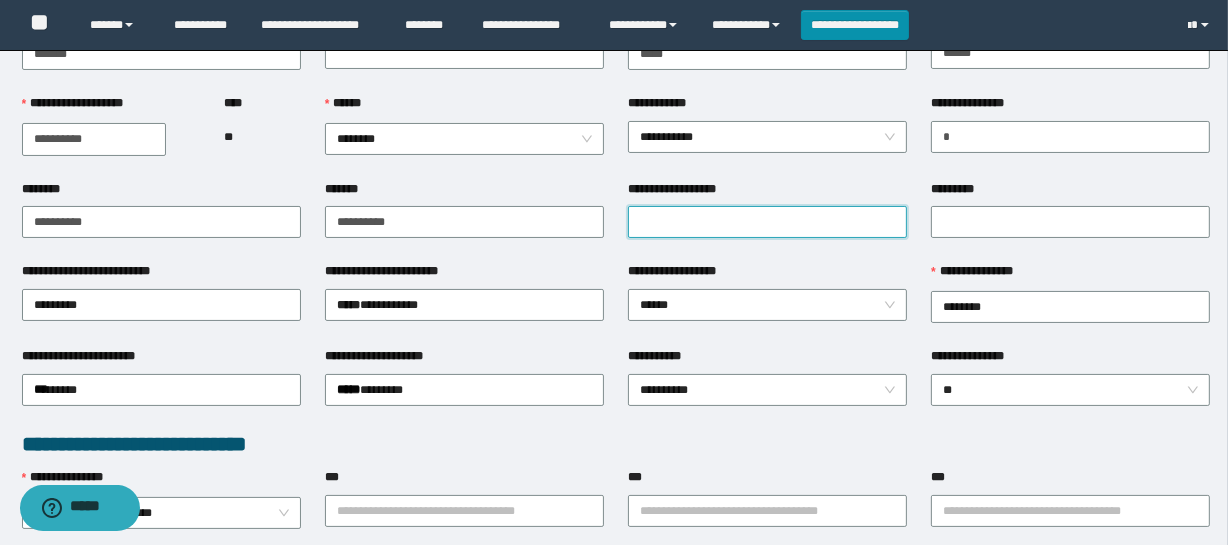 click on "**********" at bounding box center [767, 222] 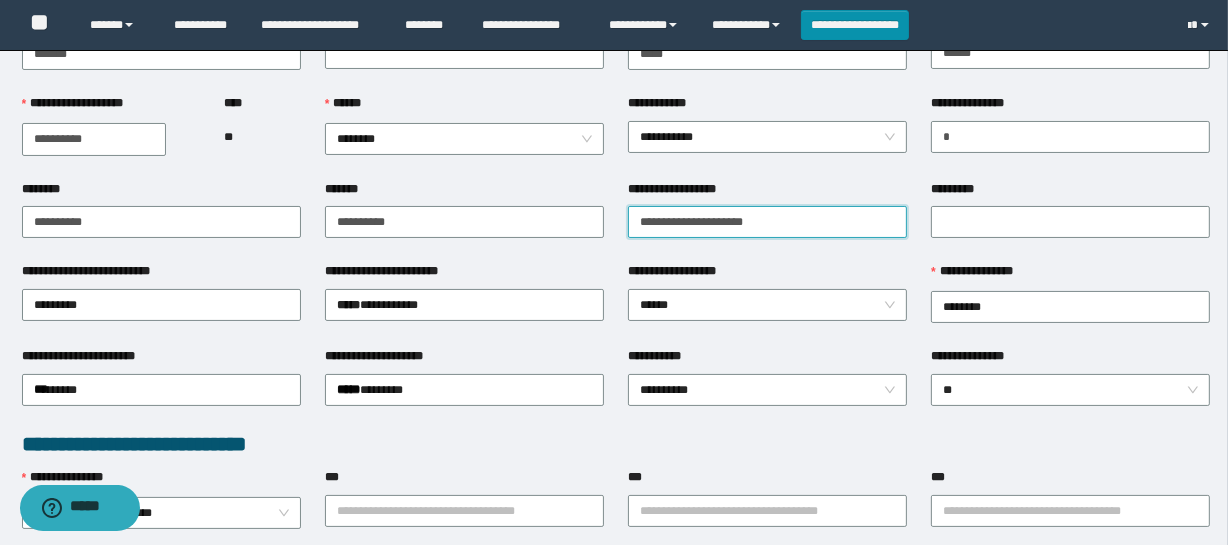 type on "**********" 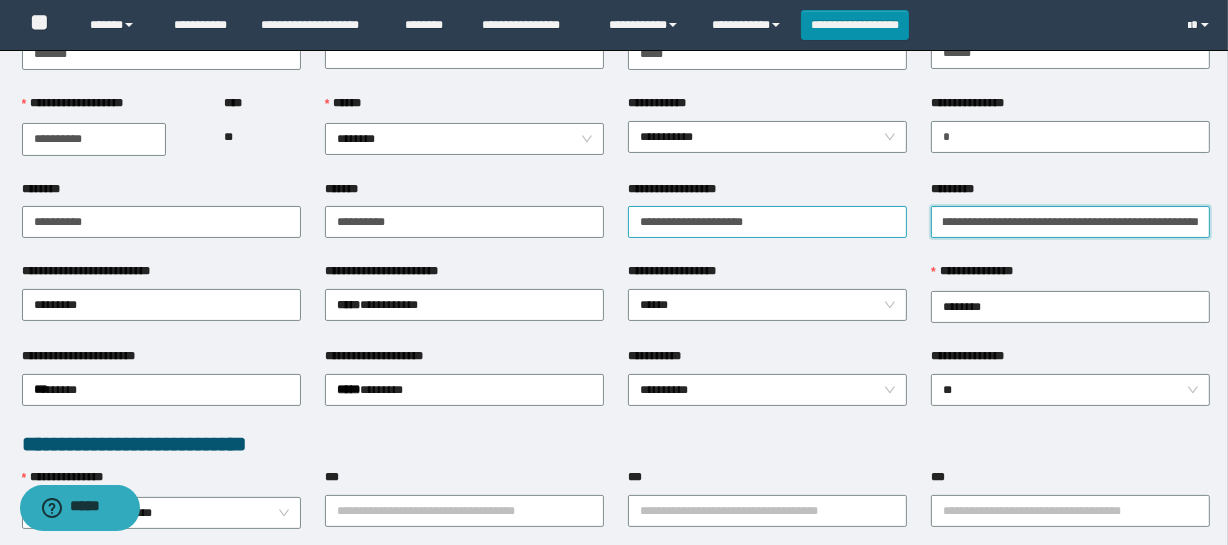 scroll, scrollTop: 0, scrollLeft: 8, axis: horizontal 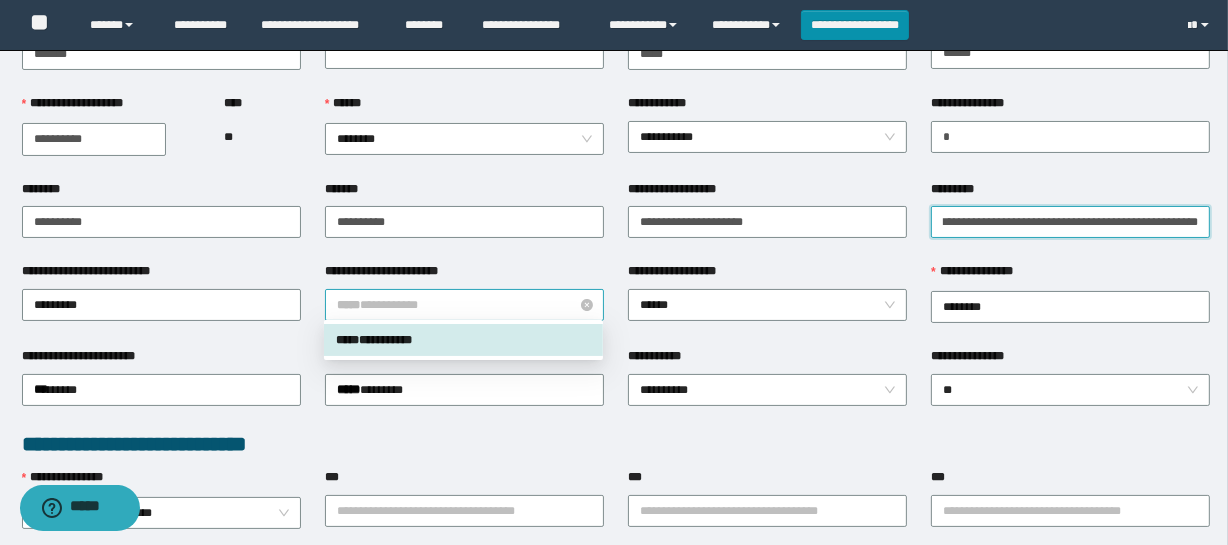 click on "***** * ********" at bounding box center (464, 305) 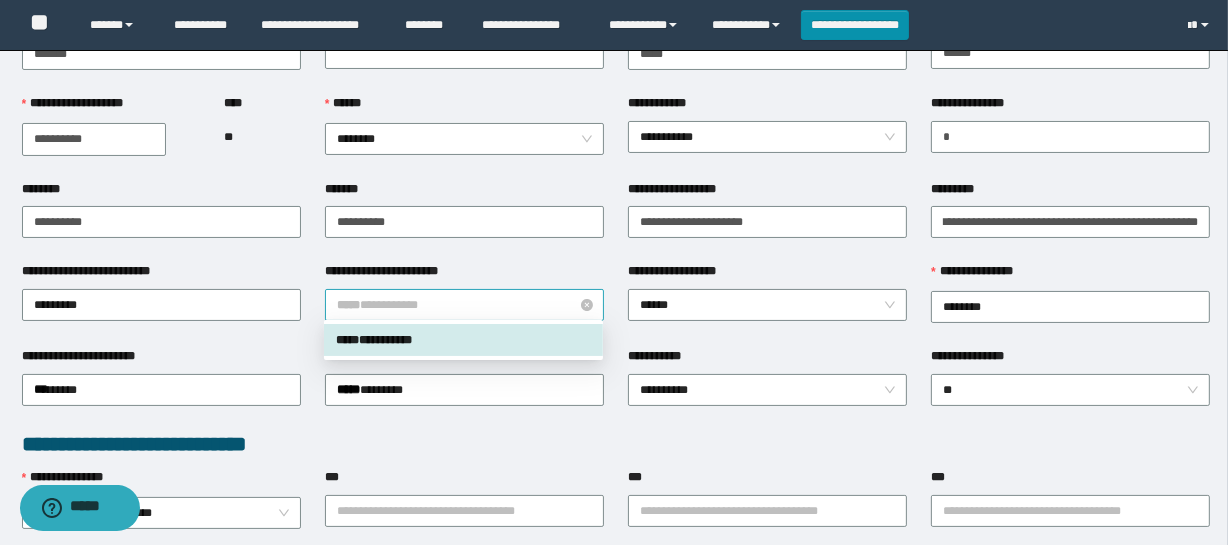 scroll, scrollTop: 0, scrollLeft: 0, axis: both 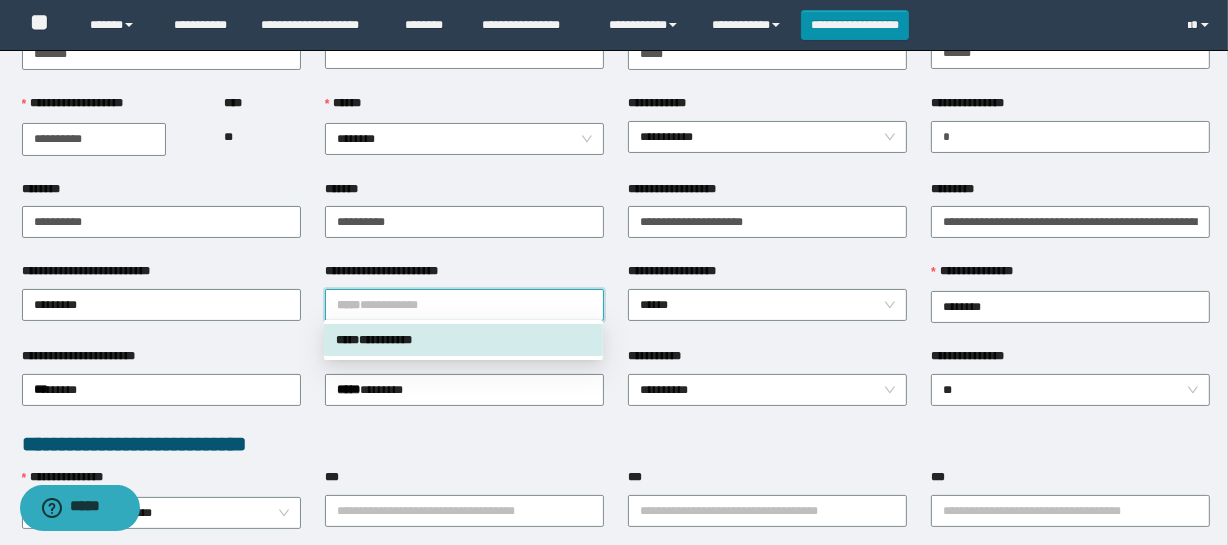 drag, startPoint x: 511, startPoint y: 335, endPoint x: 640, endPoint y: 350, distance: 129.86917 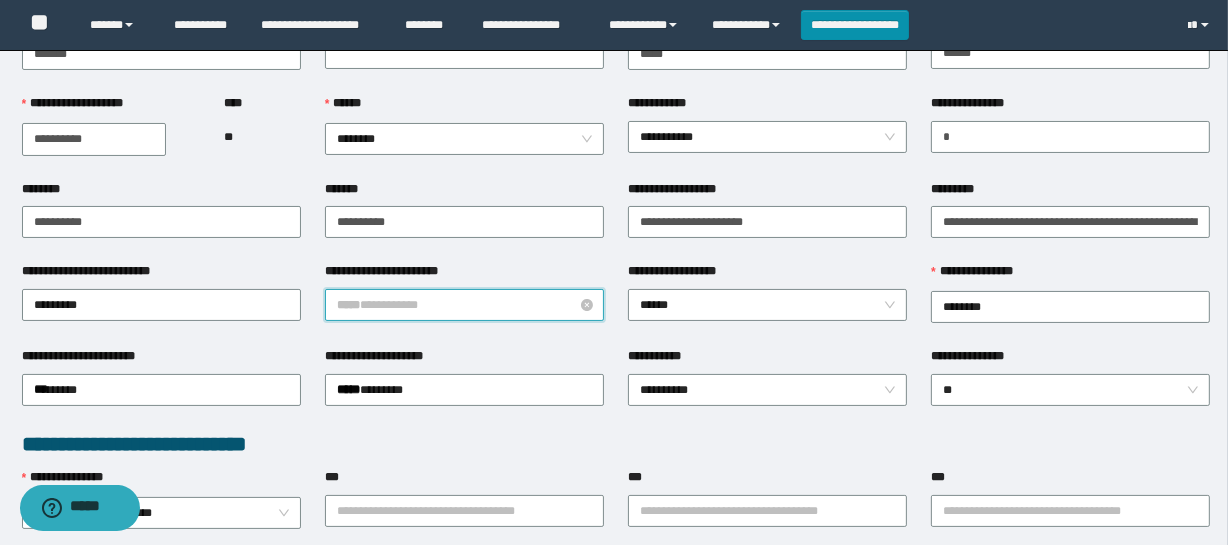 click on "***** * ********" at bounding box center (464, 305) 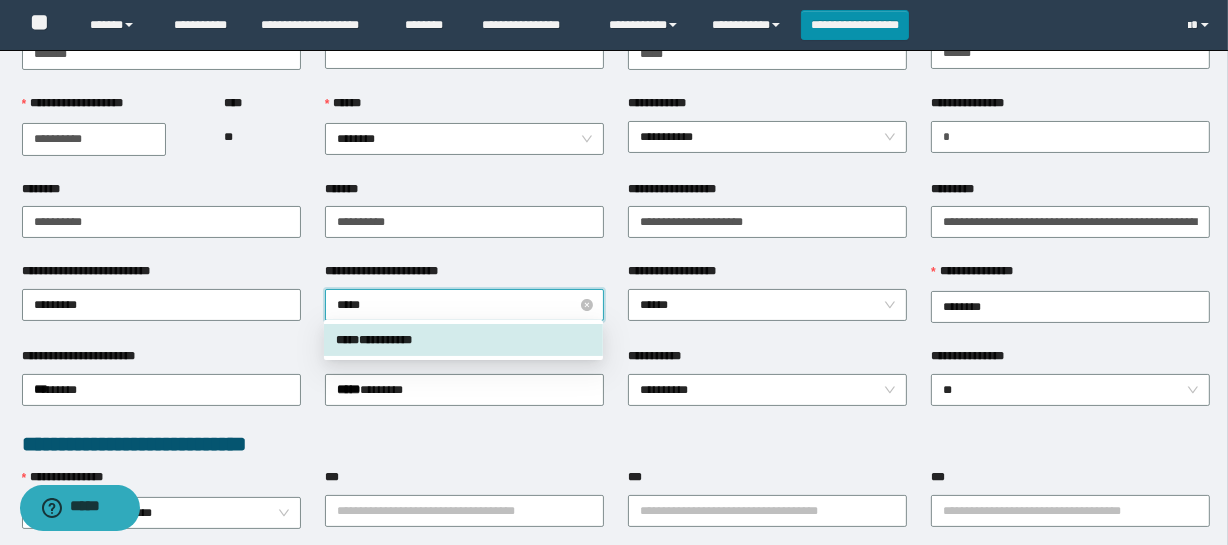 type on "******" 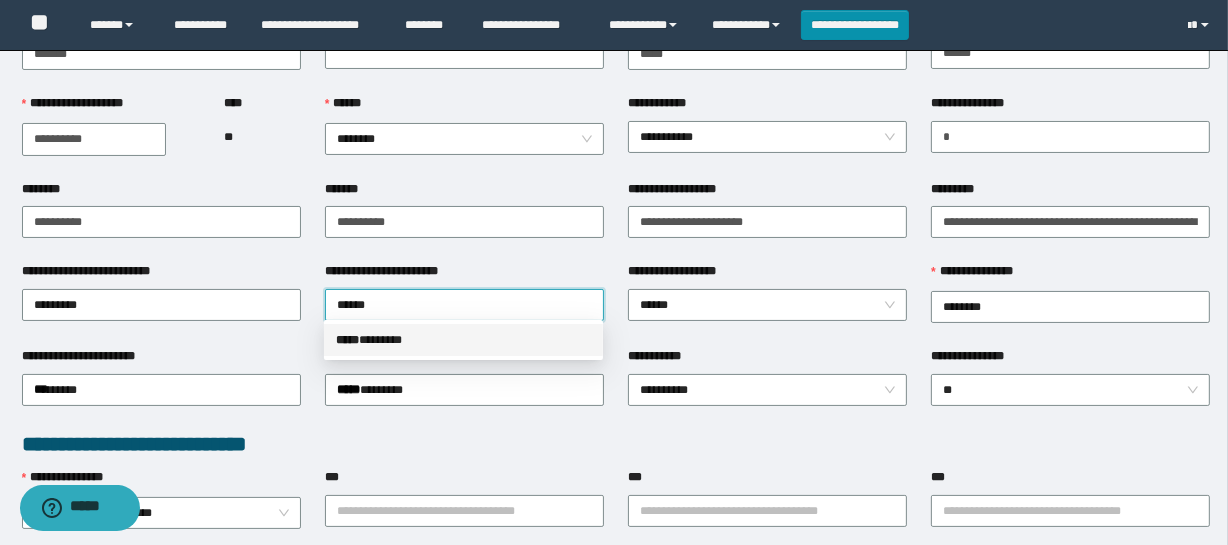 click on "***** * ******" at bounding box center [463, 340] 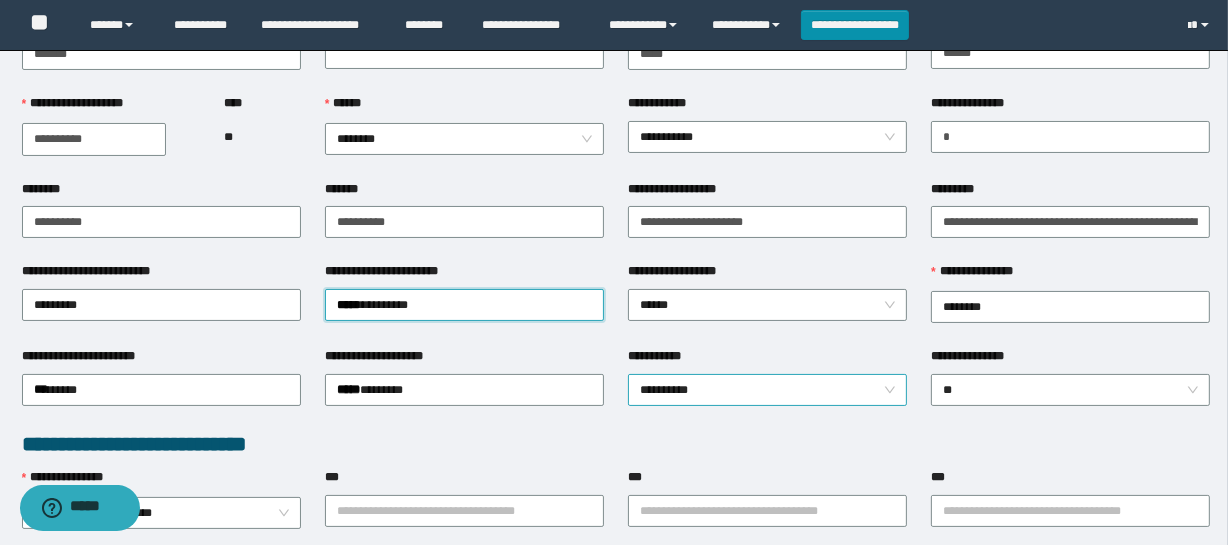 click on "**********" at bounding box center [767, 390] 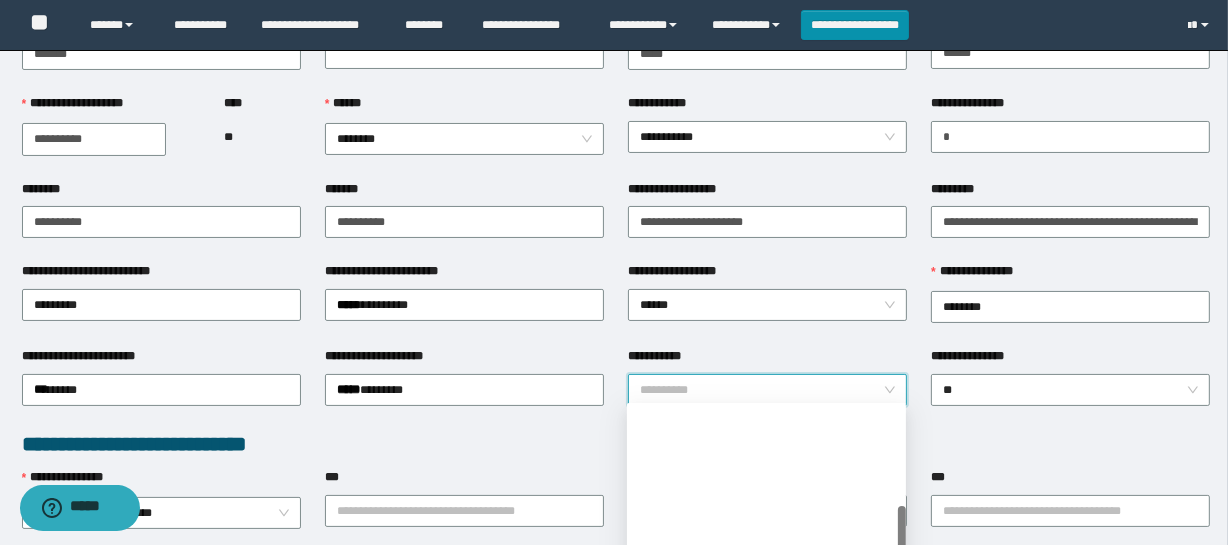 scroll, scrollTop: 363, scrollLeft: 0, axis: vertical 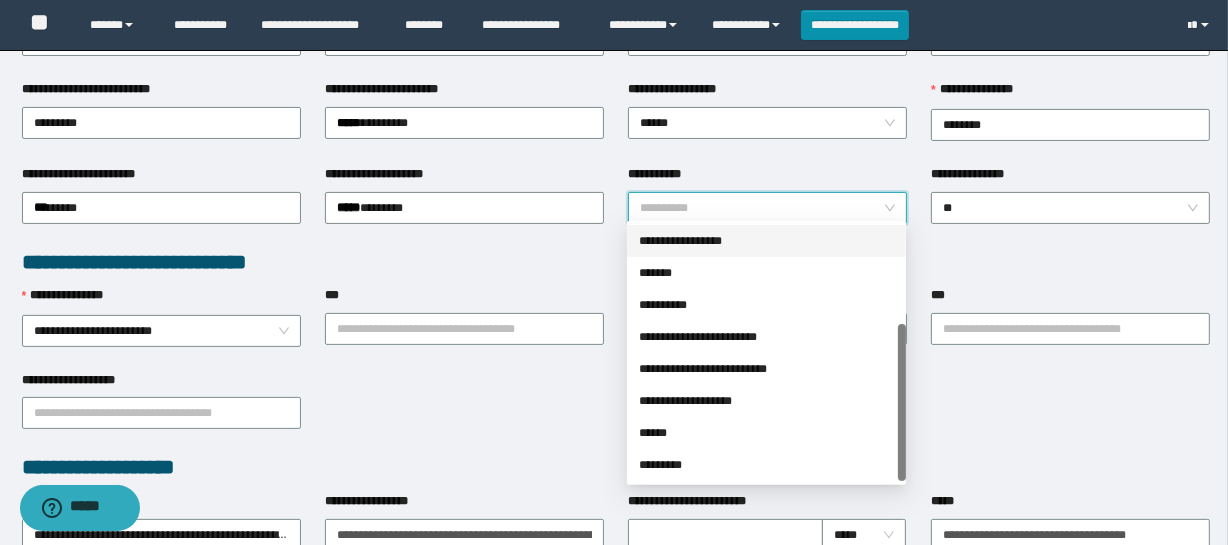 drag, startPoint x: 718, startPoint y: 242, endPoint x: 999, endPoint y: 221, distance: 281.7836 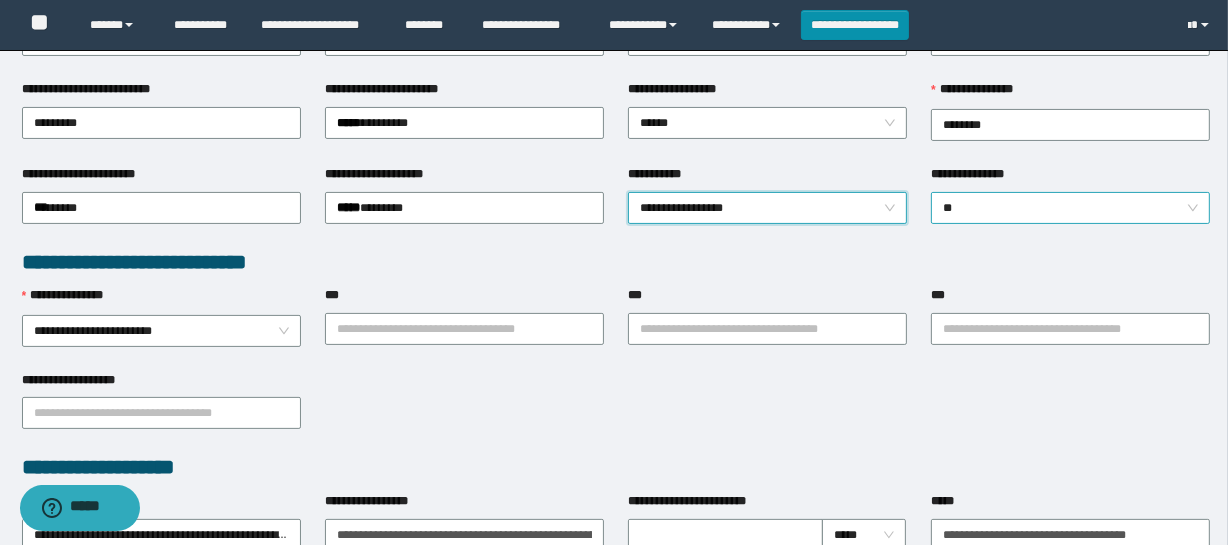 click on "**" at bounding box center [1070, 208] 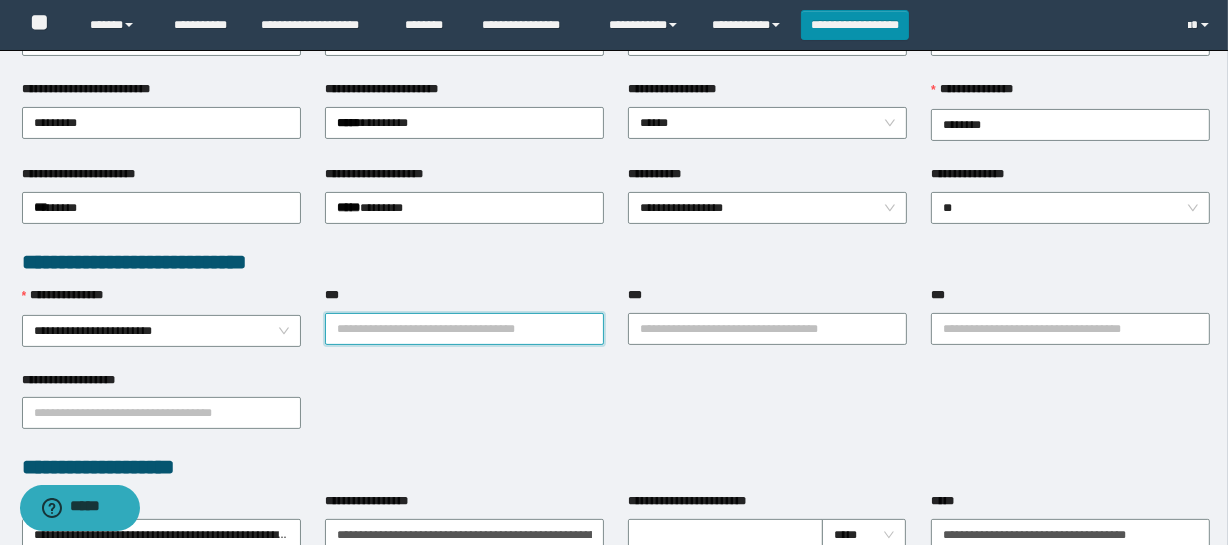 click on "***" at bounding box center (464, 329) 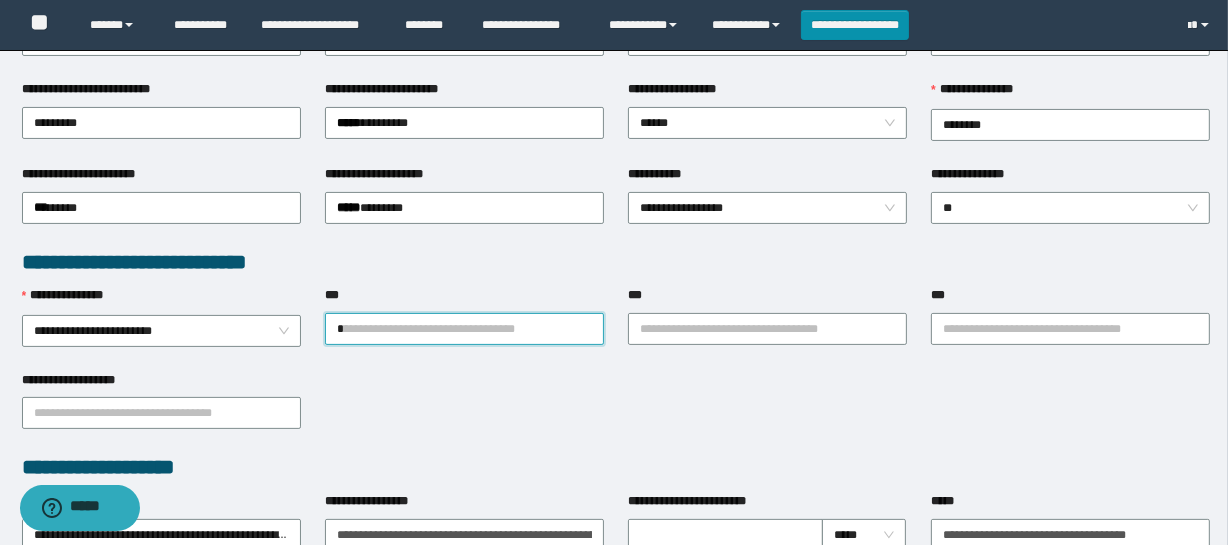 type on "**" 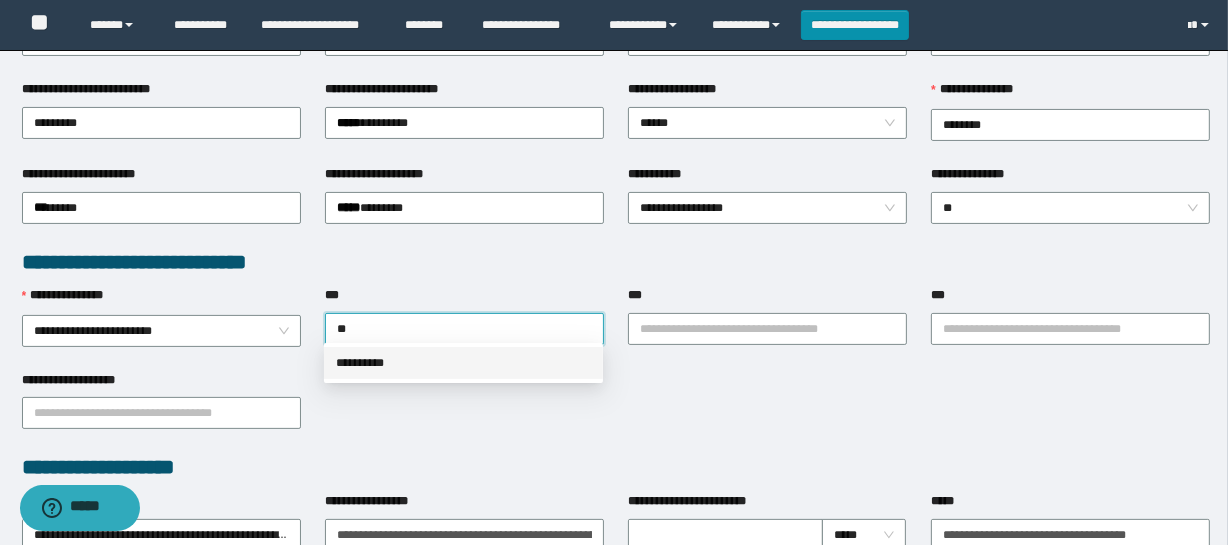click on "**********" at bounding box center [463, 363] 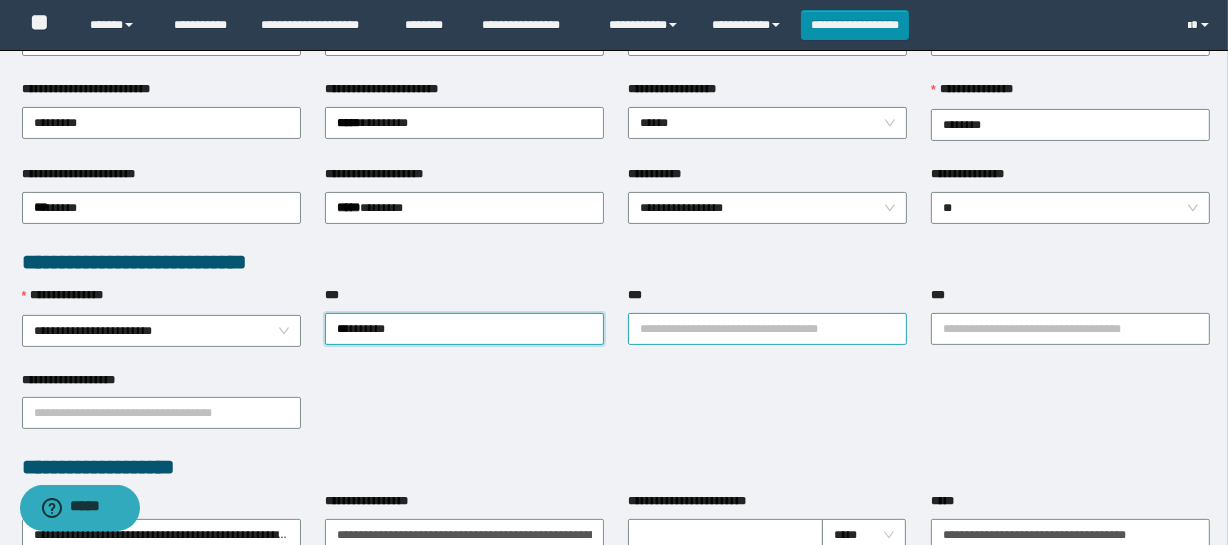 drag, startPoint x: 642, startPoint y: 334, endPoint x: 654, endPoint y: 334, distance: 12 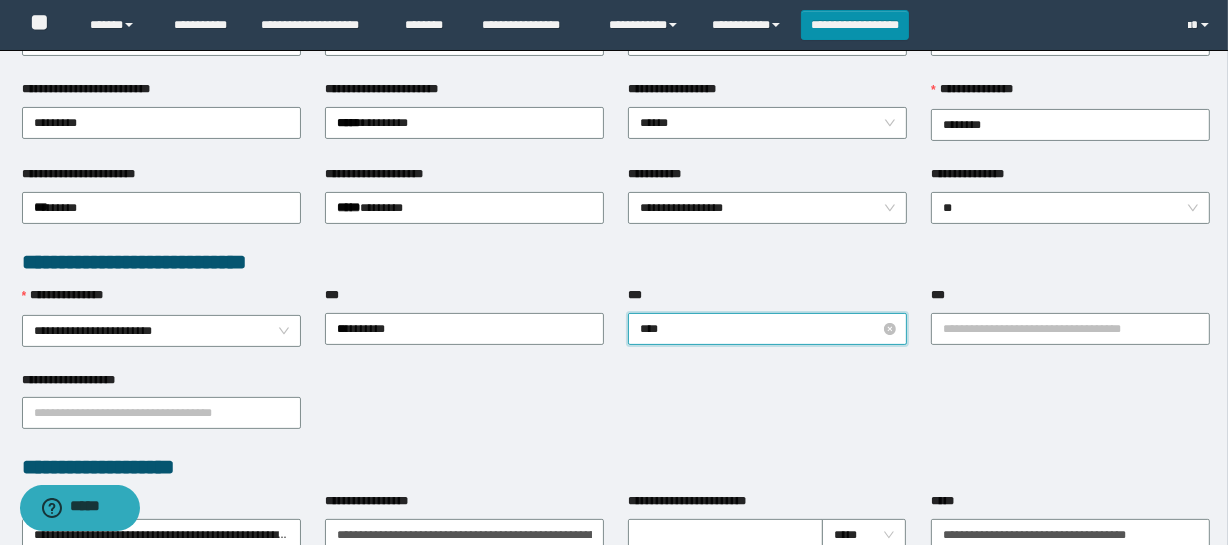 type on "*****" 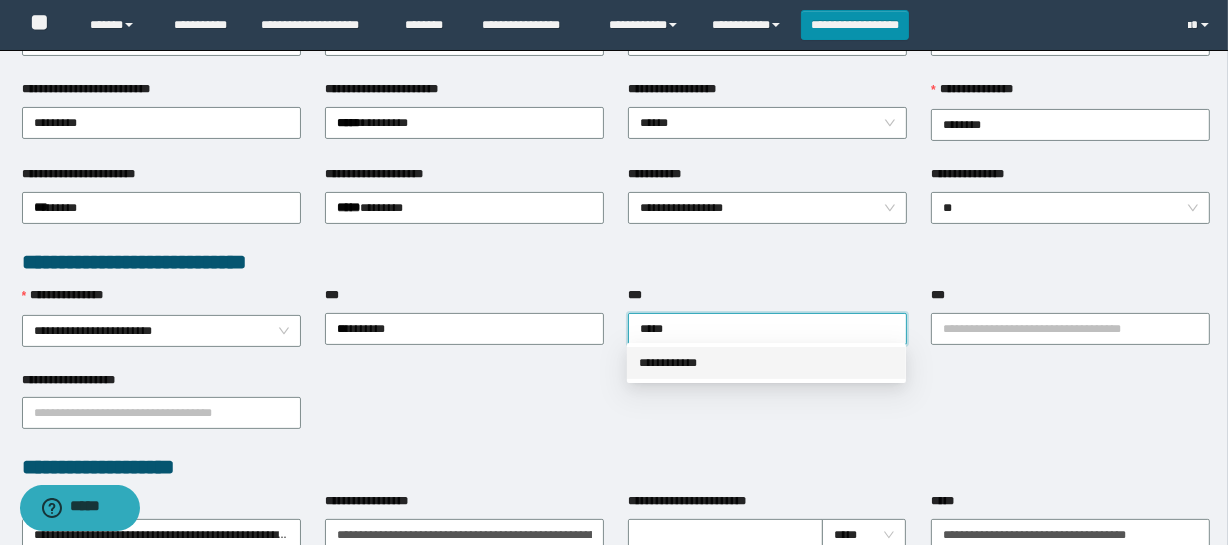 drag, startPoint x: 762, startPoint y: 370, endPoint x: 943, endPoint y: 341, distance: 183.30849 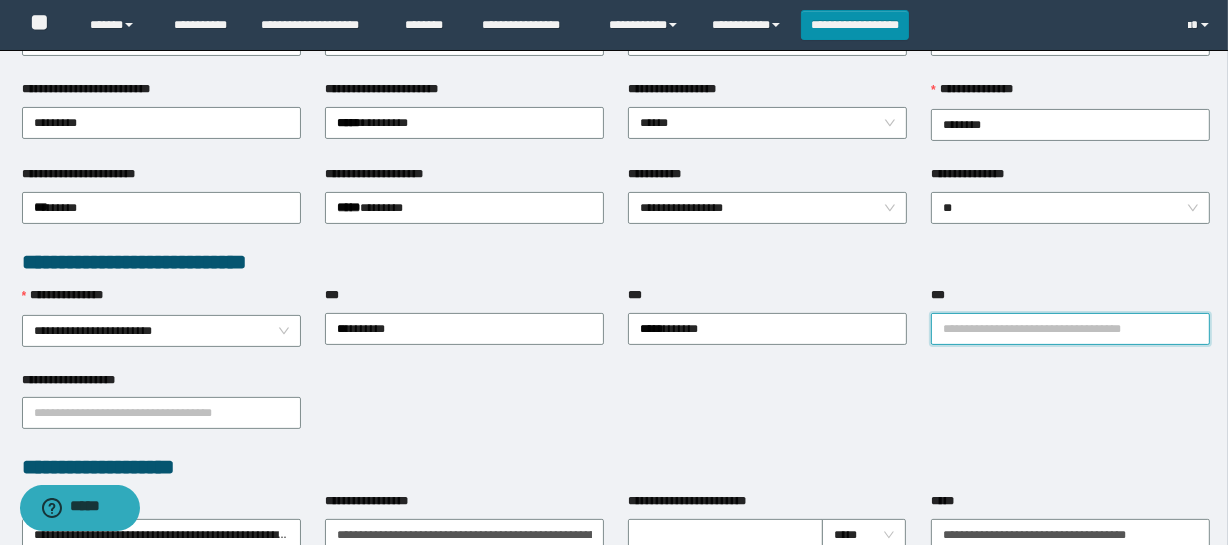 click on "***" at bounding box center [1070, 329] 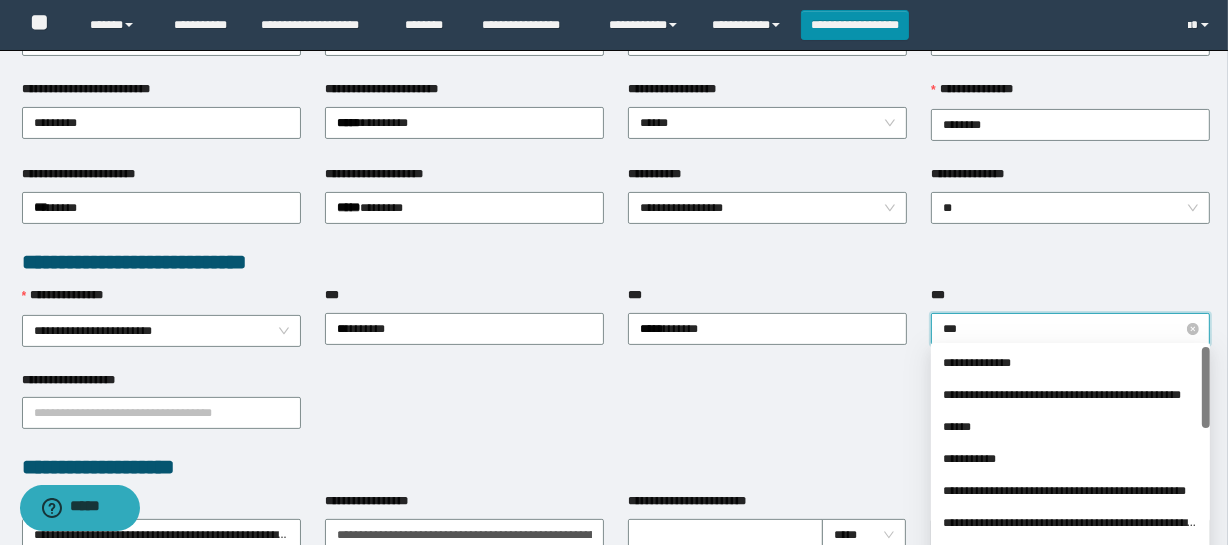 type on "****" 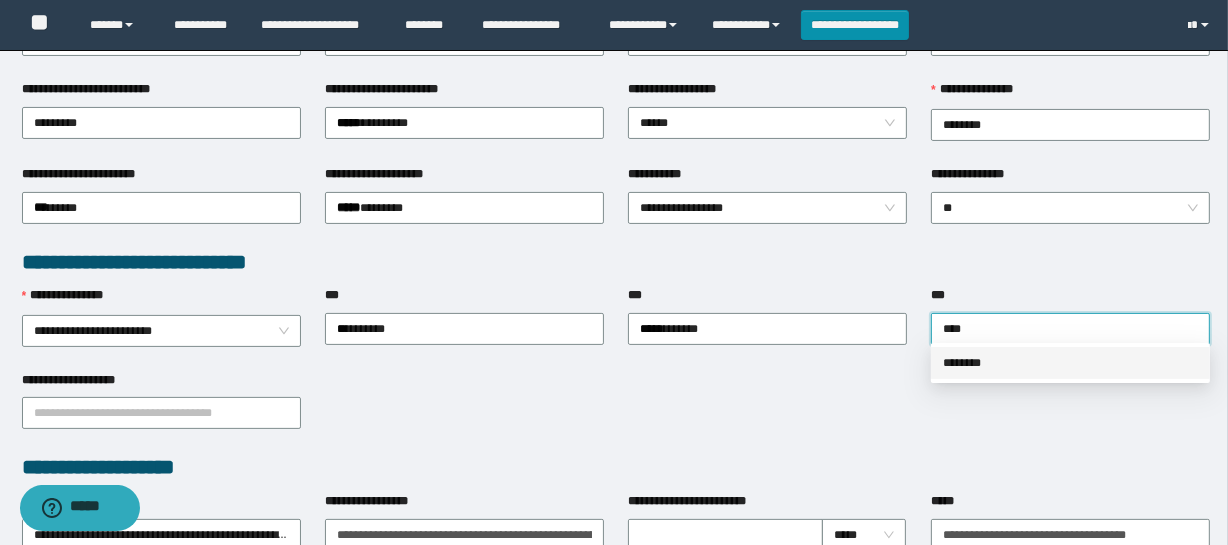 click on "********" at bounding box center [1070, 363] 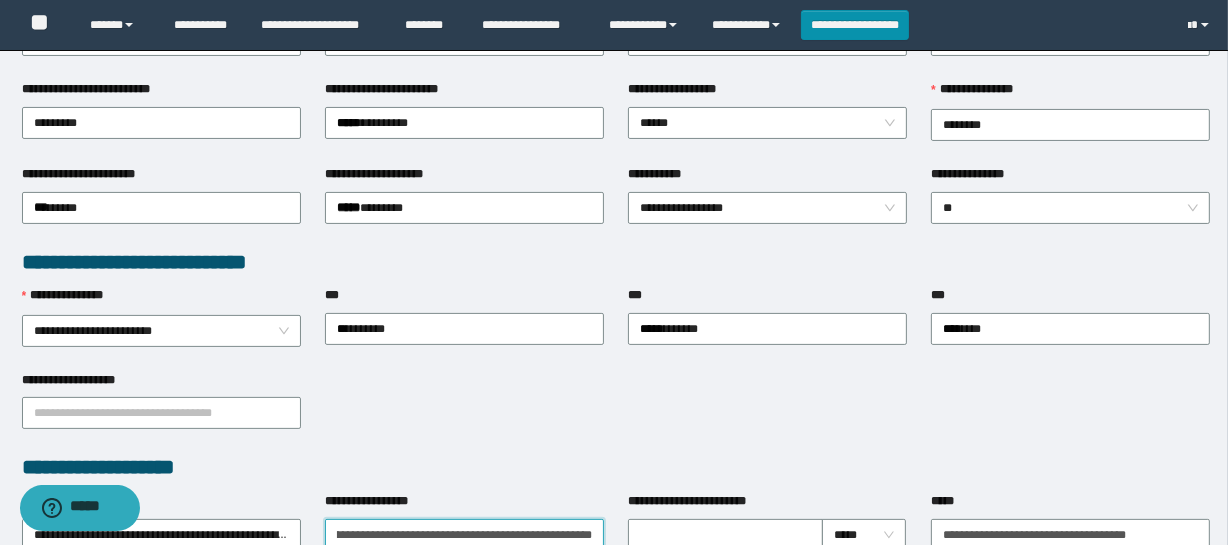 scroll, scrollTop: 0, scrollLeft: 269, axis: horizontal 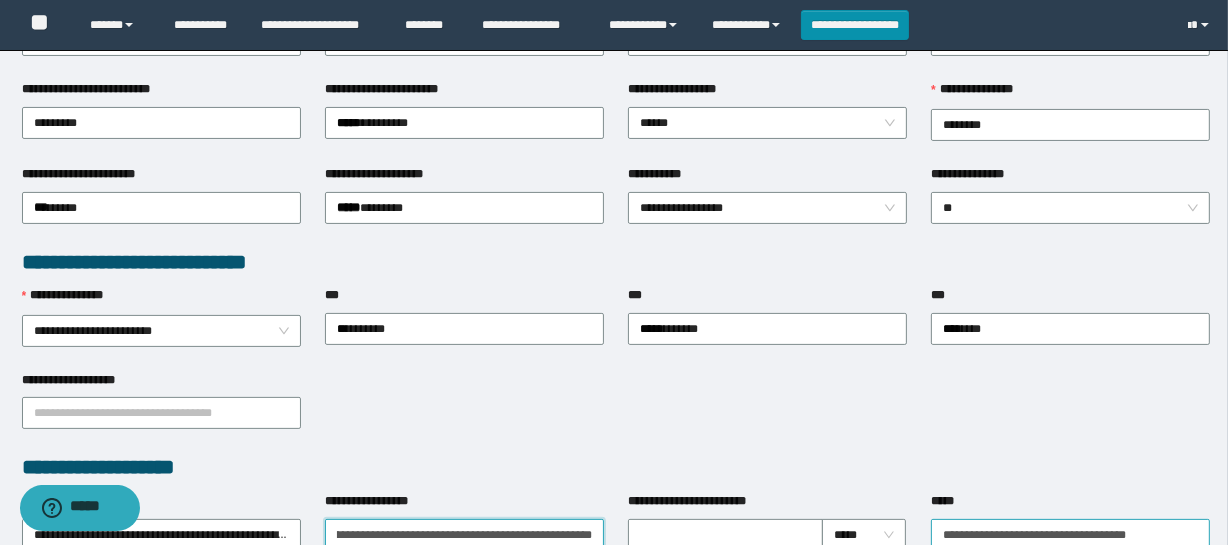 type on "**********" 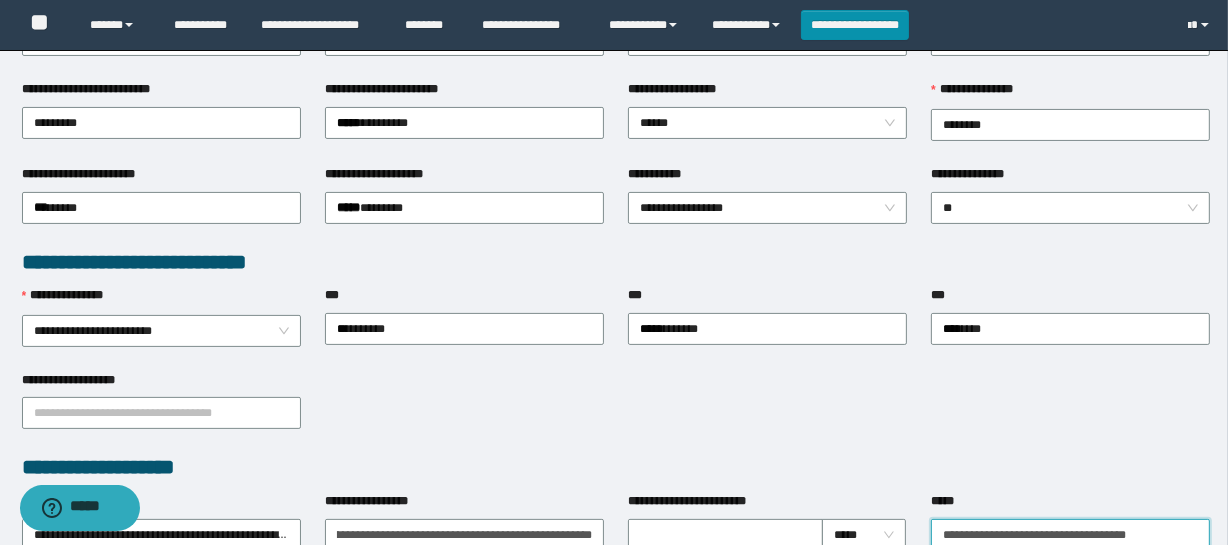 scroll, scrollTop: 0, scrollLeft: 0, axis: both 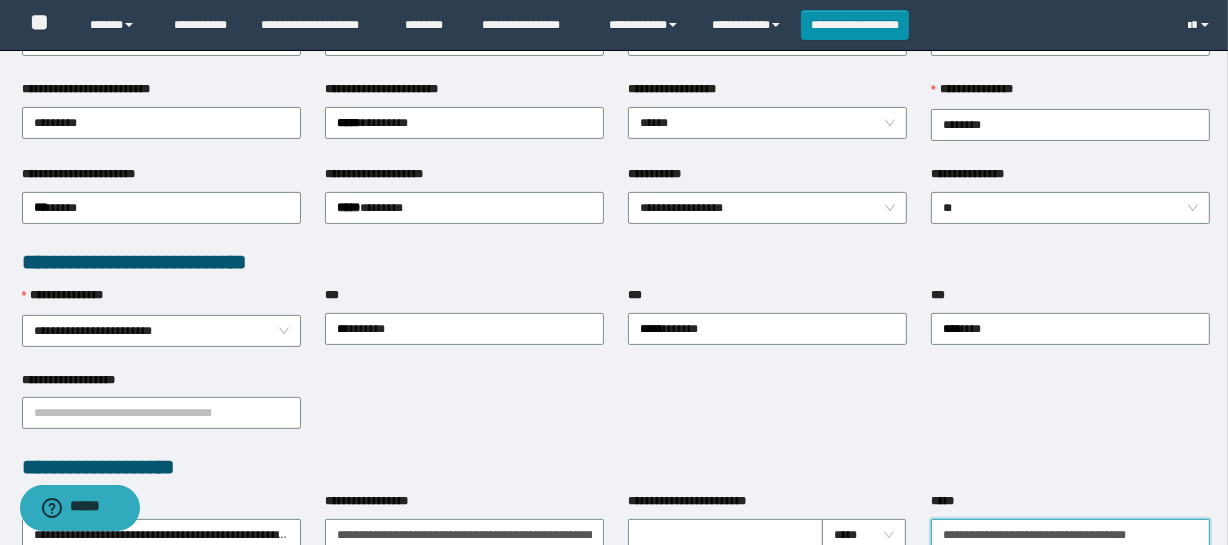 click on "**********" at bounding box center [1070, 535] 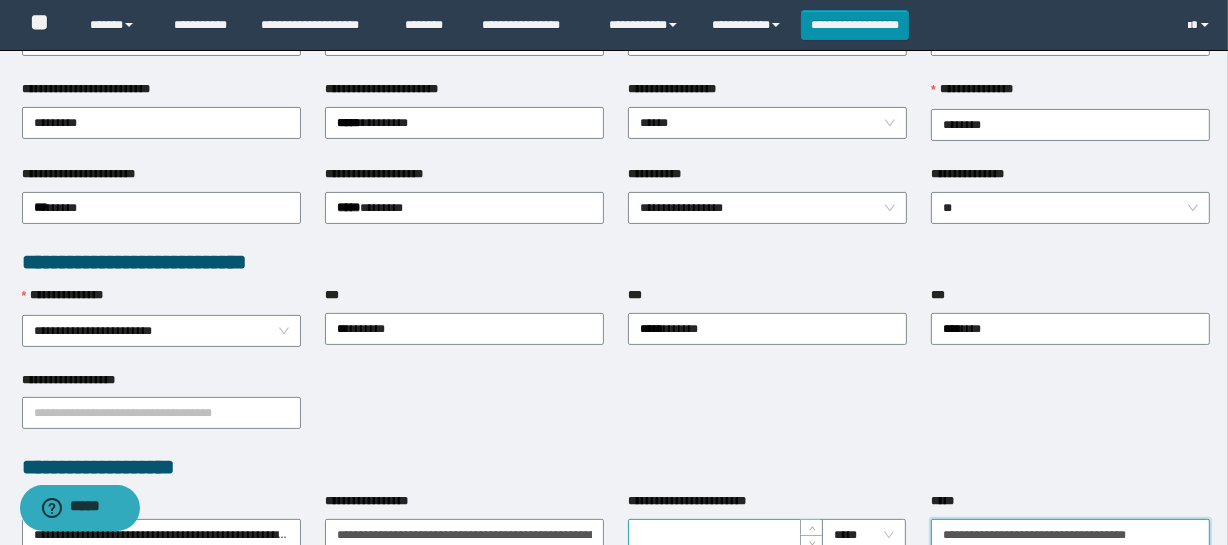 type on "**********" 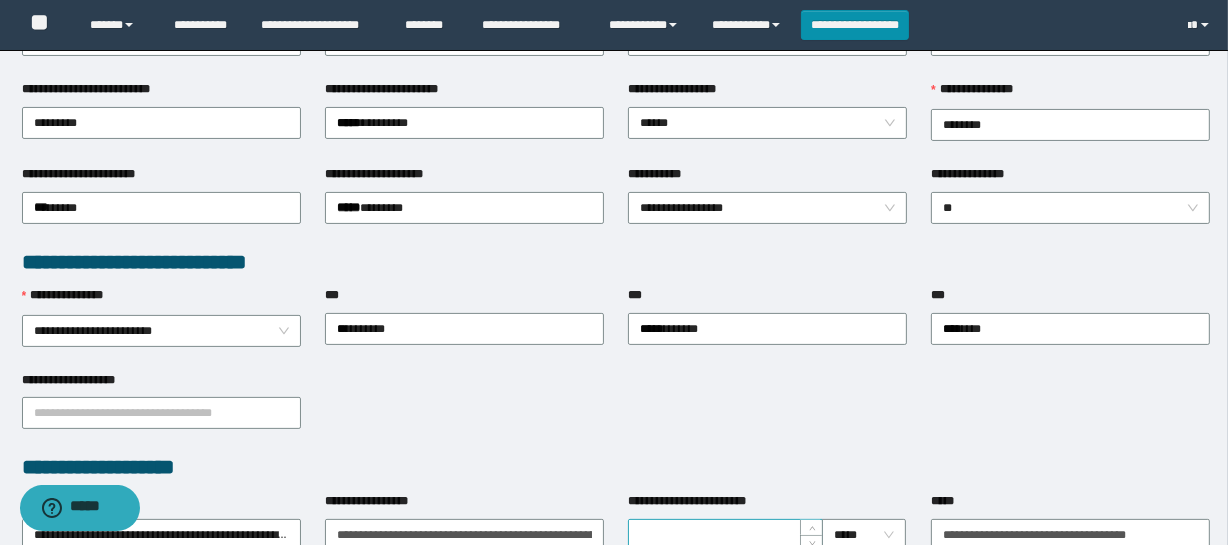 click on "**********" at bounding box center [725, 535] 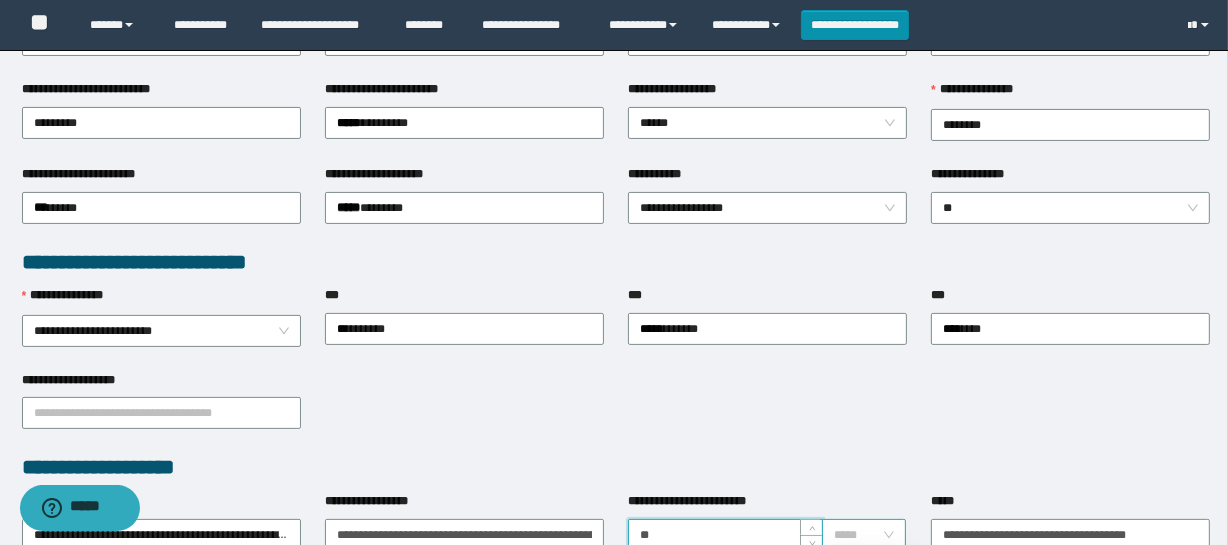 click on "*****" at bounding box center (864, 535) 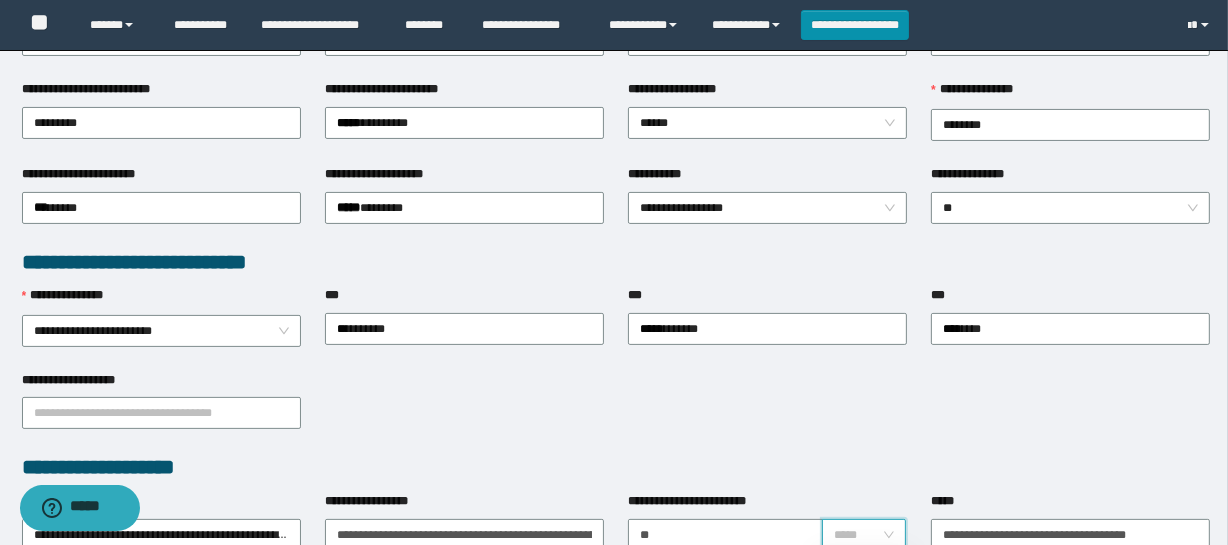 click on "*****" at bounding box center (864, 535) 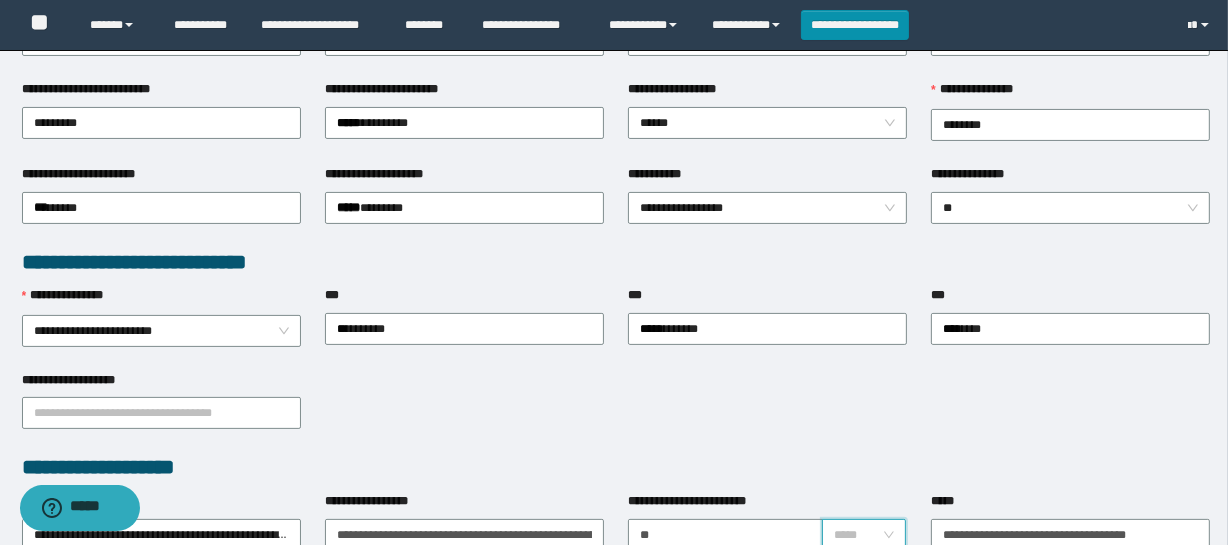 click on "*****" at bounding box center (864, 535) 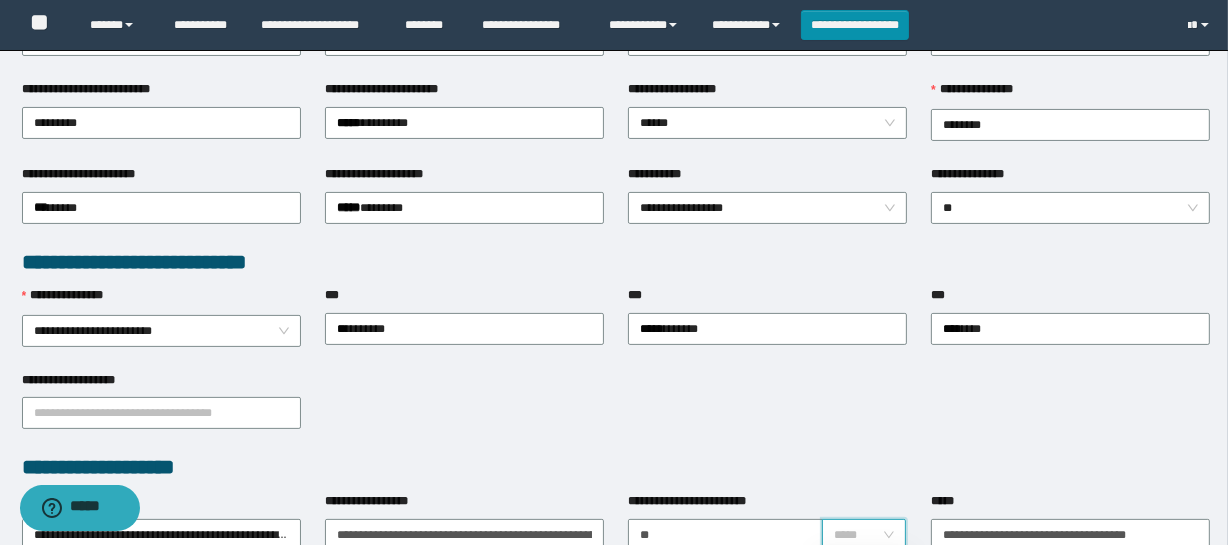 scroll, scrollTop: 636, scrollLeft: 0, axis: vertical 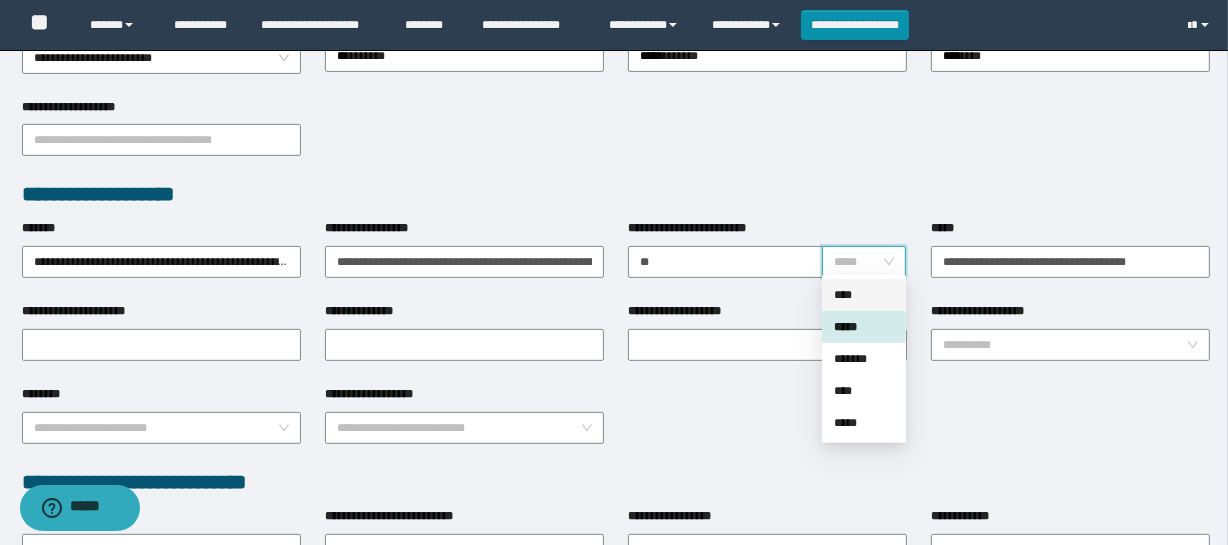 click on "****" at bounding box center (864, 295) 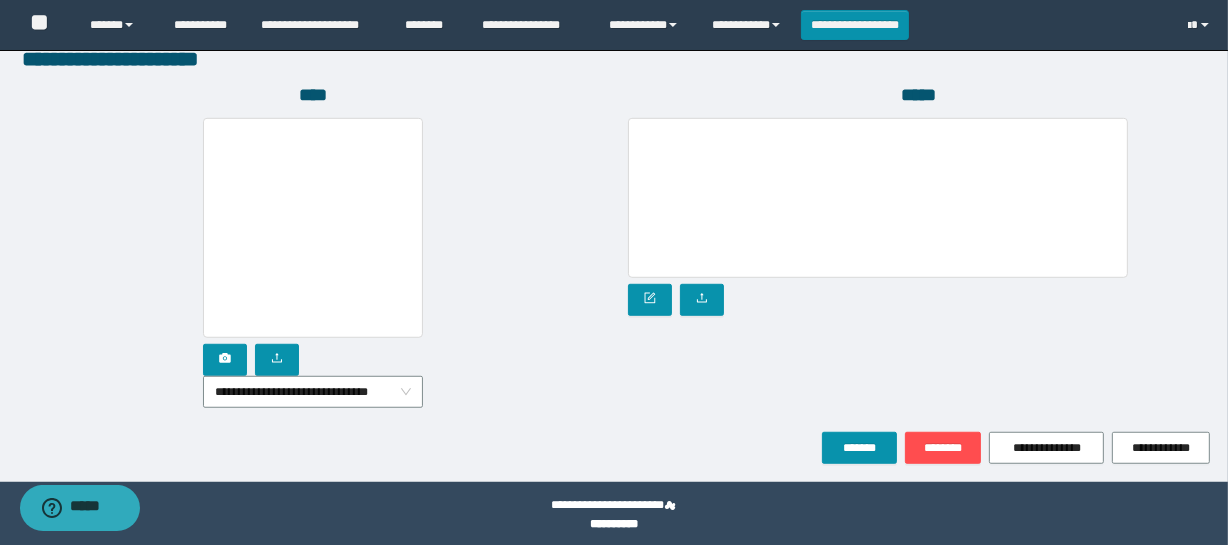 scroll, scrollTop: 1090, scrollLeft: 0, axis: vertical 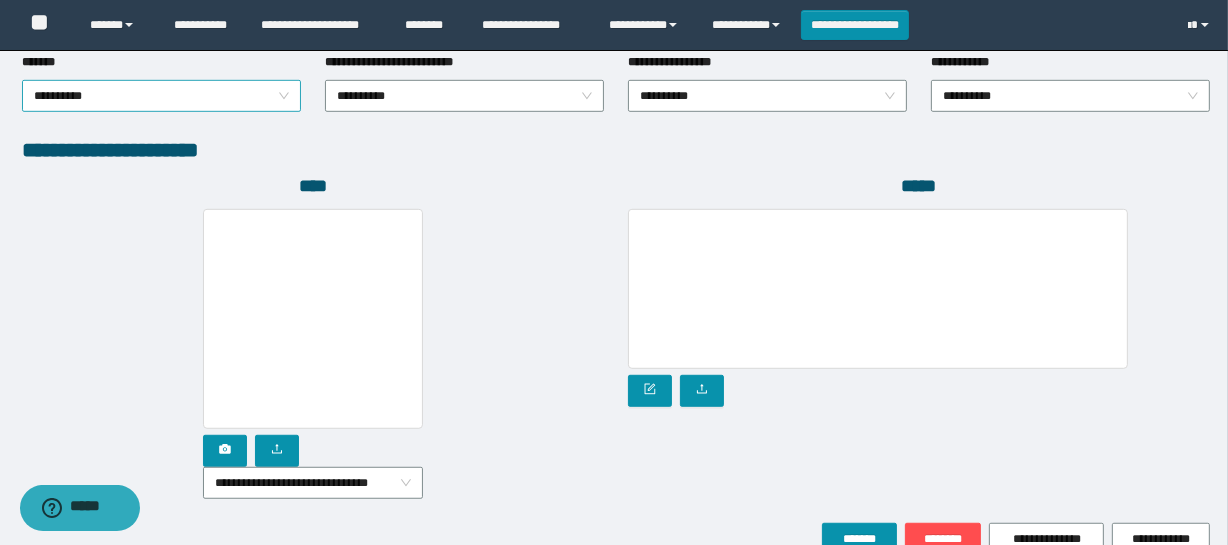click on "**********" at bounding box center (161, 96) 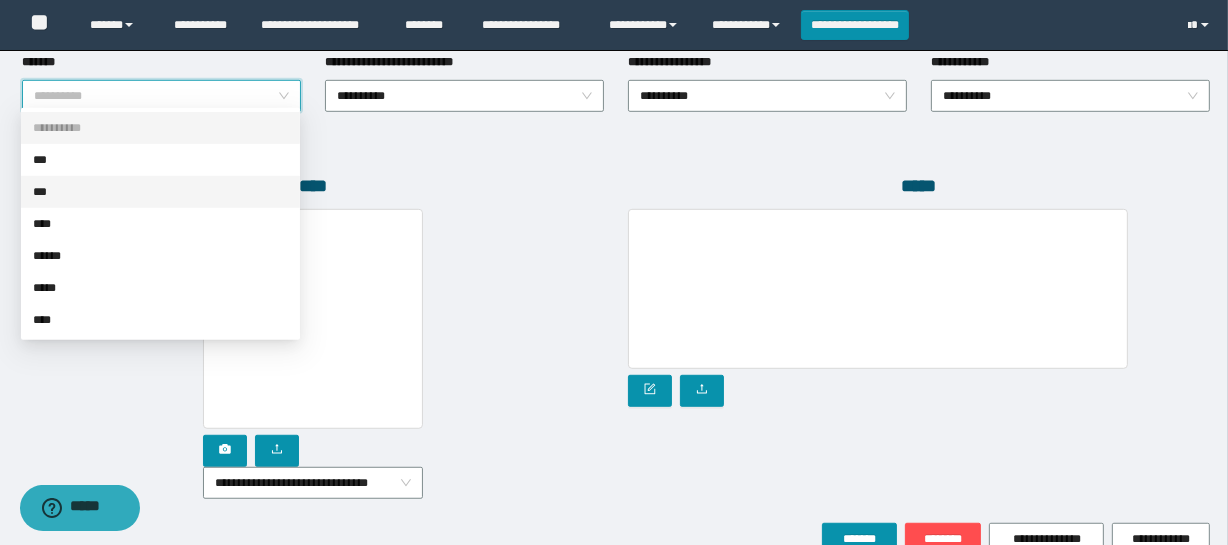 drag, startPoint x: 118, startPoint y: 202, endPoint x: 620, endPoint y: 355, distance: 524.79803 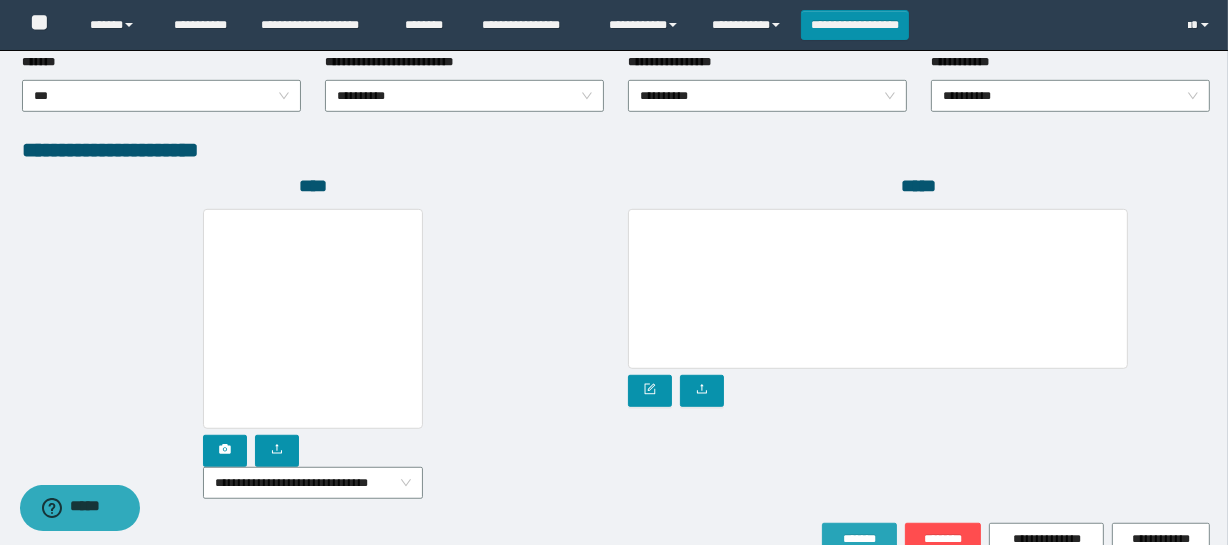 click on "*******" at bounding box center (859, 539) 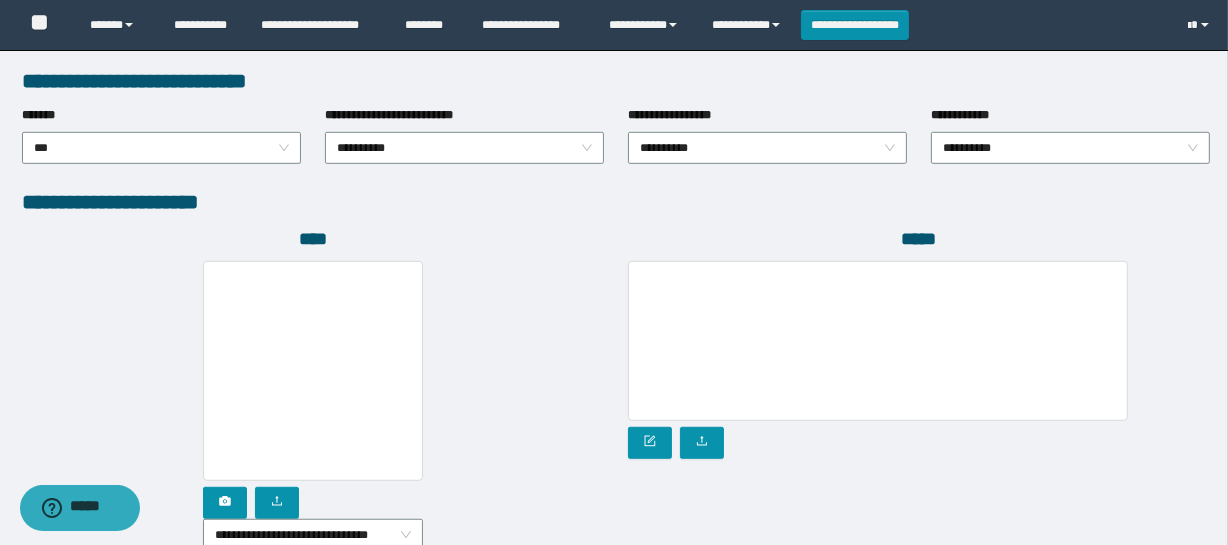 scroll, scrollTop: 1143, scrollLeft: 0, axis: vertical 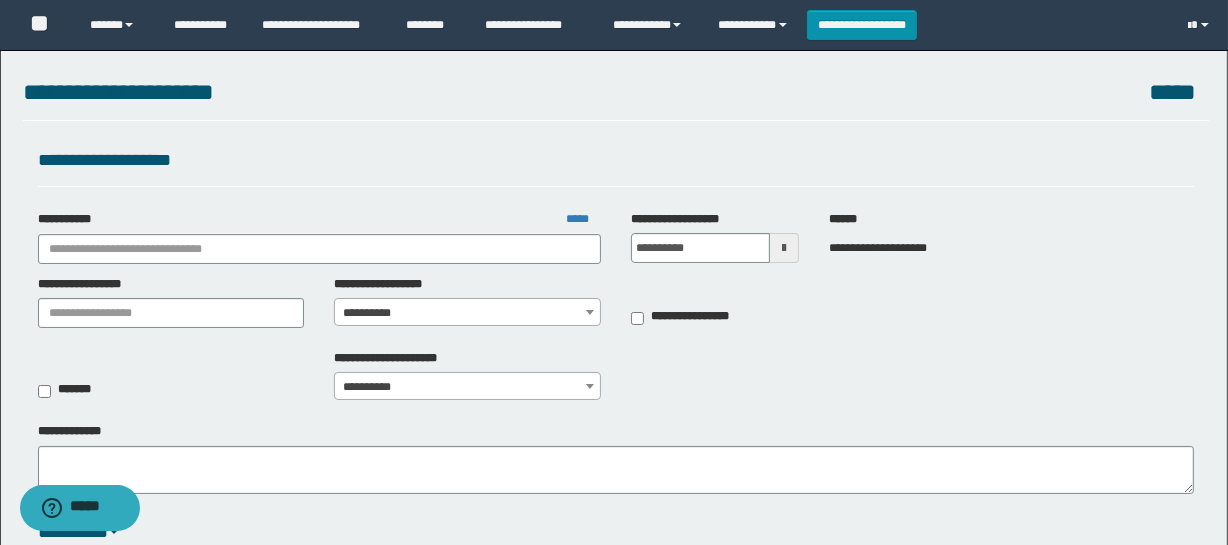 click on "**********" at bounding box center (467, 313) 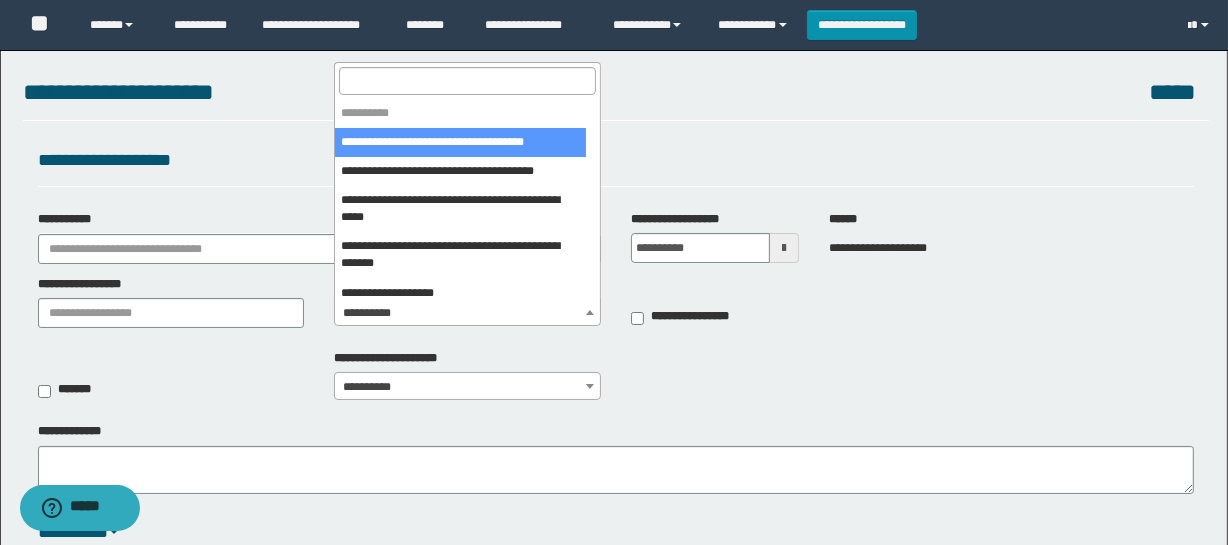 click at bounding box center (467, 80) 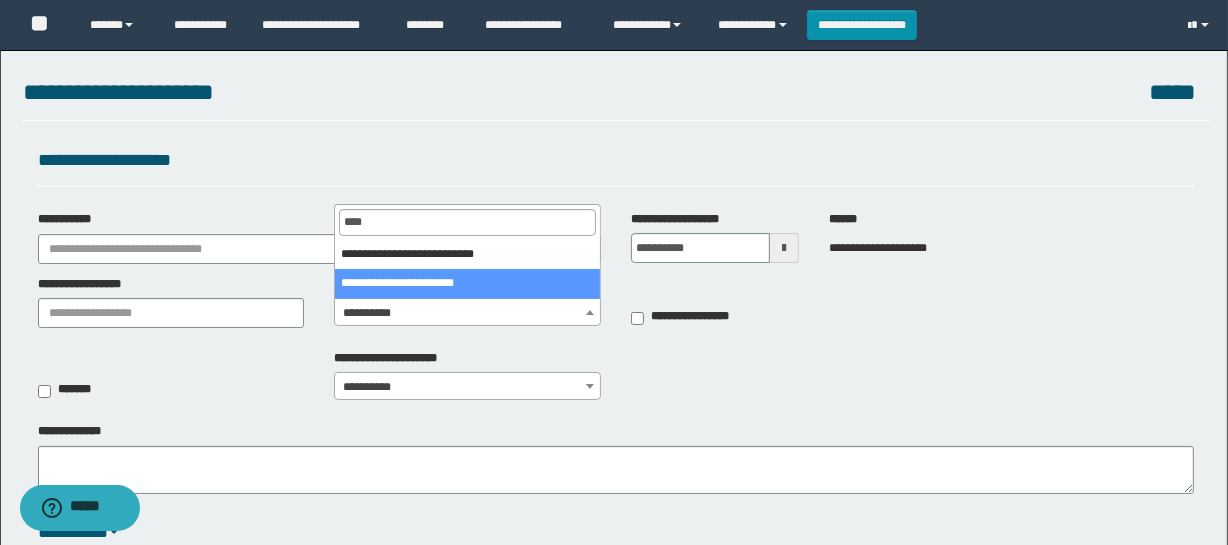type on "****" 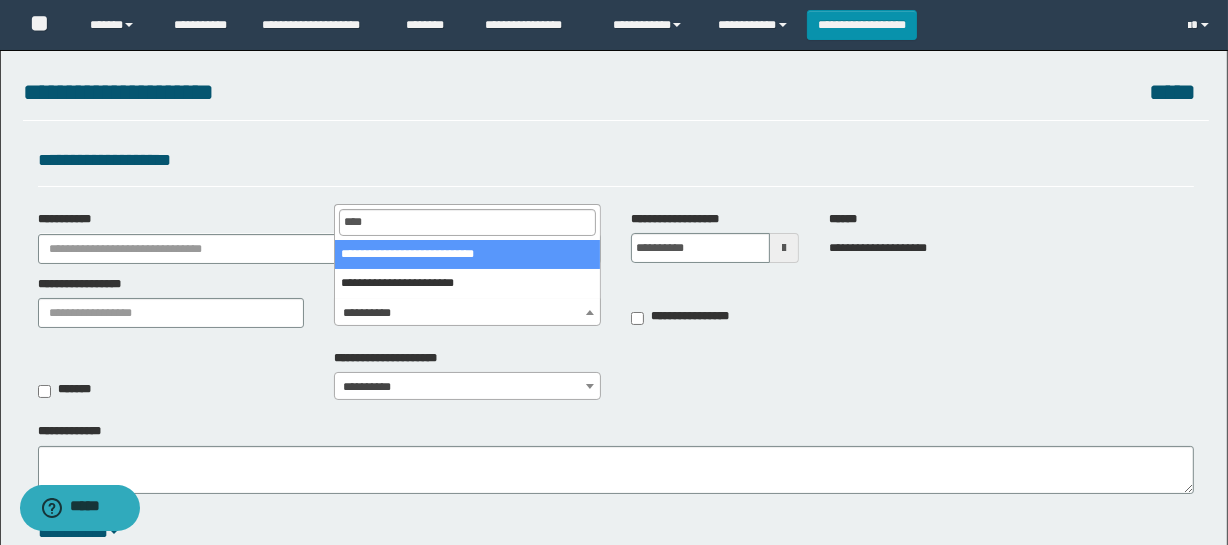 drag, startPoint x: 461, startPoint y: 250, endPoint x: 479, endPoint y: 258, distance: 19.697716 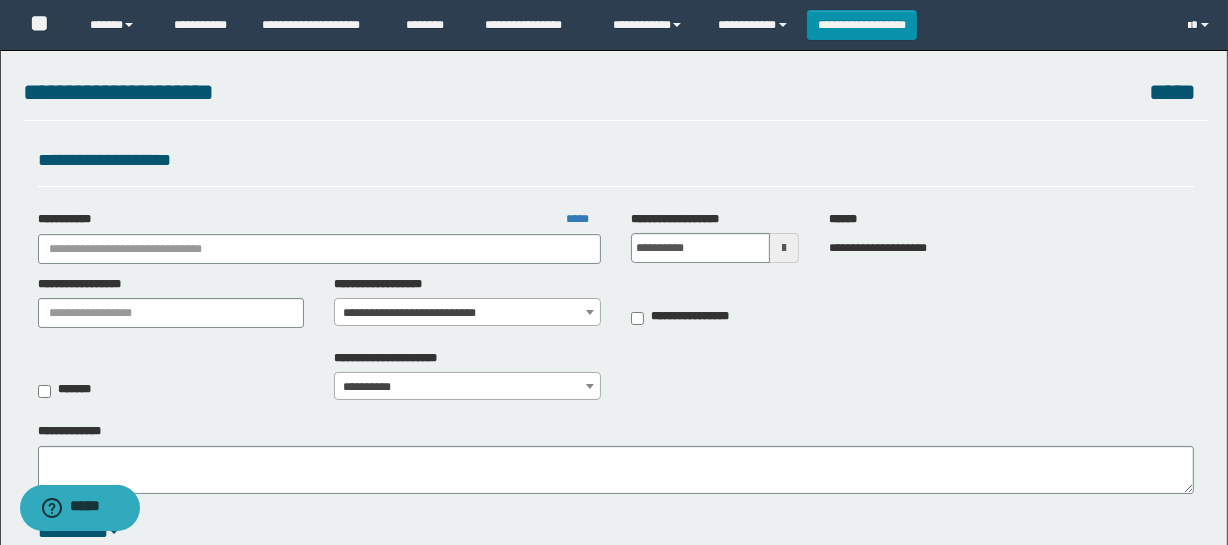 scroll, scrollTop: 181, scrollLeft: 0, axis: vertical 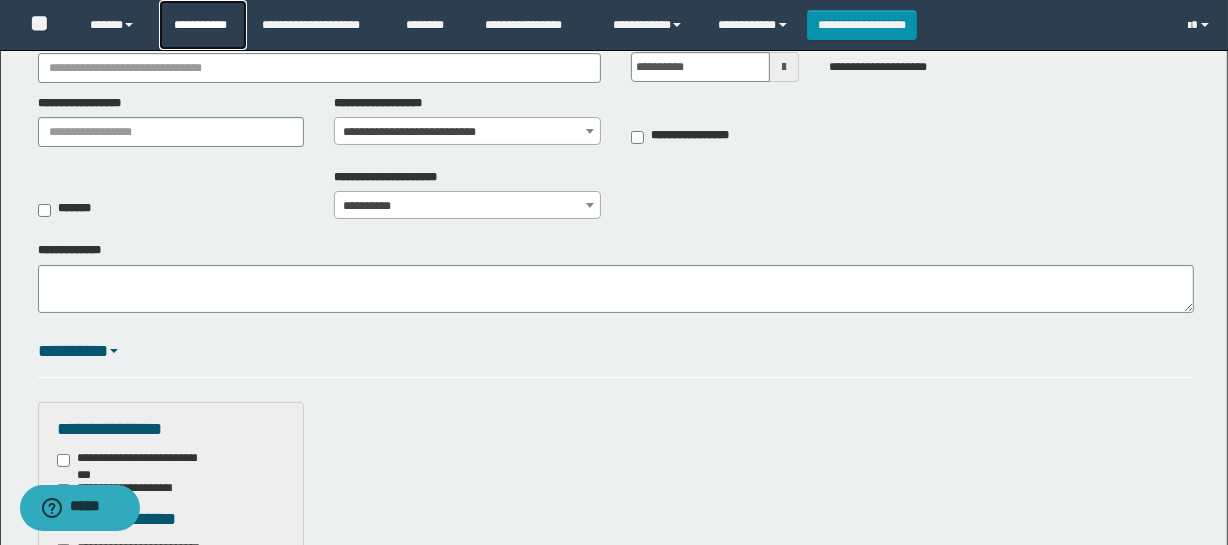 click on "**********" at bounding box center [203, 25] 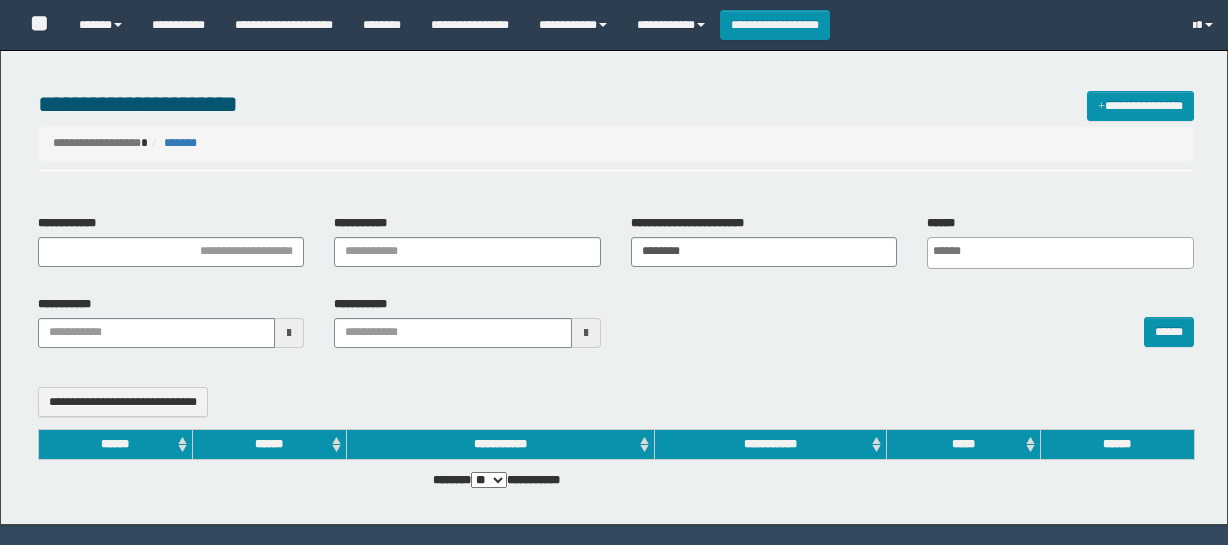select 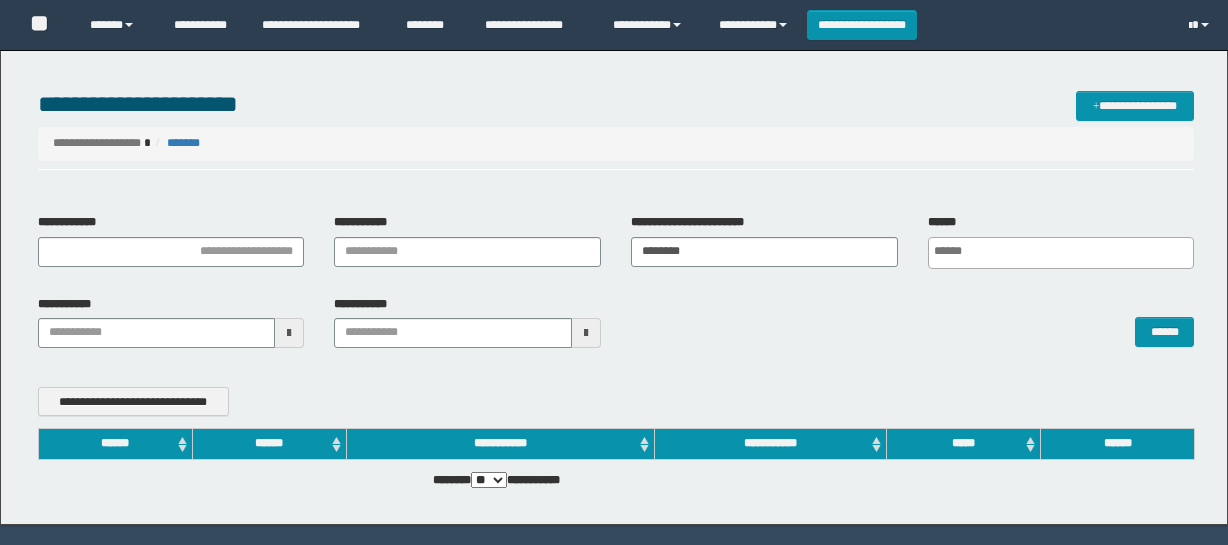 scroll, scrollTop: 0, scrollLeft: 0, axis: both 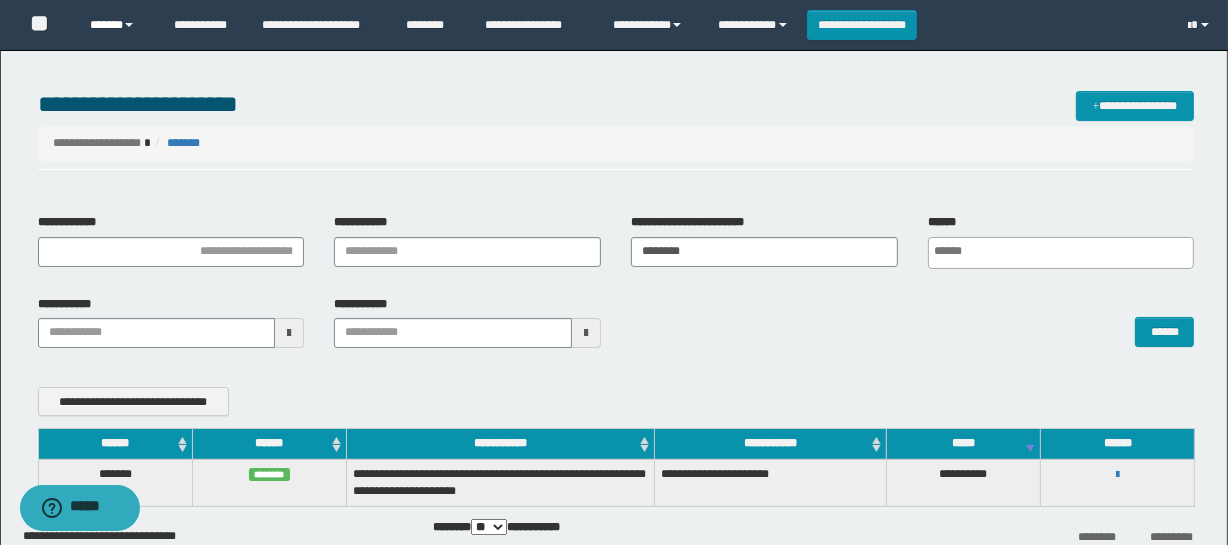 click on "******" at bounding box center (117, 25) 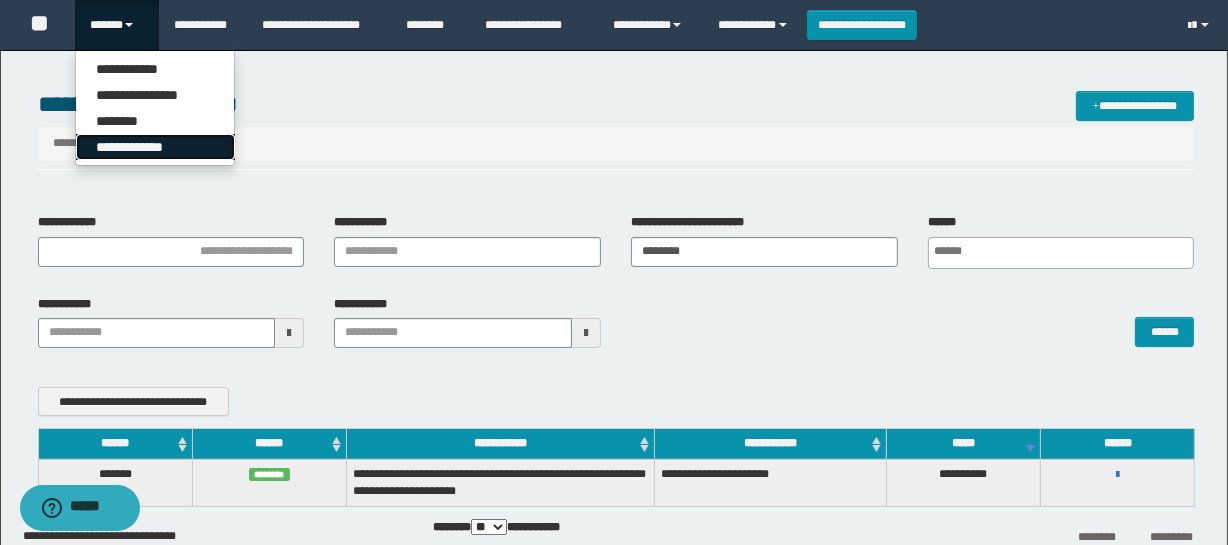 drag, startPoint x: 147, startPoint y: 140, endPoint x: 153, endPoint y: 149, distance: 10.816654 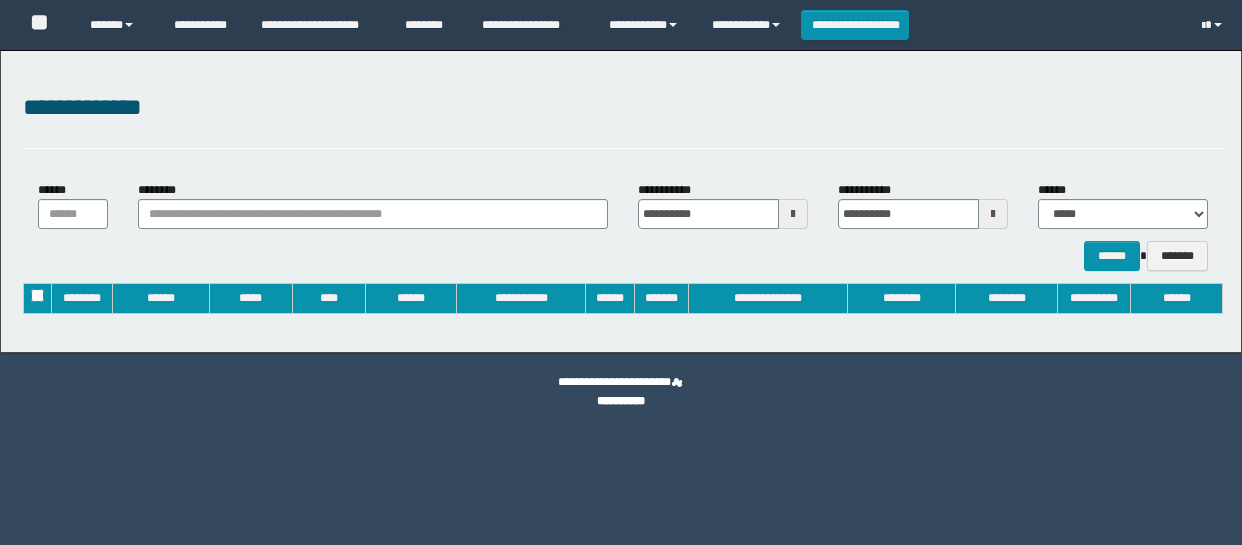 type on "**********" 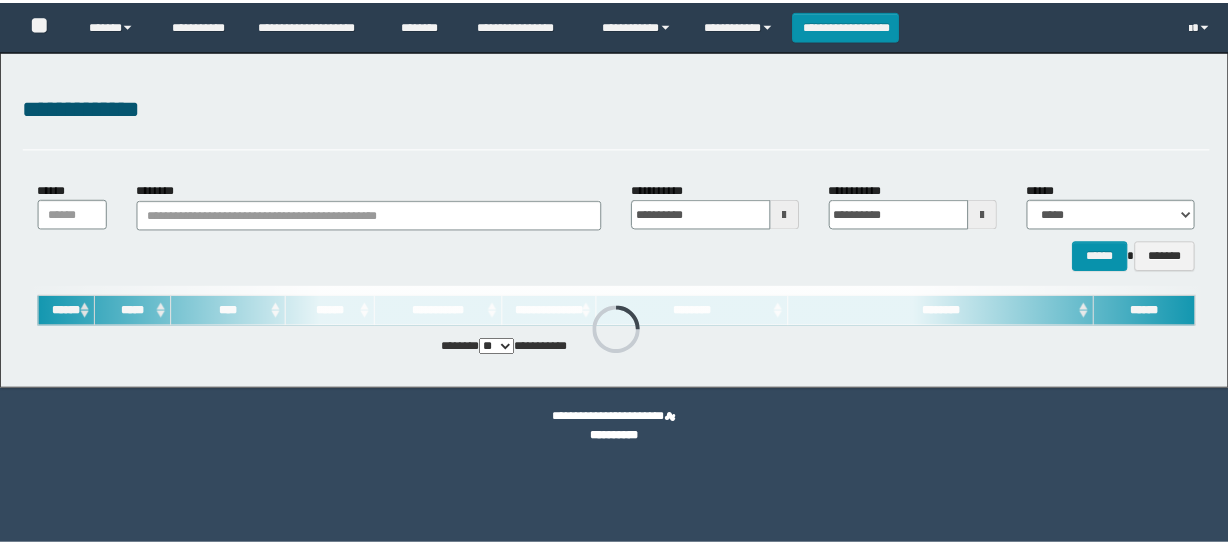 scroll, scrollTop: 0, scrollLeft: 0, axis: both 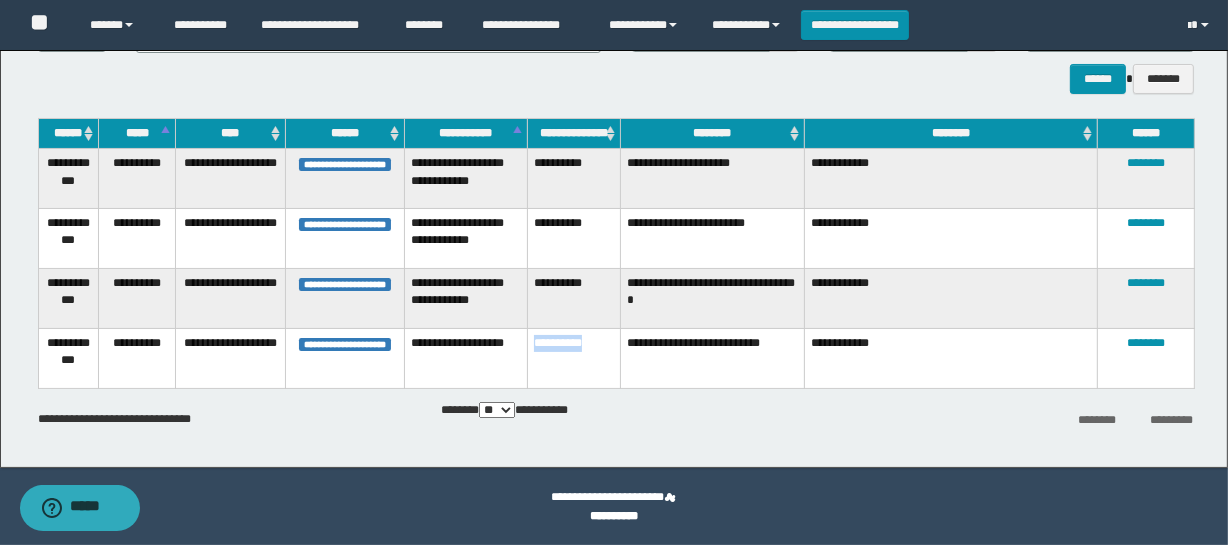 drag, startPoint x: 605, startPoint y: 364, endPoint x: 526, endPoint y: 359, distance: 79.15807 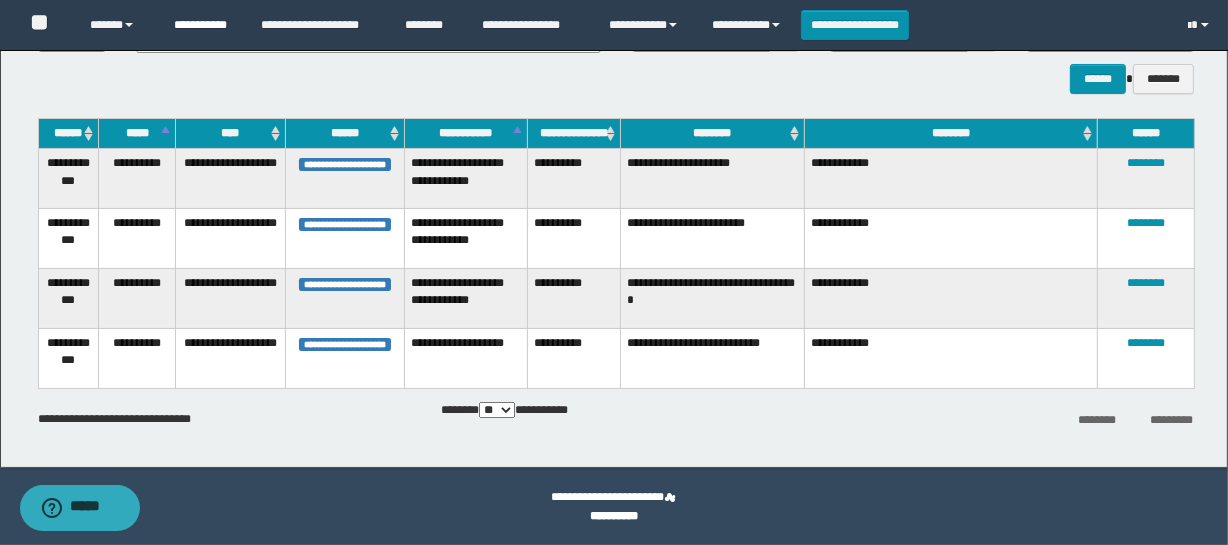 click on "**********" at bounding box center [202, 25] 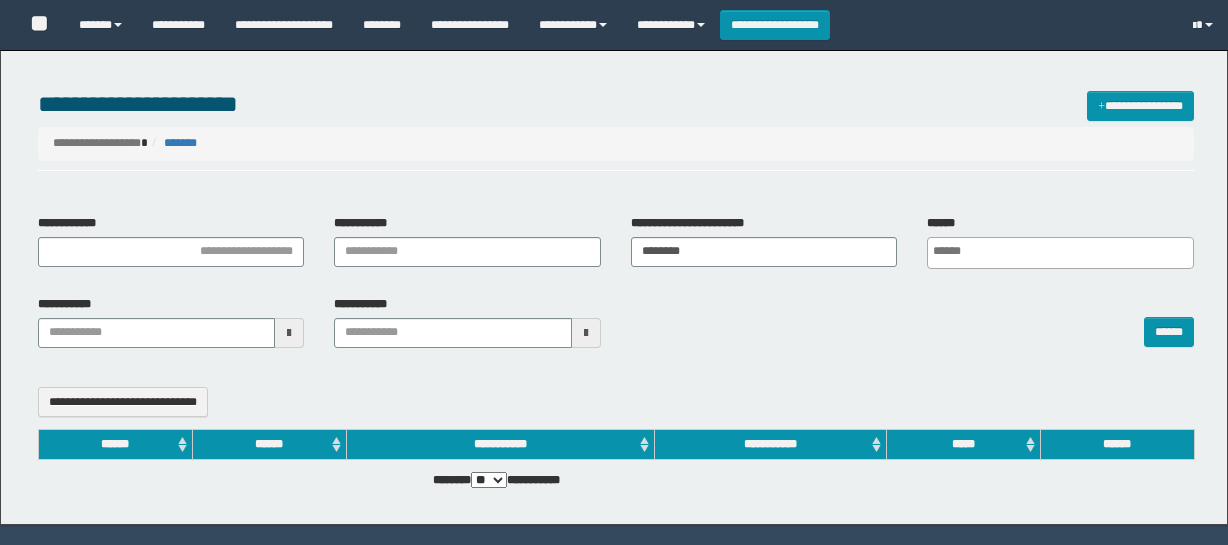 select 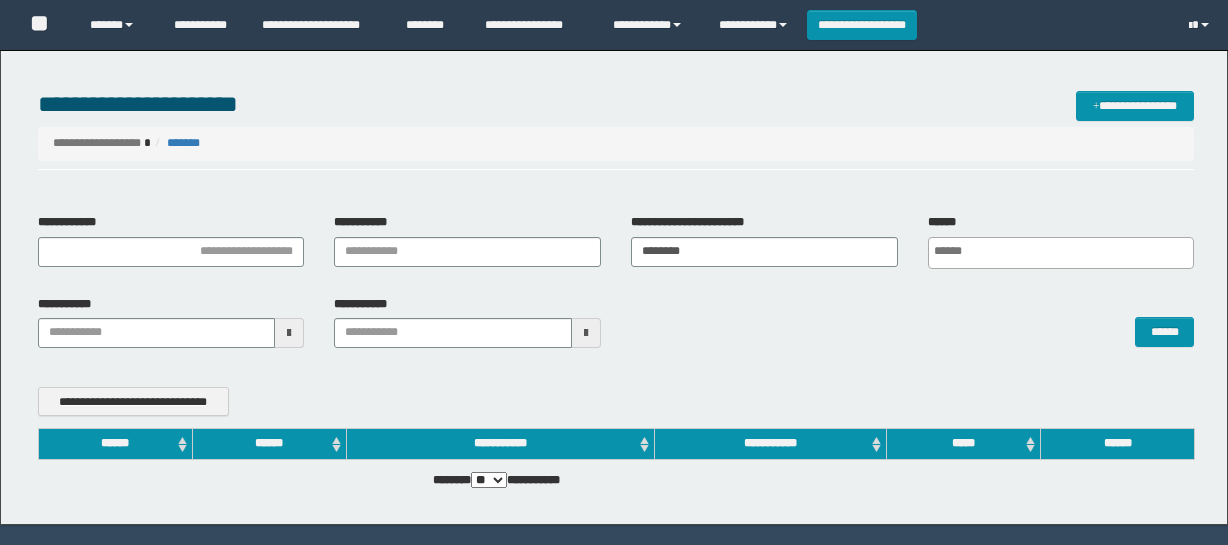 scroll, scrollTop: 0, scrollLeft: 0, axis: both 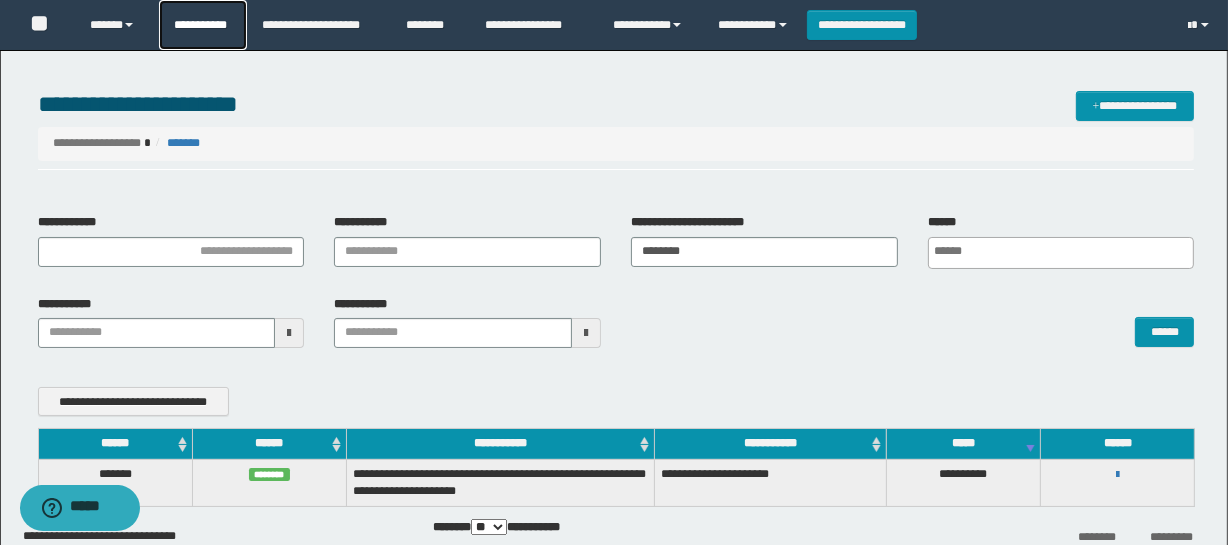 drag, startPoint x: 198, startPoint y: 30, endPoint x: 217, endPoint y: 43, distance: 23.021729 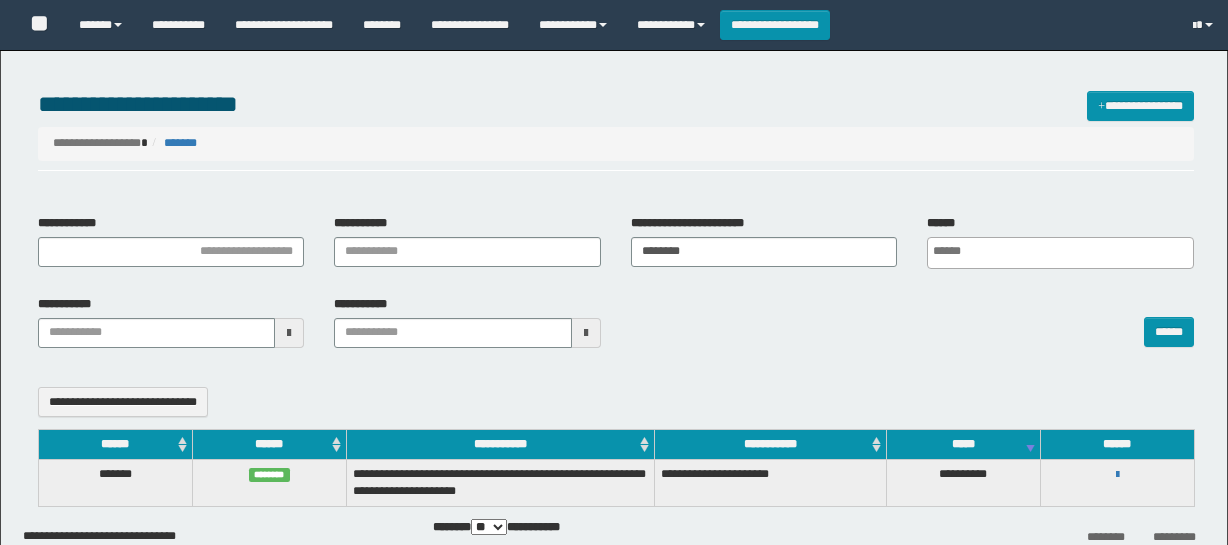 select 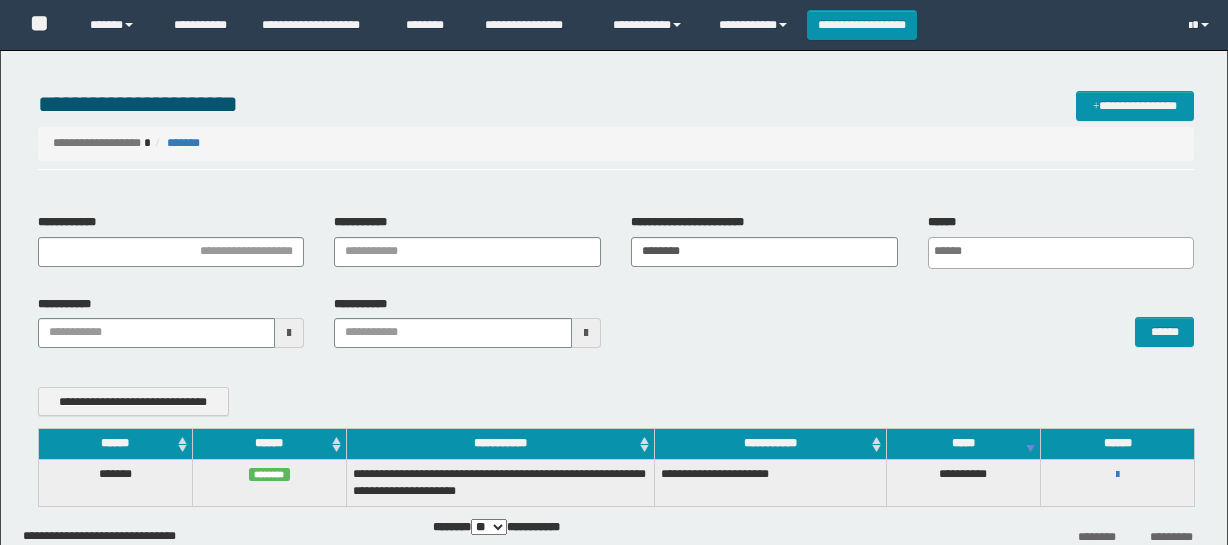 scroll, scrollTop: 0, scrollLeft: 0, axis: both 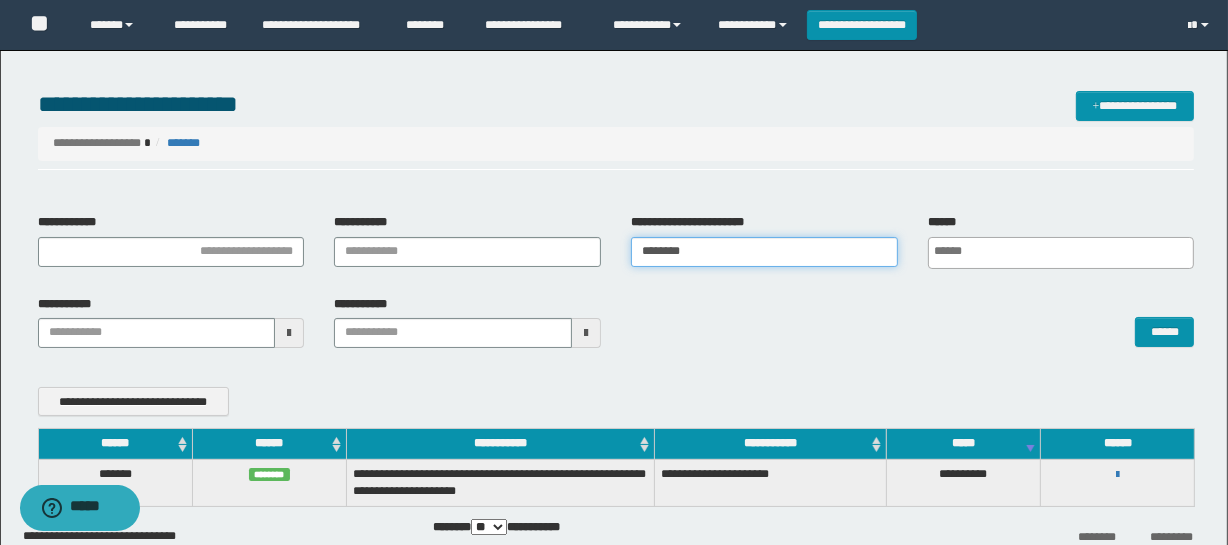 drag, startPoint x: 801, startPoint y: 239, endPoint x: 530, endPoint y: 239, distance: 271 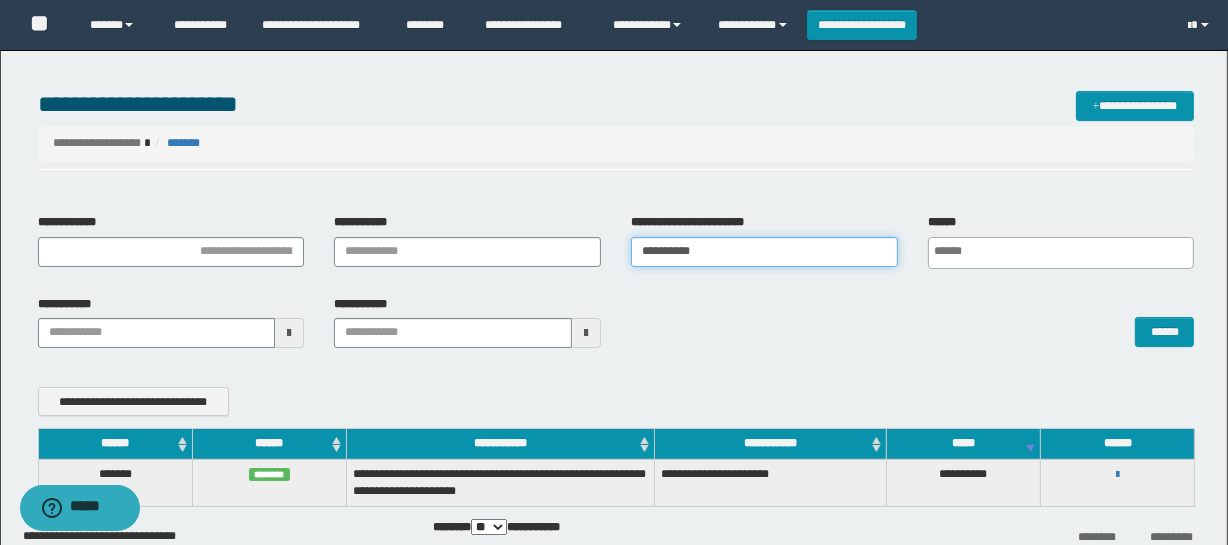 type on "**********" 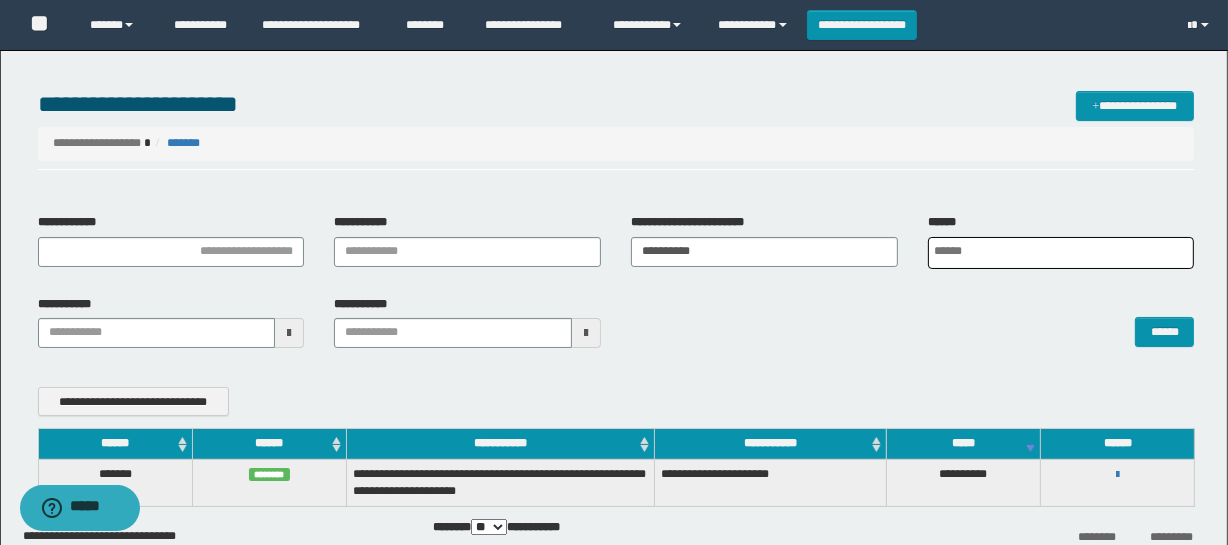 scroll, scrollTop: 0, scrollLeft: 5, axis: horizontal 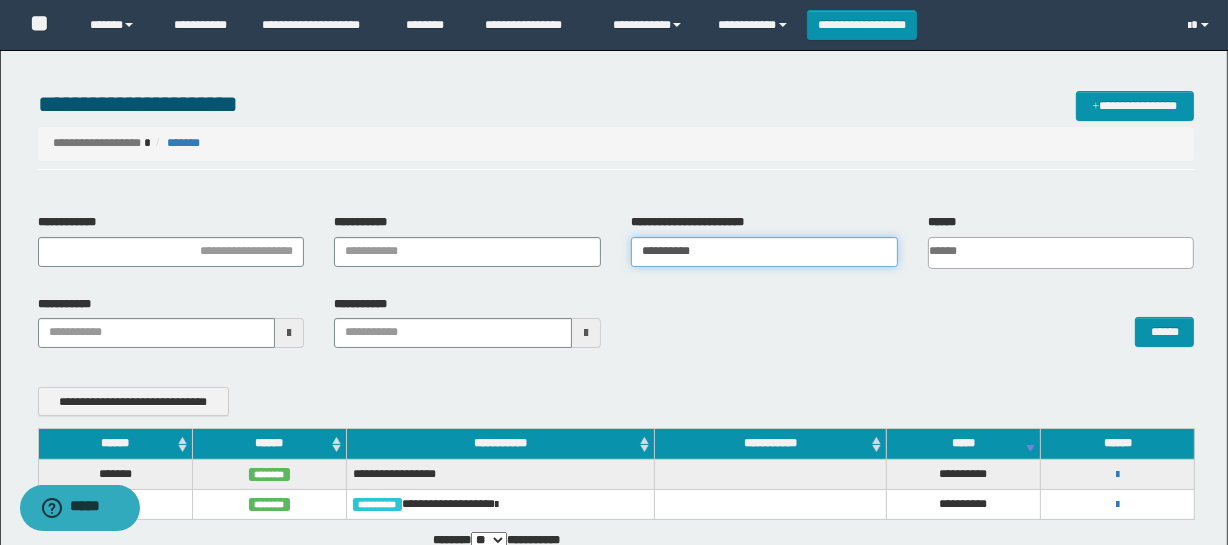 drag, startPoint x: 631, startPoint y: 253, endPoint x: 528, endPoint y: 249, distance: 103.077644 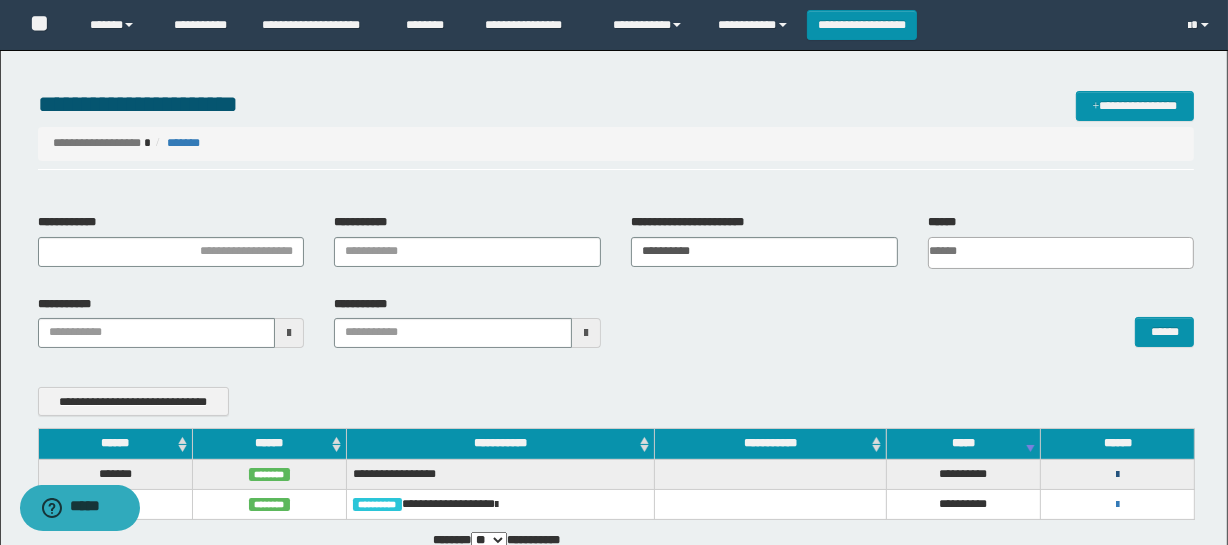 click on "**********" at bounding box center (1117, 474) 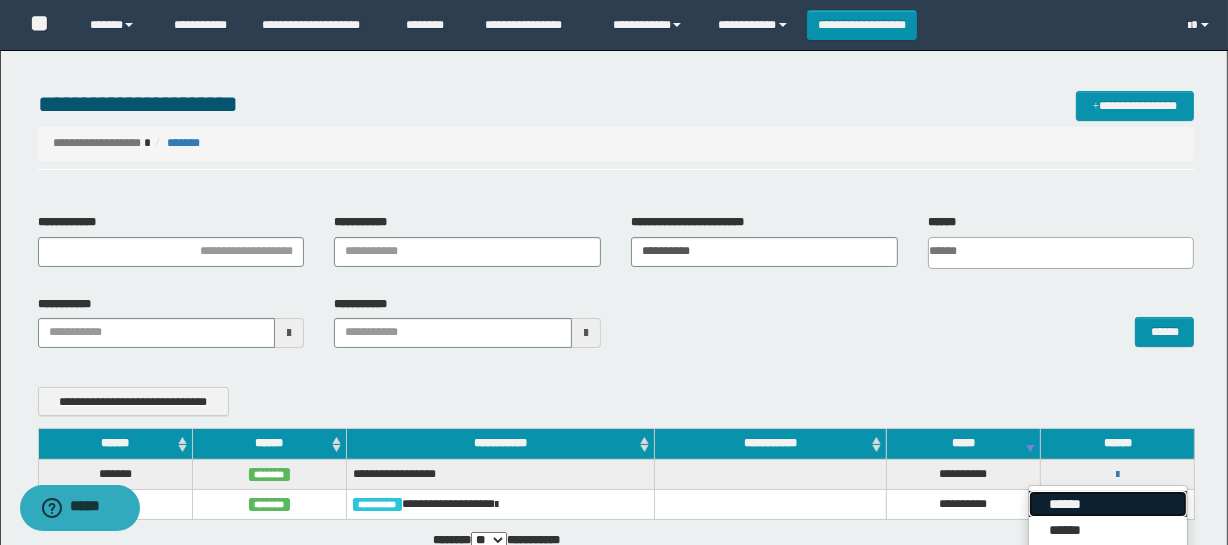 click on "******" at bounding box center [1108, 504] 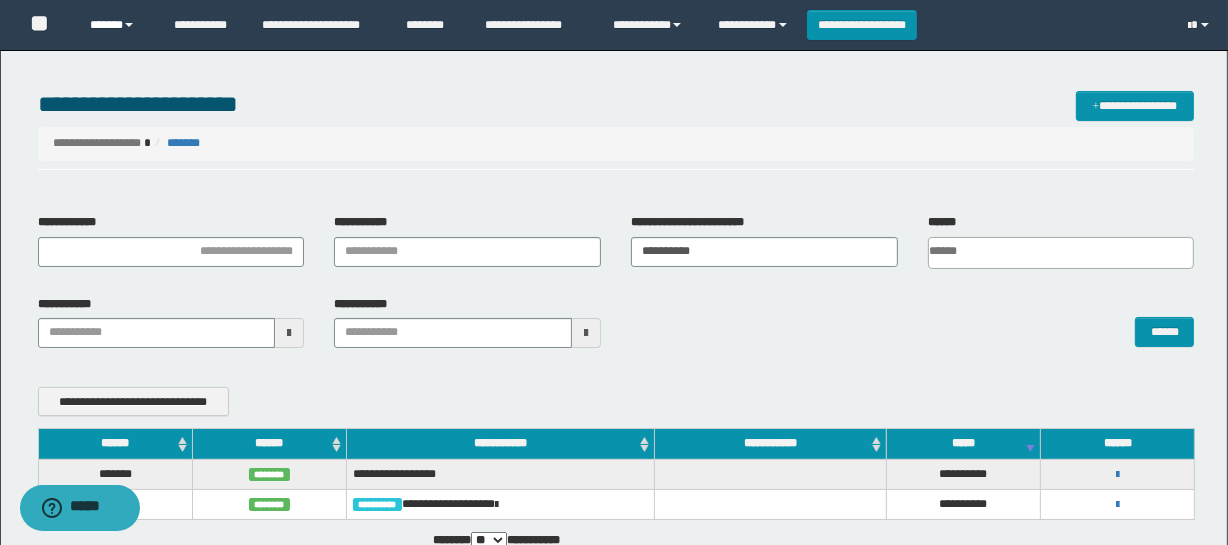 click on "******" at bounding box center (117, 25) 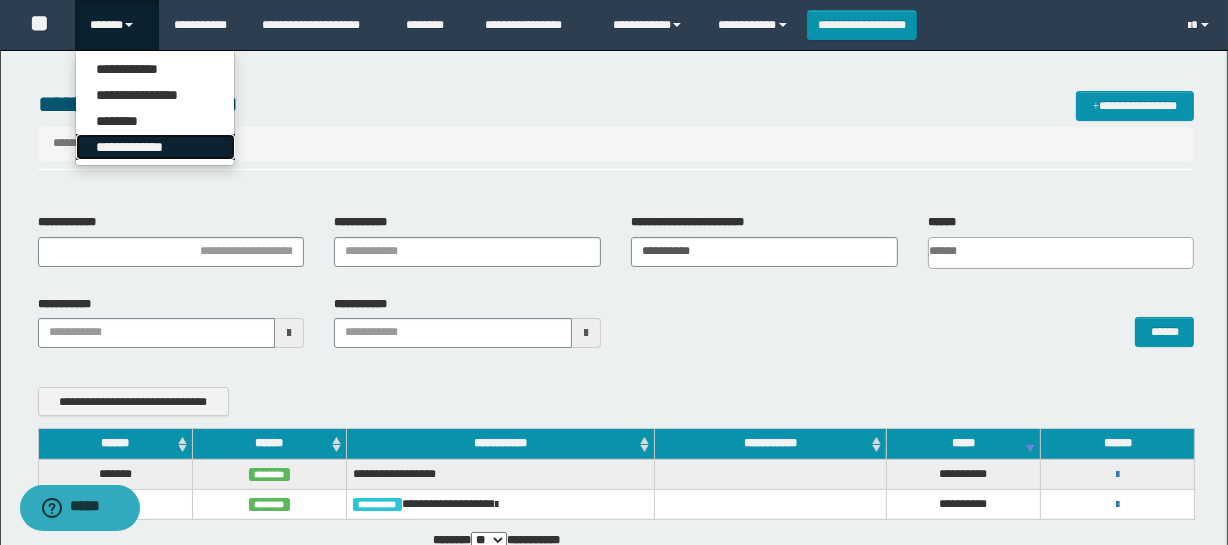 click on "**********" at bounding box center [155, 147] 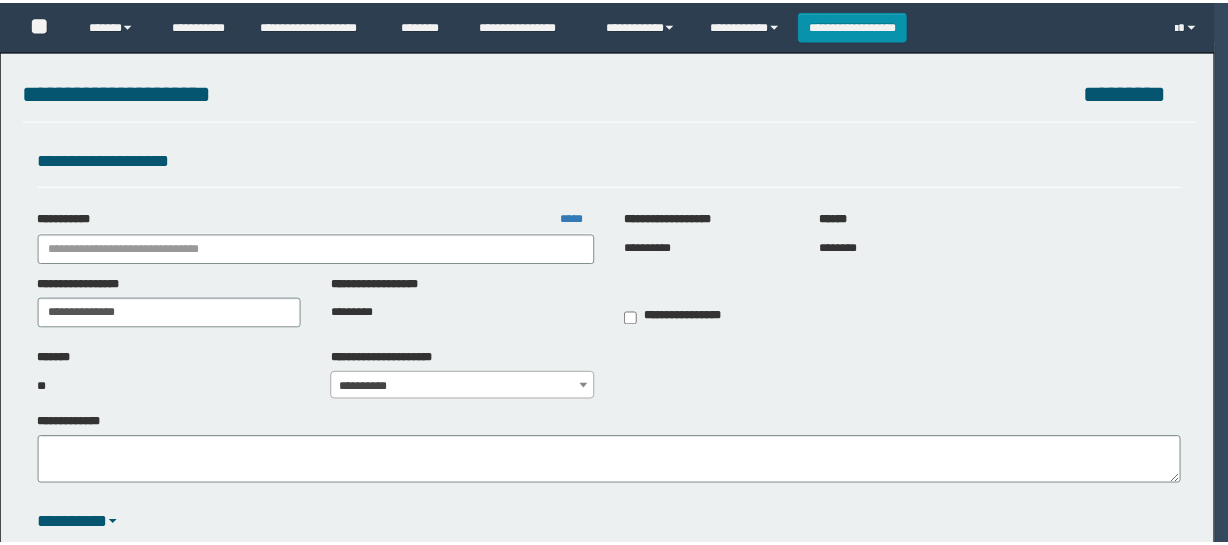 scroll, scrollTop: 0, scrollLeft: 0, axis: both 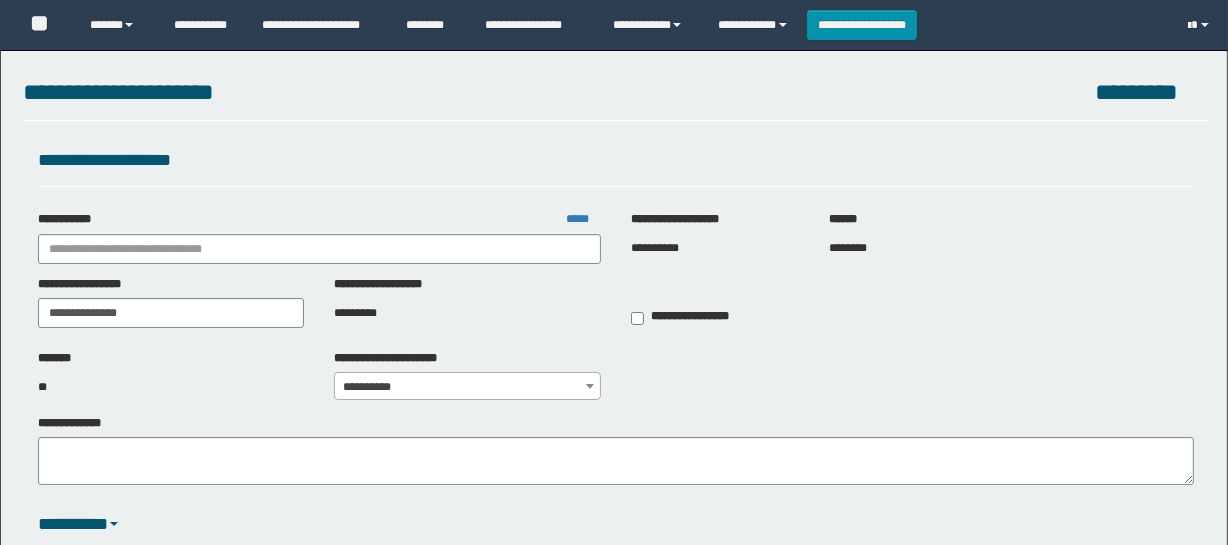 type on "**********" 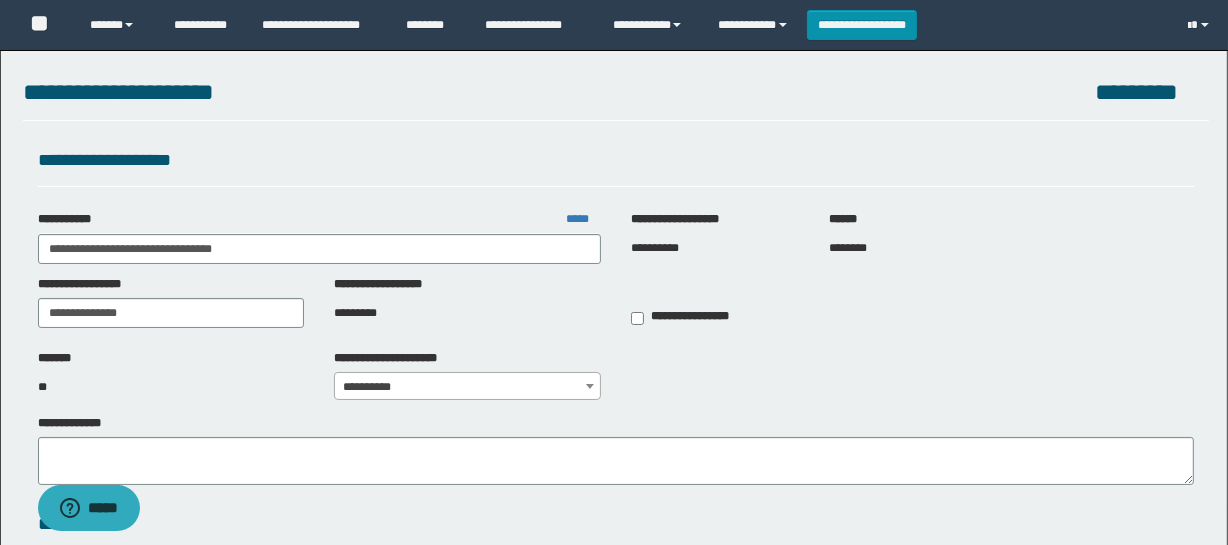scroll, scrollTop: 0, scrollLeft: 0, axis: both 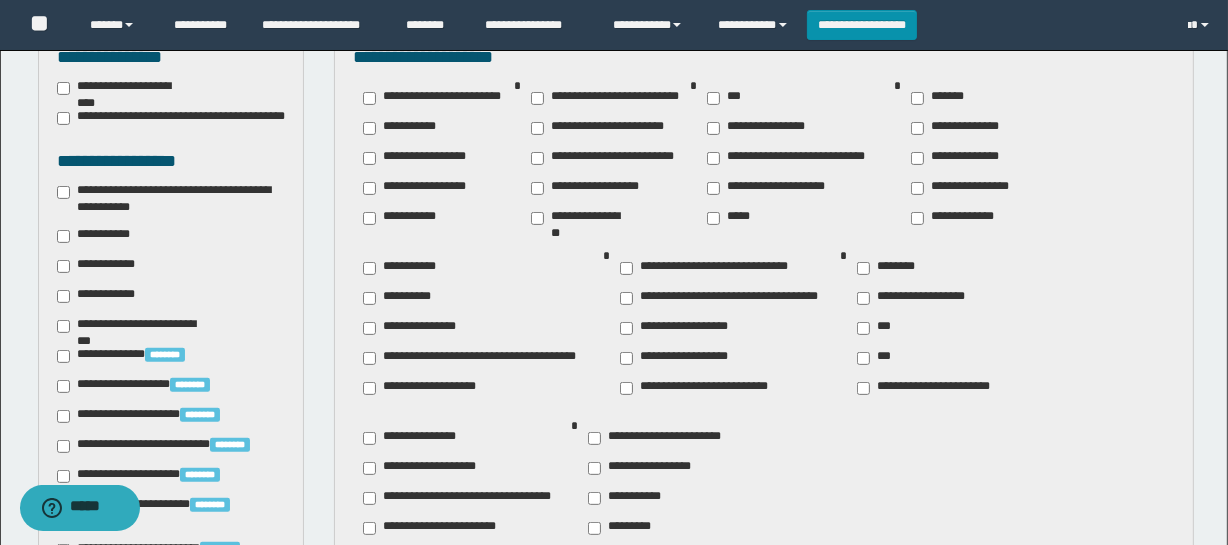 click on "**********" at bounding box center (957, 218) 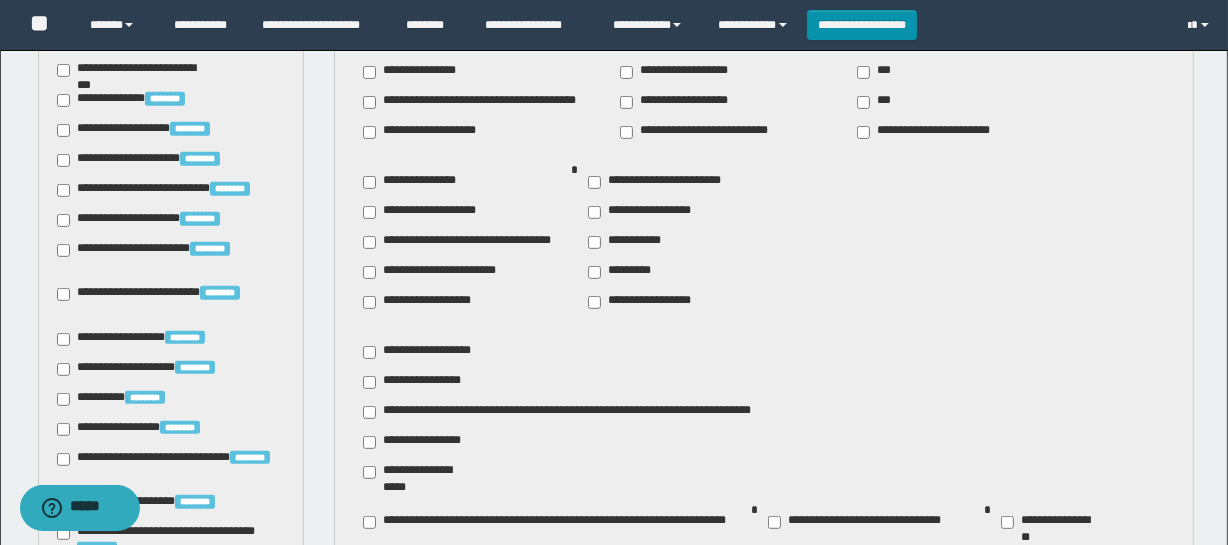 scroll, scrollTop: 620, scrollLeft: 0, axis: vertical 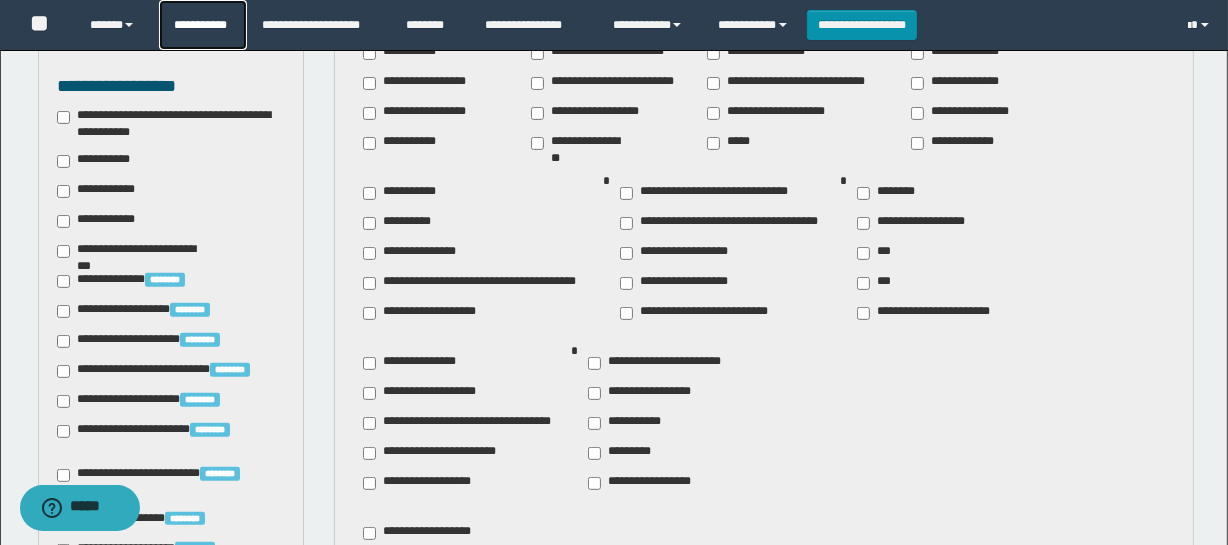 click on "**********" at bounding box center [203, 25] 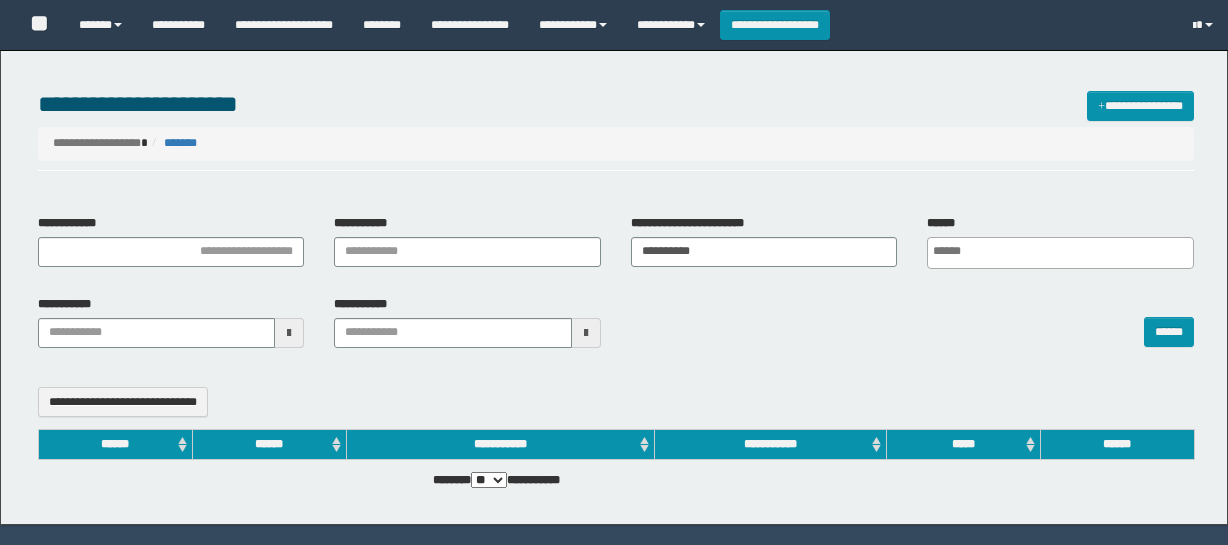 select 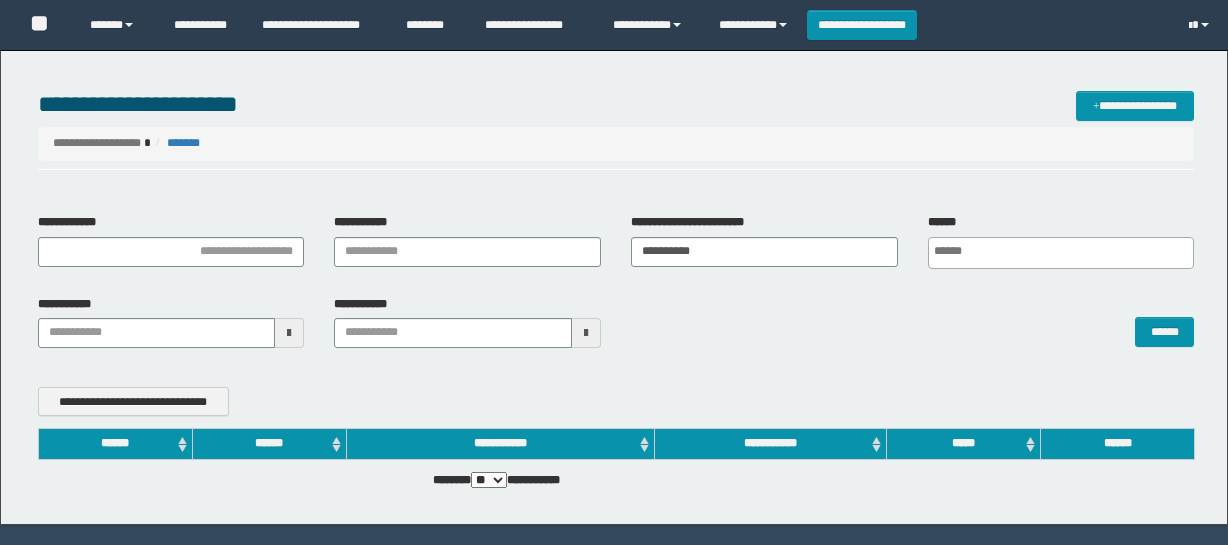 scroll, scrollTop: 0, scrollLeft: 0, axis: both 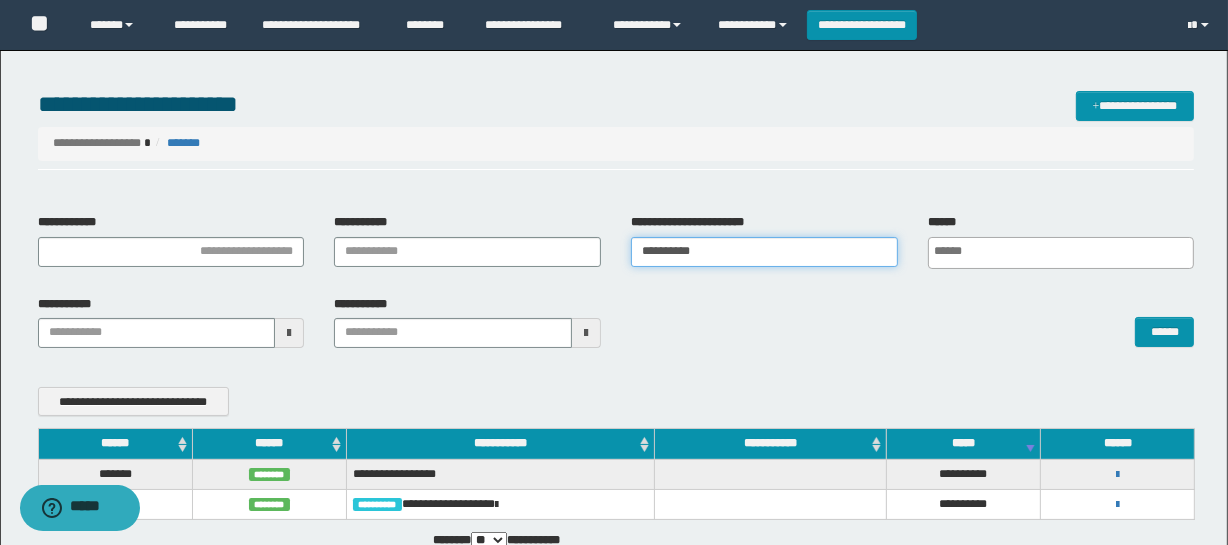 drag, startPoint x: 672, startPoint y: 239, endPoint x: 565, endPoint y: 238, distance: 107.00467 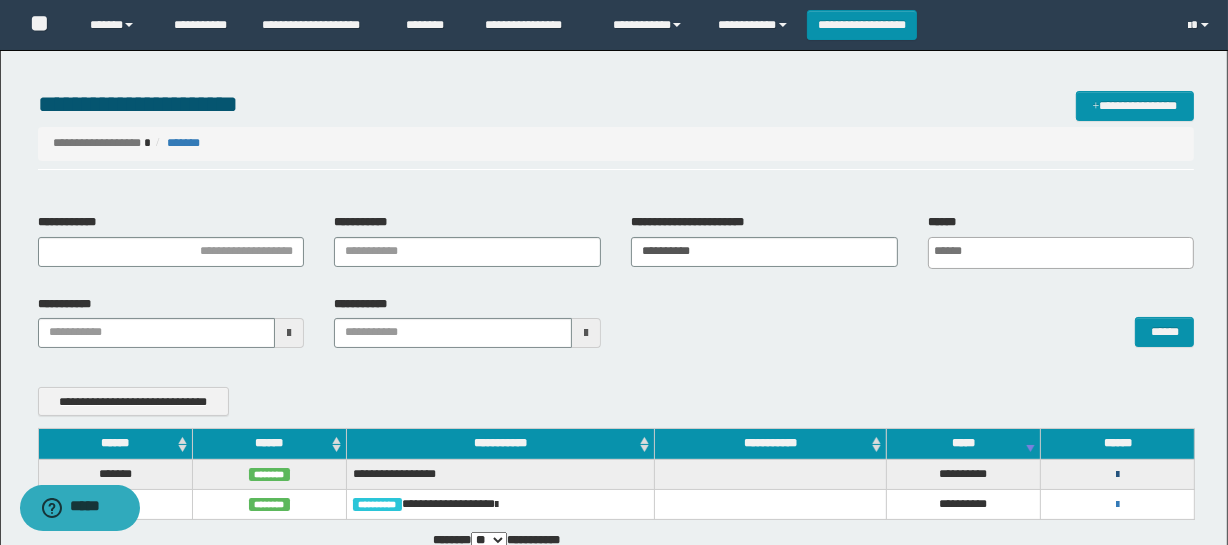 click at bounding box center [1117, 475] 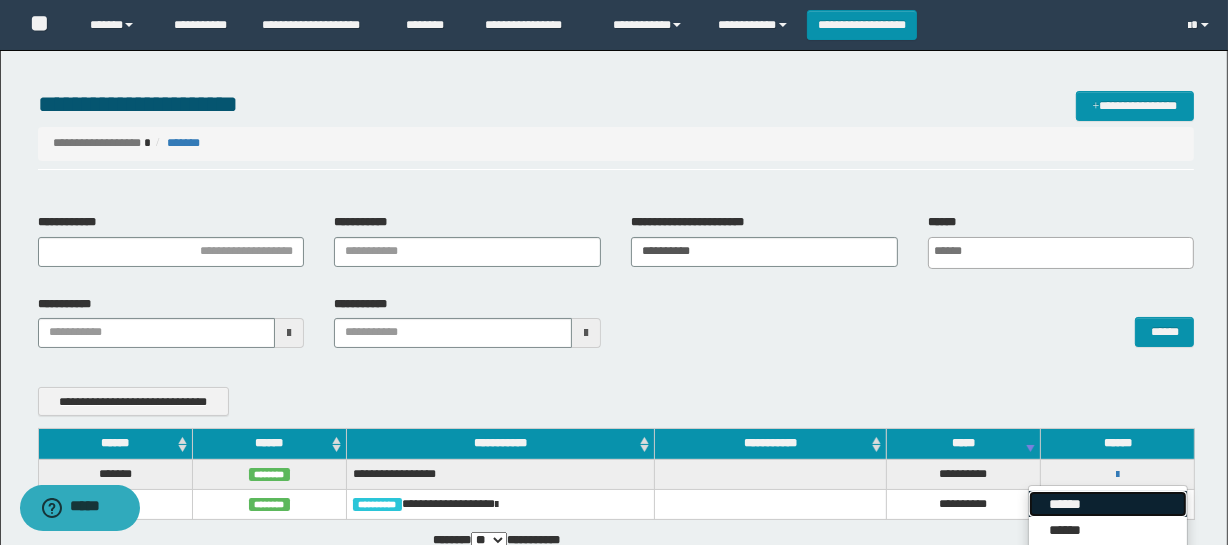 click on "******" at bounding box center [1108, 504] 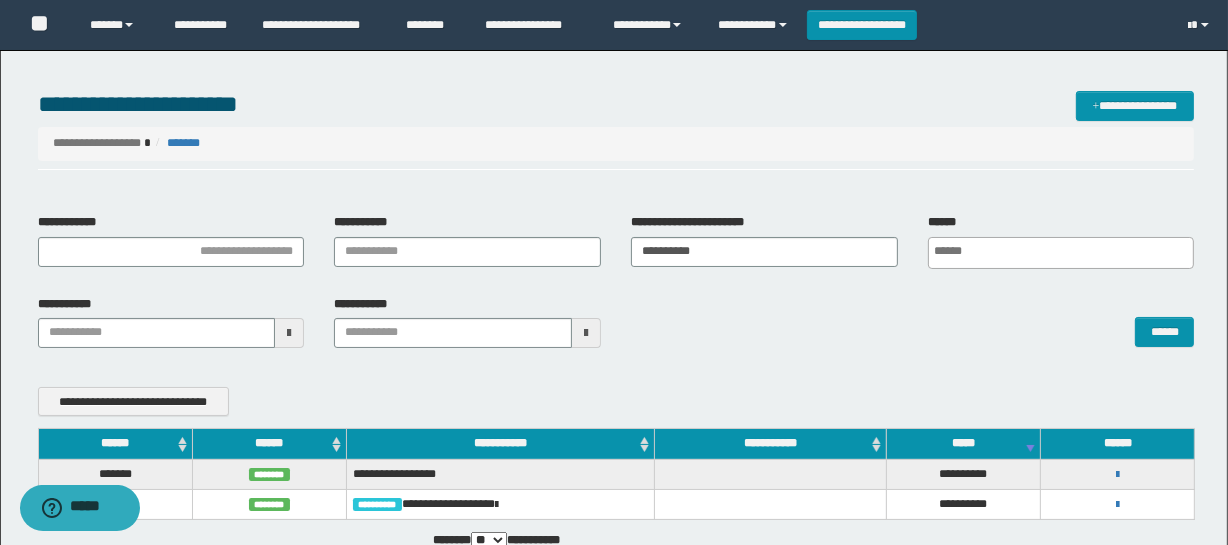 scroll, scrollTop: 126, scrollLeft: 0, axis: vertical 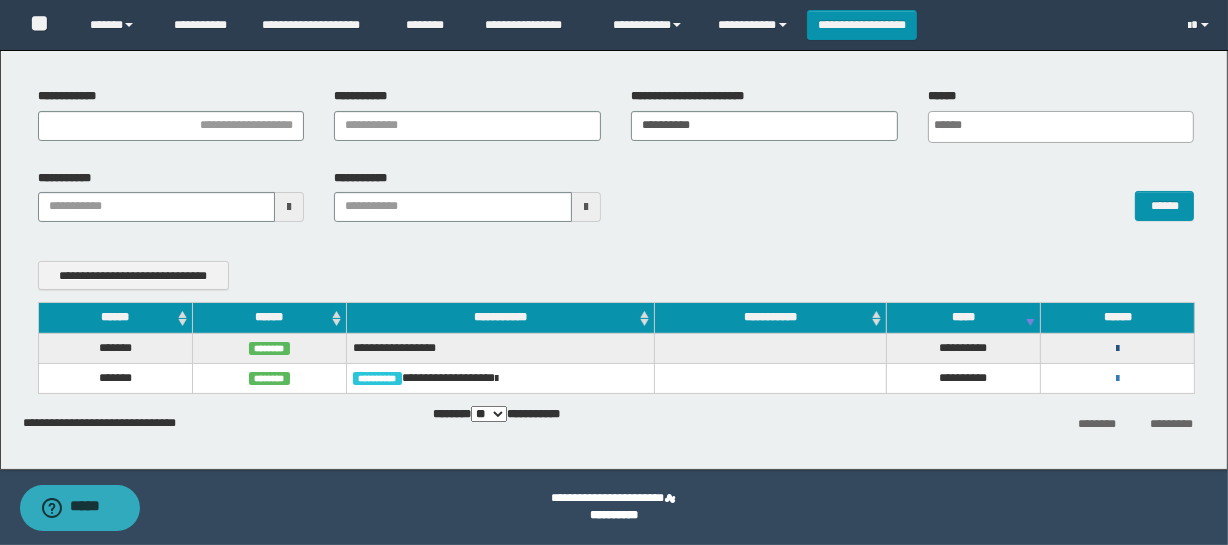 click at bounding box center [1117, 349] 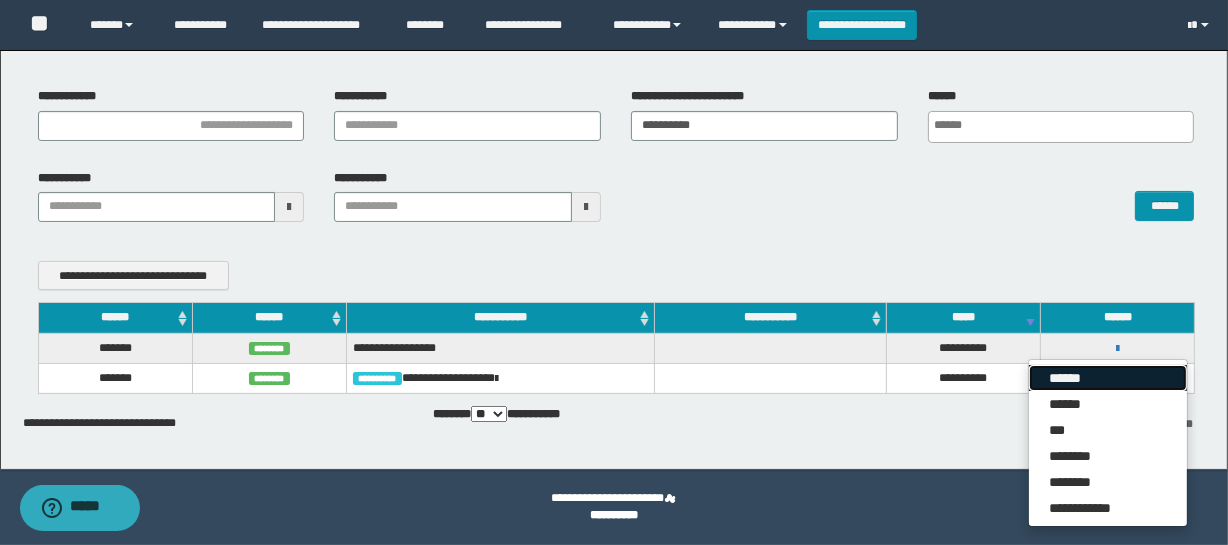 click on "******" at bounding box center (1108, 378) 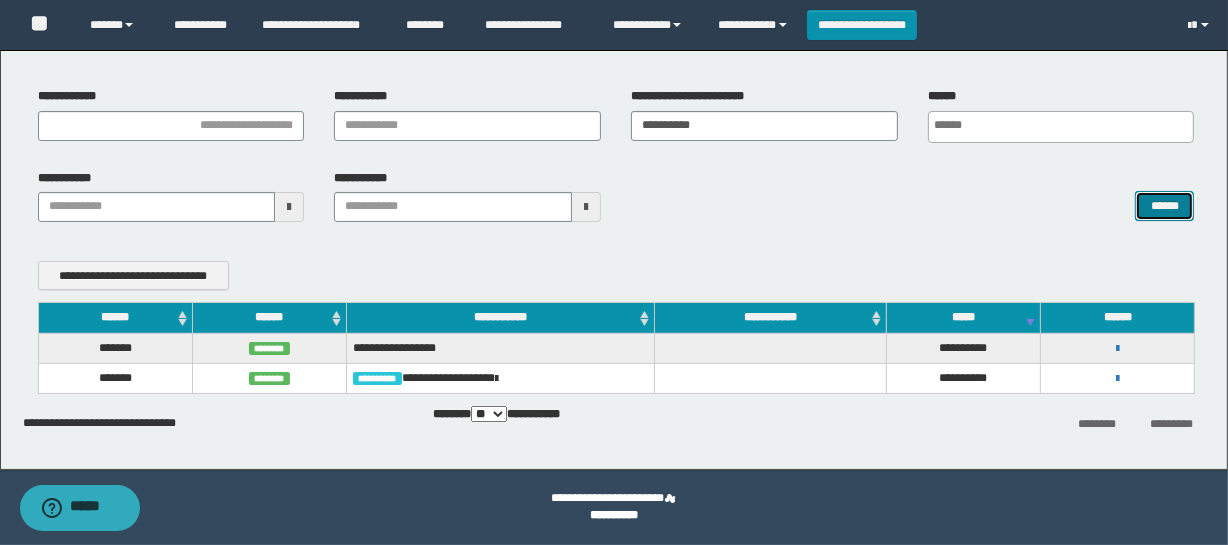 click on "******" at bounding box center [1164, 206] 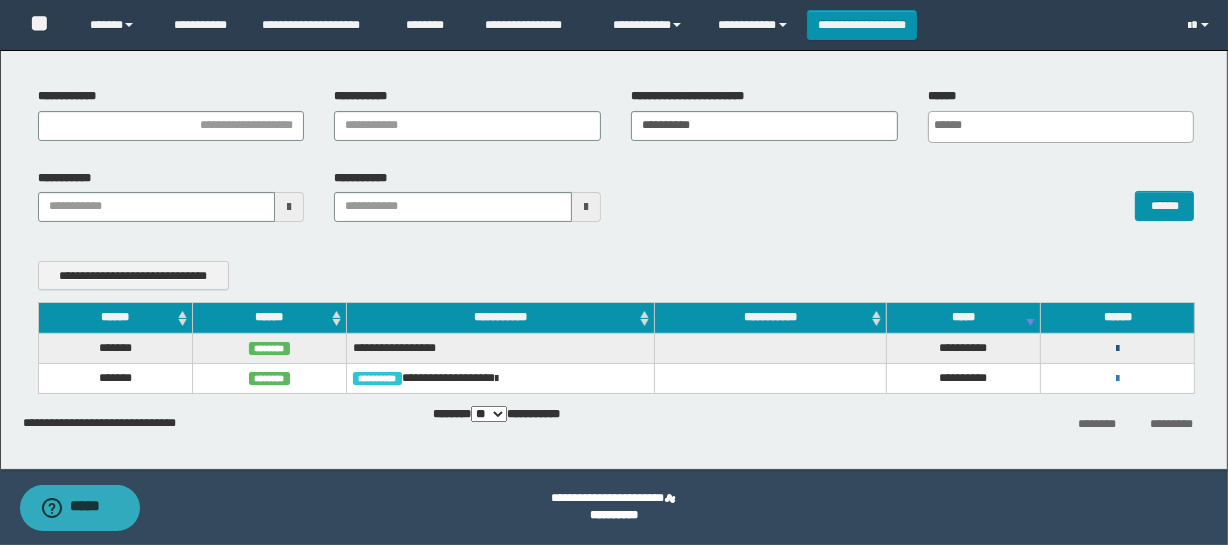 click at bounding box center [1117, 349] 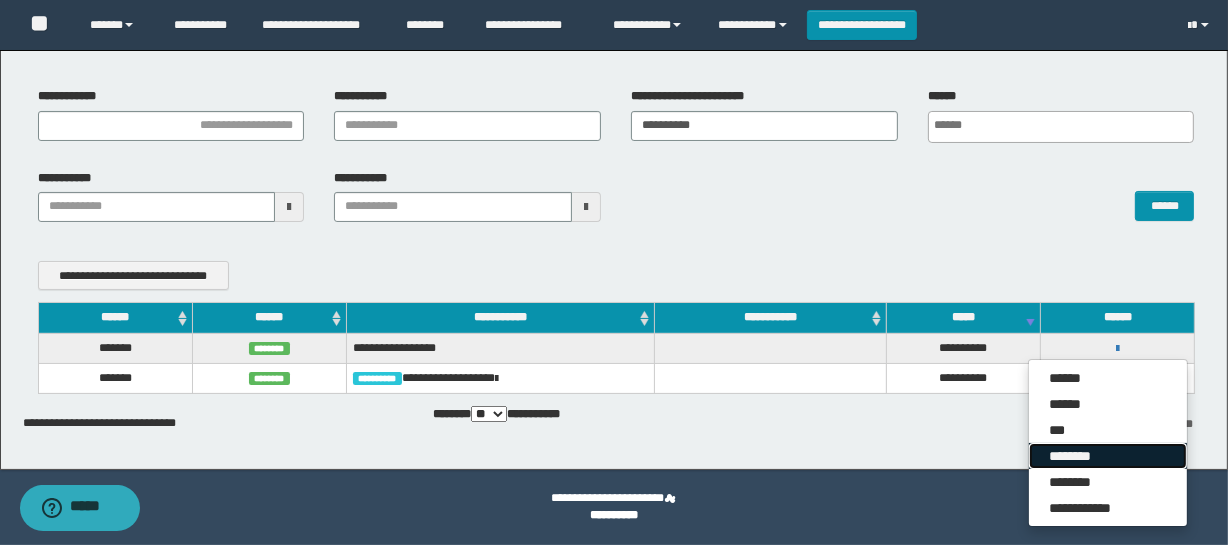 click on "********" at bounding box center (1108, 456) 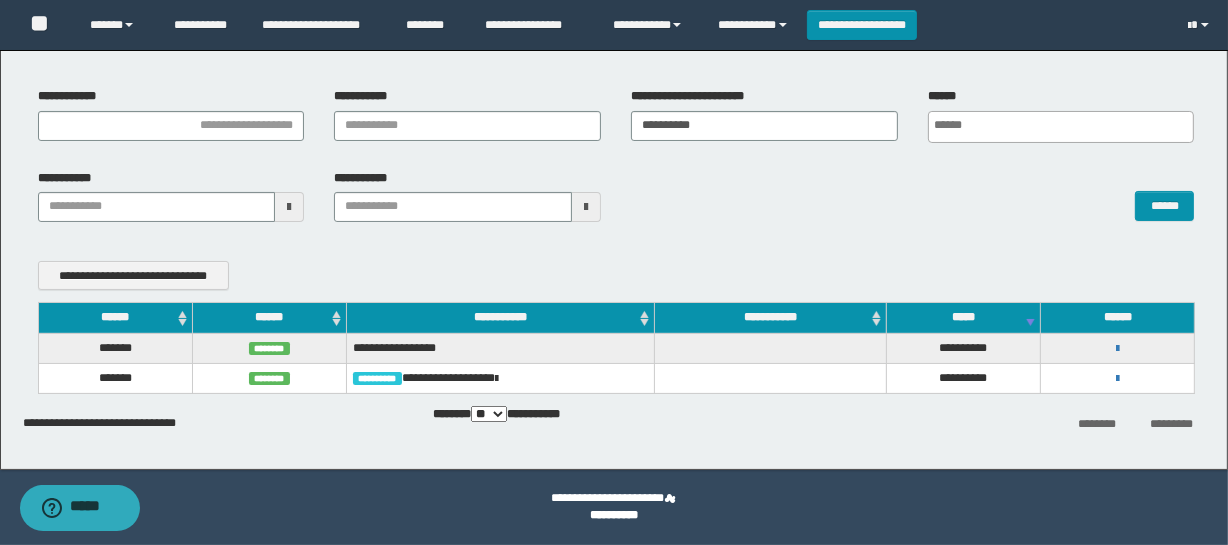 drag, startPoint x: 634, startPoint y: 230, endPoint x: 673, endPoint y: 234, distance: 39.20459 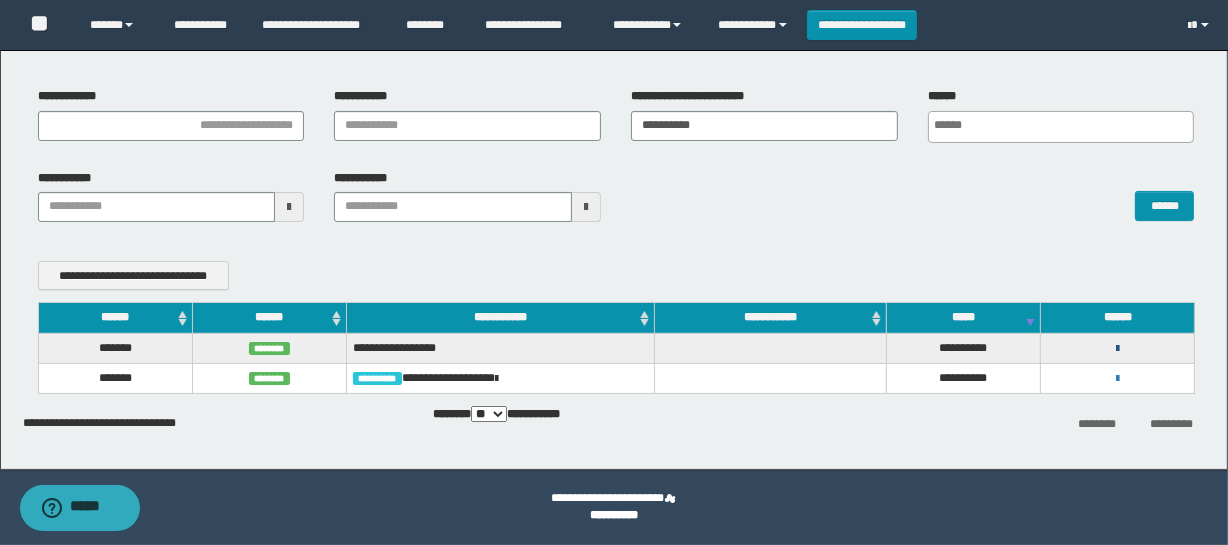 click at bounding box center [1117, 349] 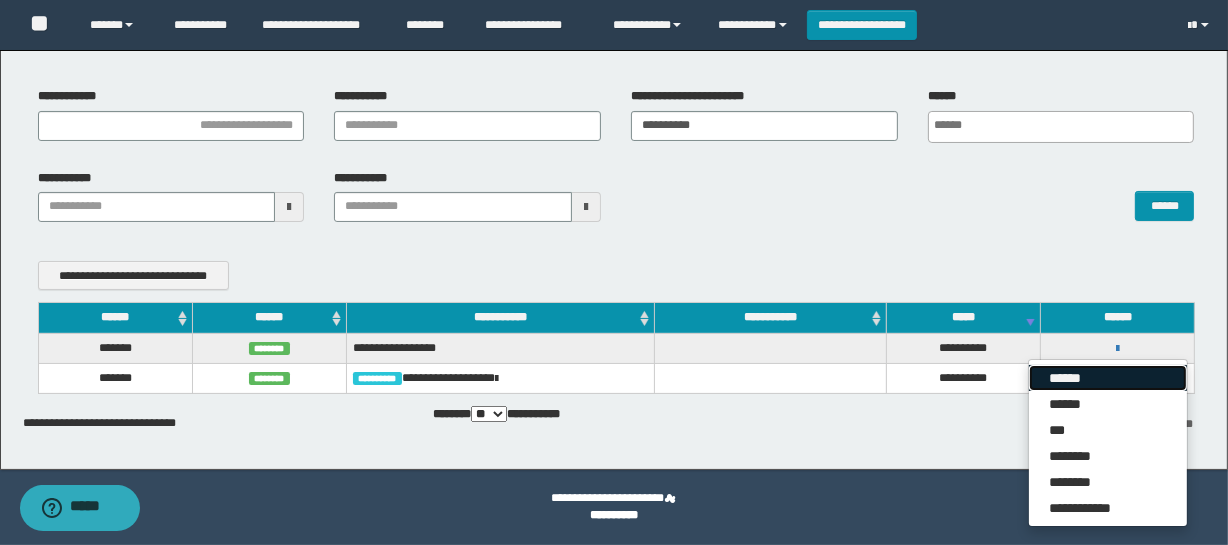 click on "******" at bounding box center [1108, 378] 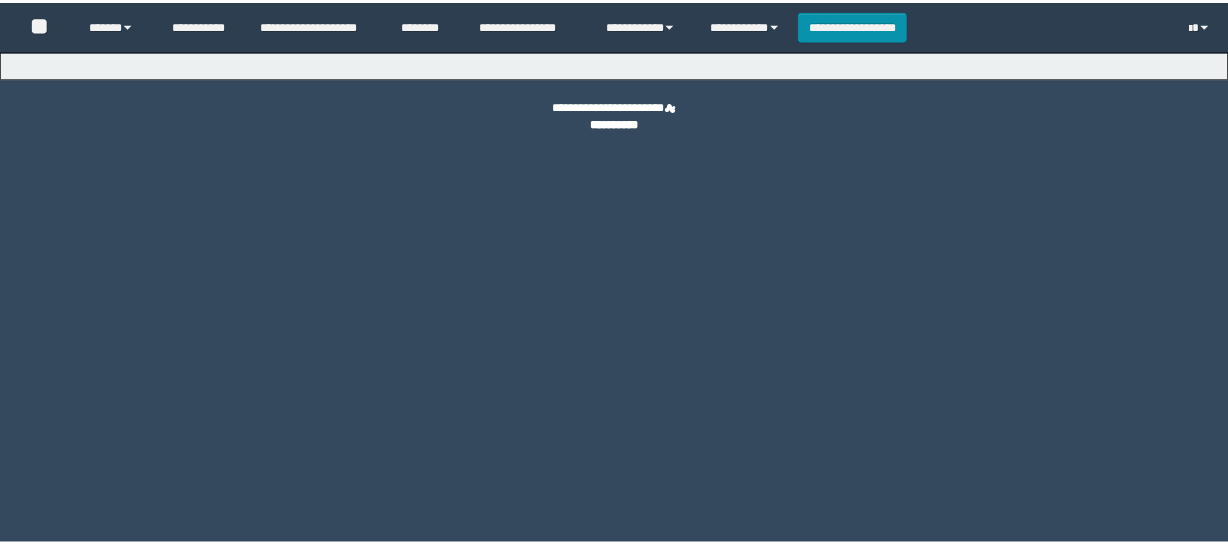 scroll, scrollTop: 0, scrollLeft: 0, axis: both 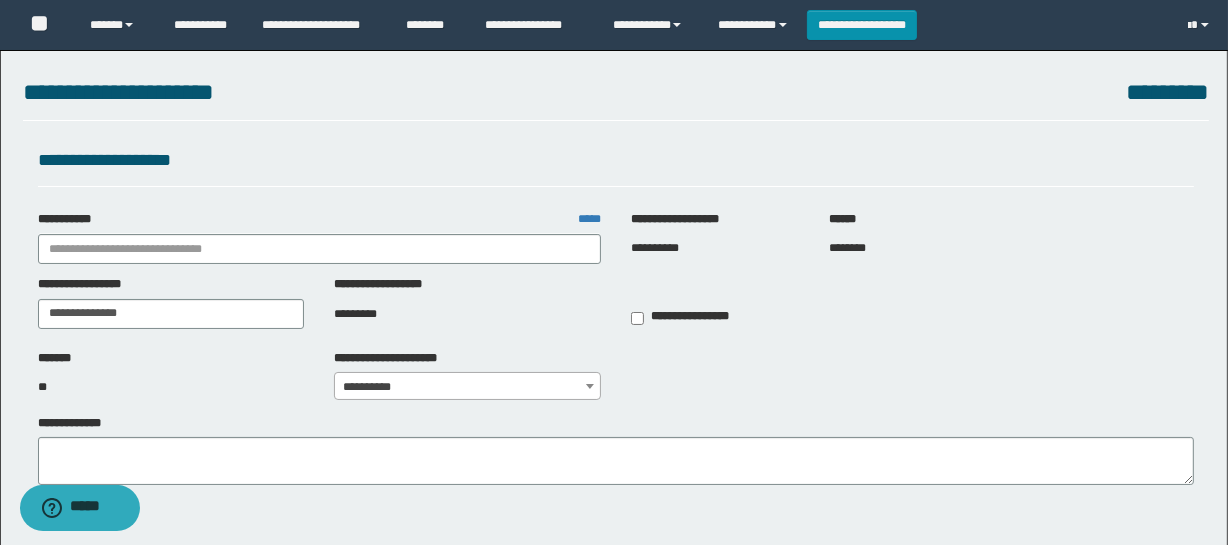 type on "**********" 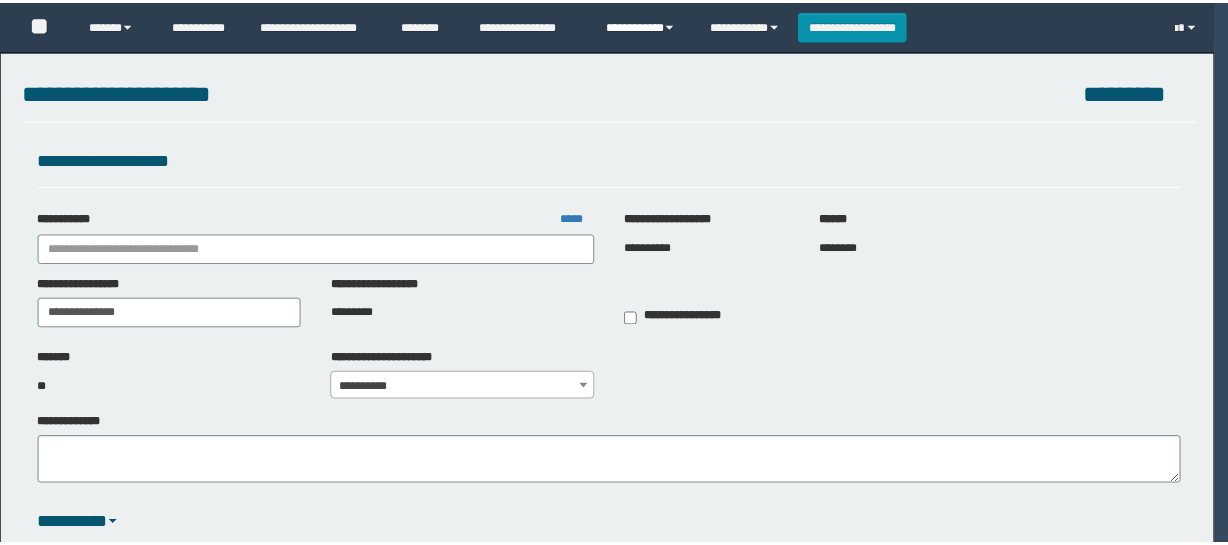 scroll, scrollTop: 0, scrollLeft: 0, axis: both 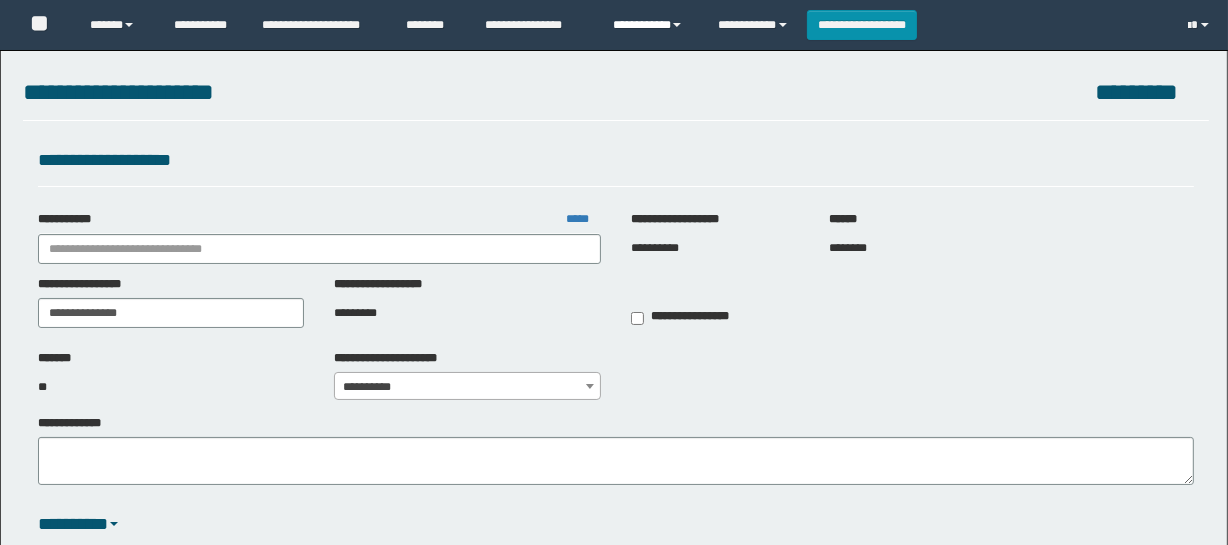 type on "**********" 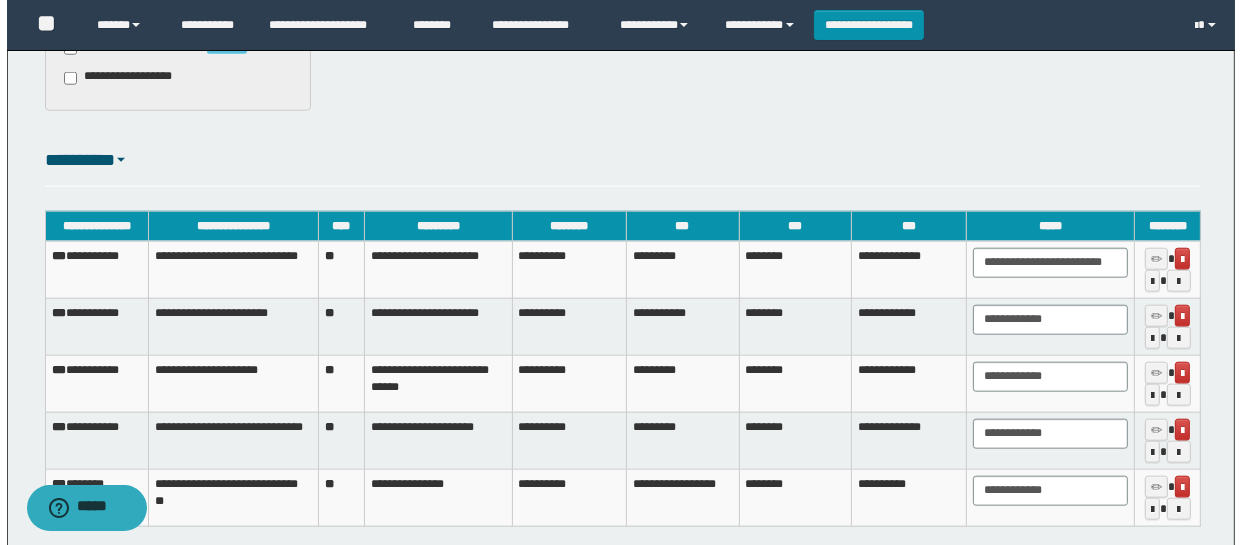 scroll, scrollTop: 1928, scrollLeft: 0, axis: vertical 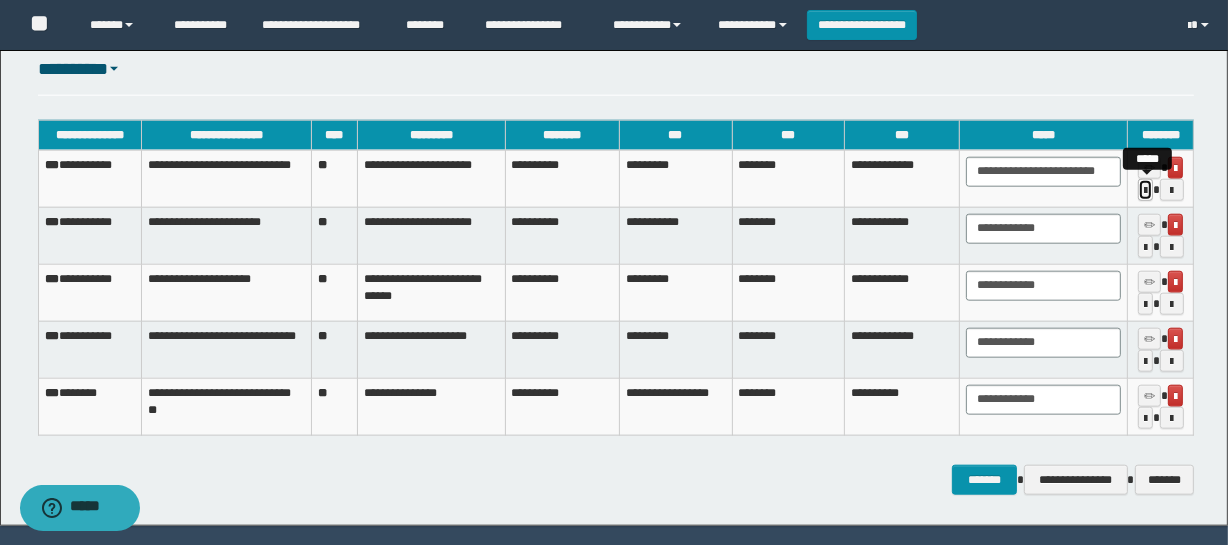 click at bounding box center (1145, 191) 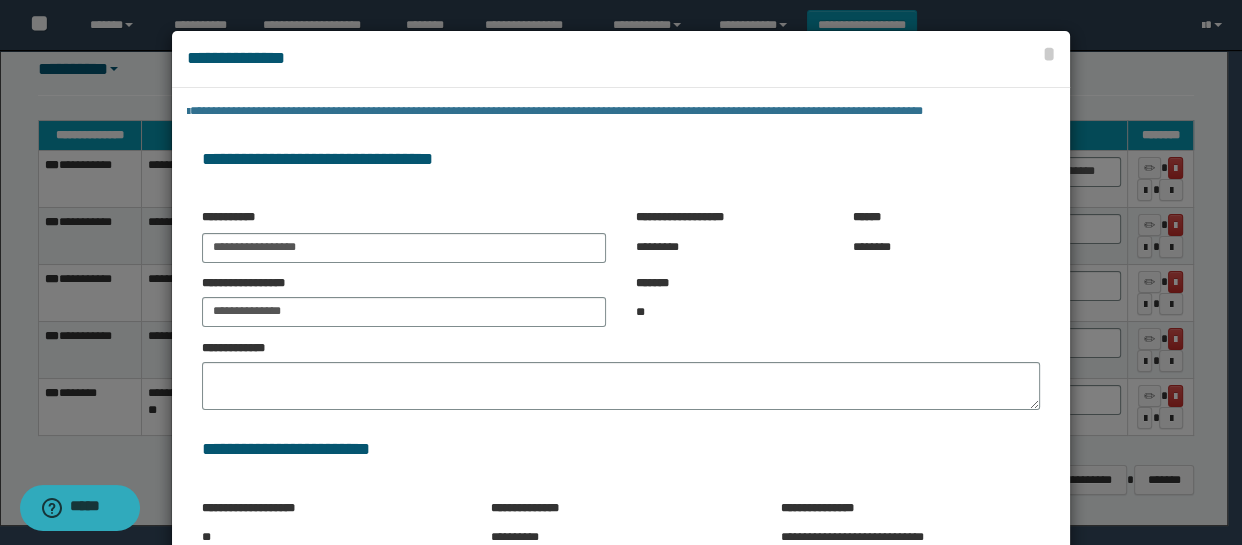 scroll, scrollTop: 192, scrollLeft: 0, axis: vertical 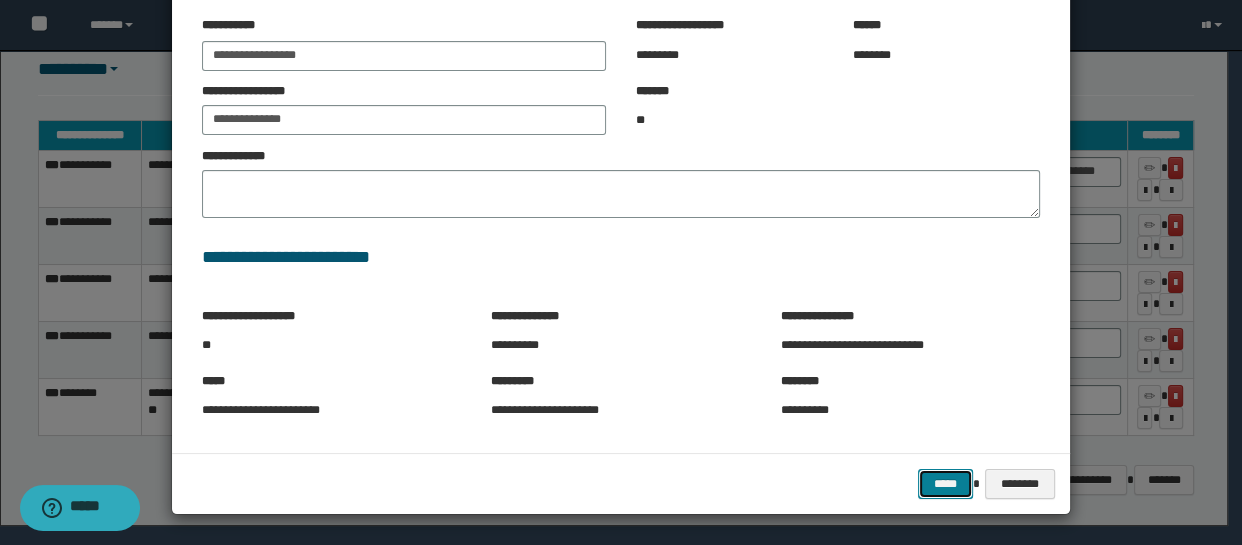 click on "*****" at bounding box center [945, 484] 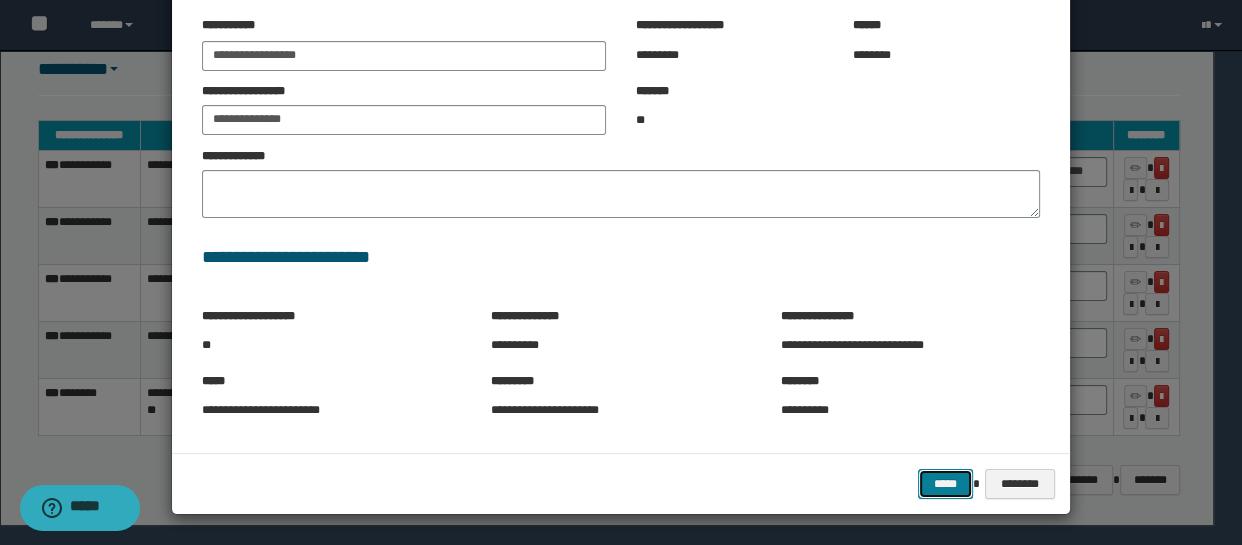 type 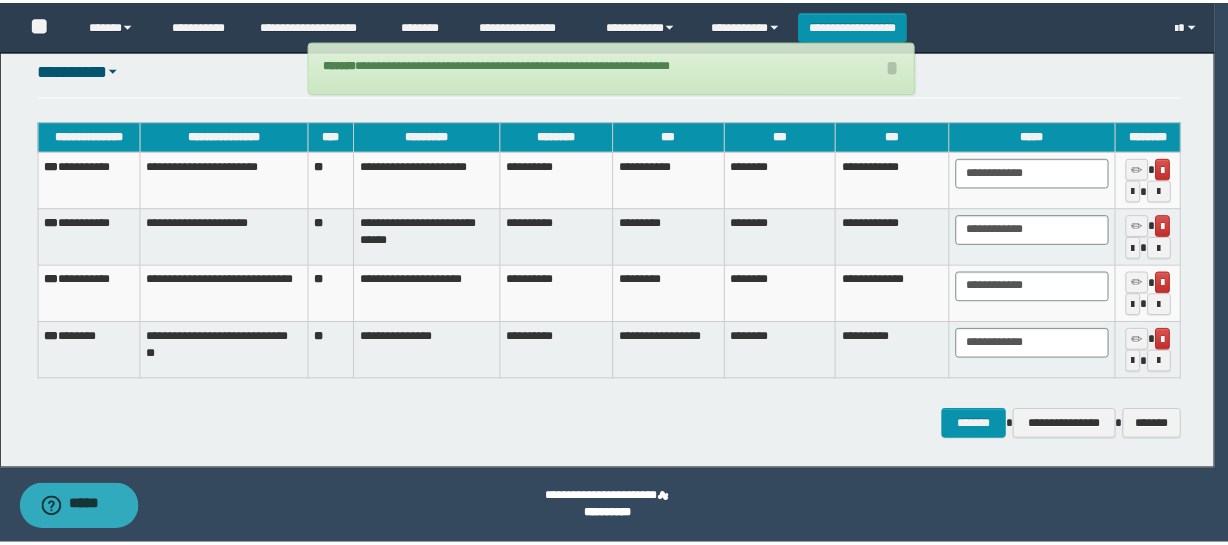 scroll, scrollTop: 1912, scrollLeft: 0, axis: vertical 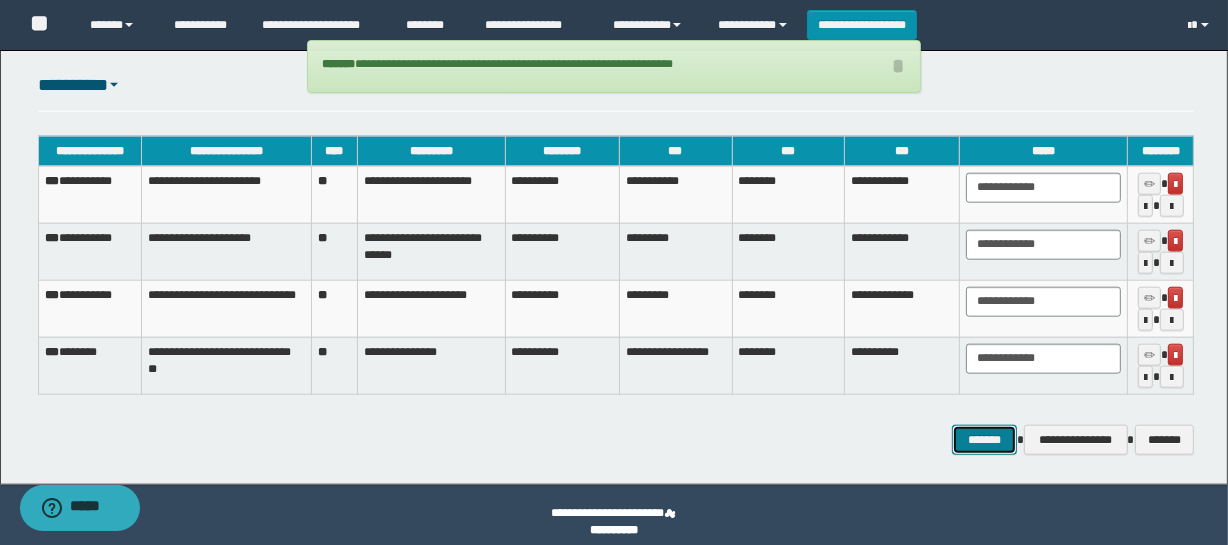 click on "*******" at bounding box center [985, 440] 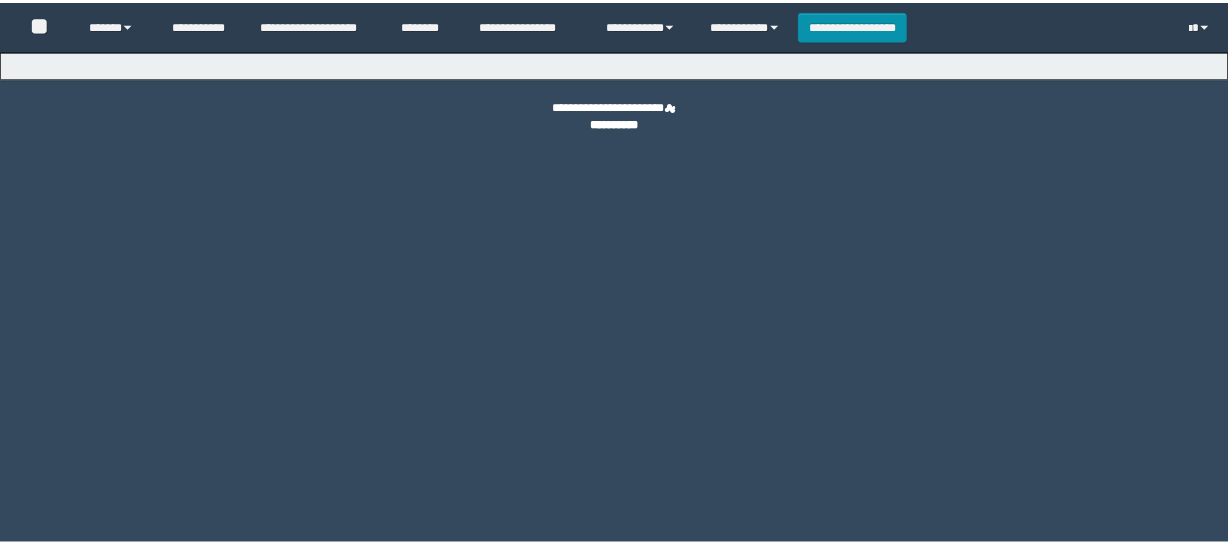 scroll, scrollTop: 0, scrollLeft: 0, axis: both 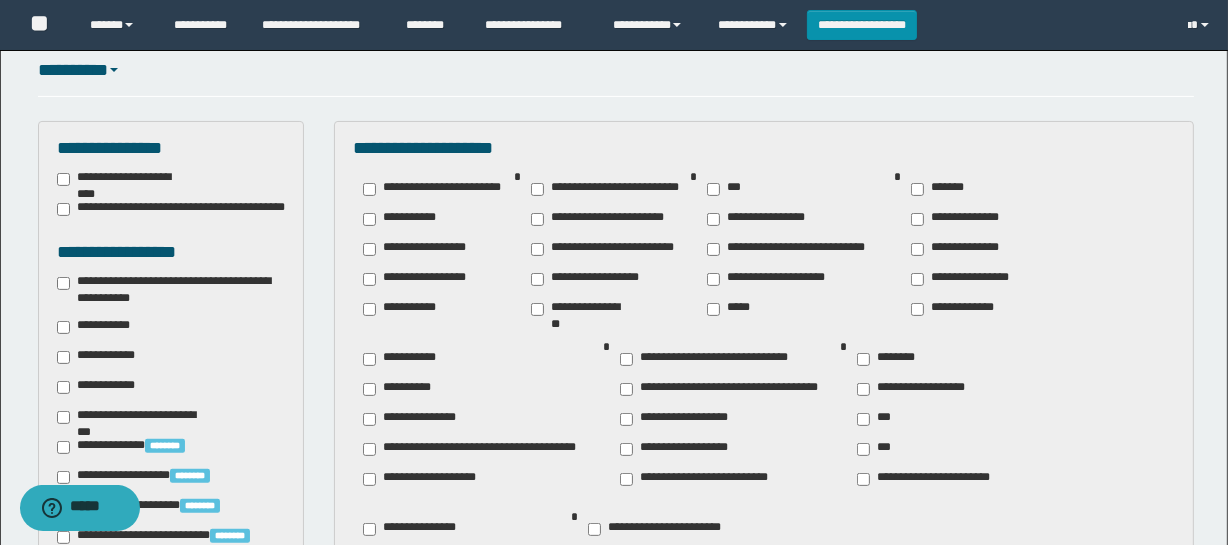 click on "**********" at bounding box center (957, 309) 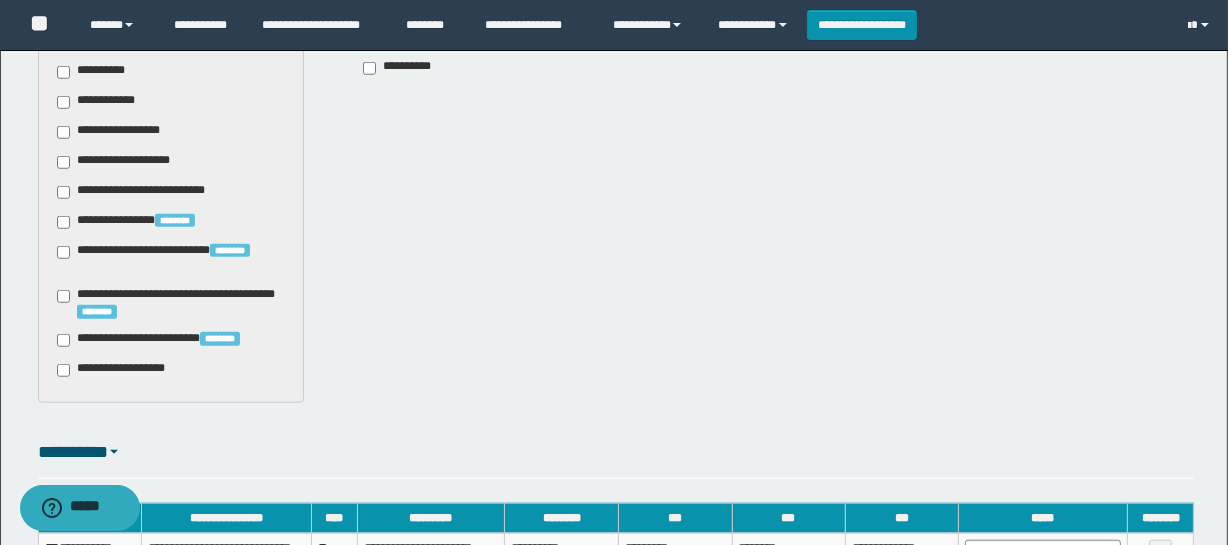 scroll, scrollTop: 1748, scrollLeft: 0, axis: vertical 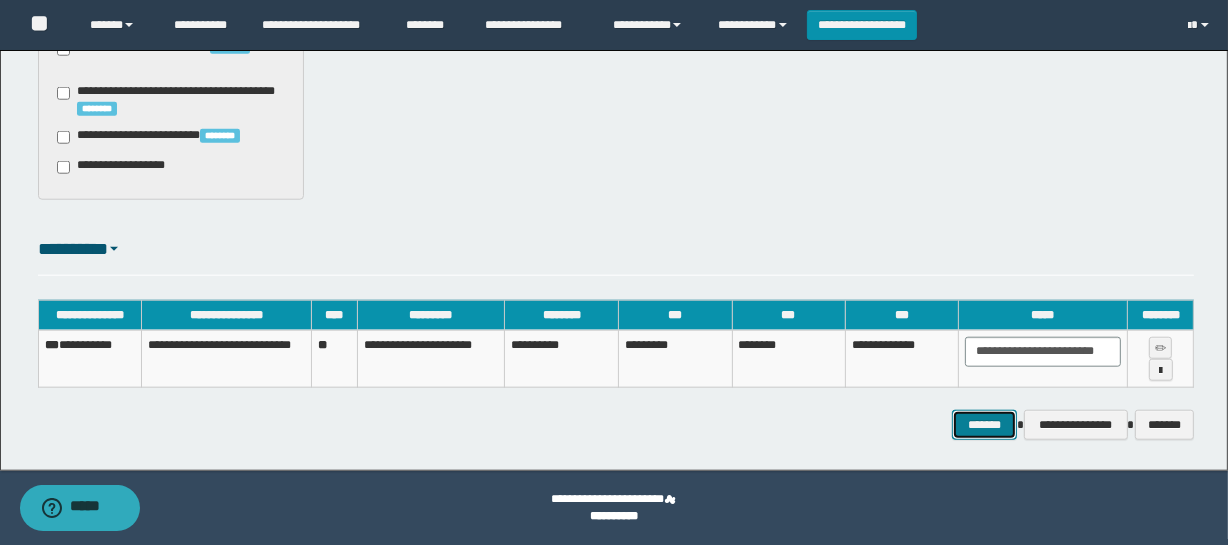 click on "*******" at bounding box center (985, 425) 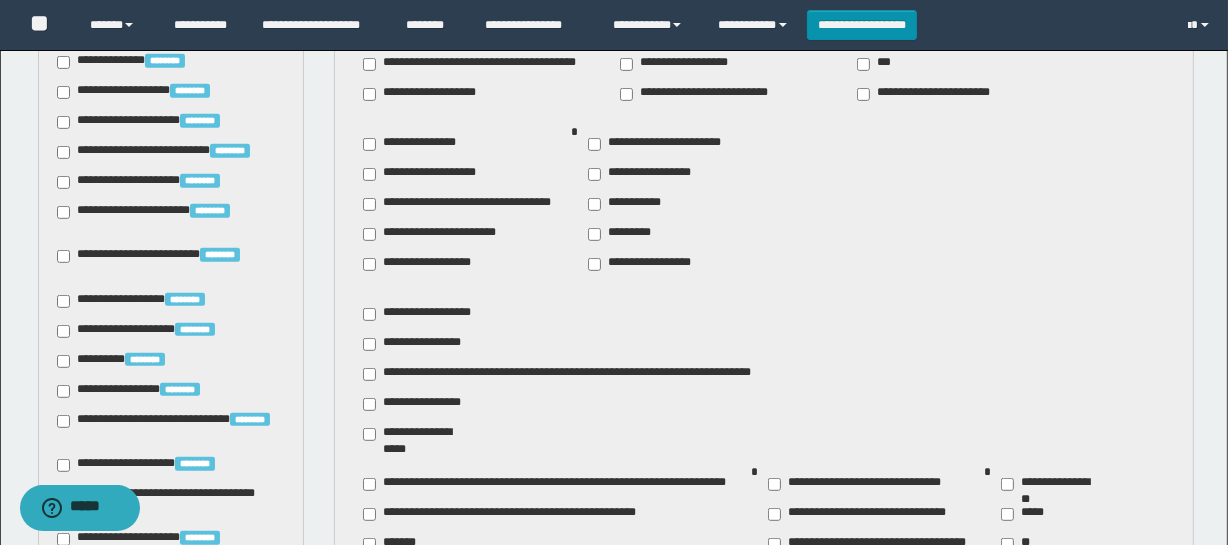 scroll, scrollTop: 657, scrollLeft: 0, axis: vertical 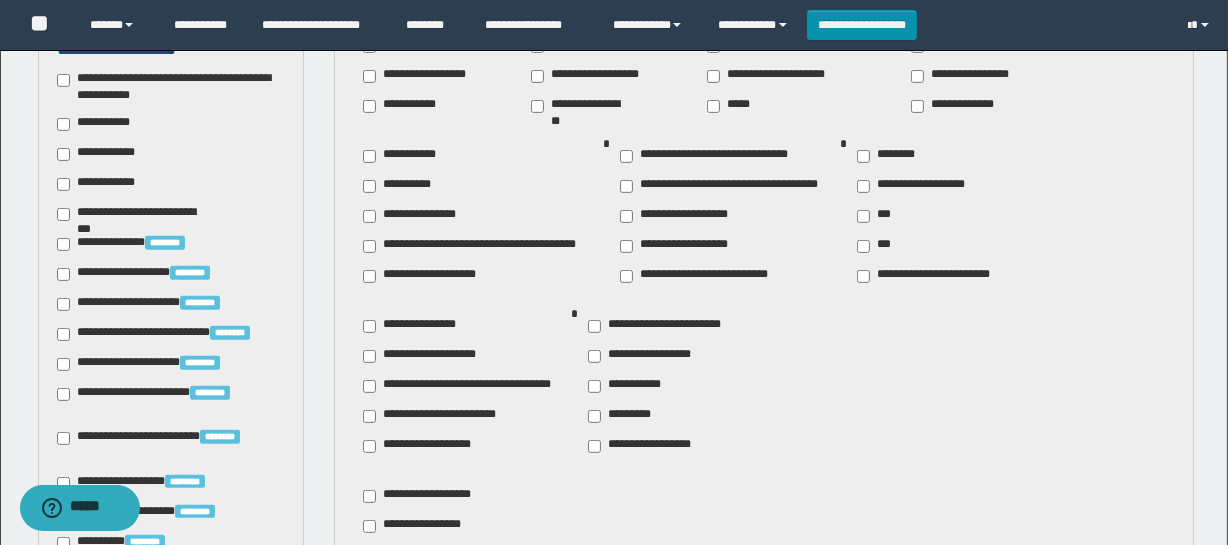 click on "**********" at bounding box center [97, 124] 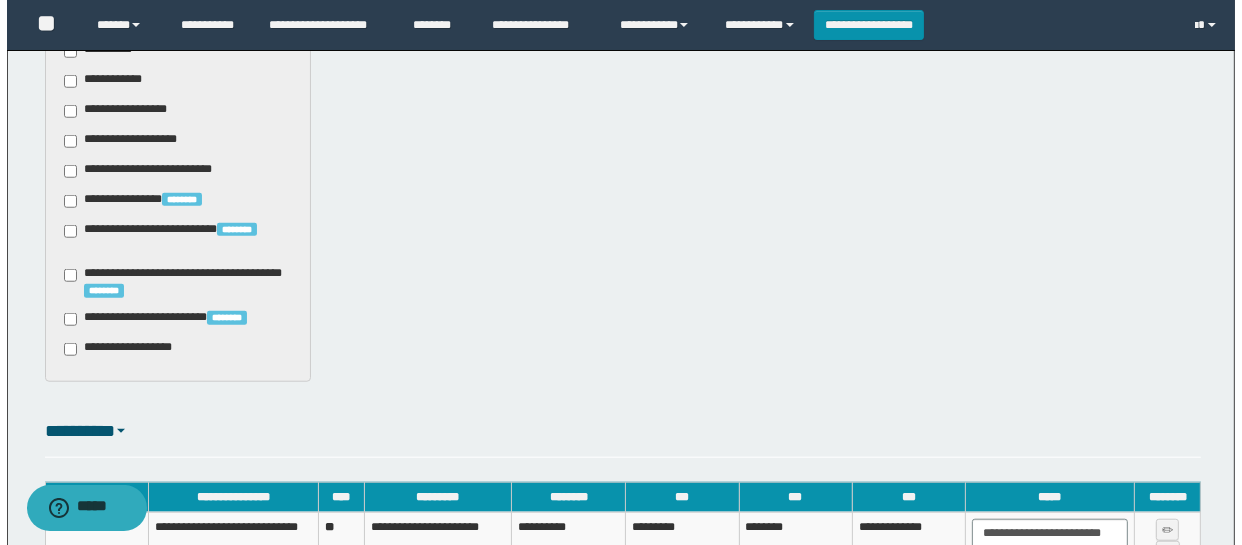 scroll, scrollTop: 1748, scrollLeft: 0, axis: vertical 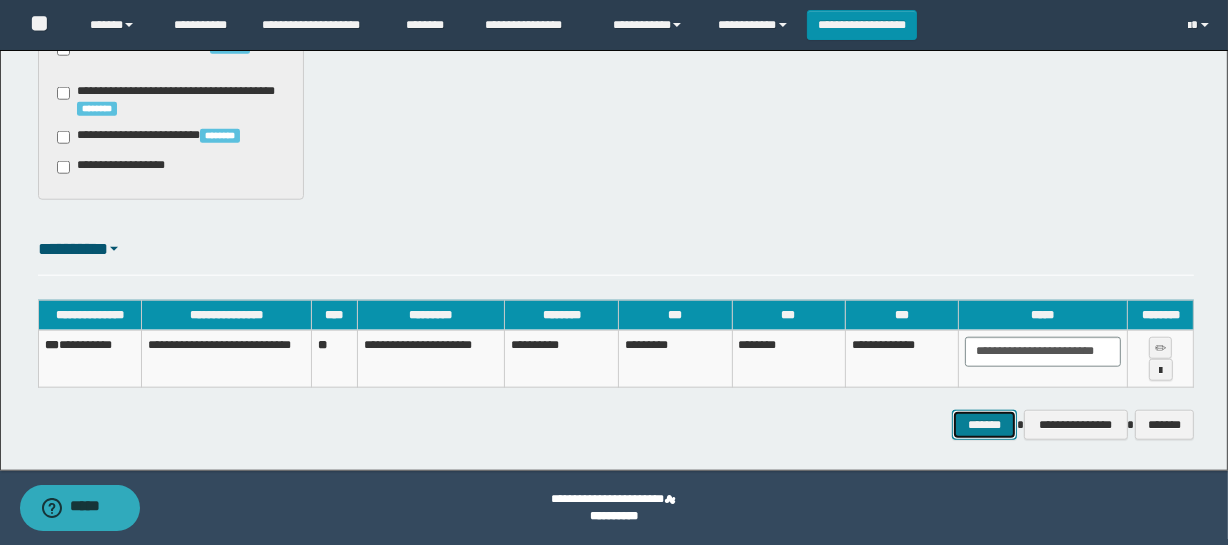 click on "*******" at bounding box center [985, 425] 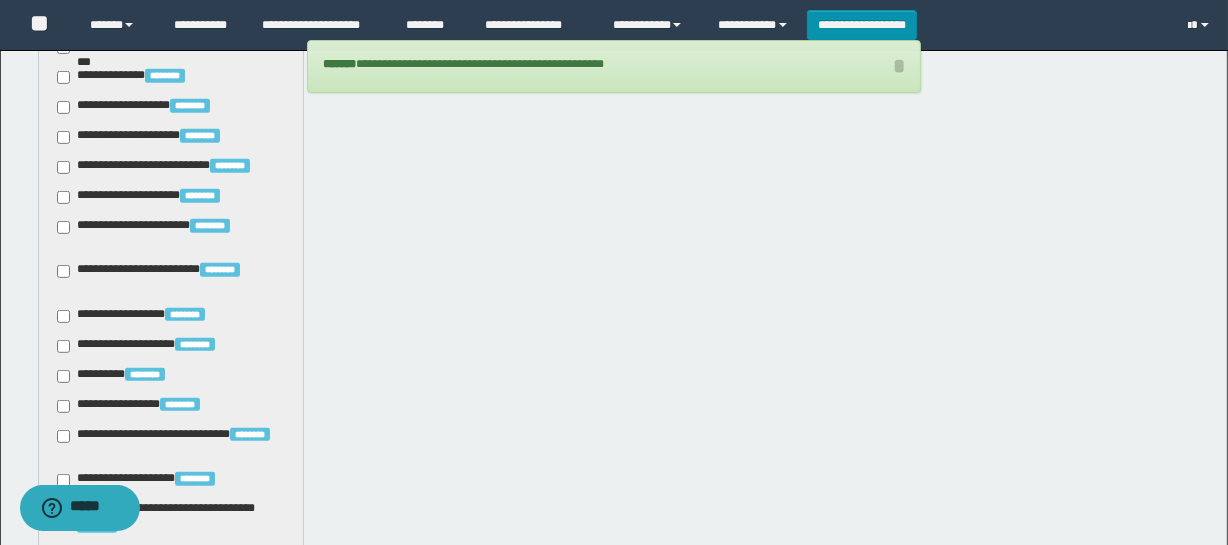 scroll, scrollTop: 551, scrollLeft: 0, axis: vertical 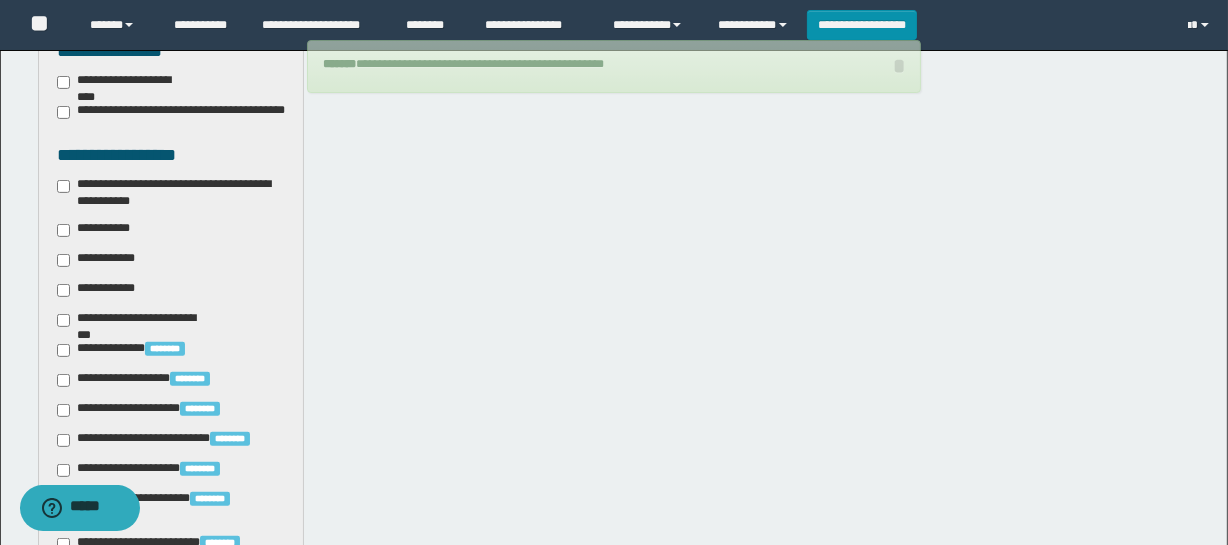 click on "**********" at bounding box center (97, 230) 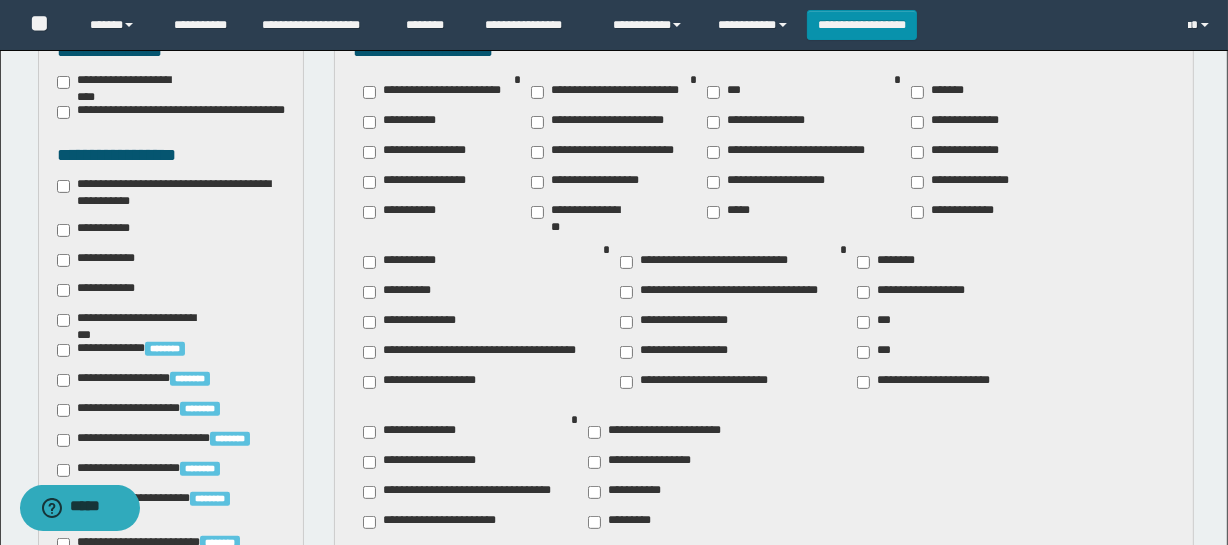 click on "**********" at bounding box center [957, 212] 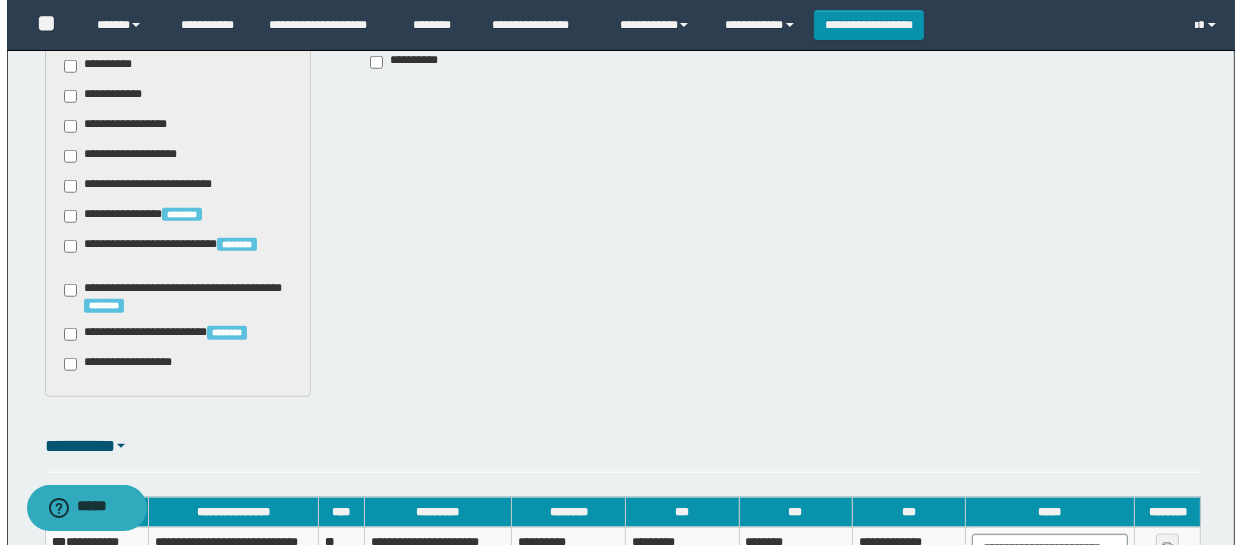 scroll, scrollTop: 1748, scrollLeft: 0, axis: vertical 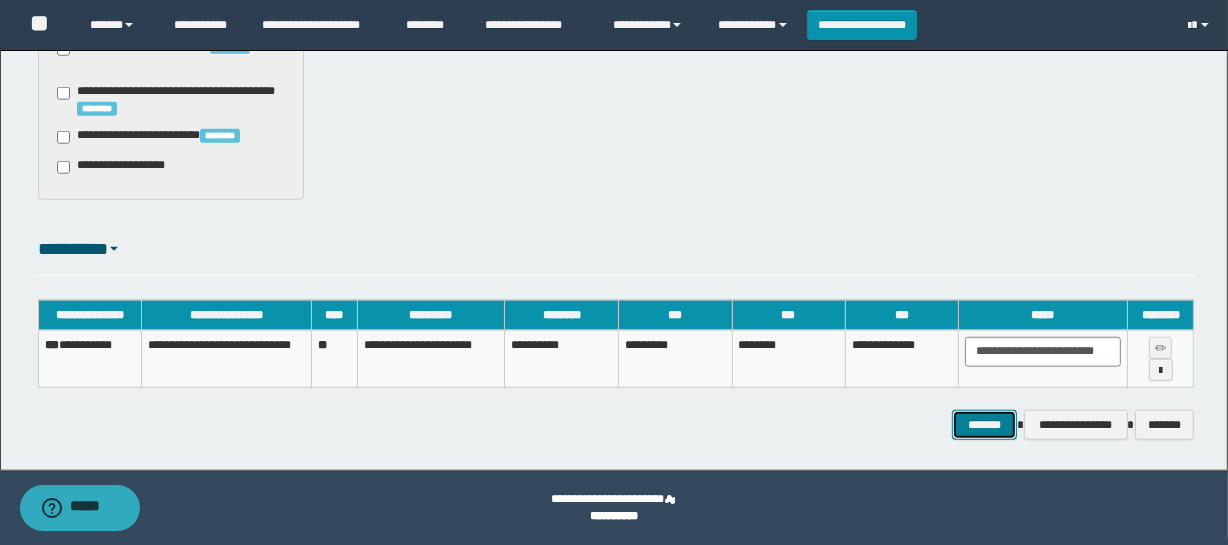click on "*******" at bounding box center [985, 425] 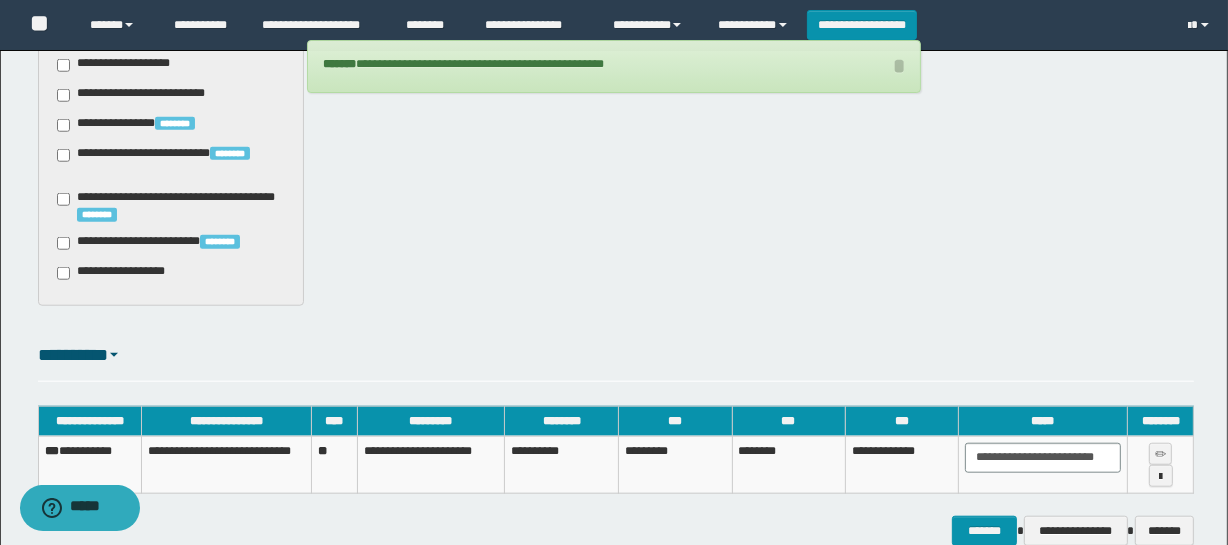 scroll, scrollTop: 1748, scrollLeft: 0, axis: vertical 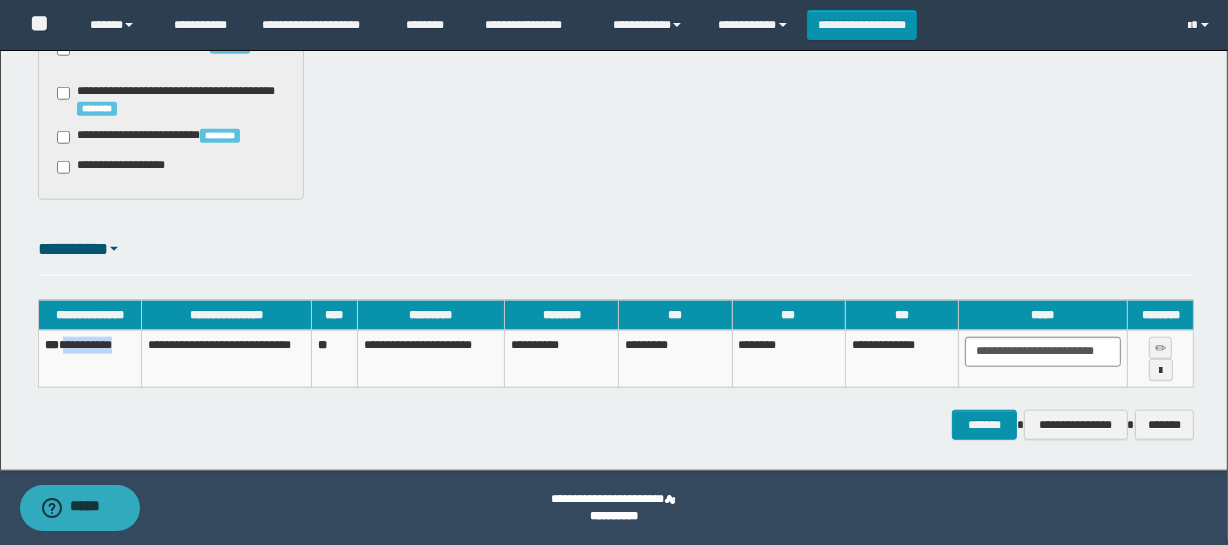 drag, startPoint x: 115, startPoint y: 360, endPoint x: 45, endPoint y: 368, distance: 70.45566 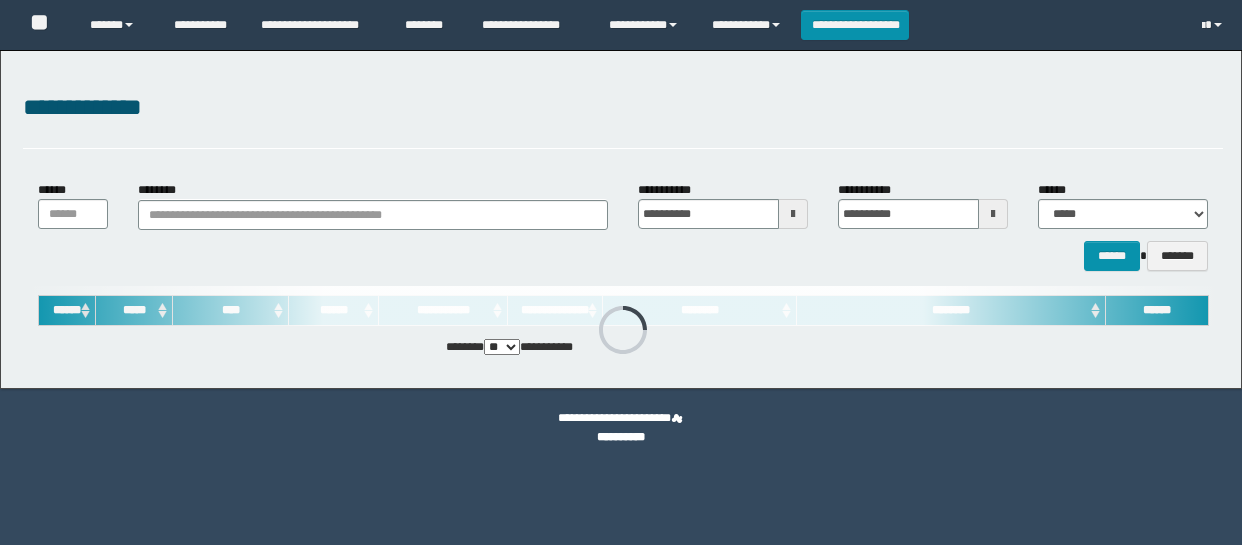 scroll, scrollTop: 0, scrollLeft: 0, axis: both 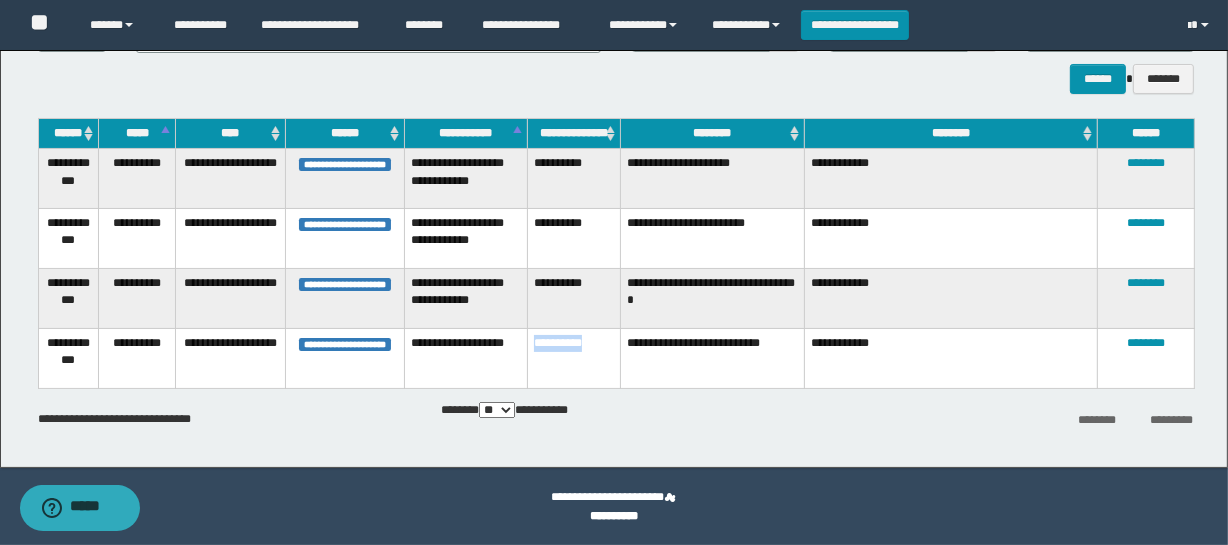 drag, startPoint x: 604, startPoint y: 352, endPoint x: 527, endPoint y: 351, distance: 77.00649 